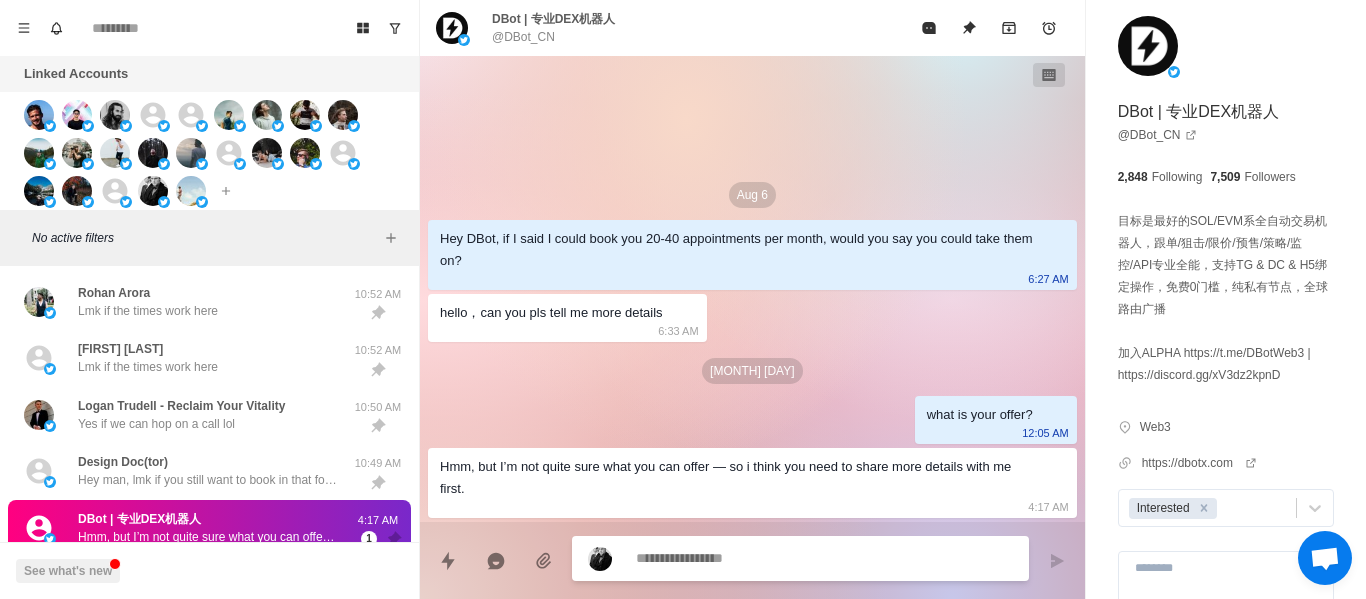 scroll, scrollTop: 0, scrollLeft: 0, axis: both 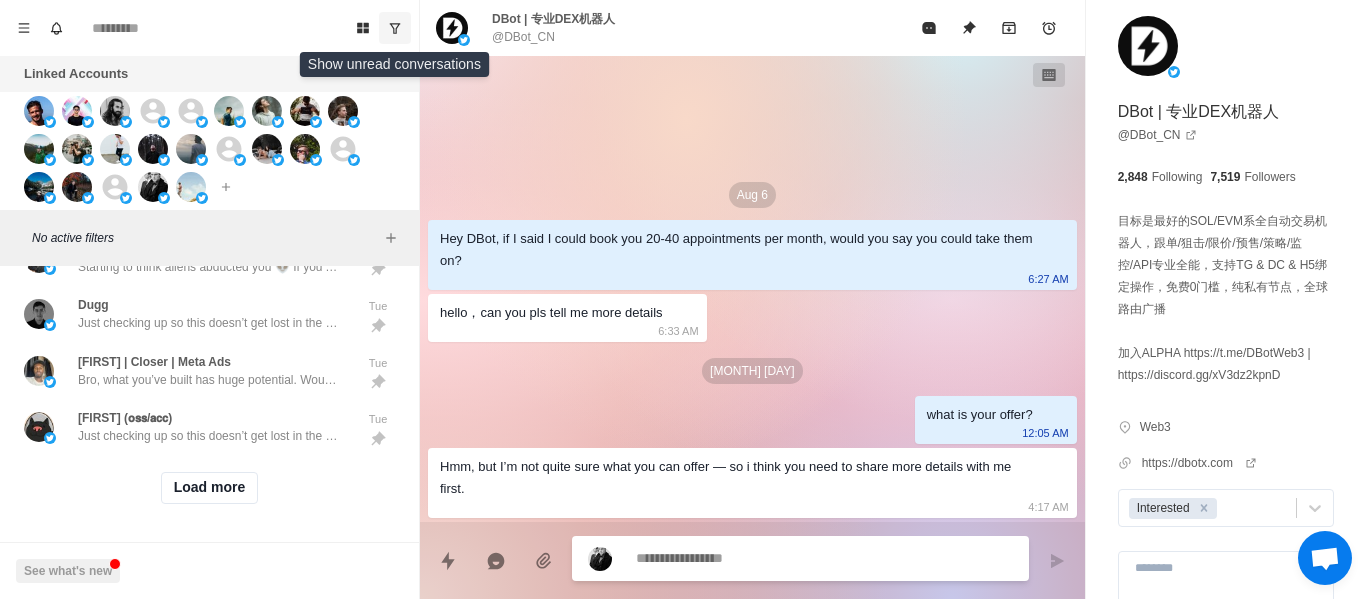 click at bounding box center (395, 28) 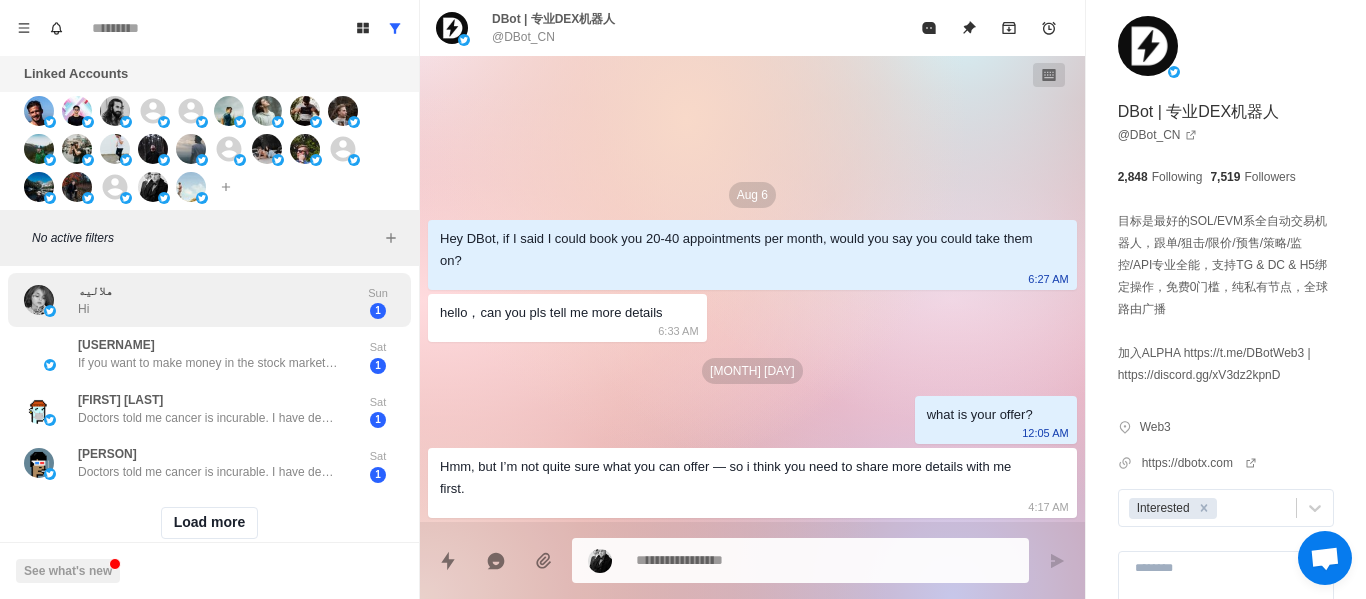 scroll, scrollTop: 2013, scrollLeft: 0, axis: vertical 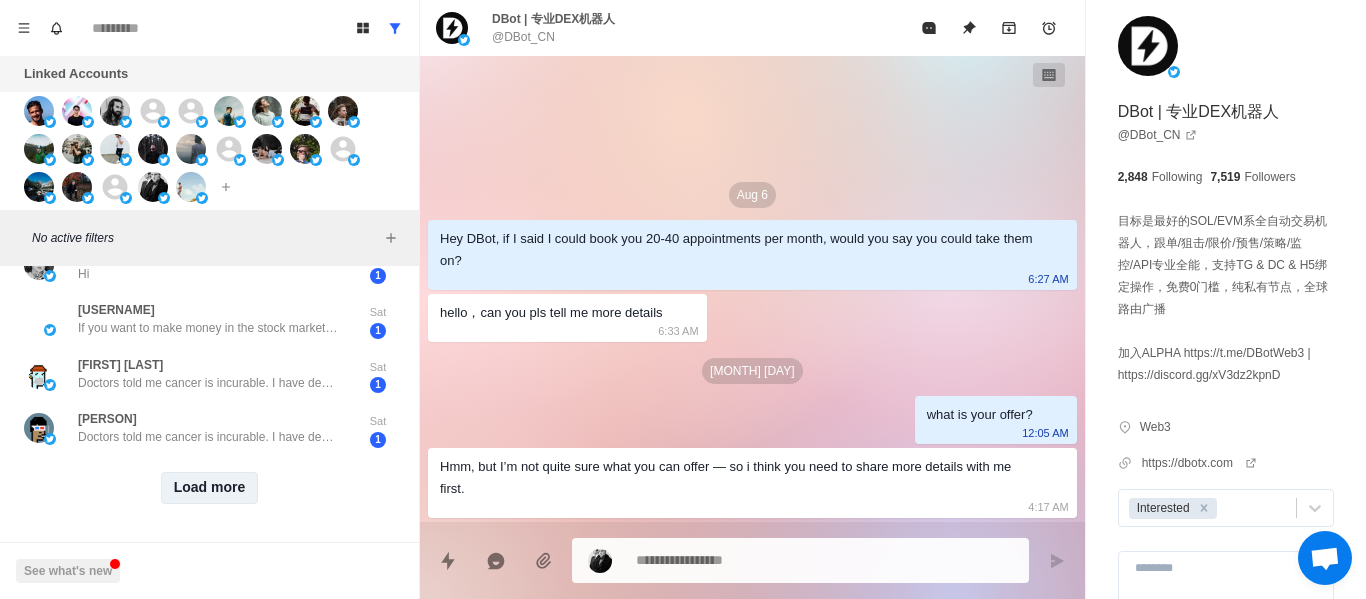 click on "Load more" at bounding box center [210, 488] 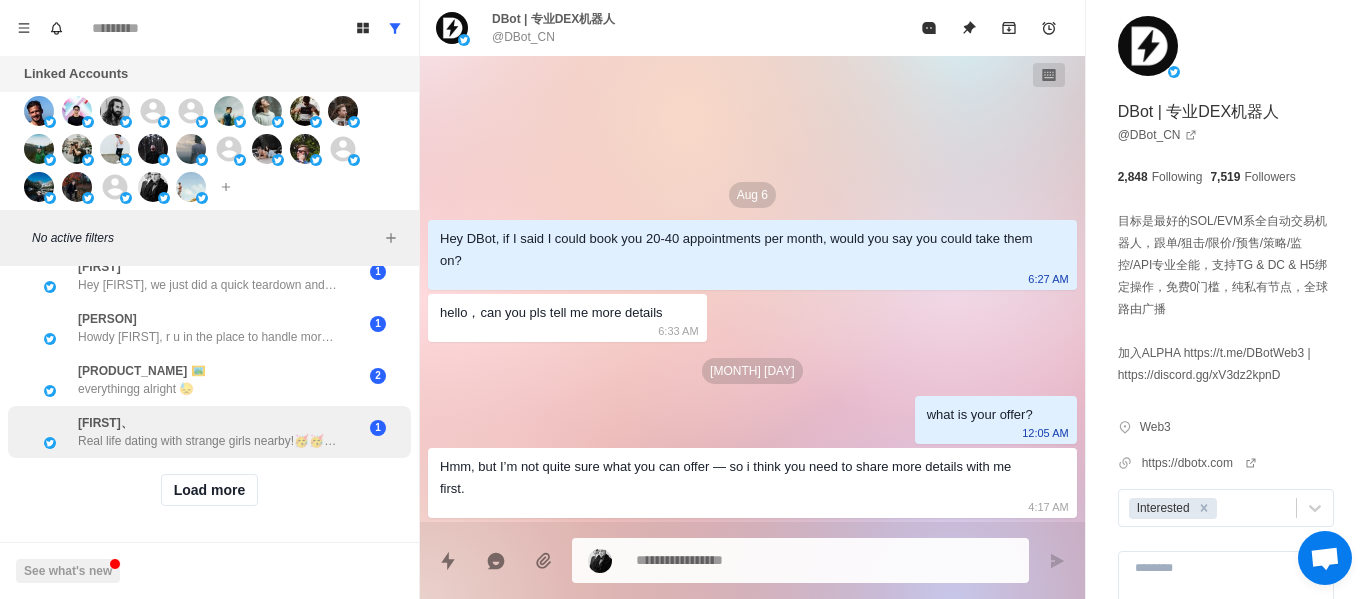 scroll, scrollTop: 3081, scrollLeft: 0, axis: vertical 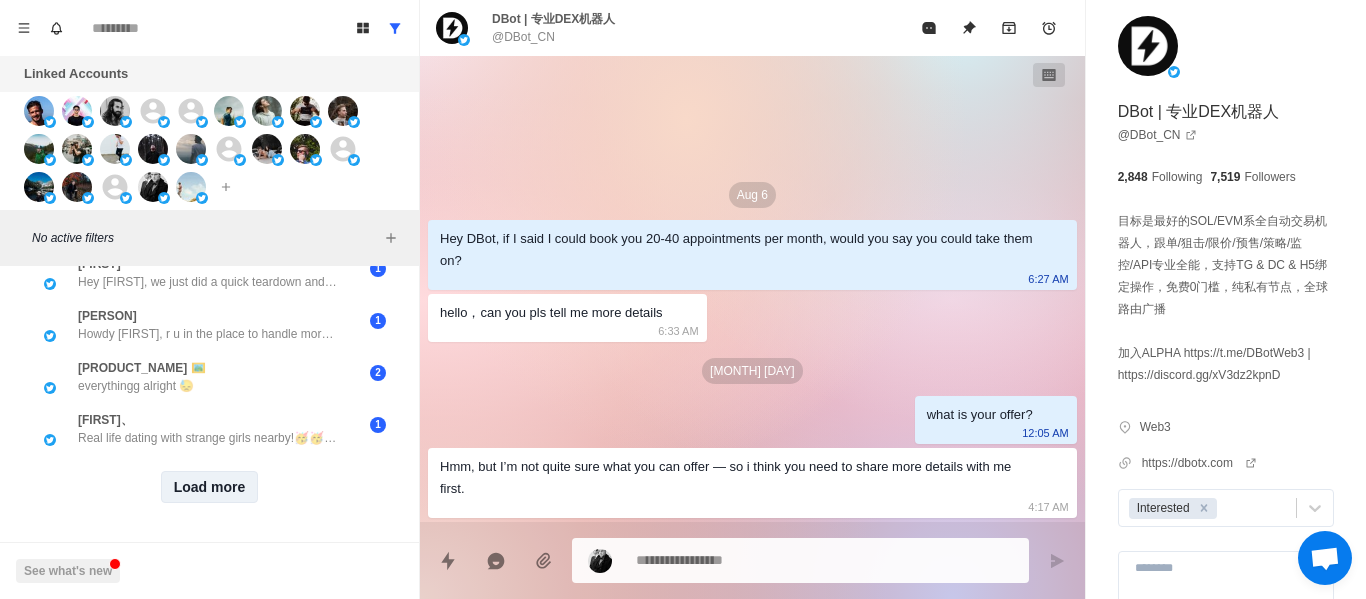 click on "Load more" at bounding box center (210, 487) 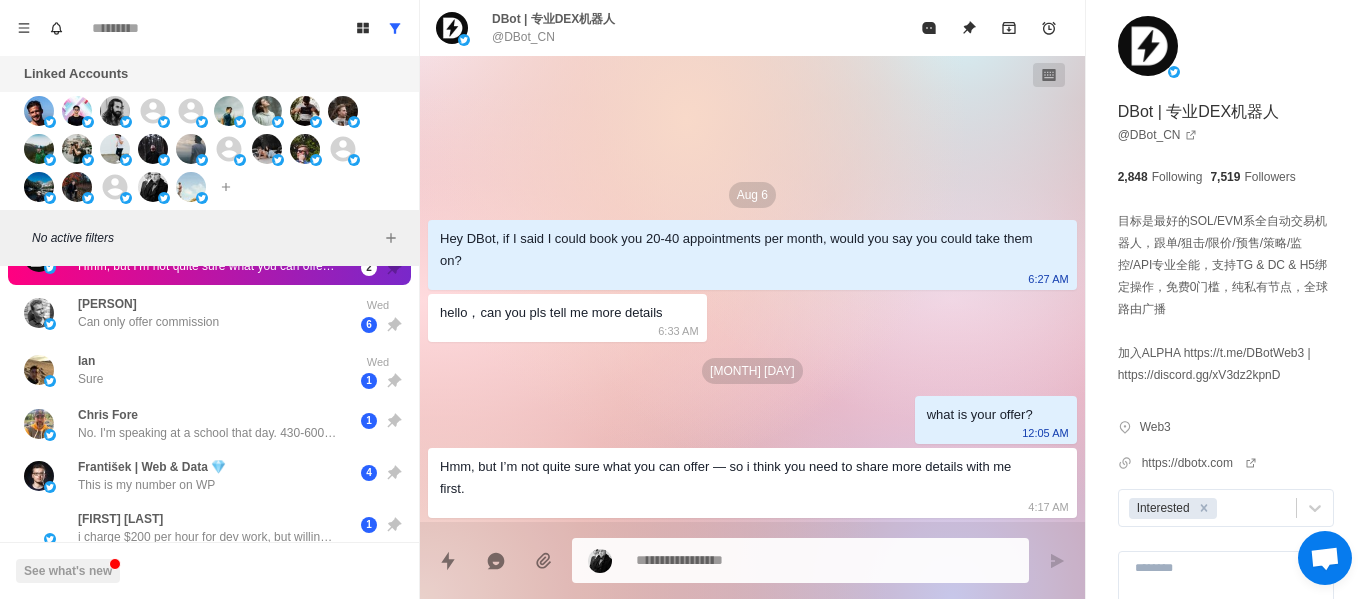 scroll, scrollTop: 0, scrollLeft: 0, axis: both 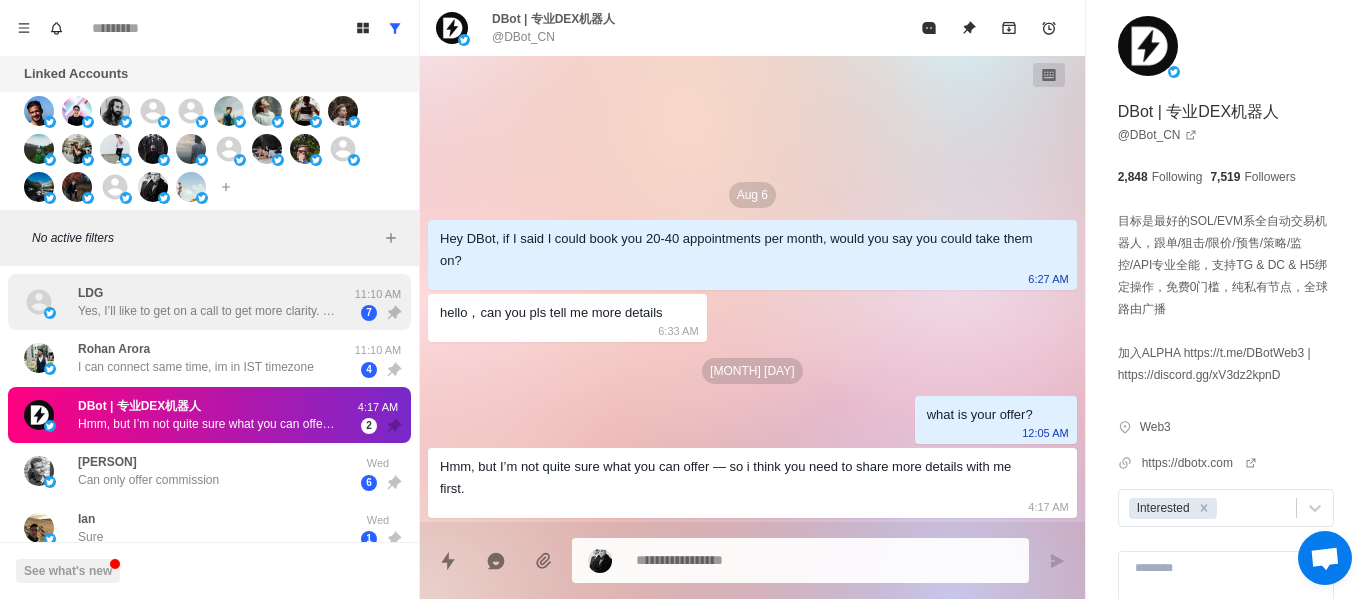 click on "Yes, I’ll like to get on a call to get more clarity. Let’s set something up" at bounding box center [208, 311] 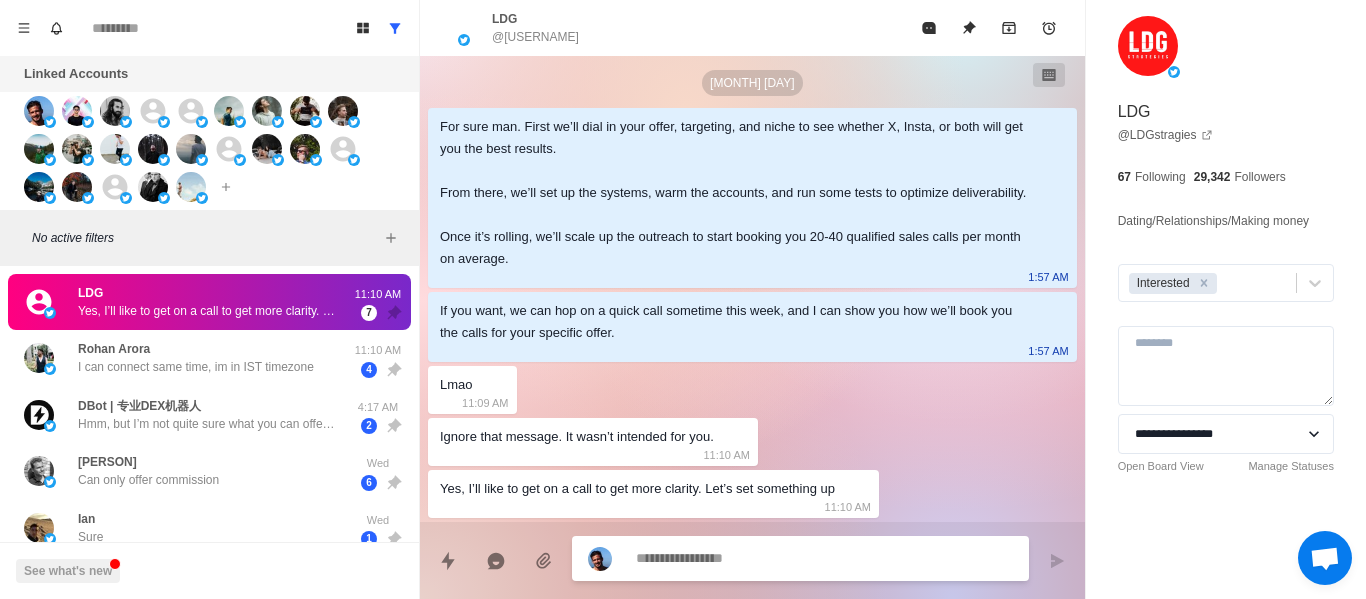 scroll, scrollTop: 284, scrollLeft: 0, axis: vertical 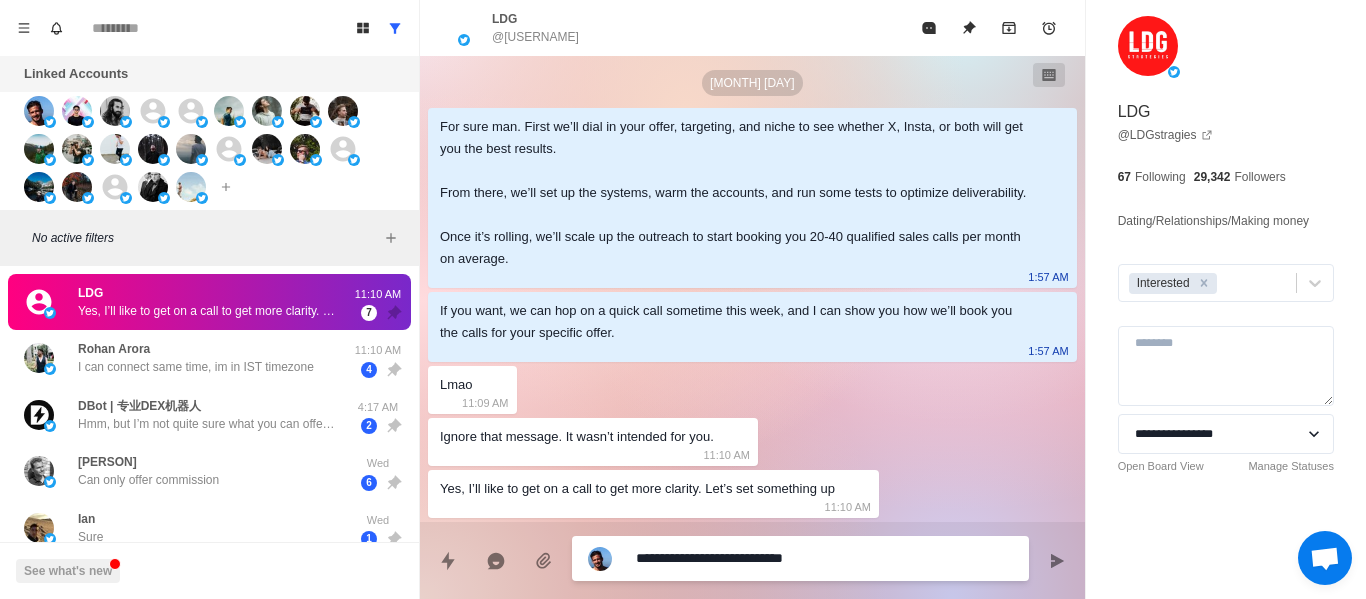 type on "*" 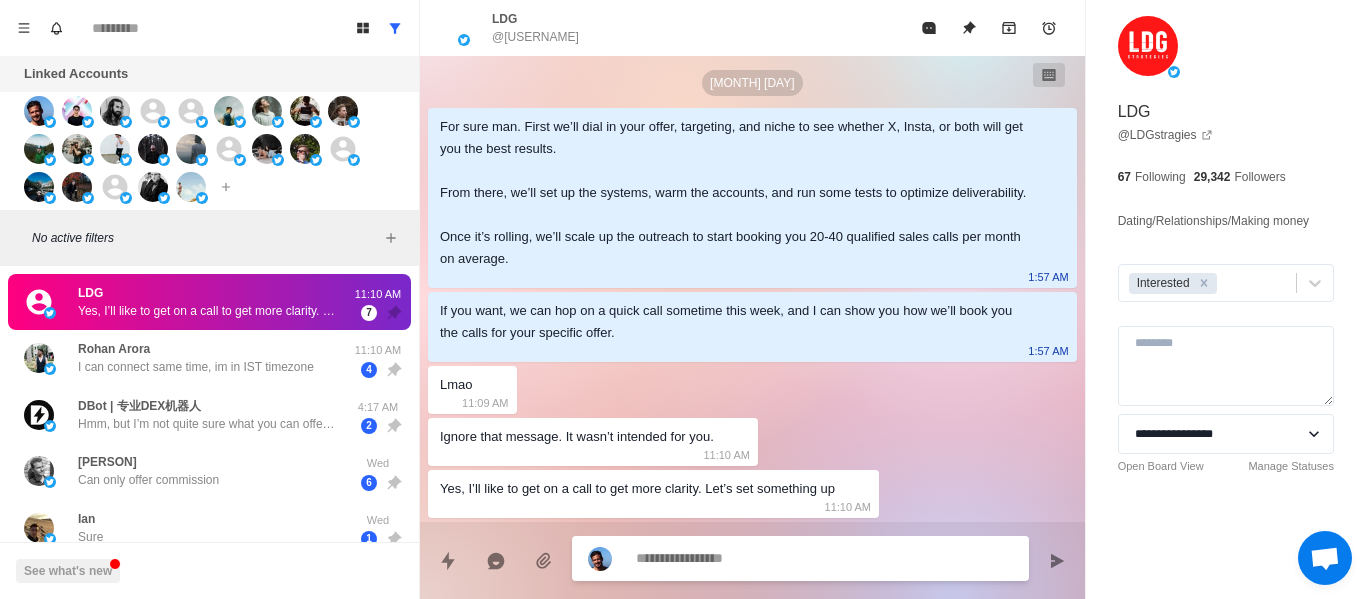 scroll, scrollTop: 336, scrollLeft: 0, axis: vertical 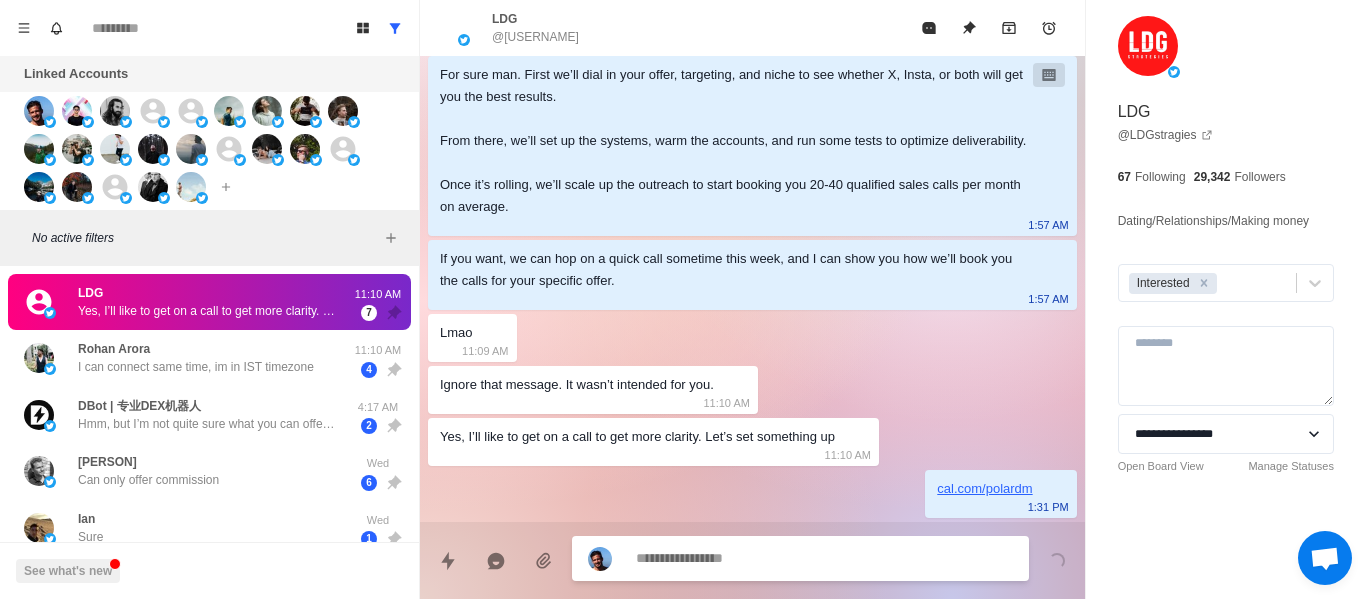 type on "*" 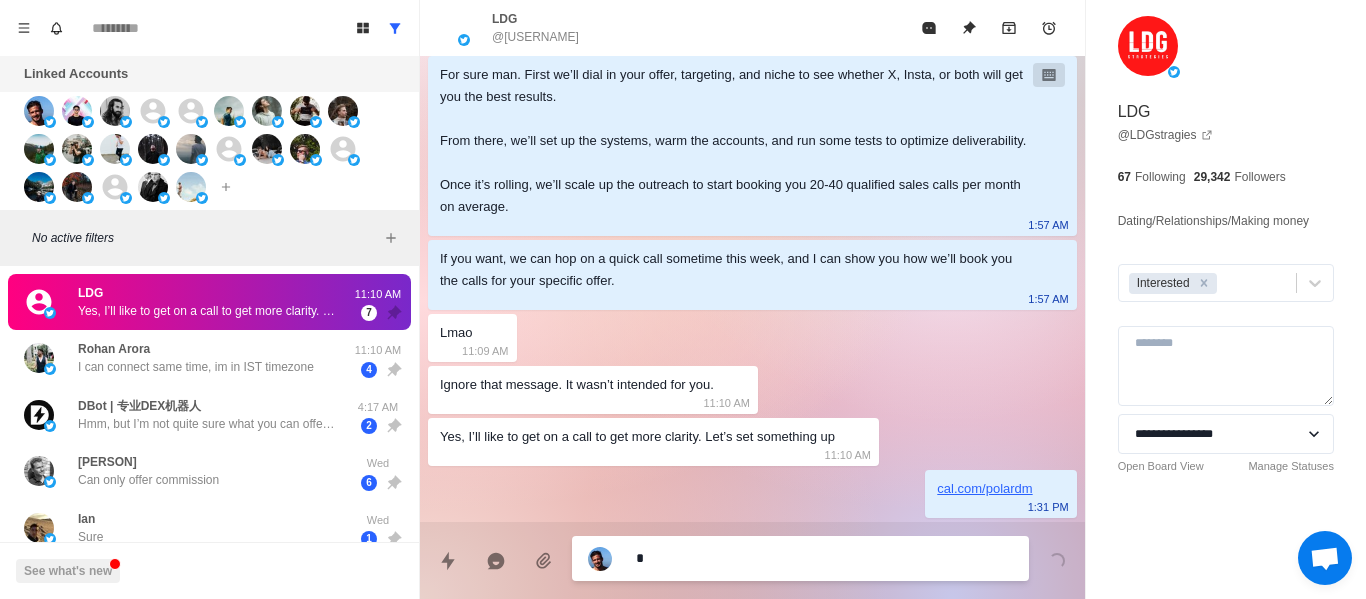 type on "**" 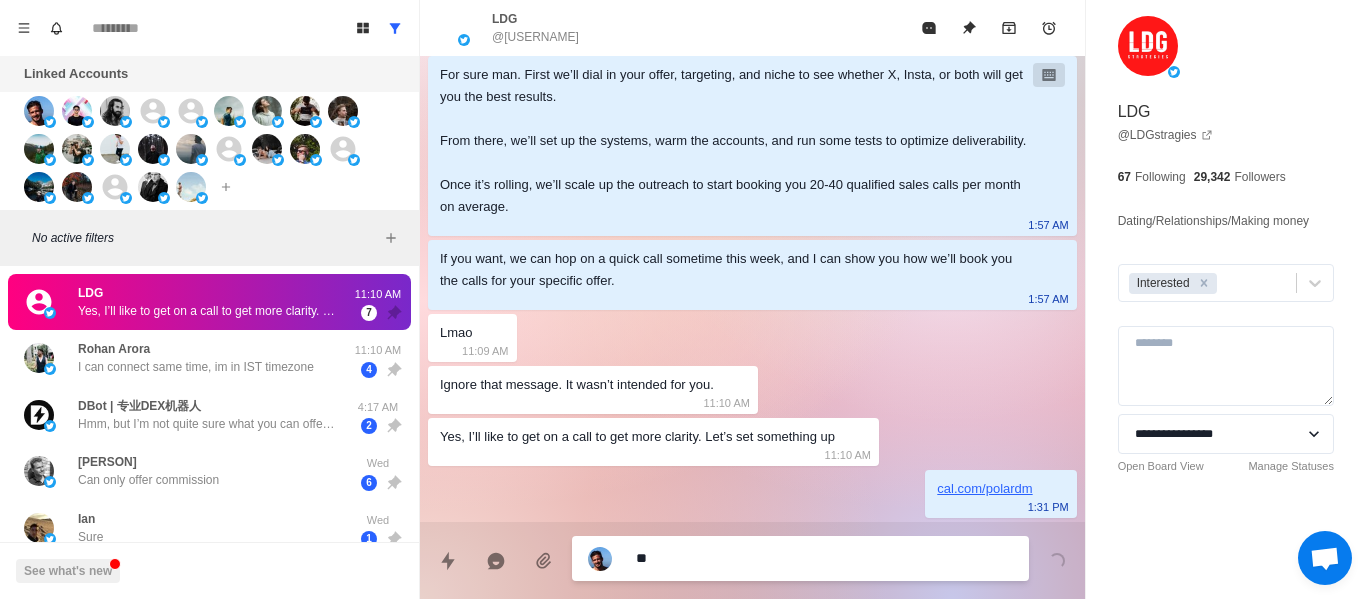 type on "***" 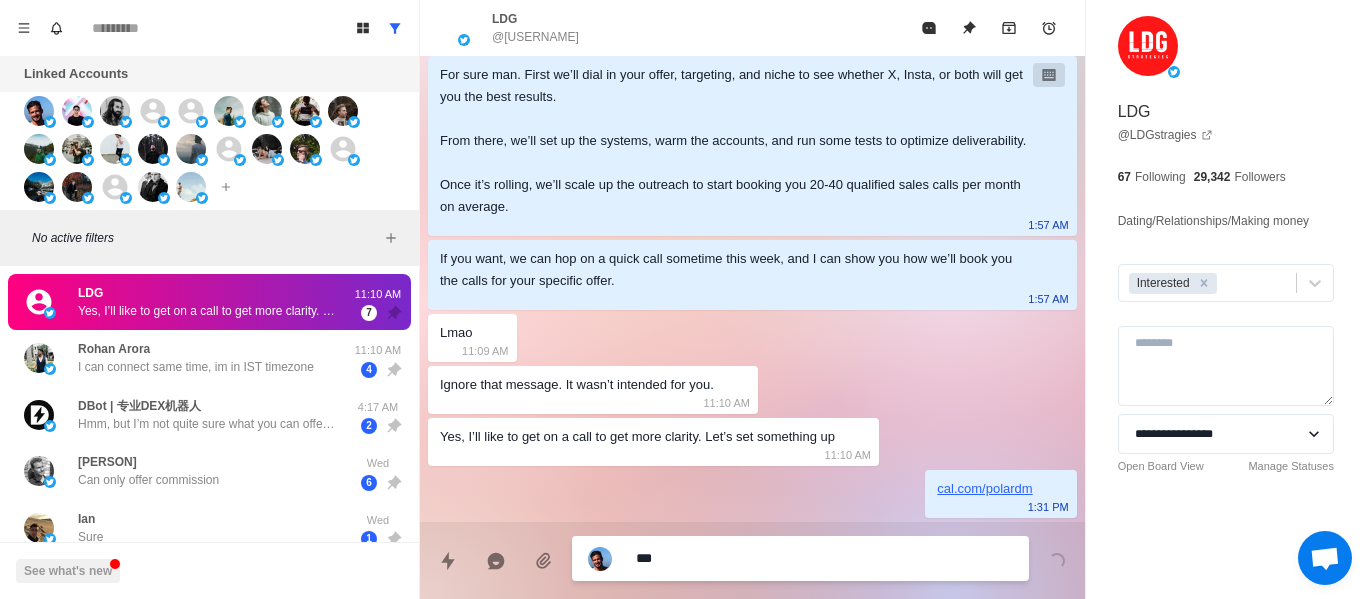 type on "***" 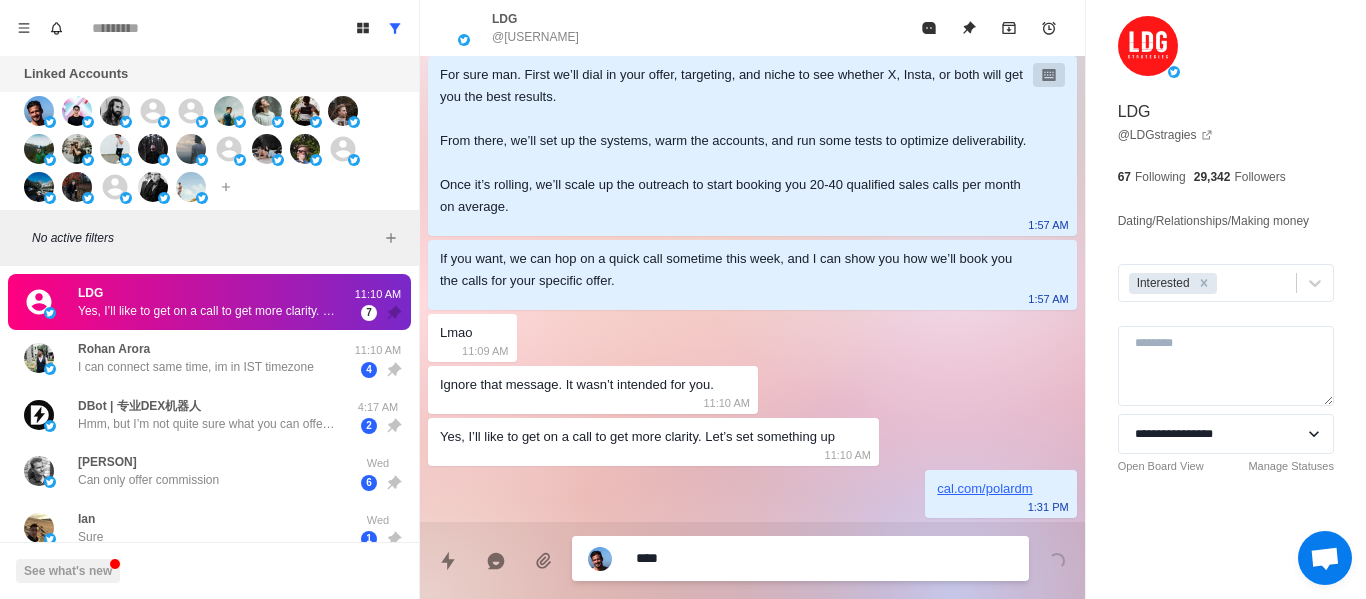 type on "*****" 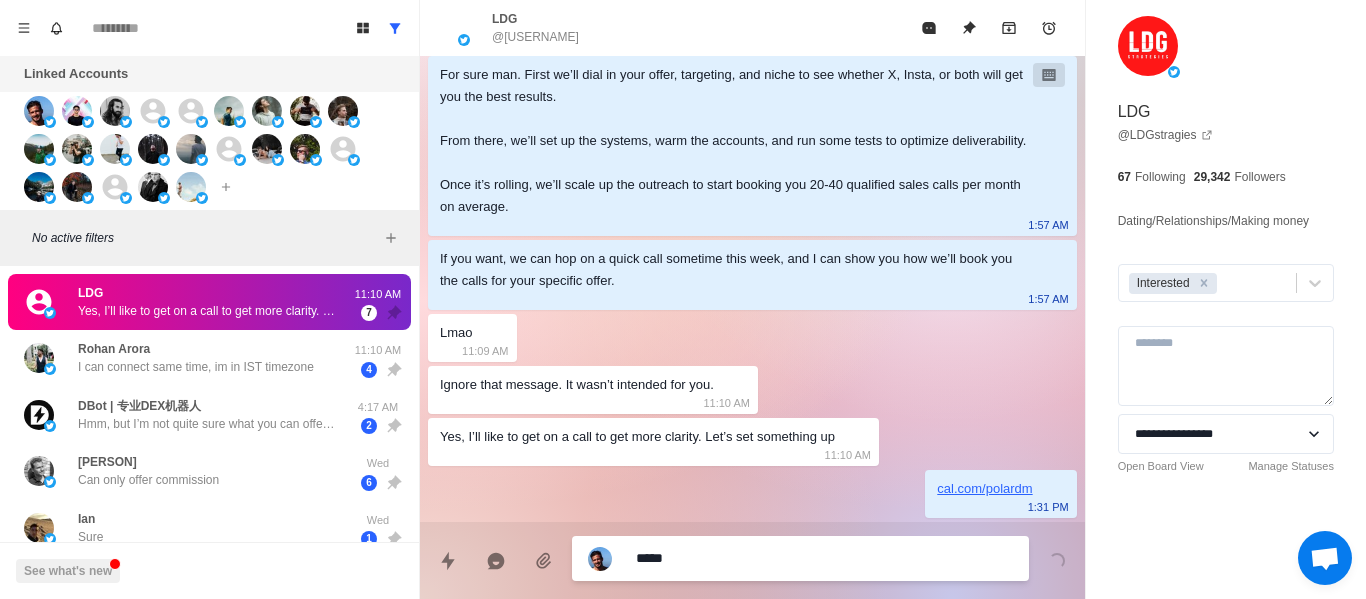 type on "******" 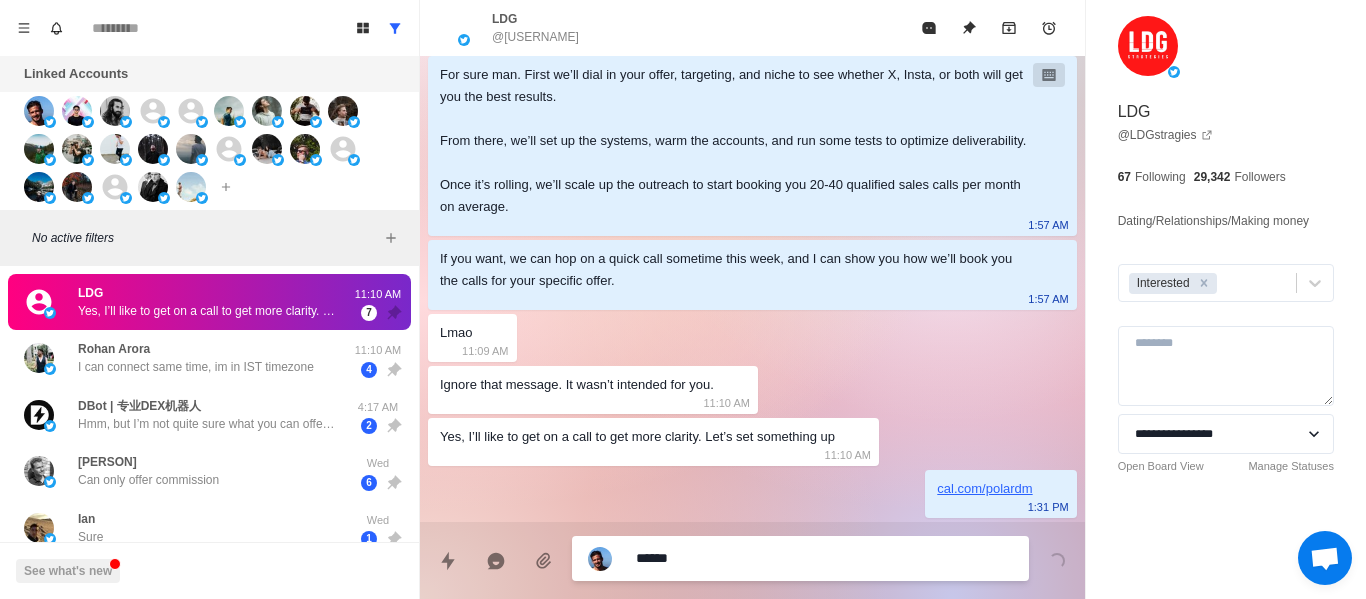 type on "******" 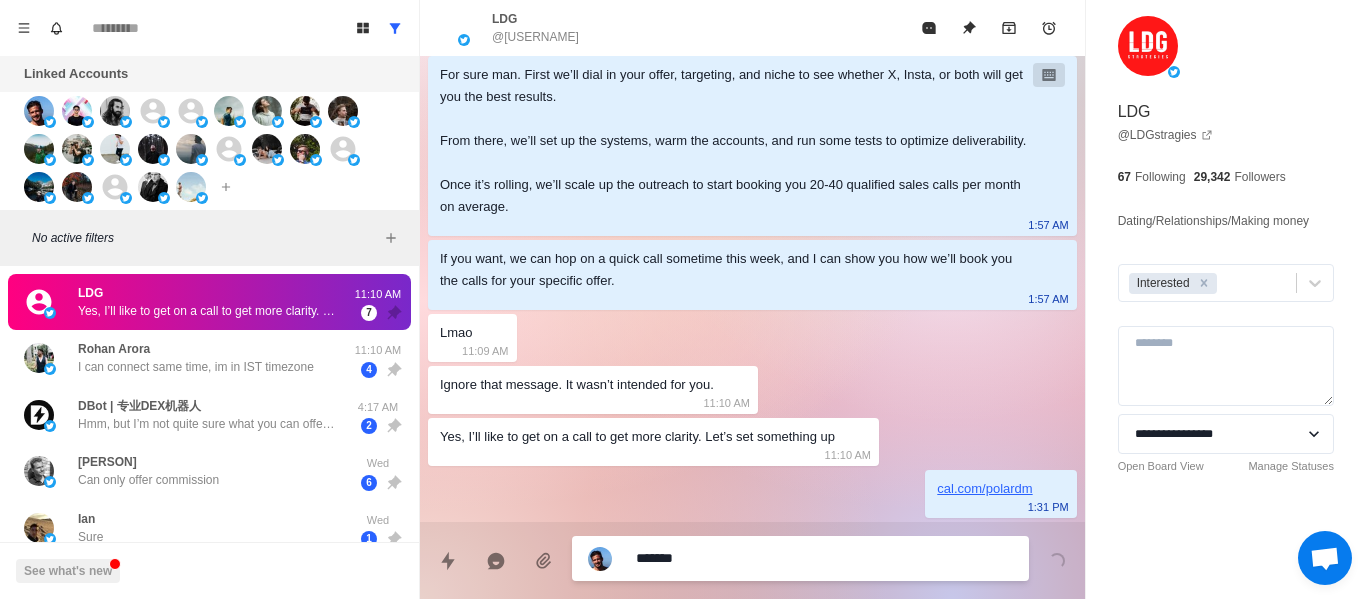 type on "********" 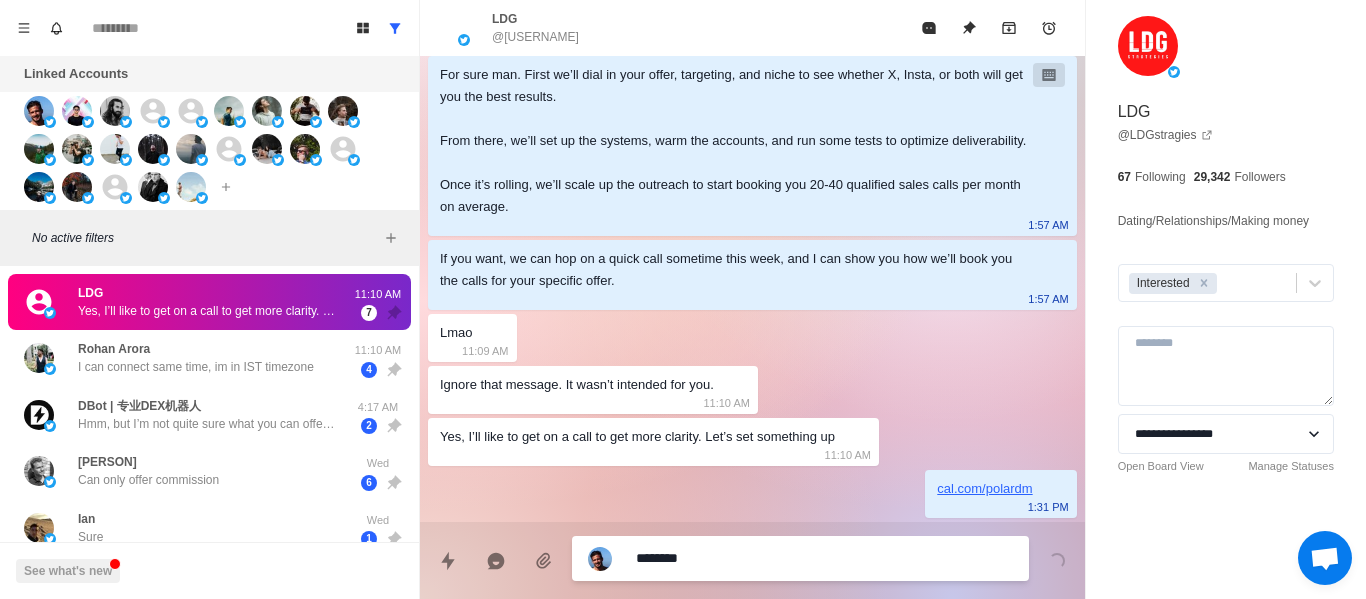 type on "*********" 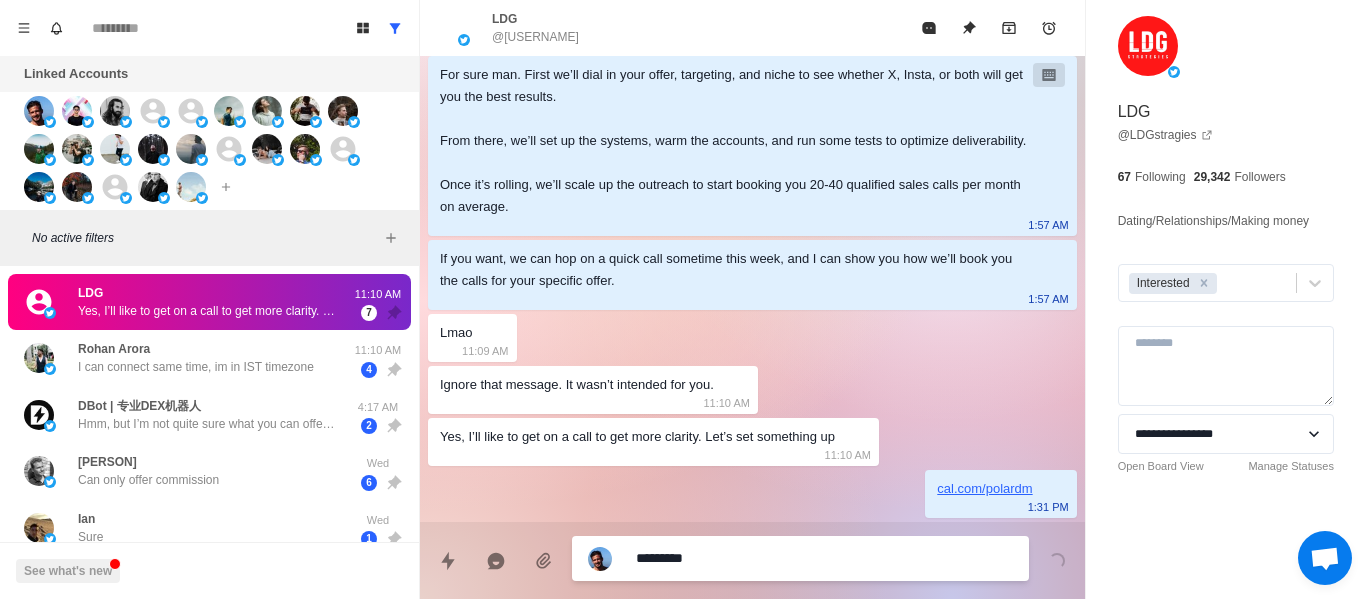 type on "**********" 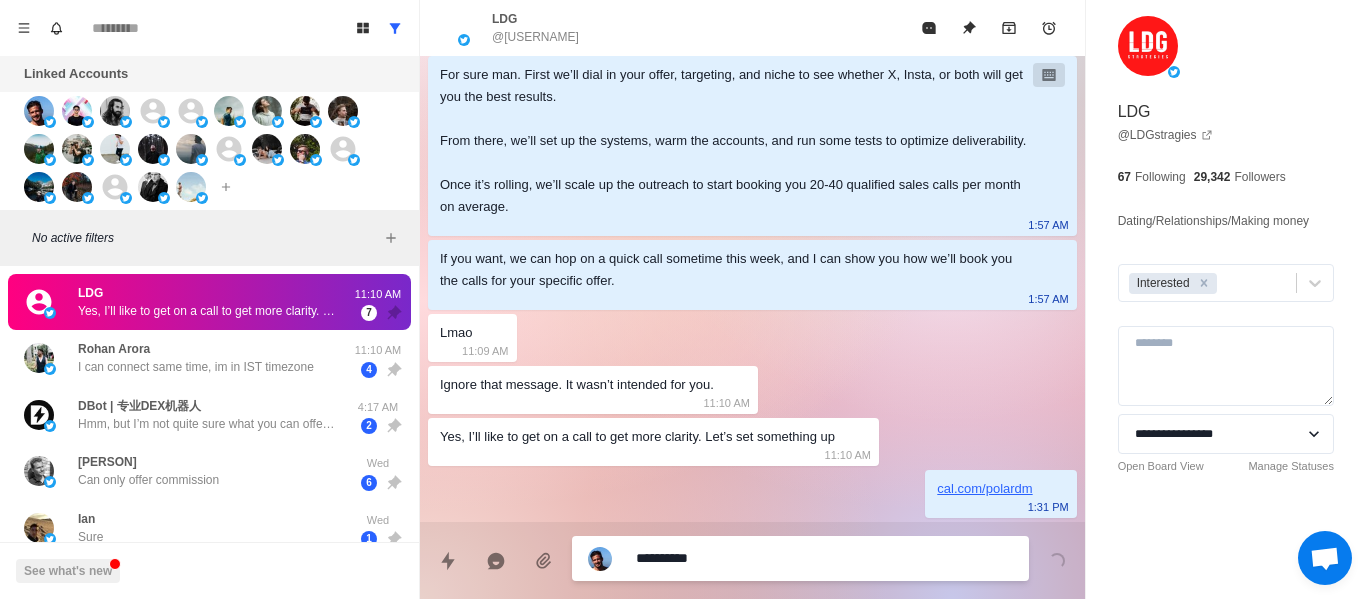 type on "**********" 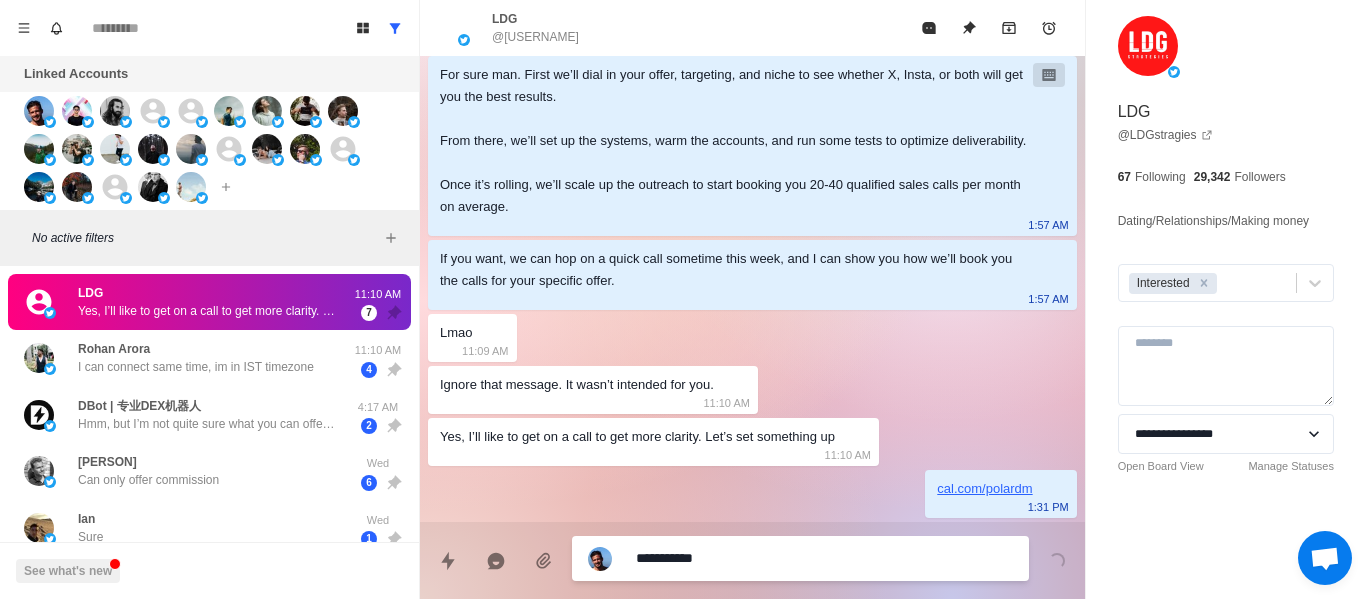 type on "**********" 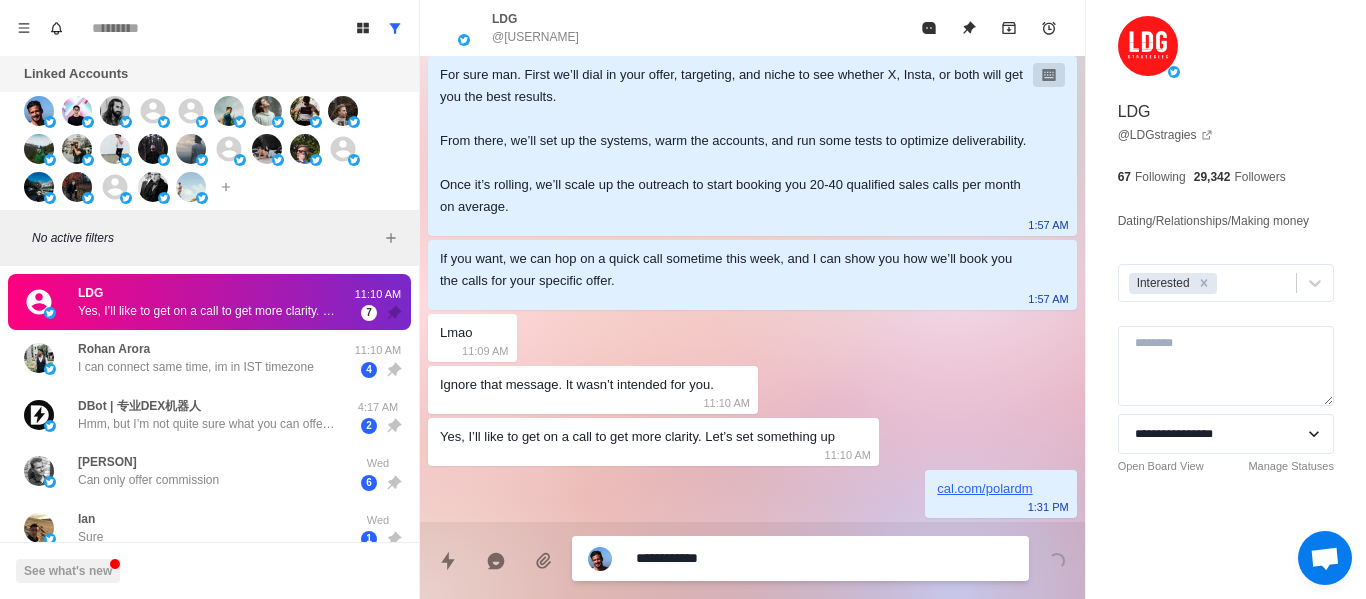 type on "**********" 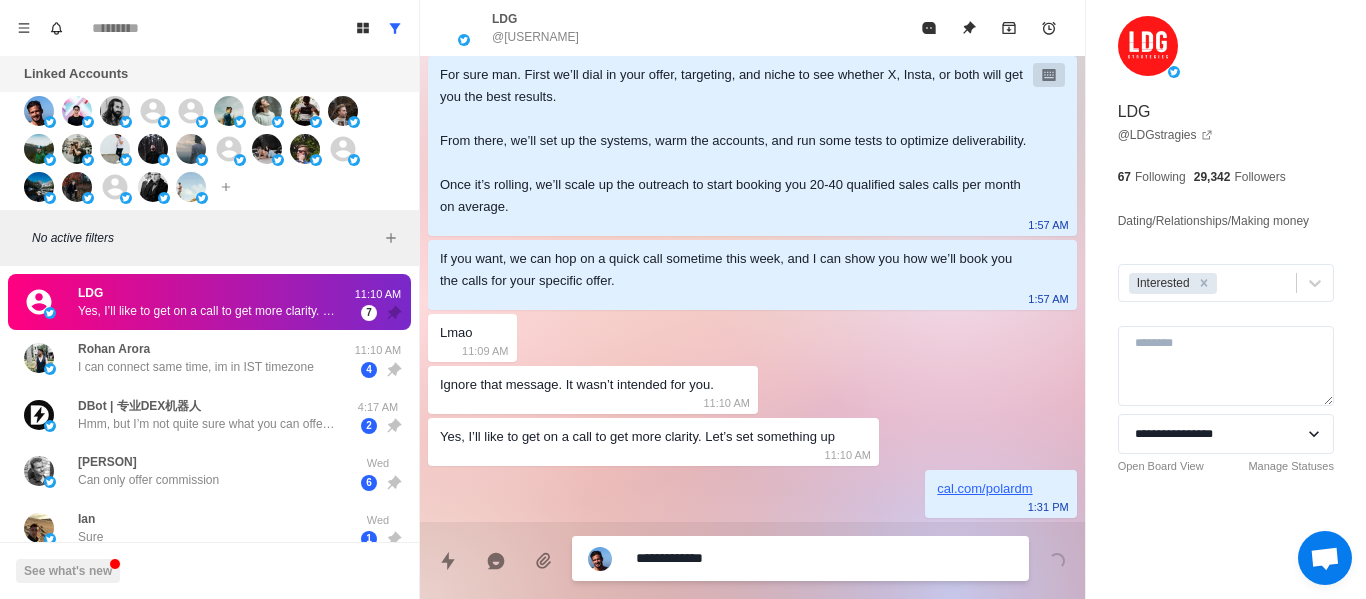 type on "**********" 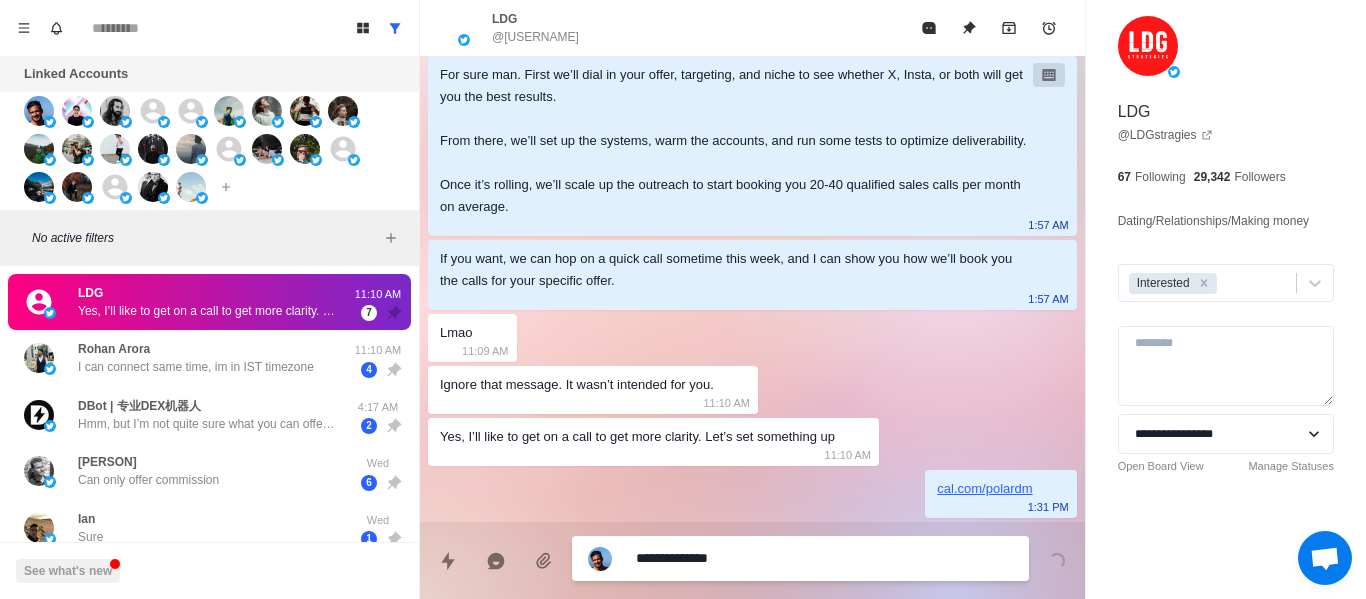 type on "**********" 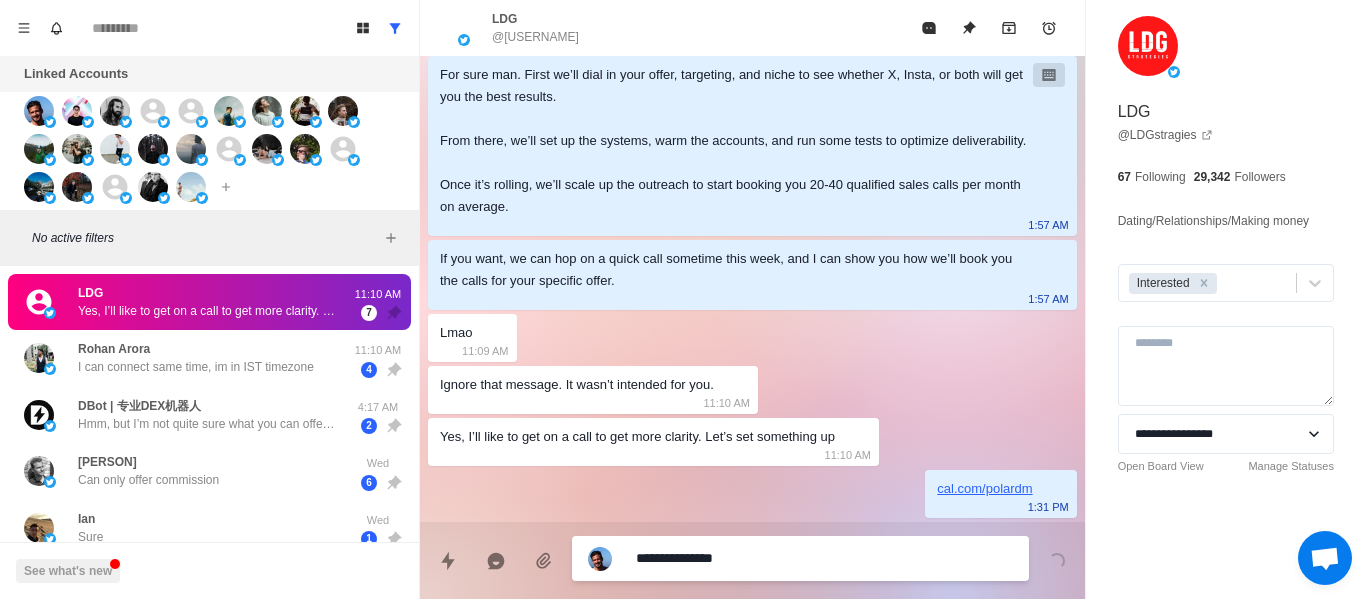 type on "*" 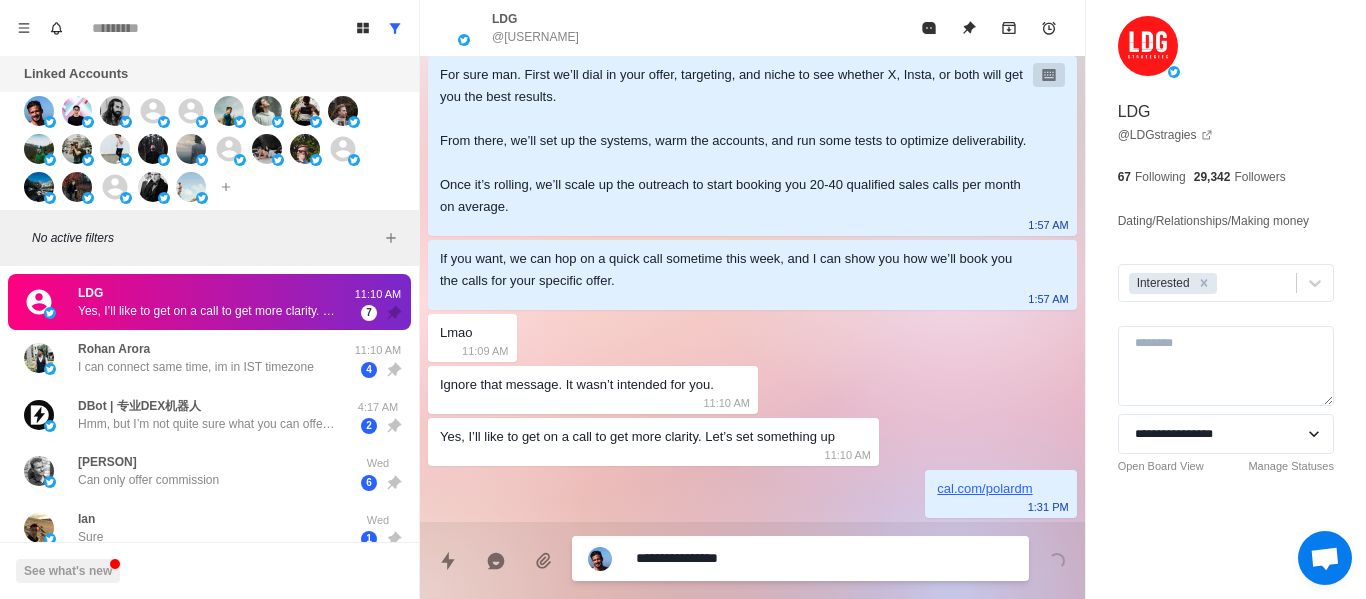 type on "**********" 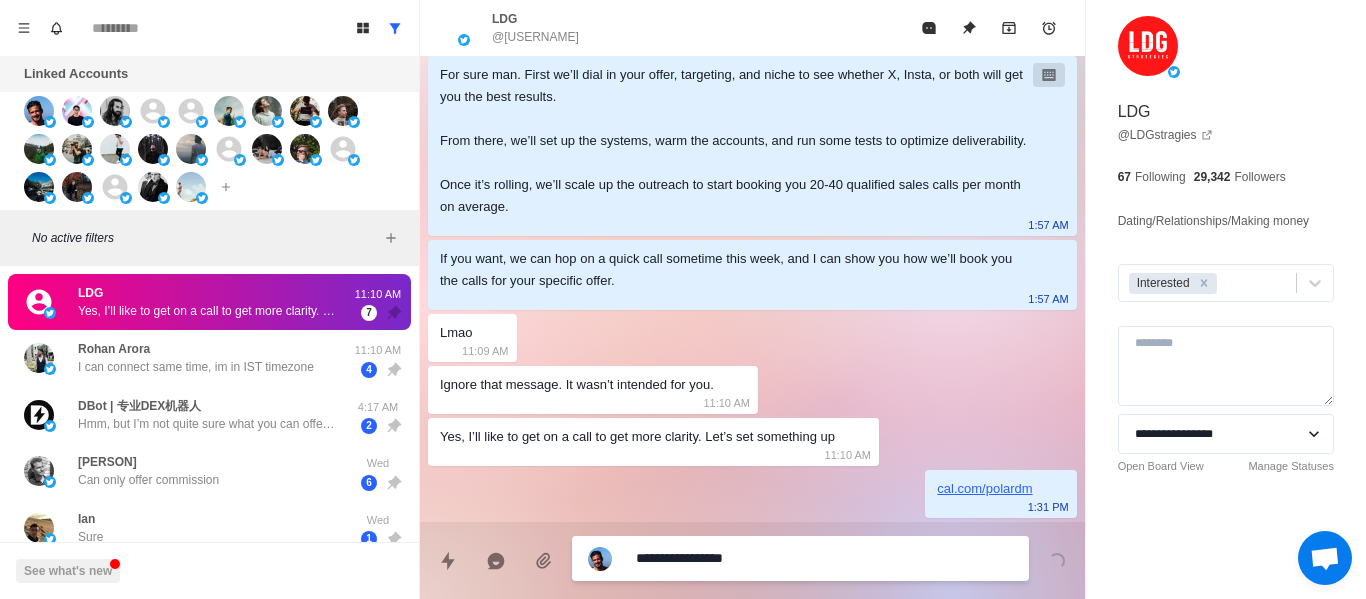 type on "**********" 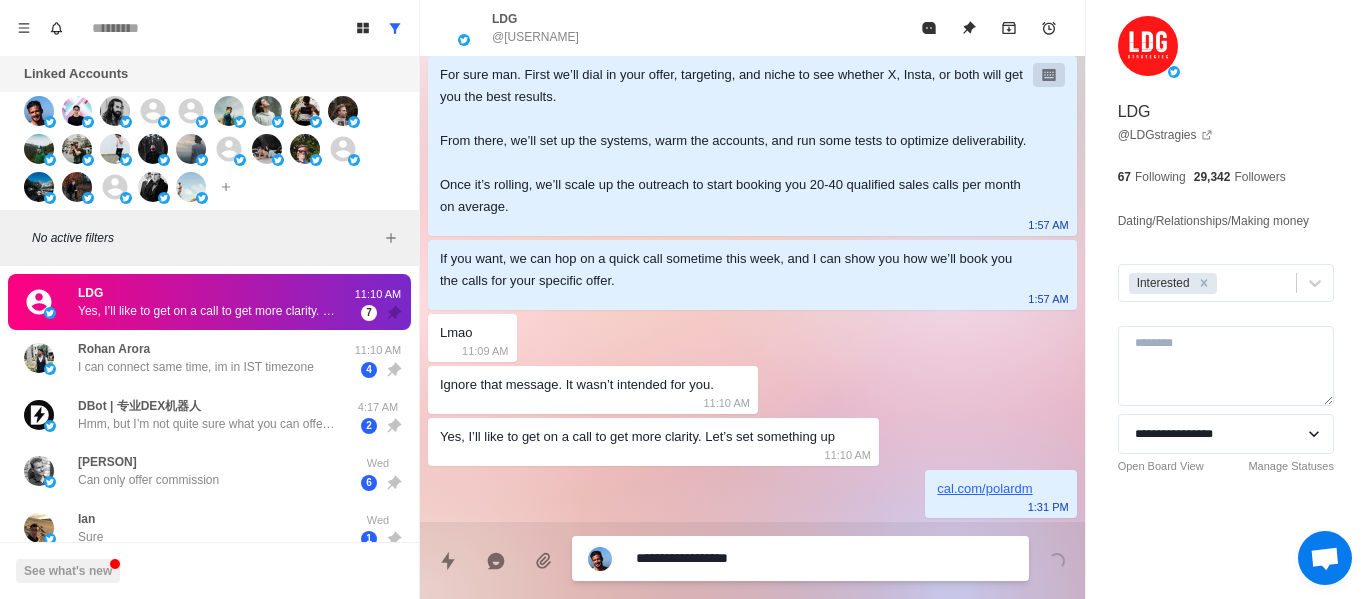 type on "**********" 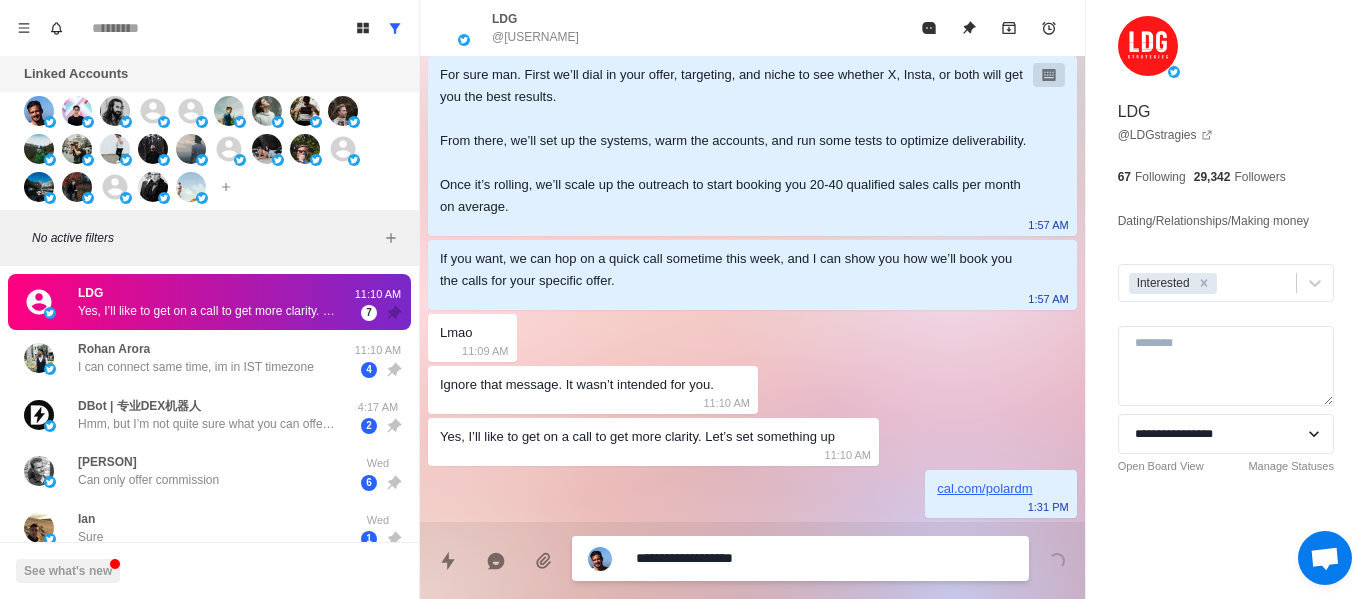 type on "**********" 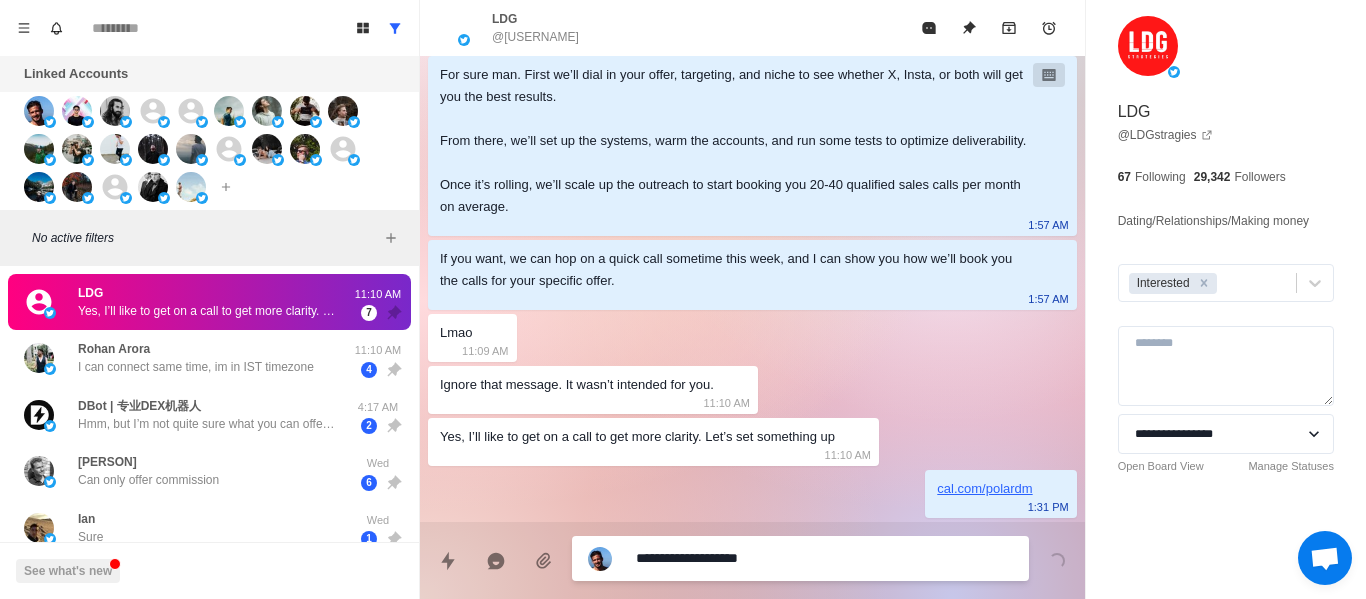 type on "**********" 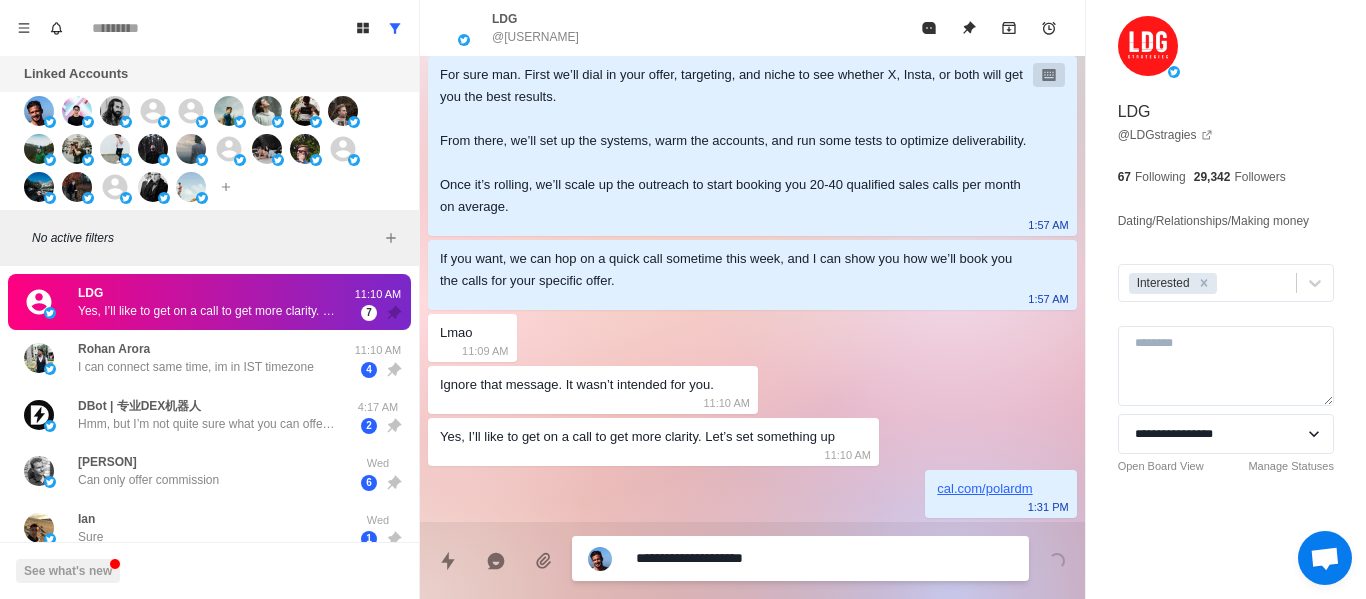type on "**********" 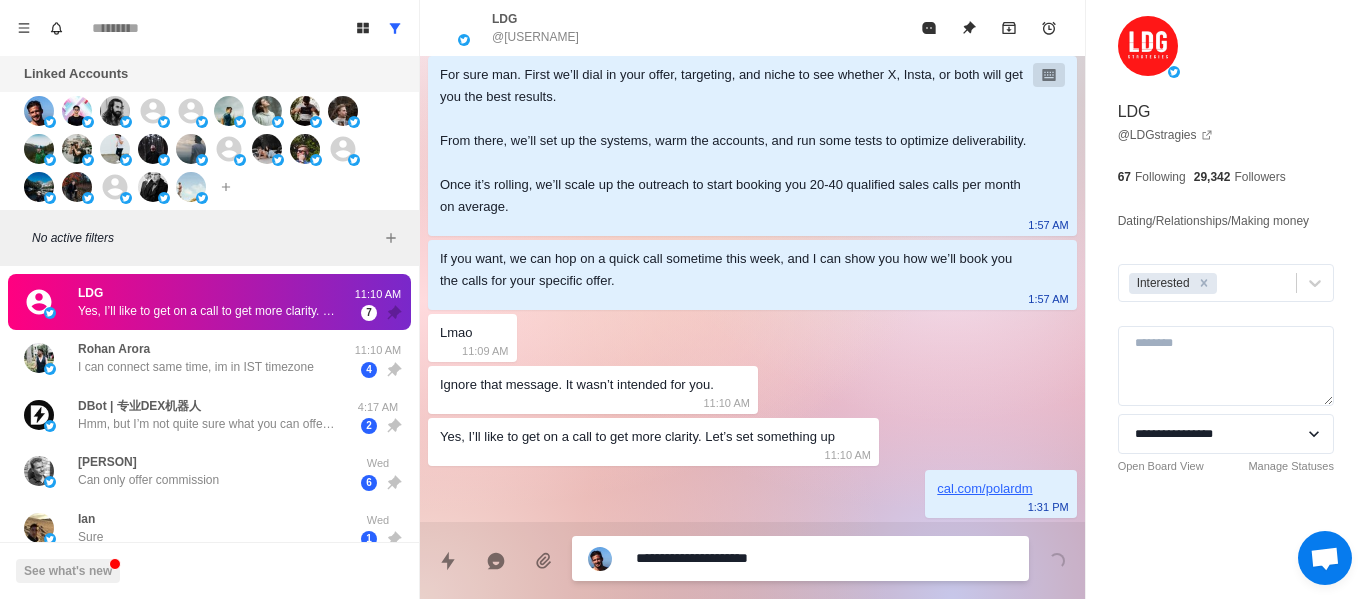 type on "**********" 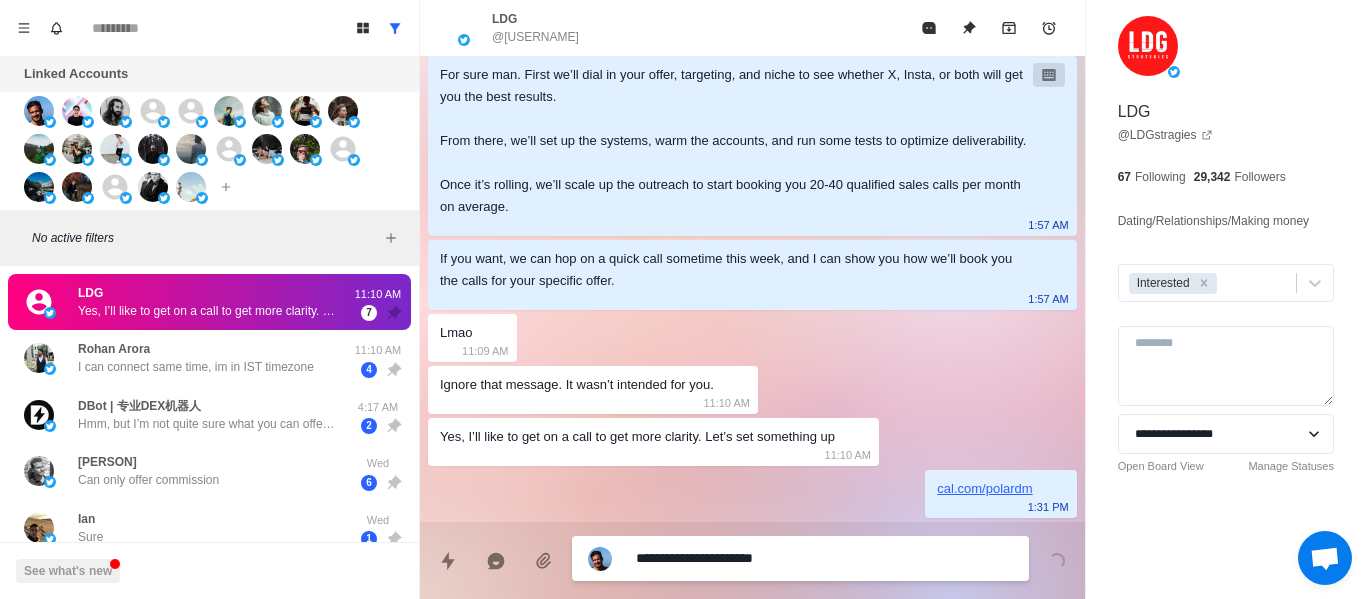 type on "**********" 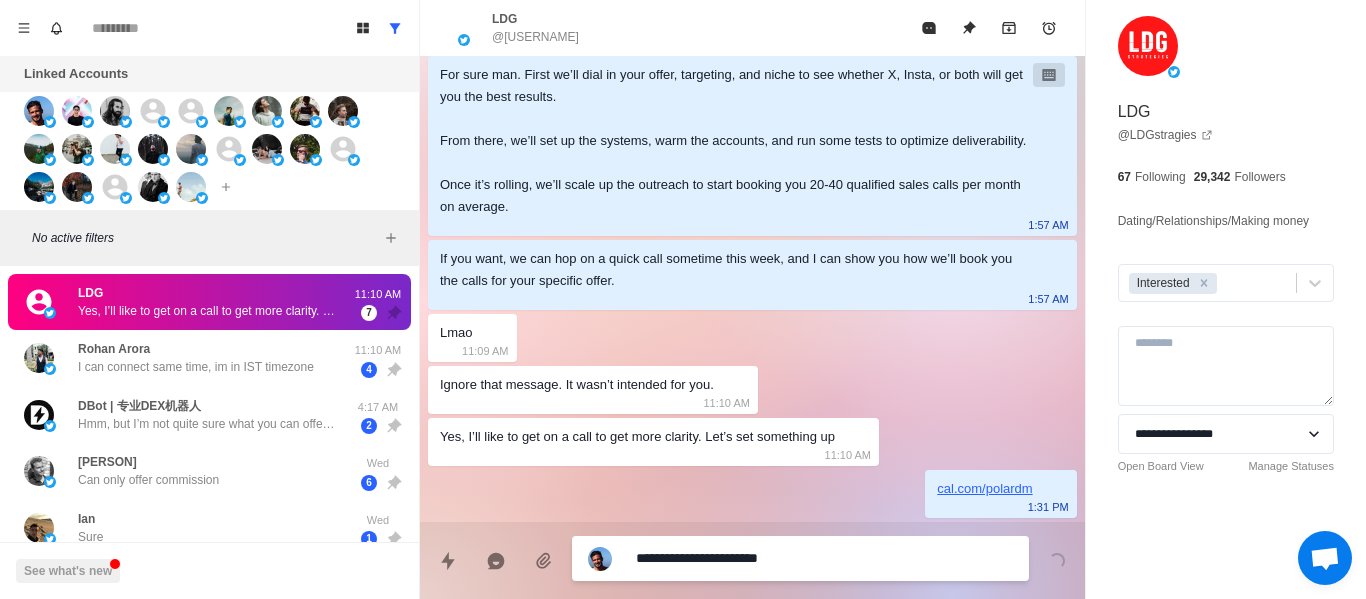 type on "**********" 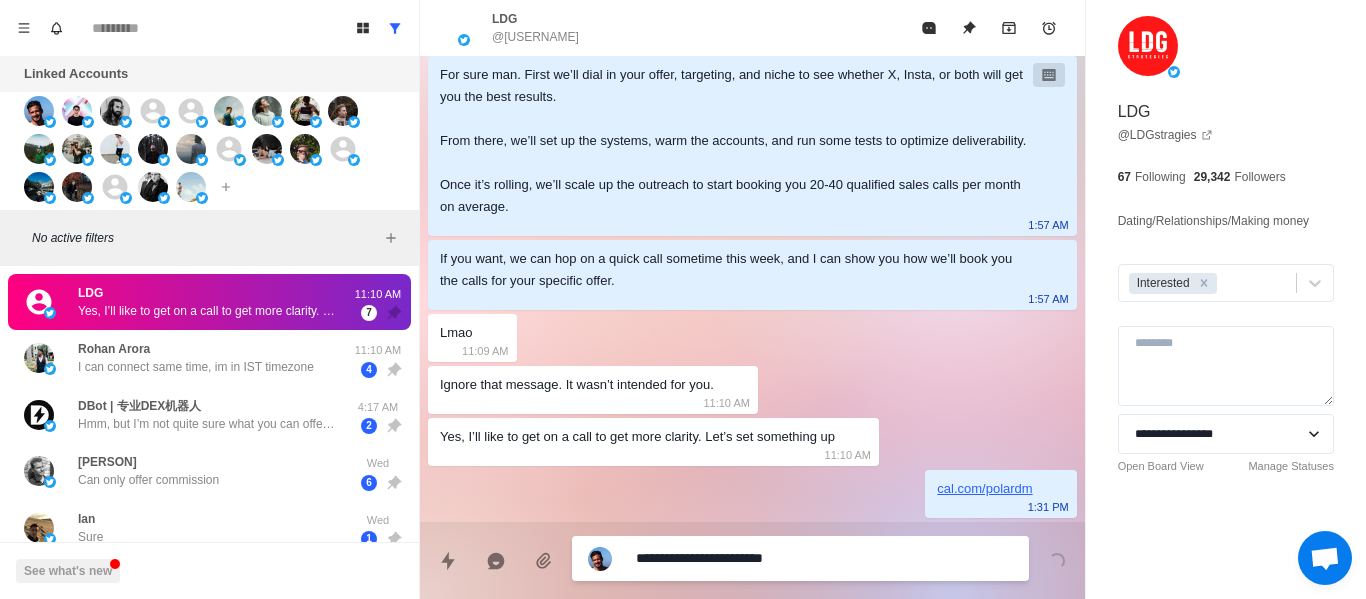 type on "**********" 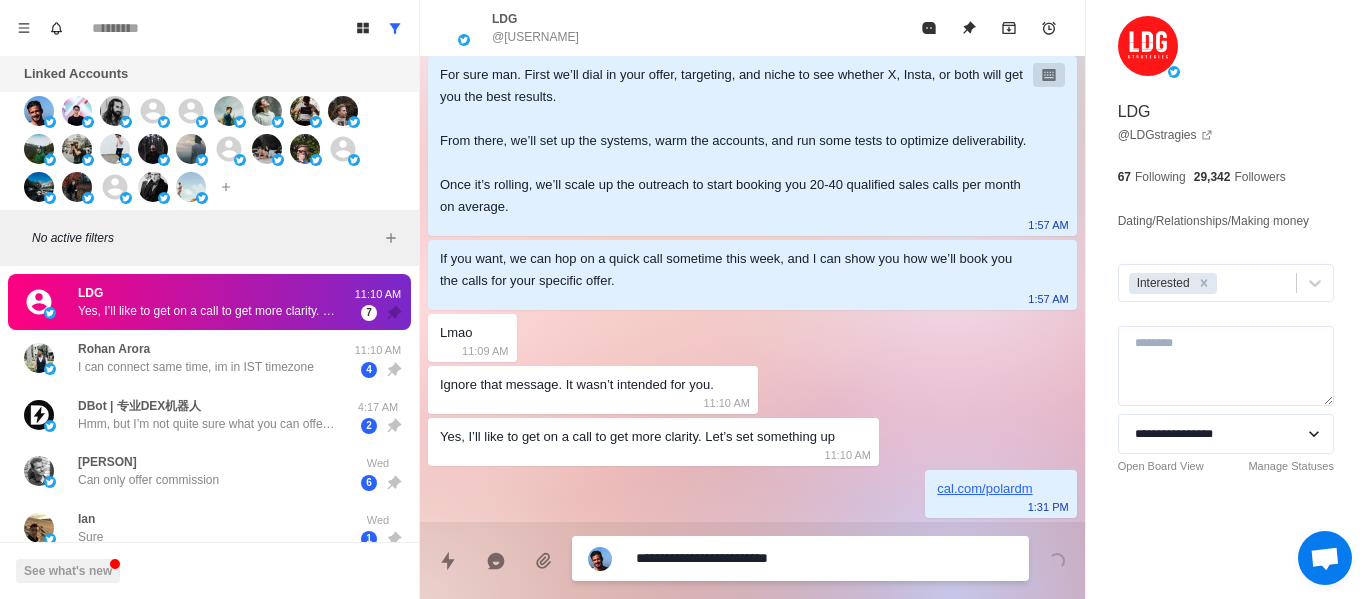 type on "**********" 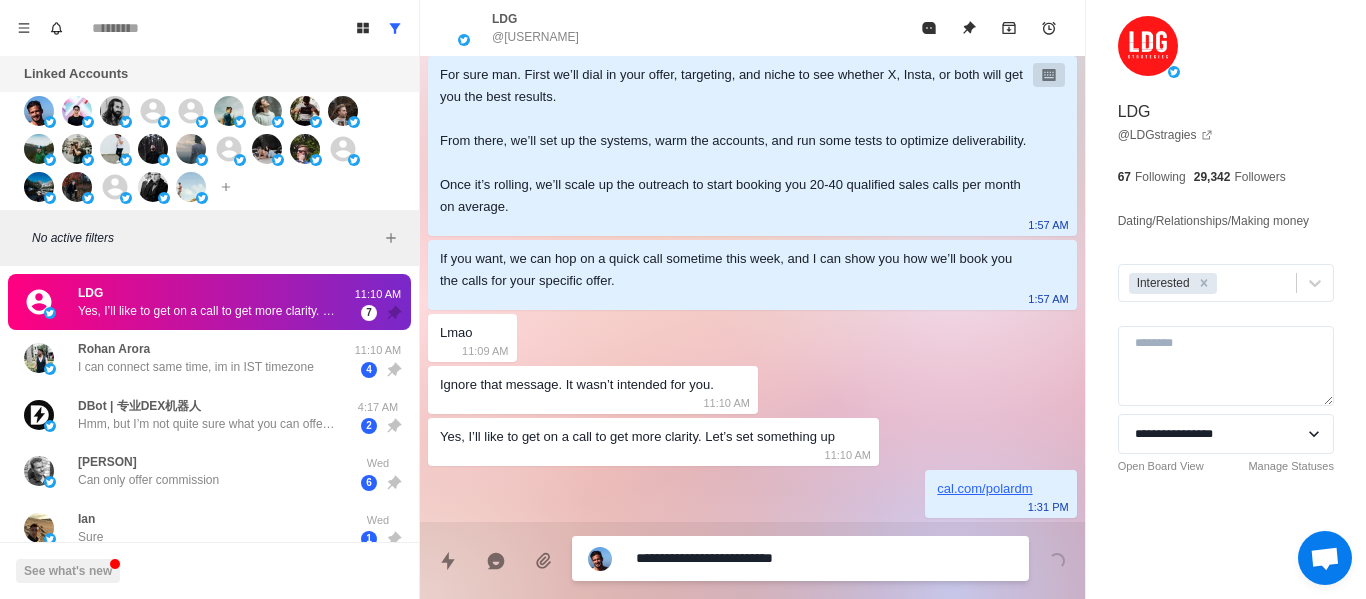 type on "**********" 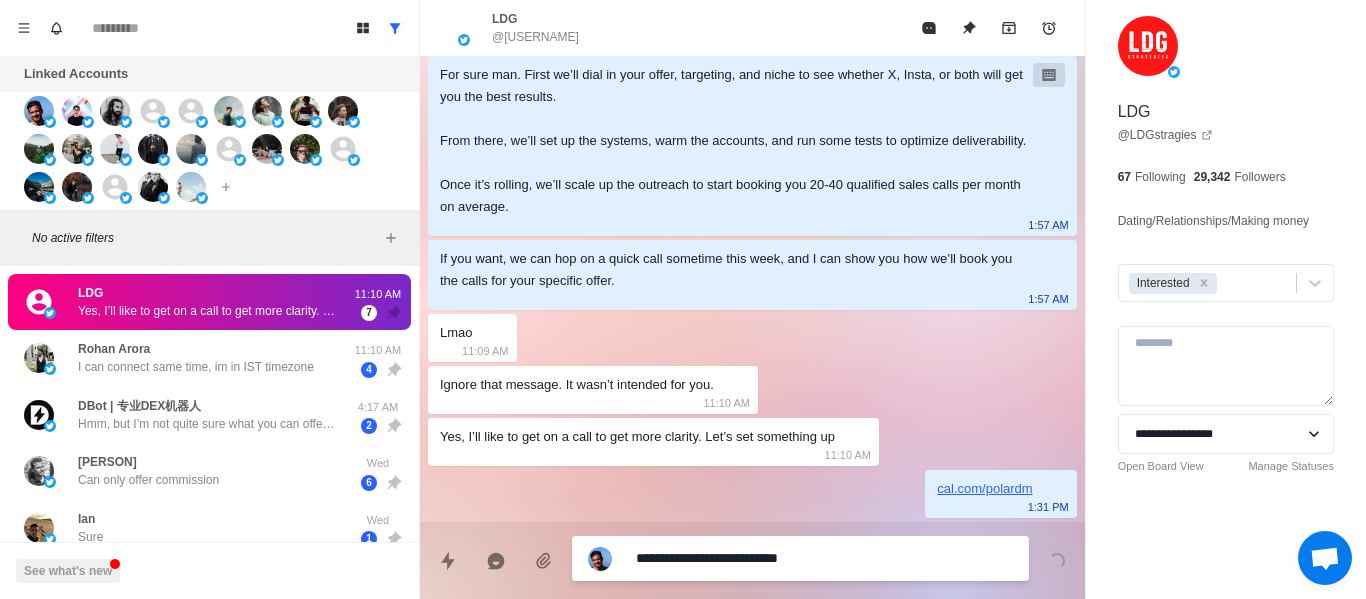 type on "**********" 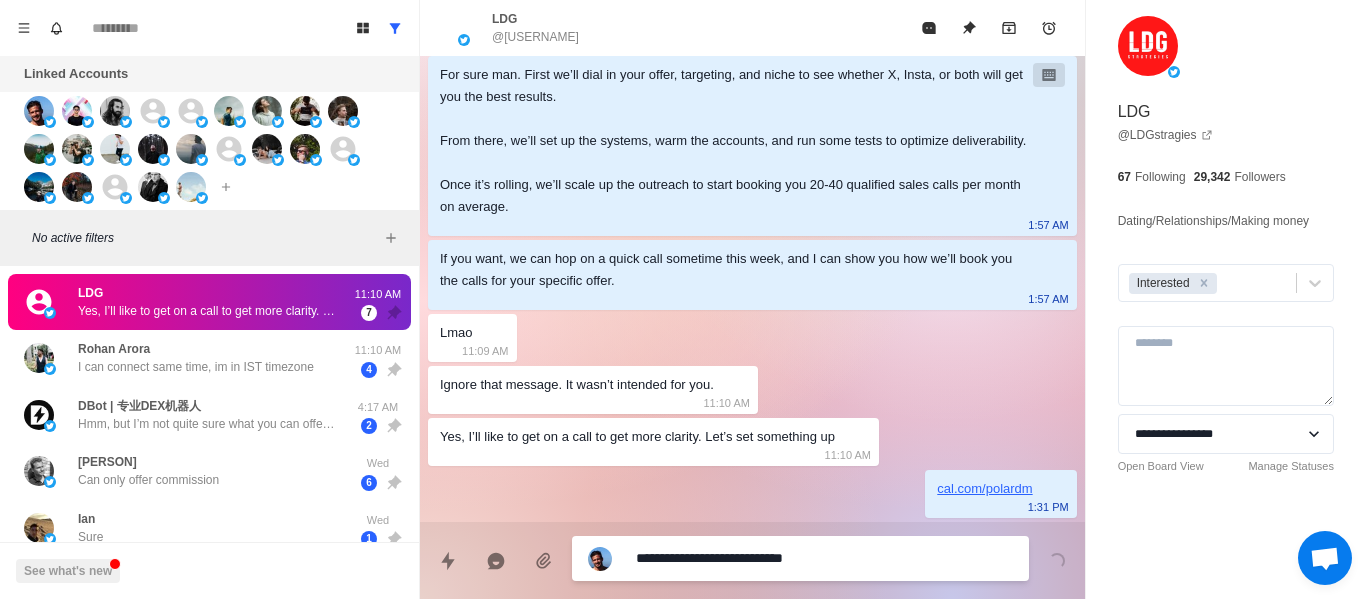 type on "**********" 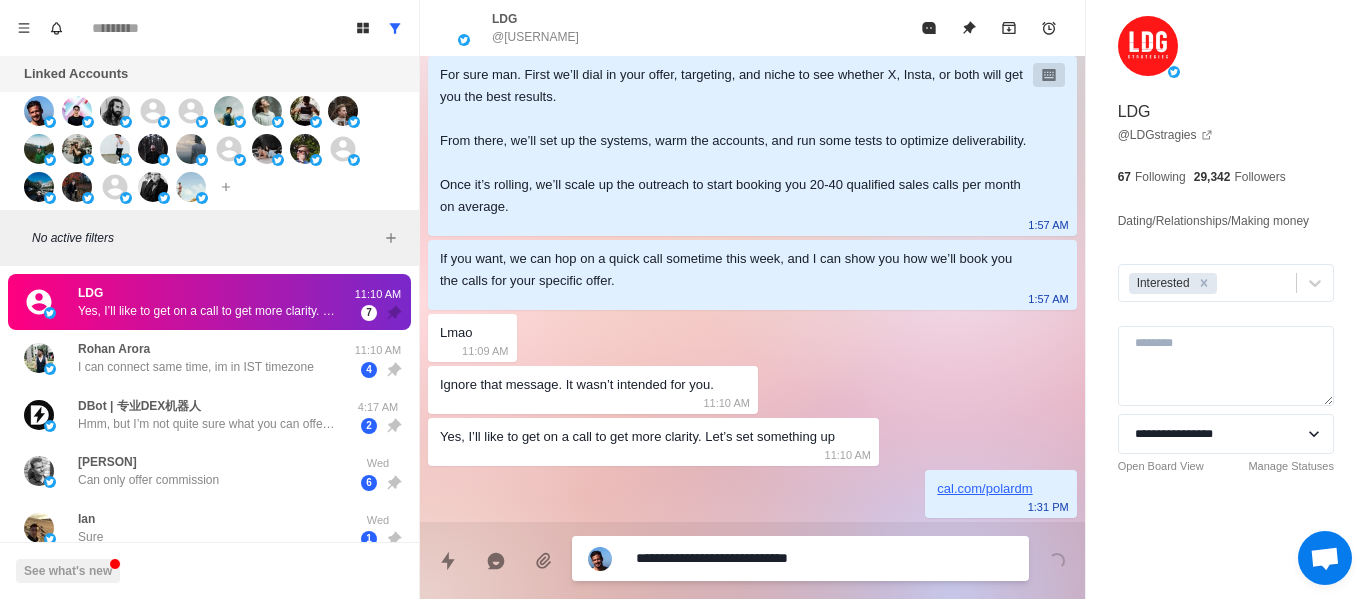 type on "**********" 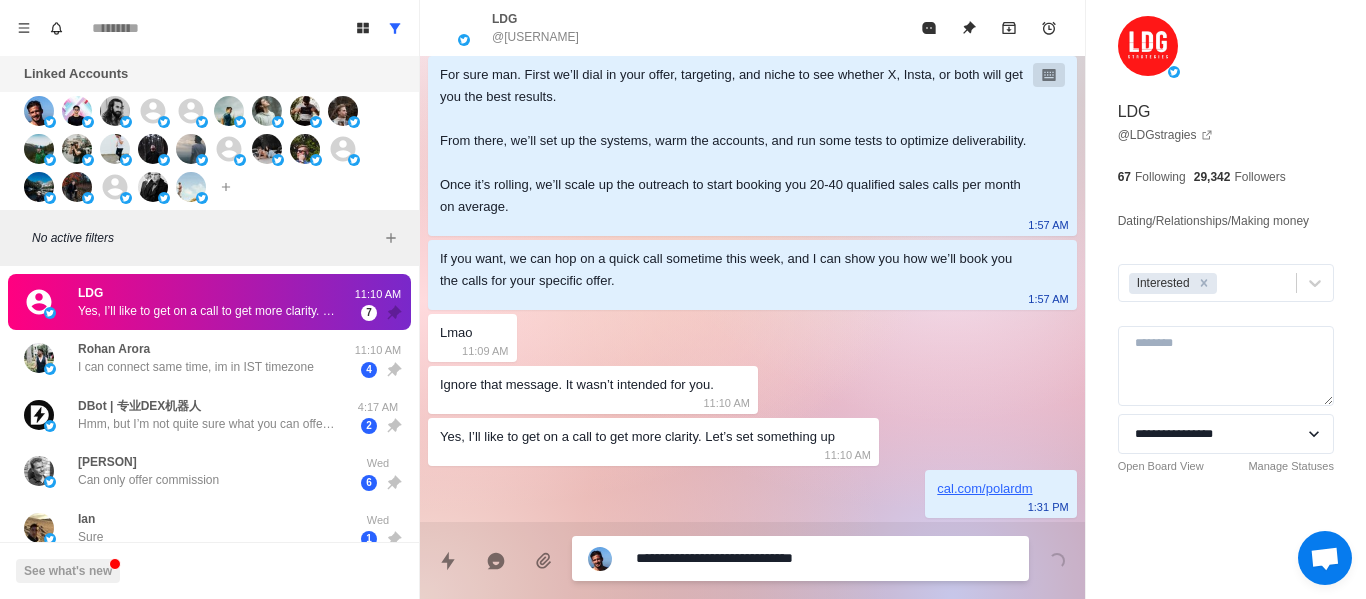 type on "**********" 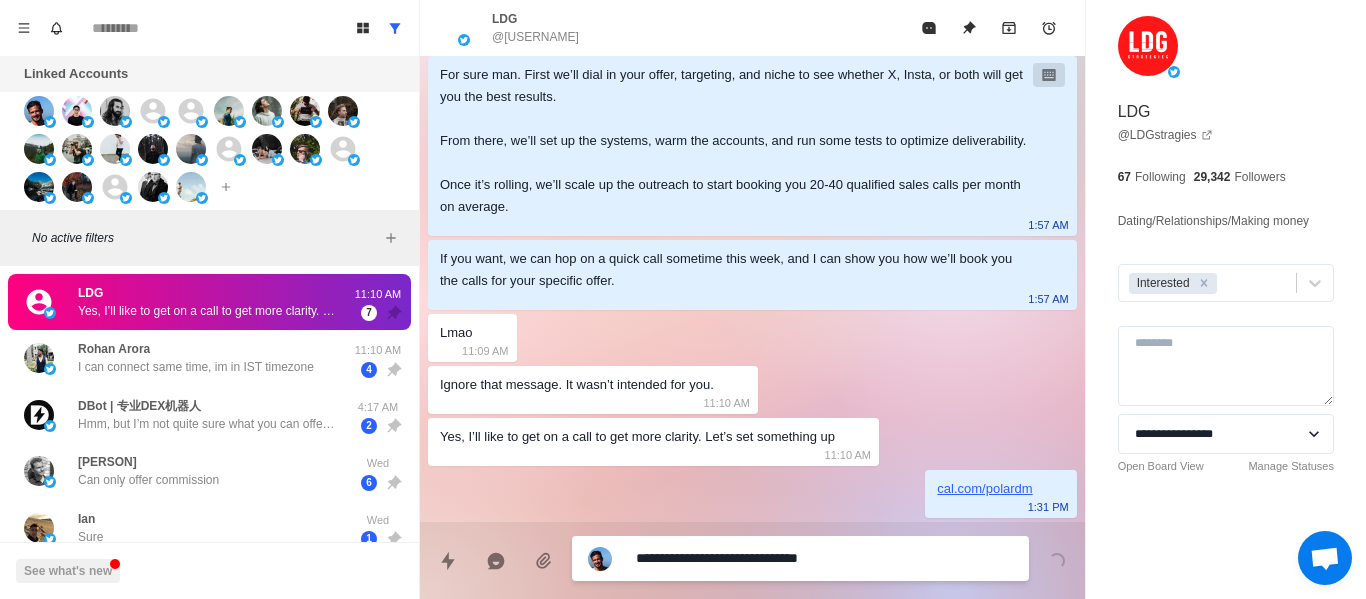 type on "**********" 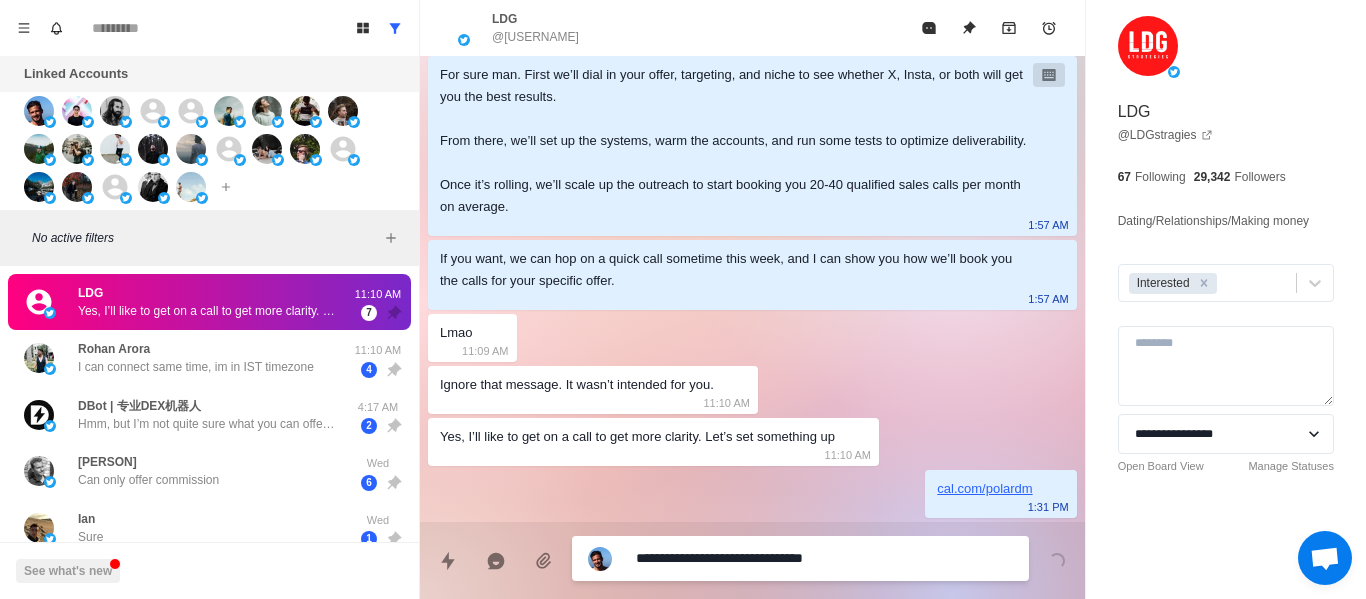 type on "**********" 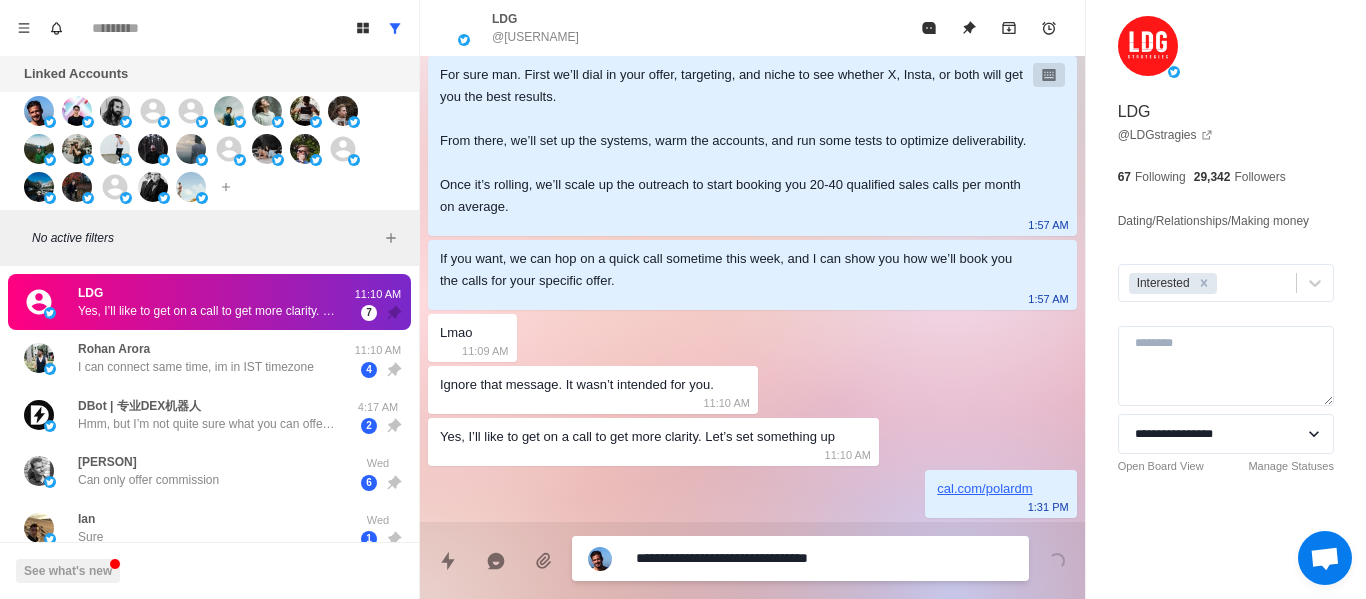 type on "*" 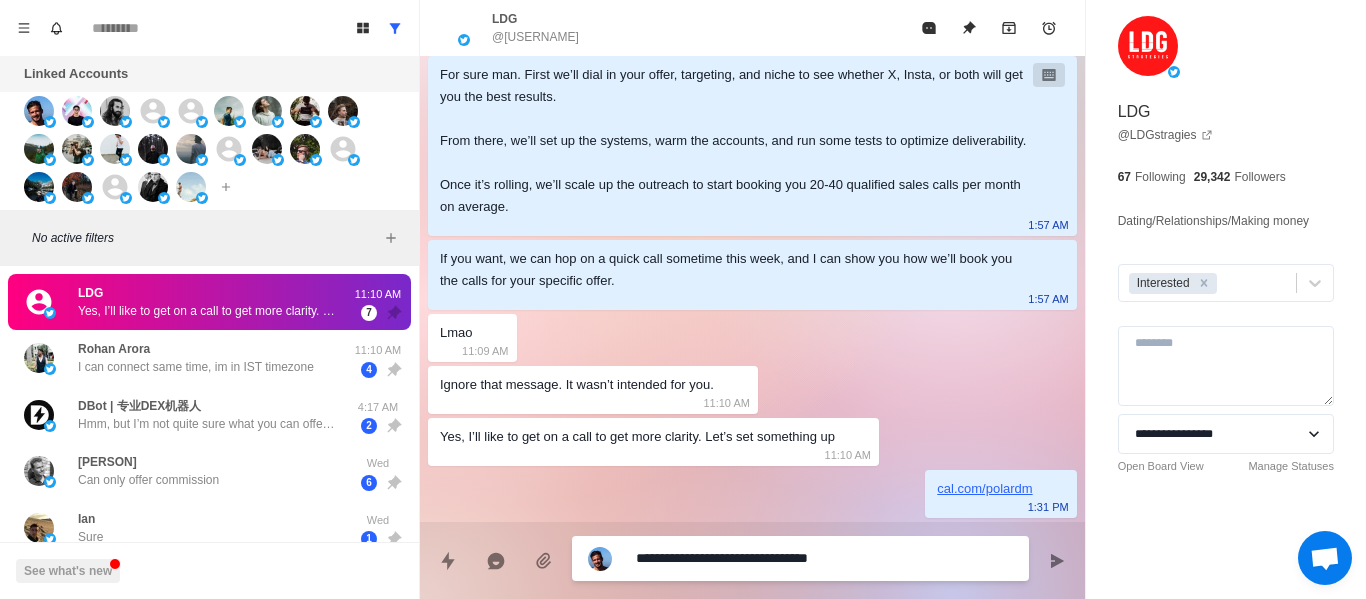click on "**********" at bounding box center [824, 558] 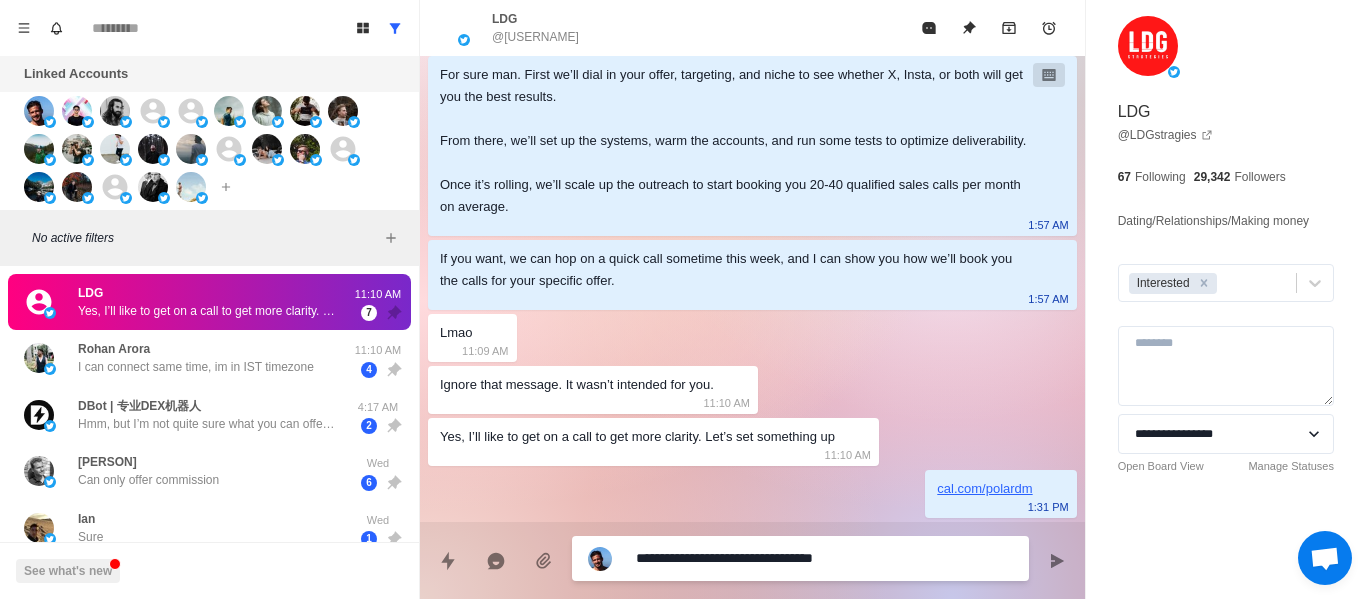 type on "**********" 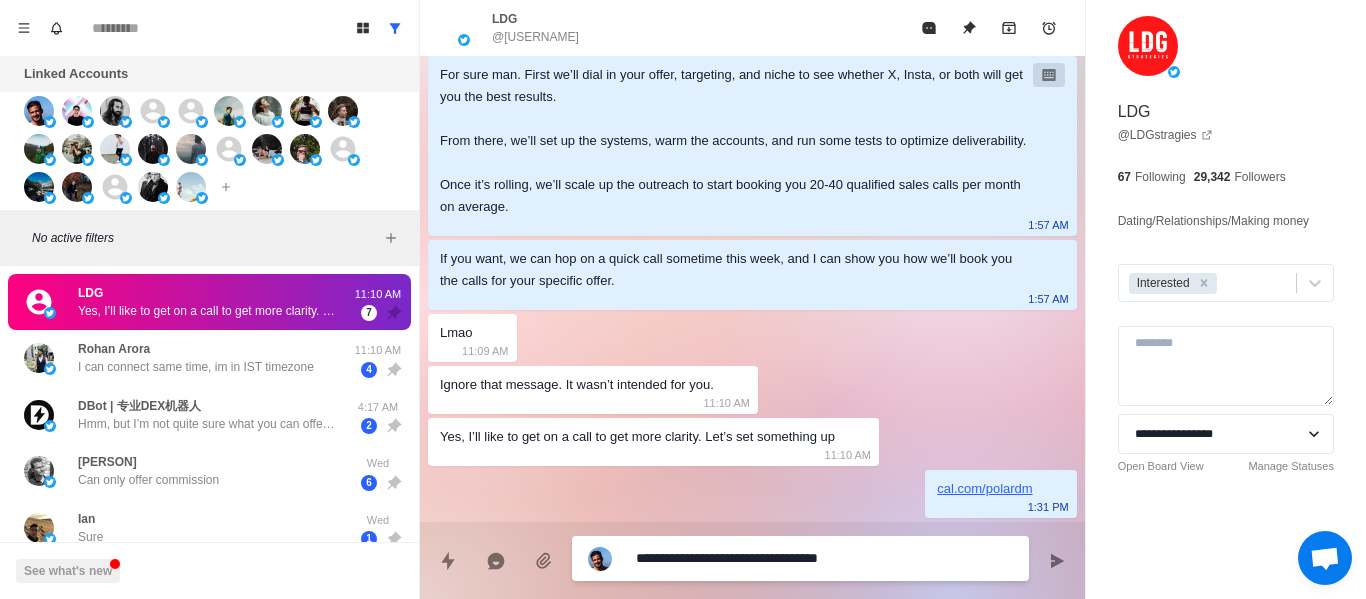 type on "*" 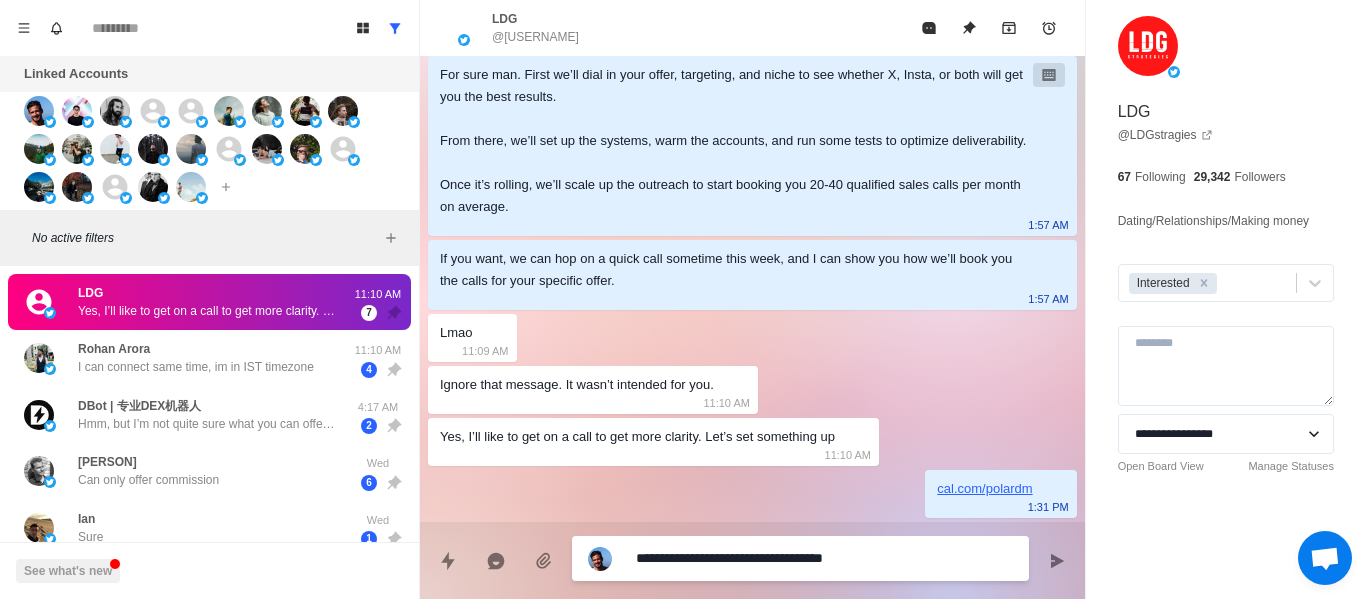 type on "**********" 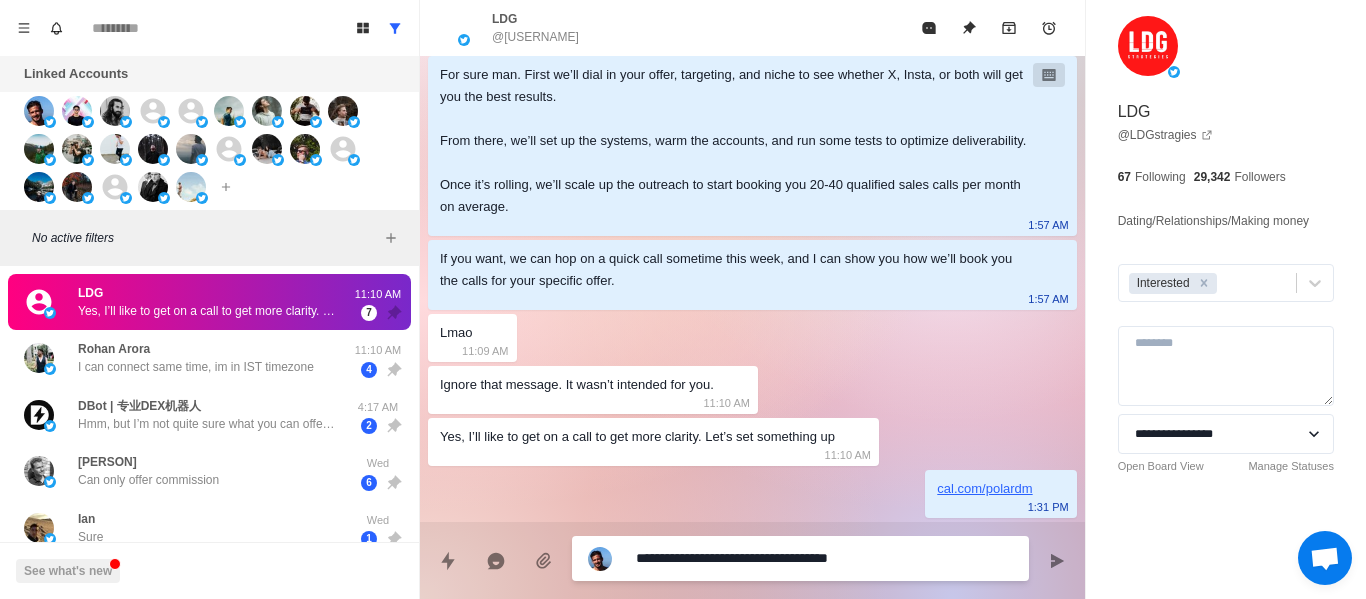 type on "**********" 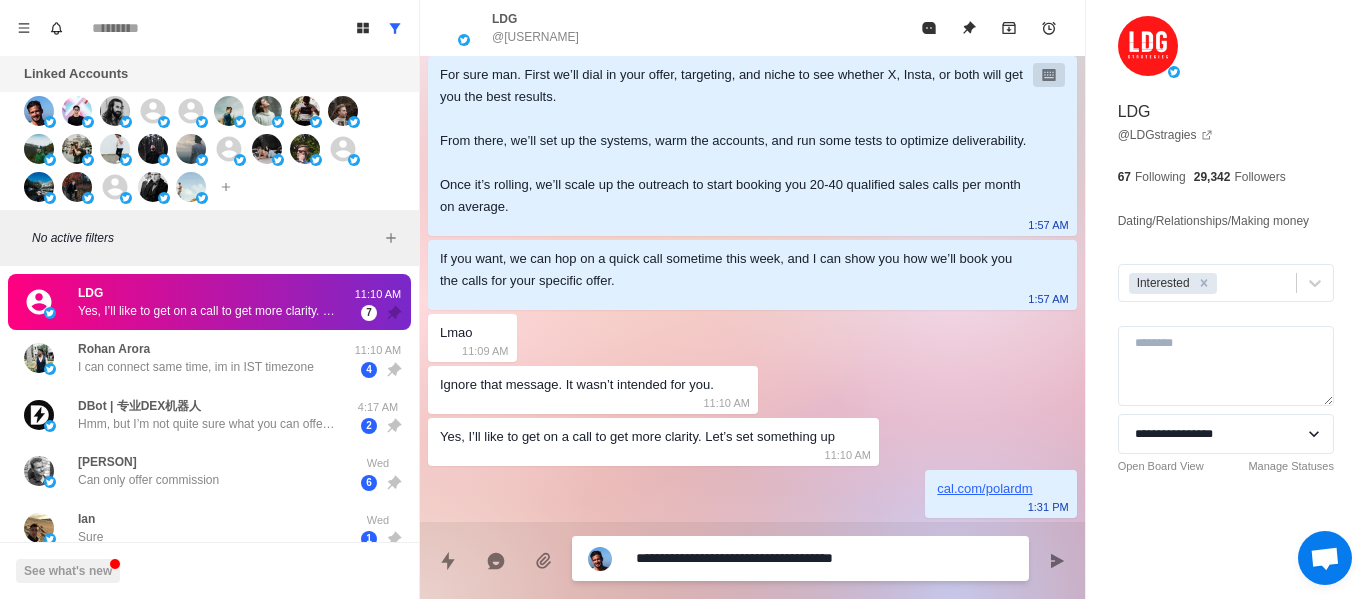 type on "**********" 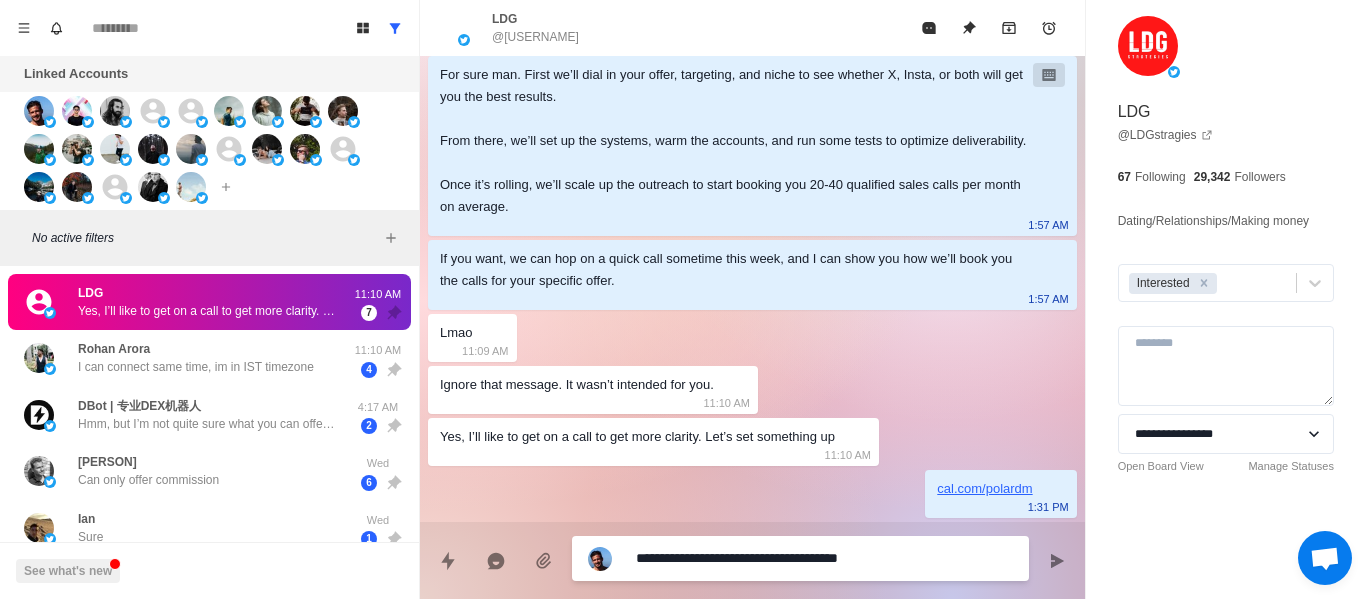 type on "**********" 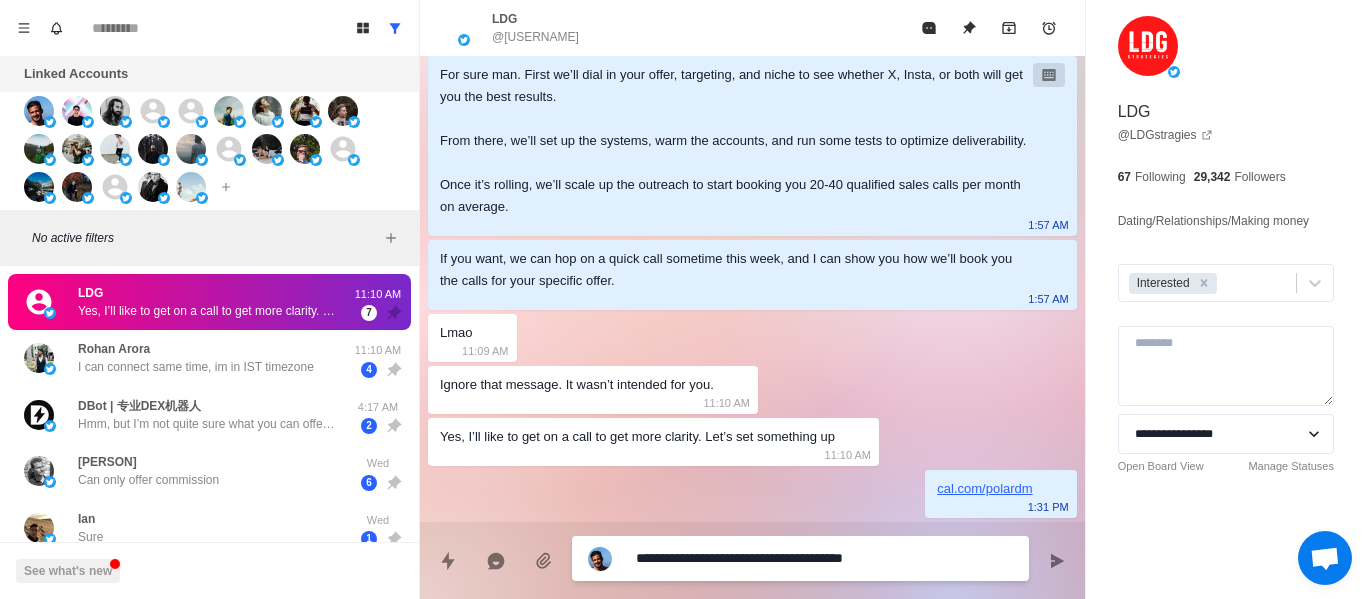 type on "**********" 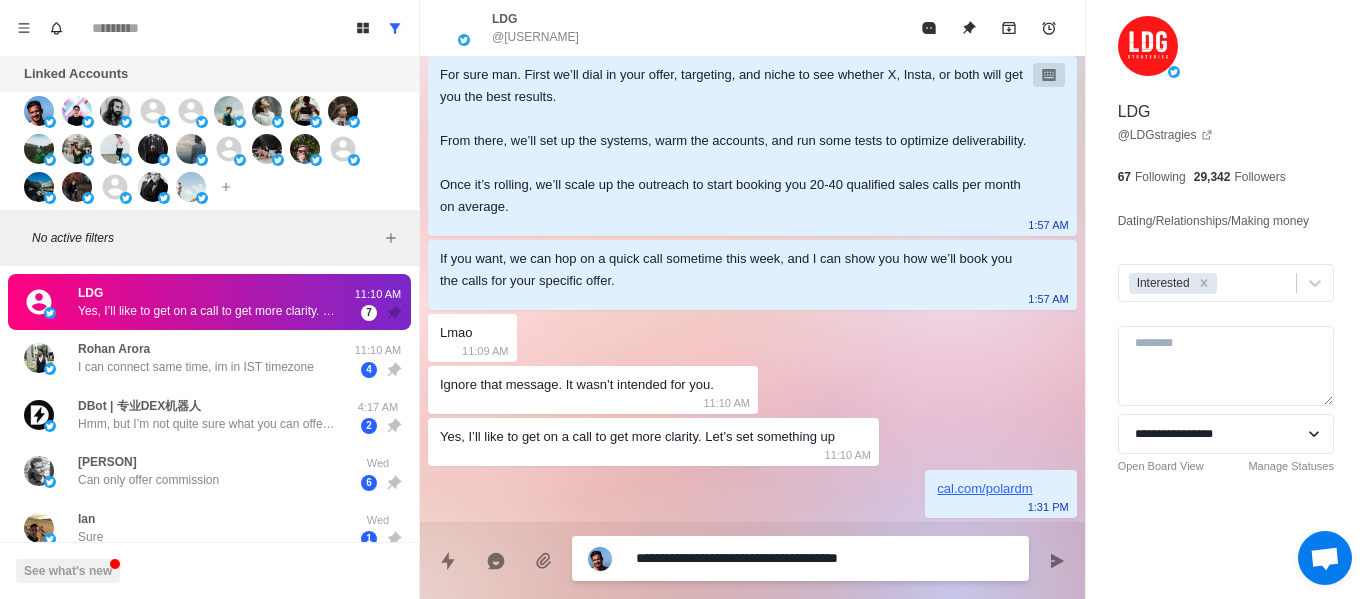type on "**********" 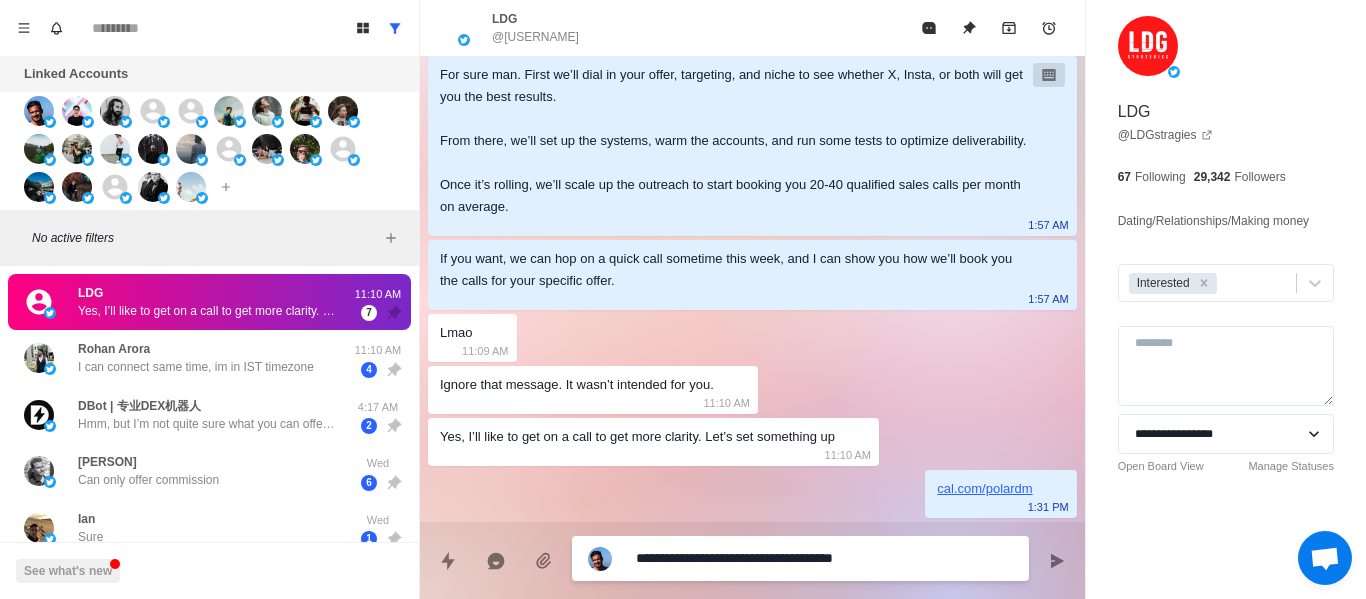 type on "**********" 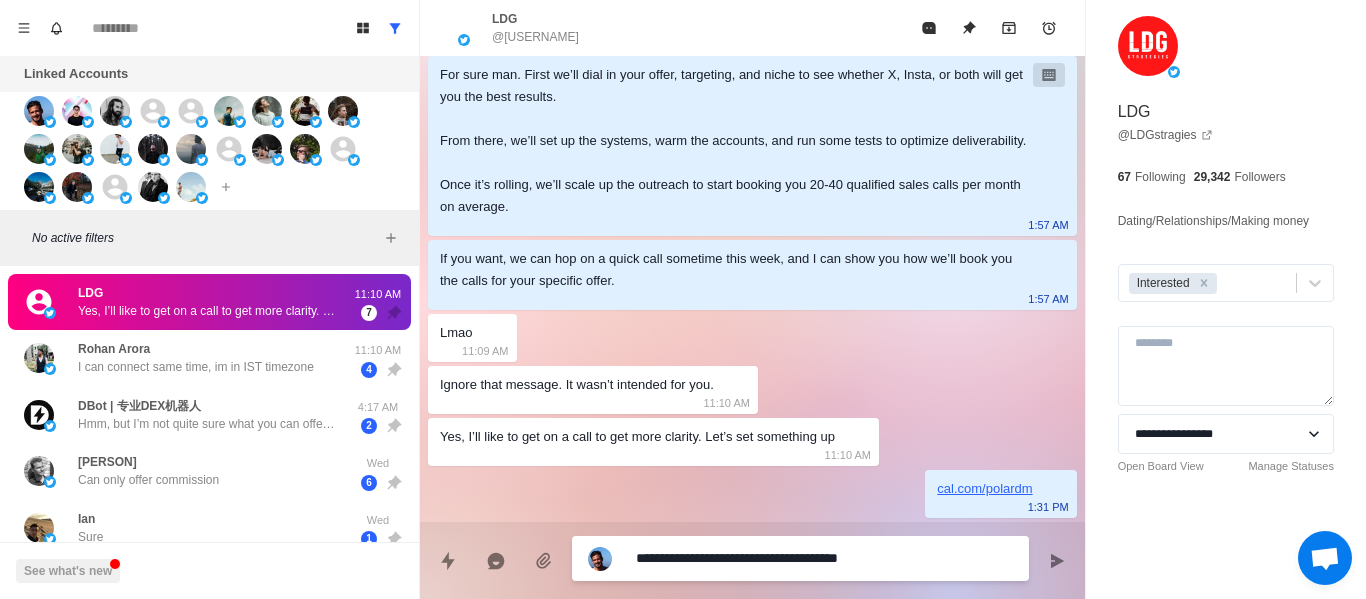 type on "*" 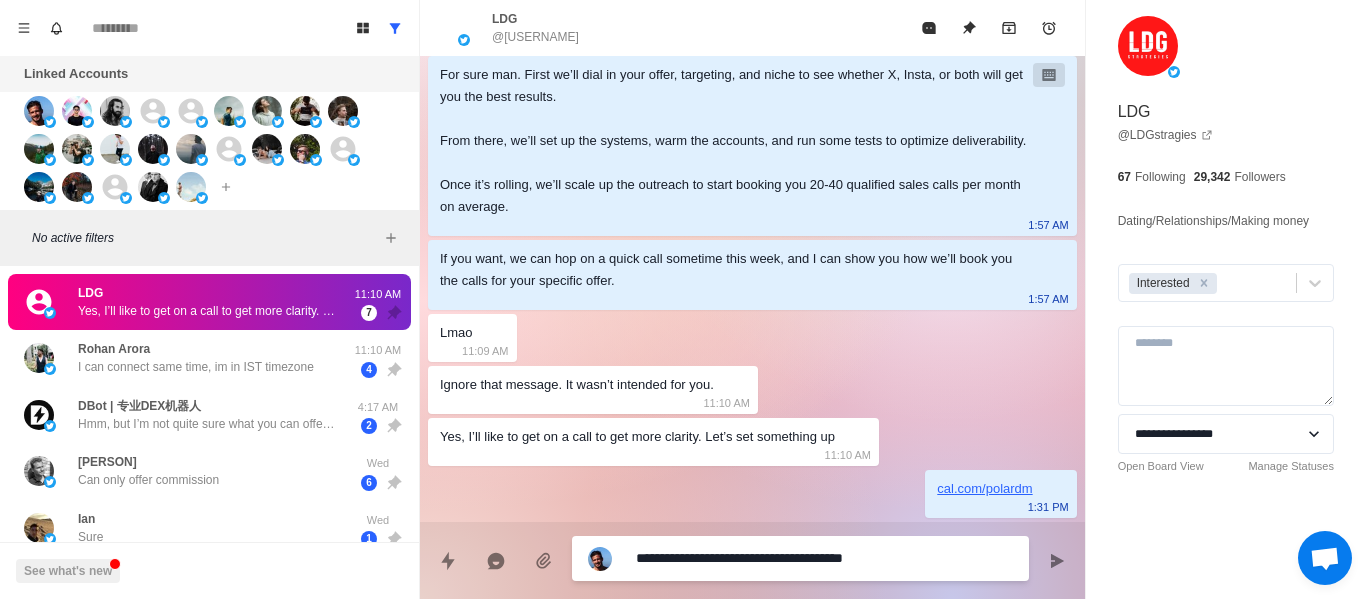 type on "**********" 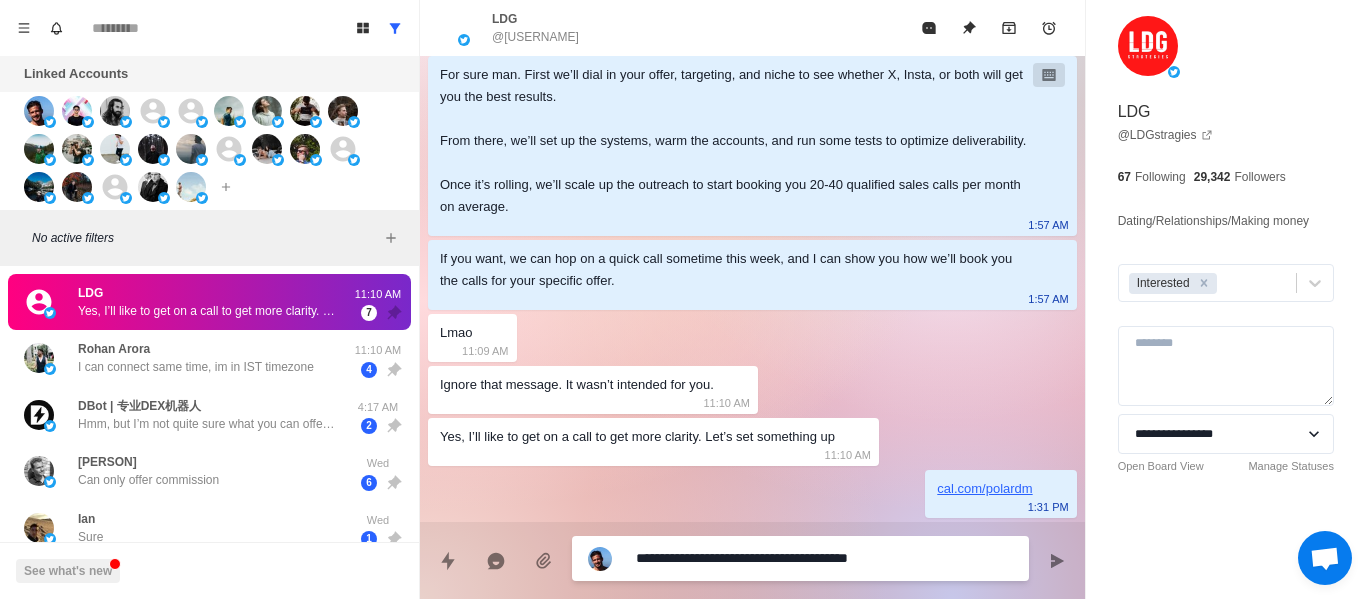 type on "**********" 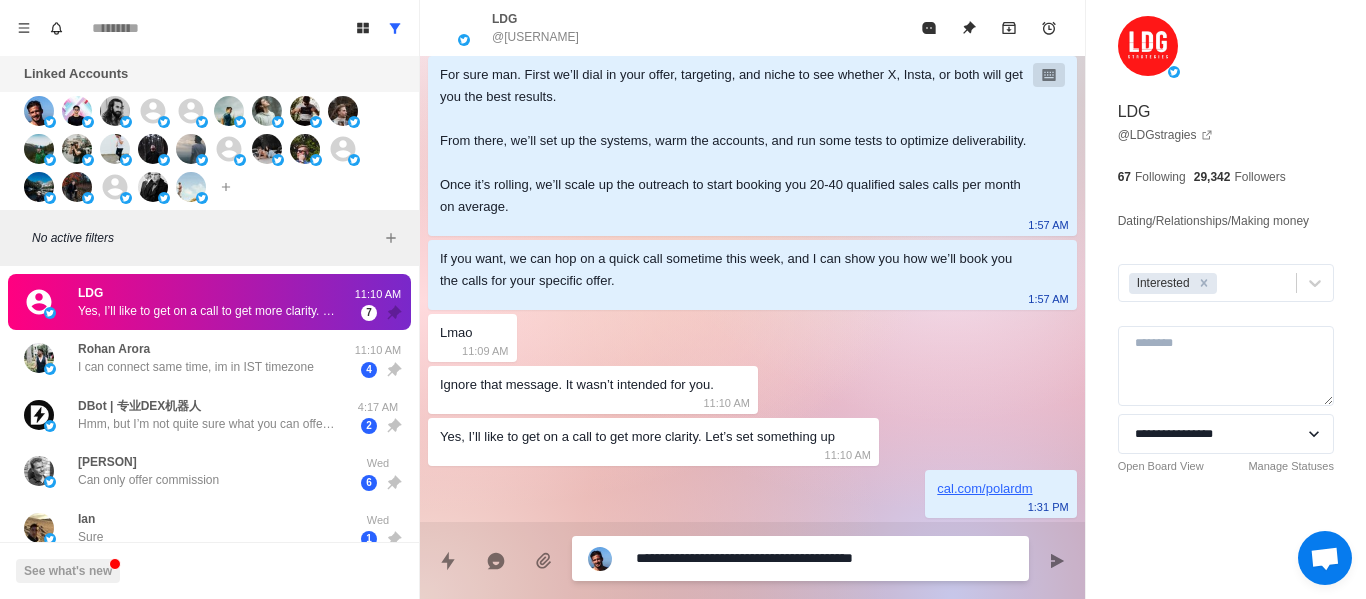 type on "**********" 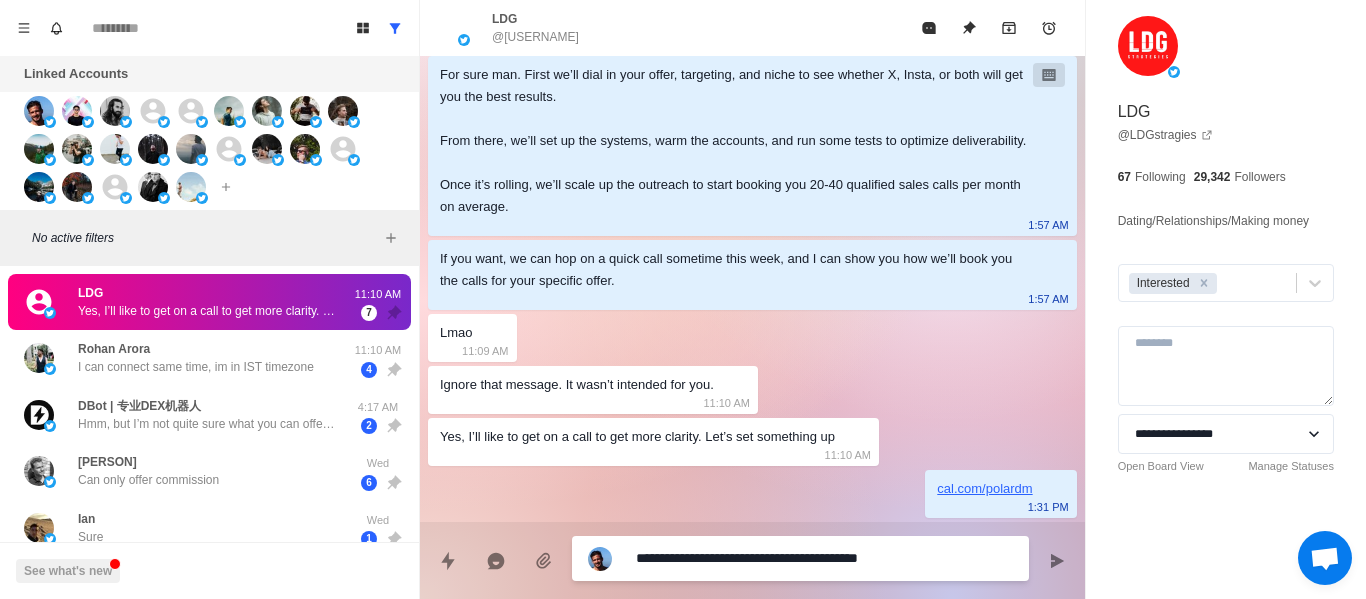 type on "**********" 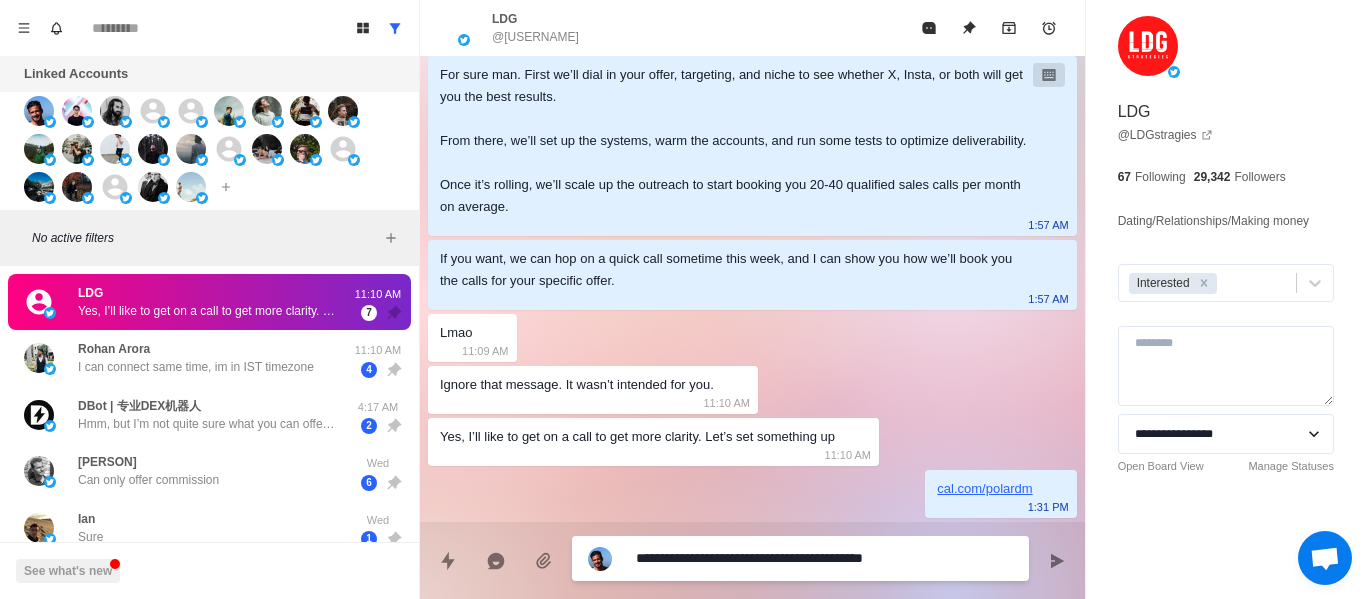 type on "*" 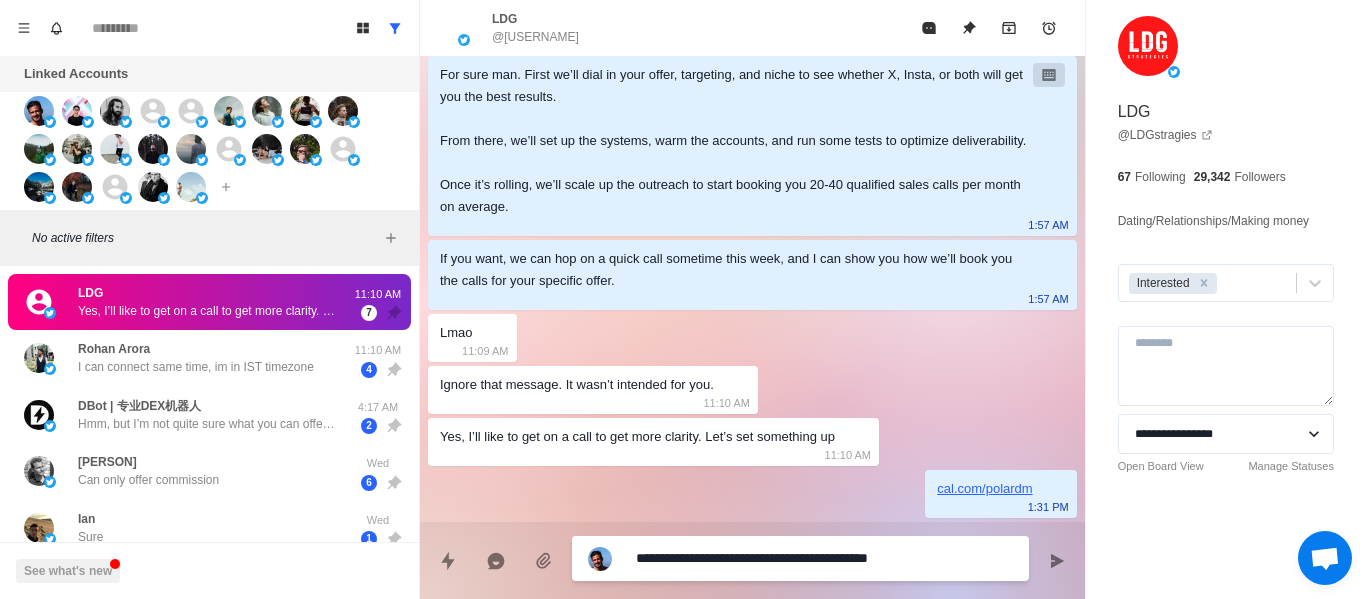 type on "*" 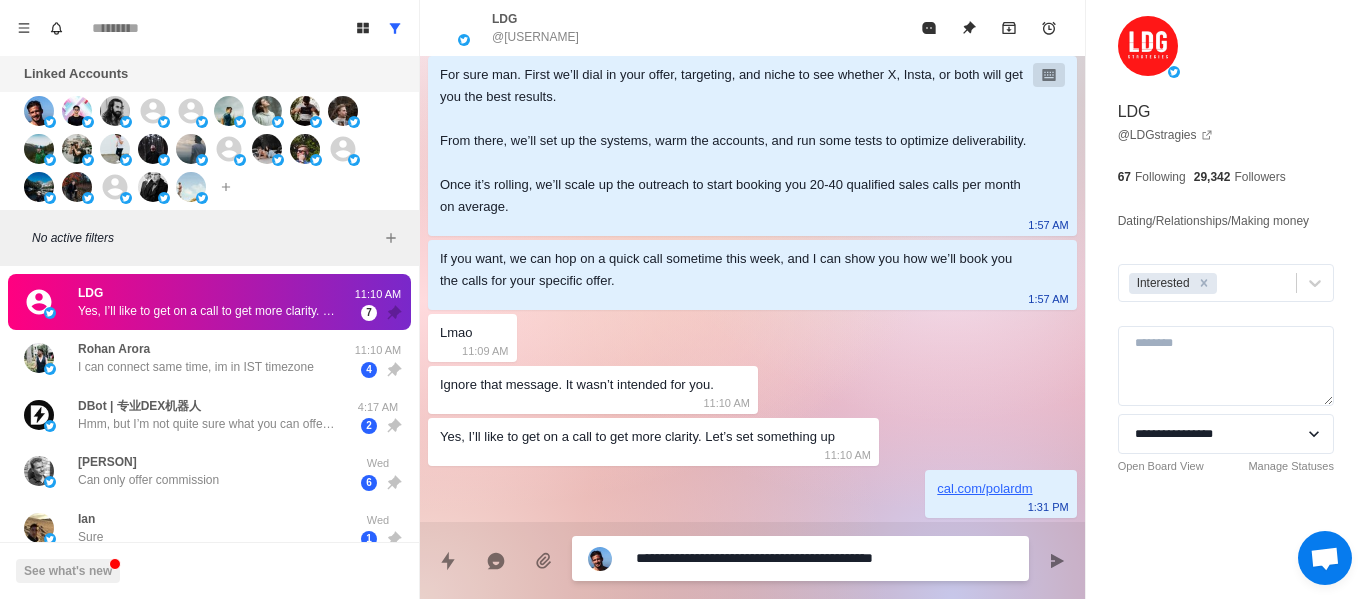type on "**********" 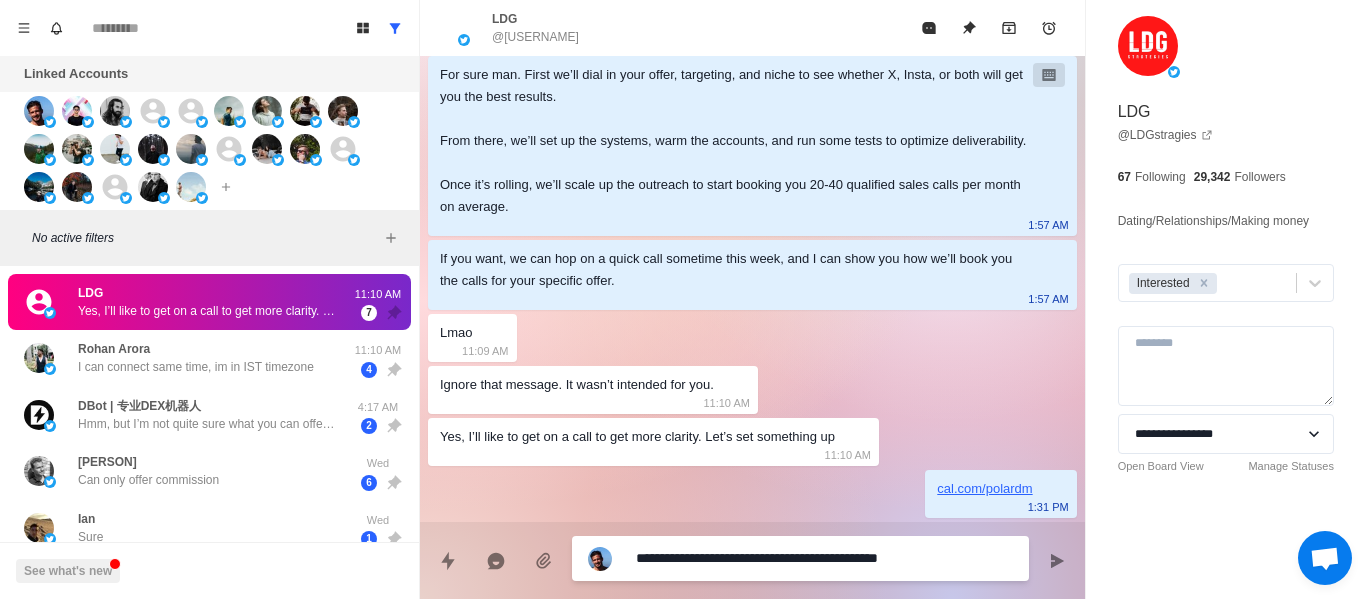 type on "**********" 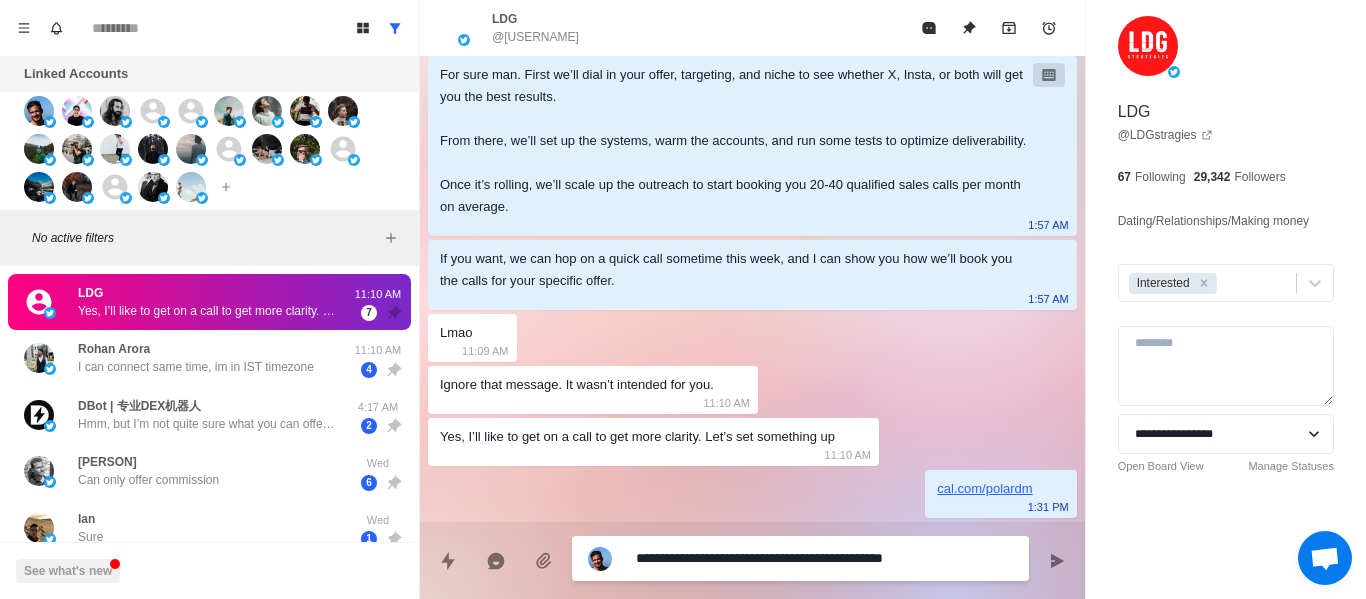 type on "**********" 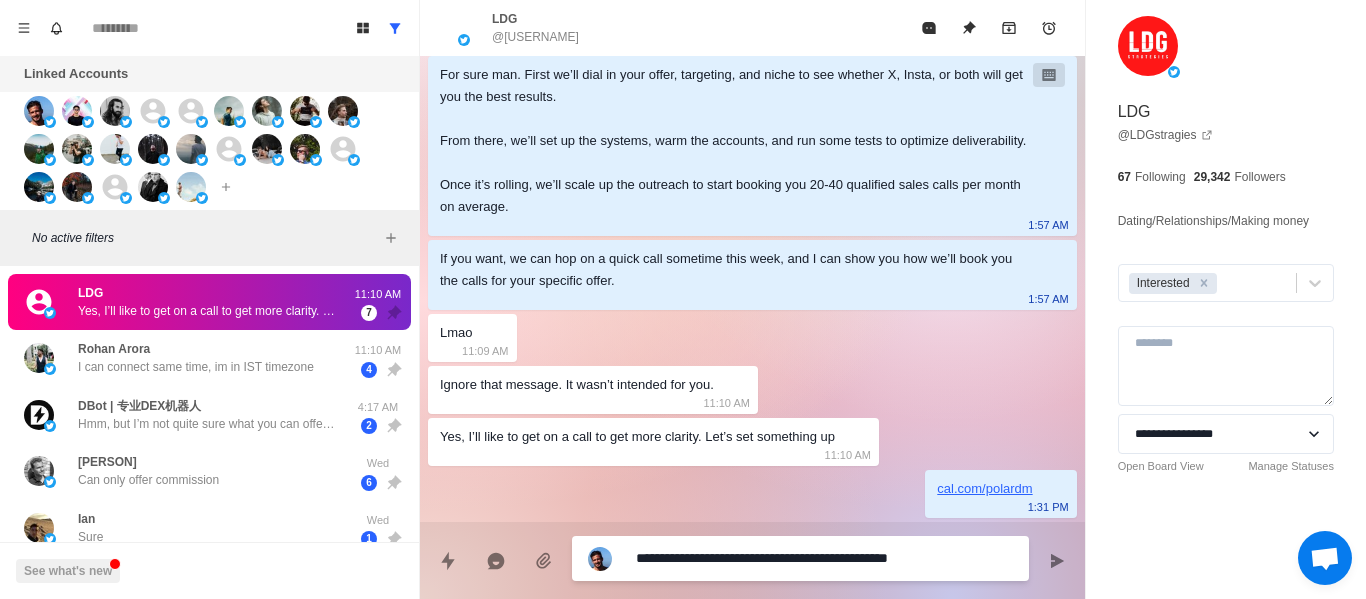 type on "**********" 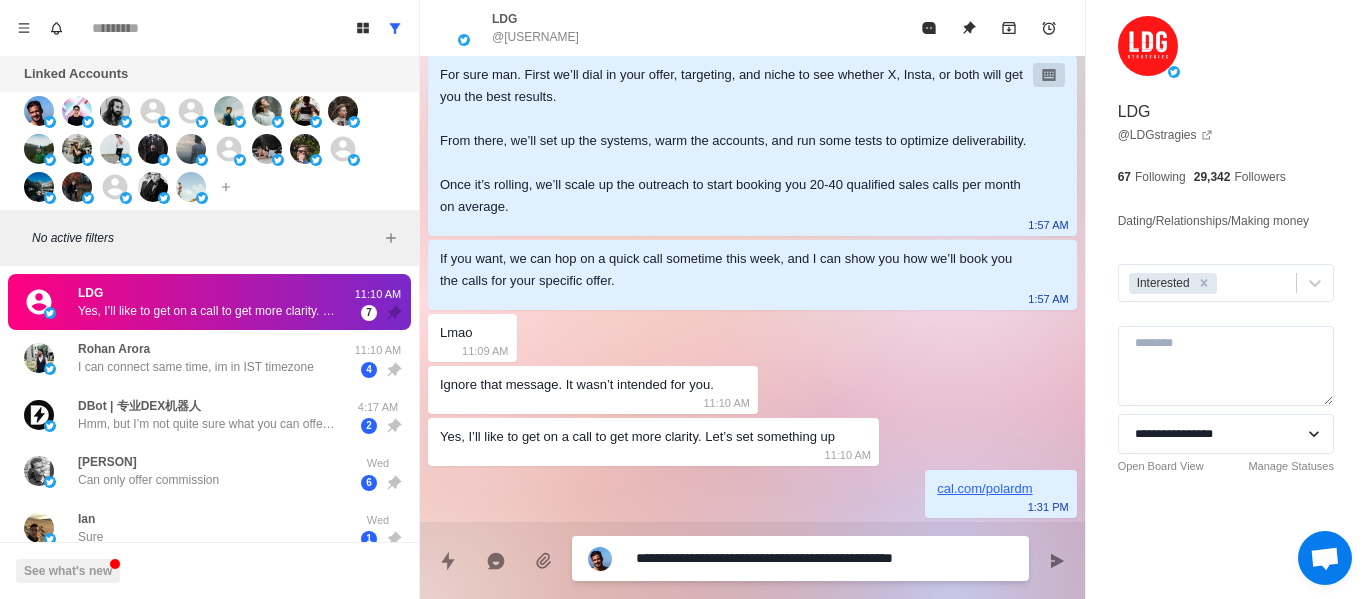 type on "*" 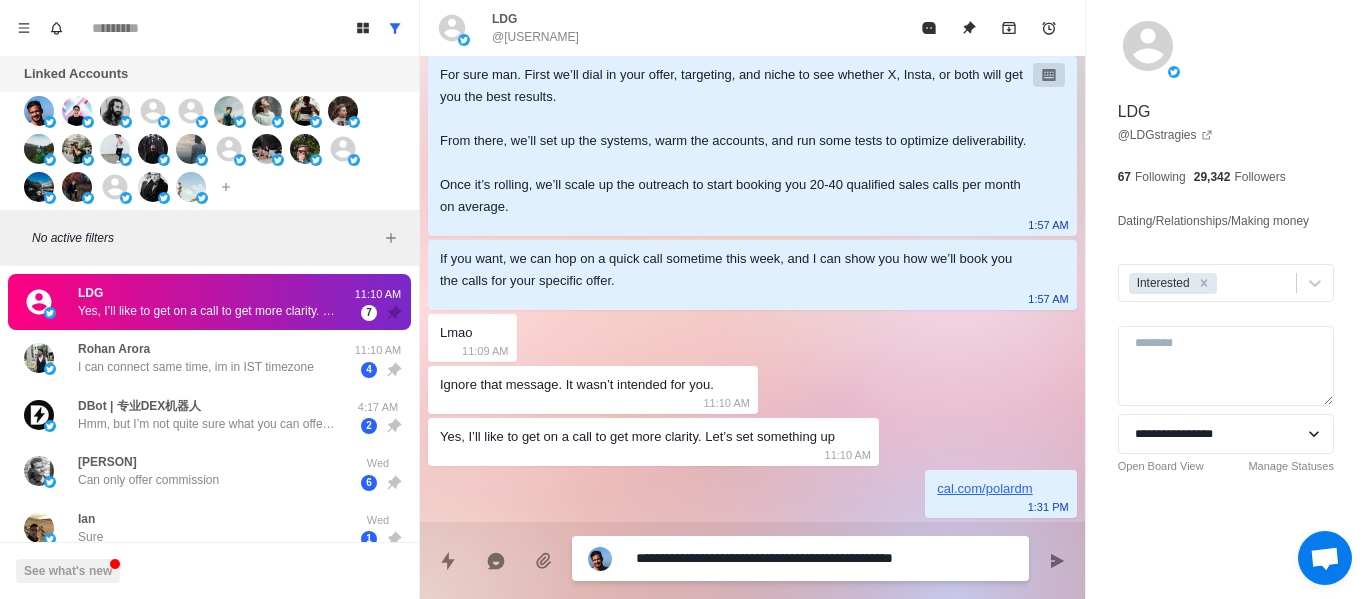 click on "**********" at bounding box center [824, 558] 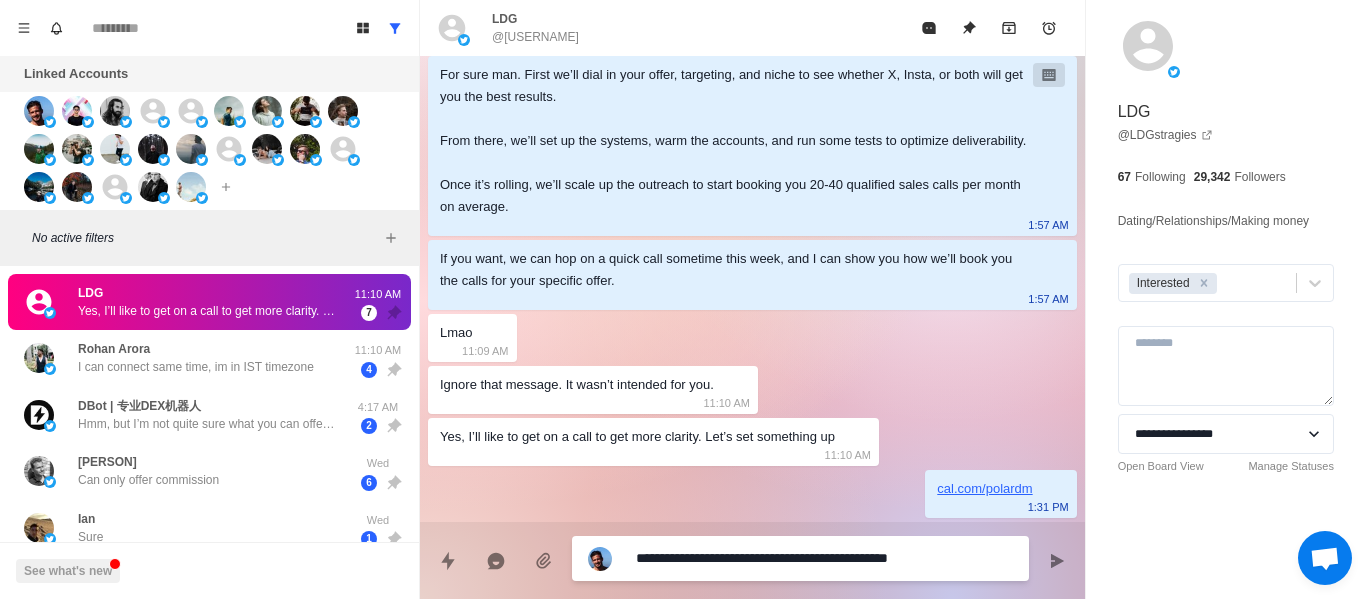 type on "**********" 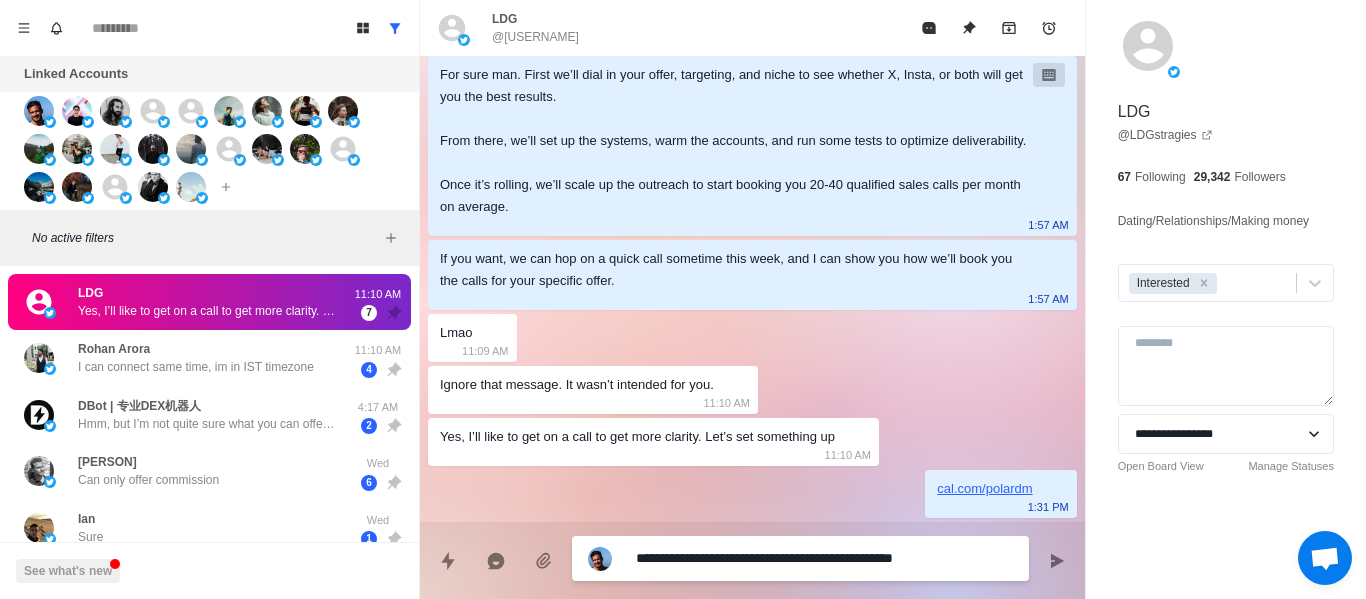 click on "**********" at bounding box center (824, 558) 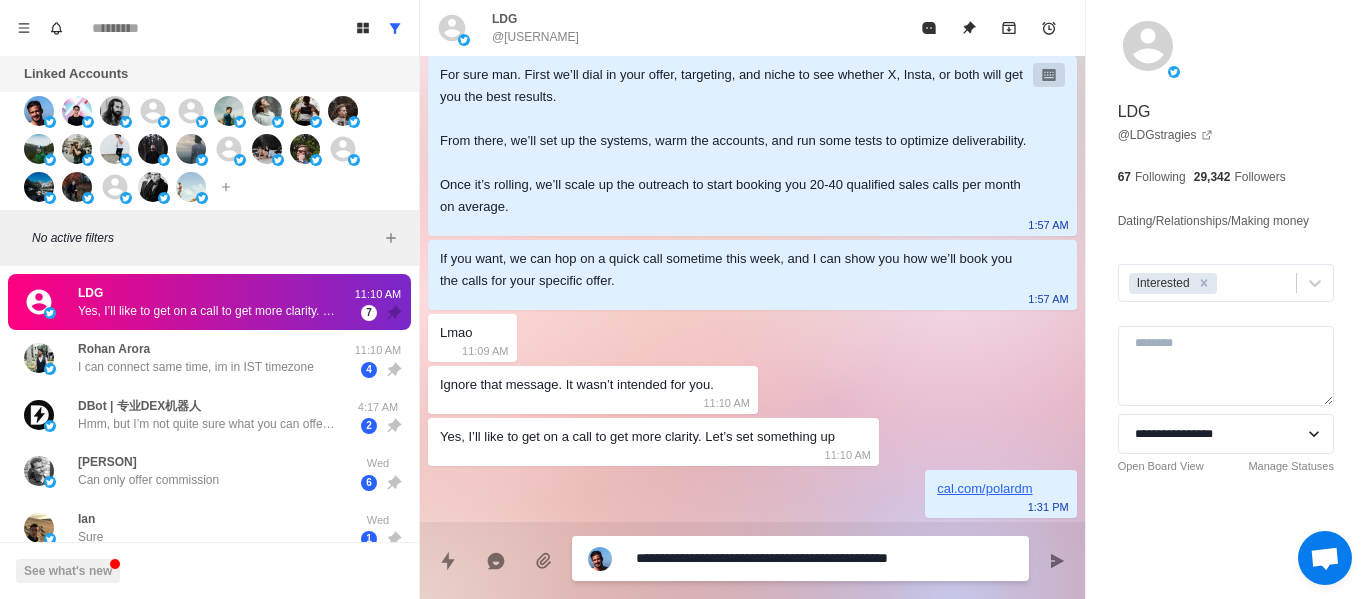 type on "**********" 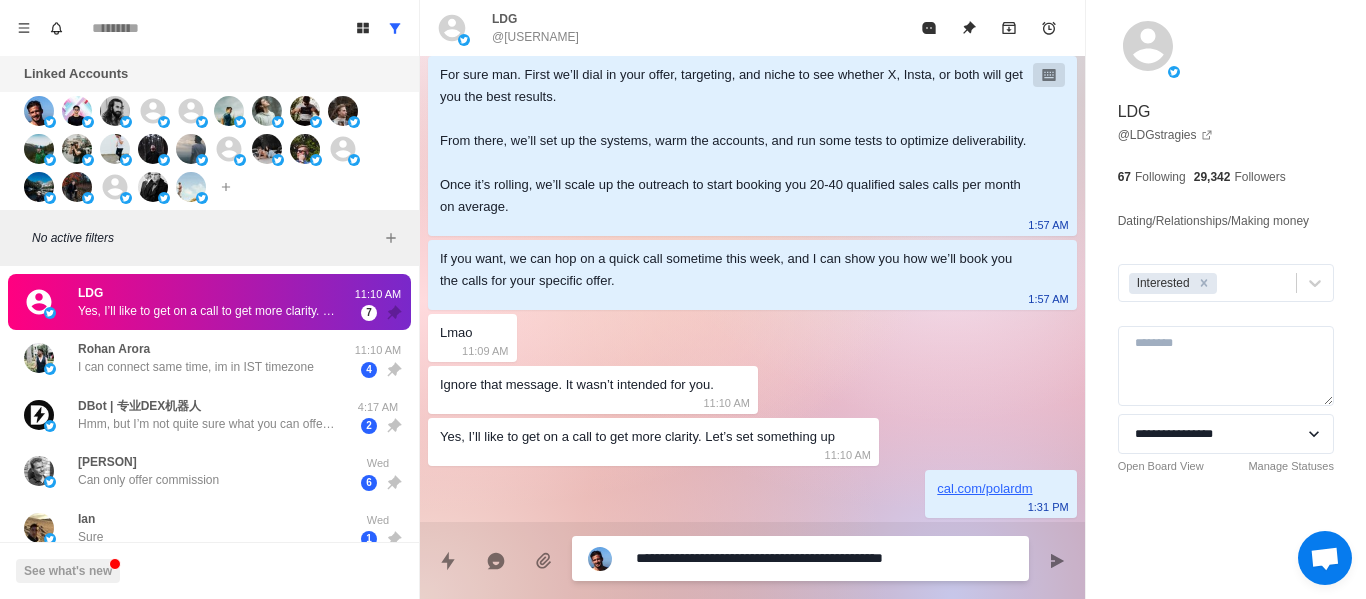type on "*" 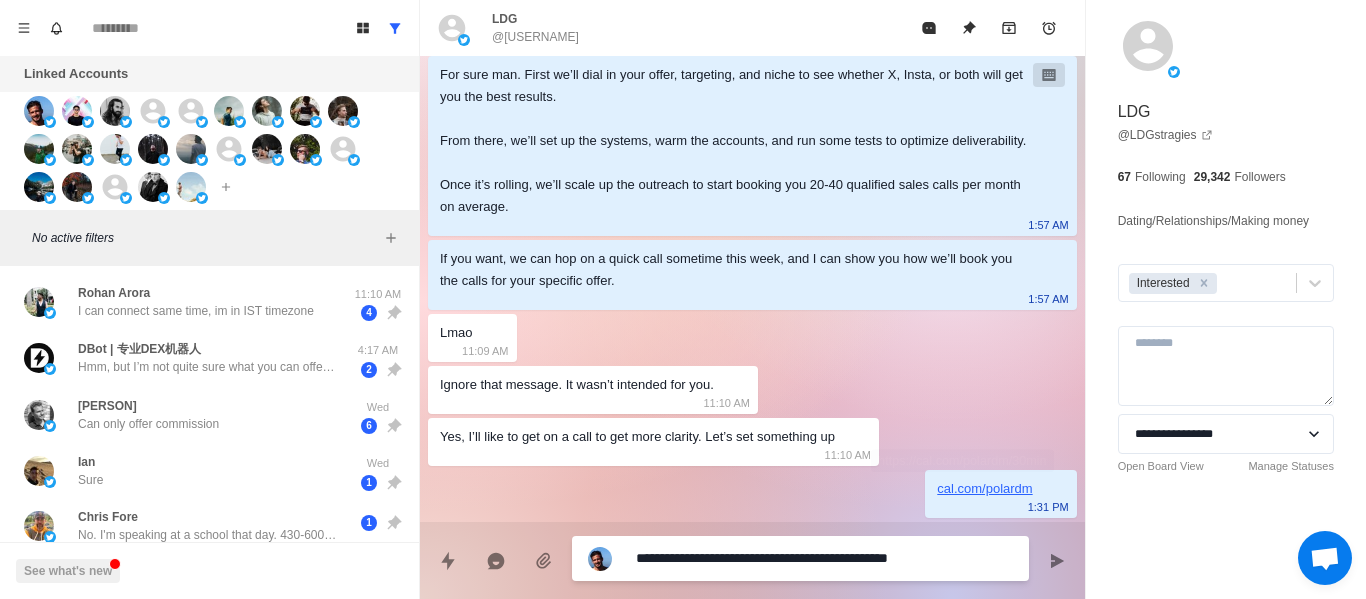 type on "**********" 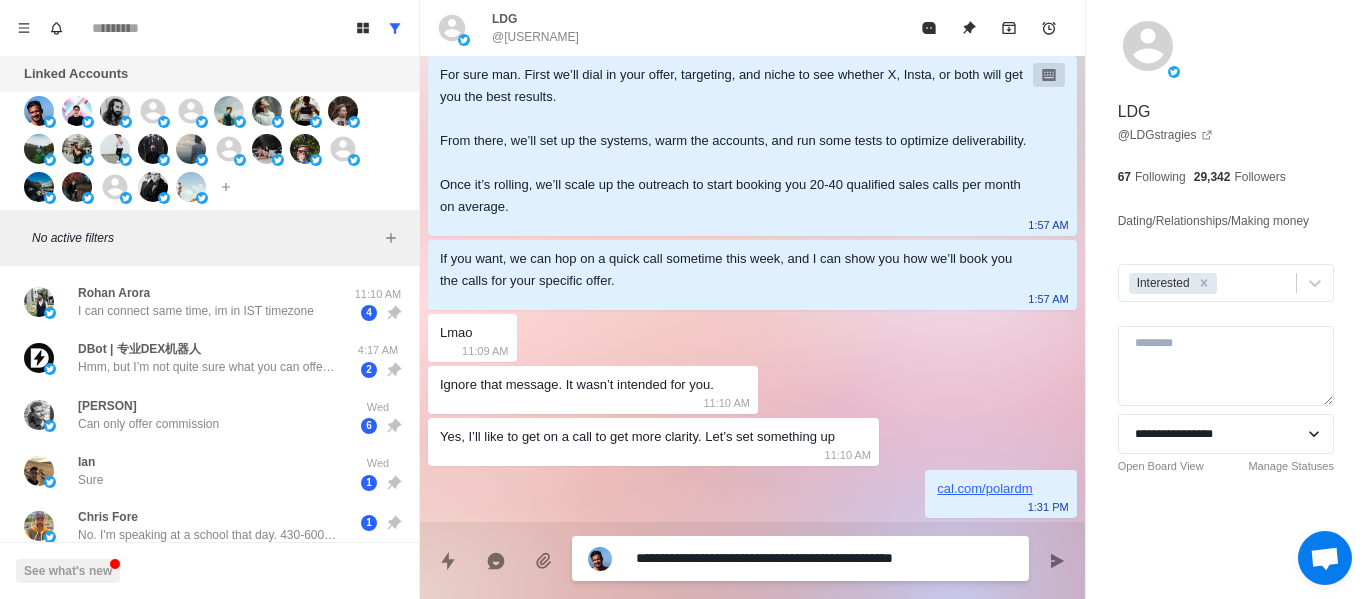 type on "*" 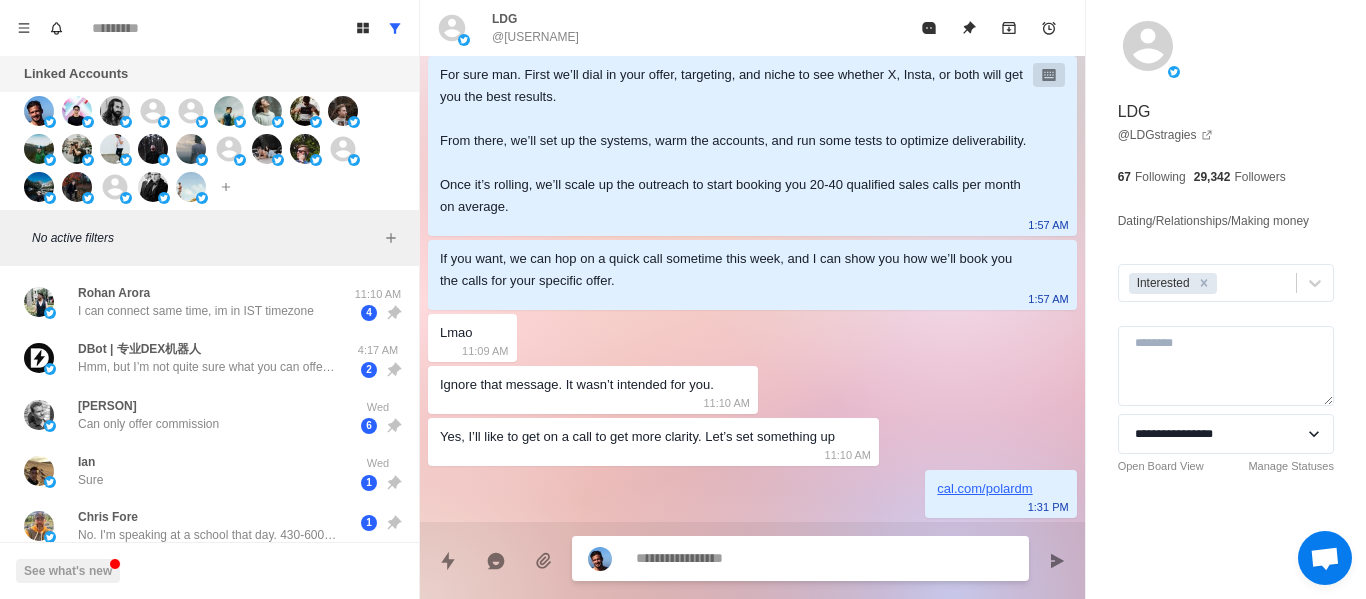 scroll, scrollTop: 388, scrollLeft: 0, axis: vertical 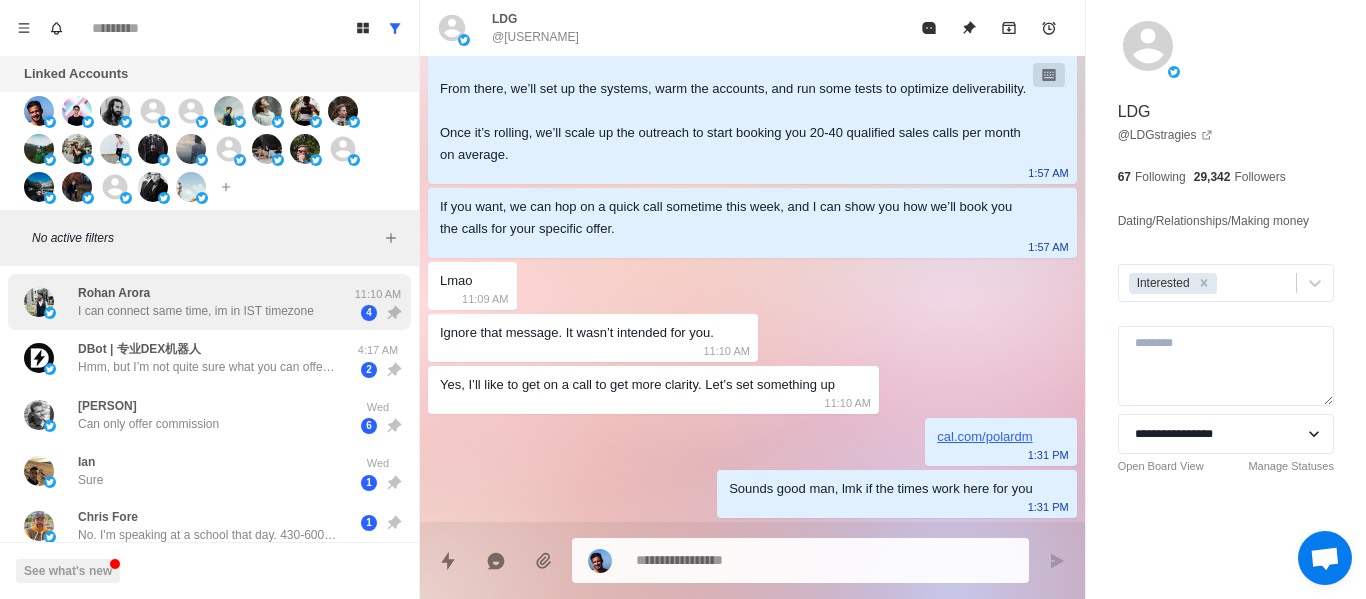 drag, startPoint x: 243, startPoint y: 390, endPoint x: 242, endPoint y: 327, distance: 63.007935 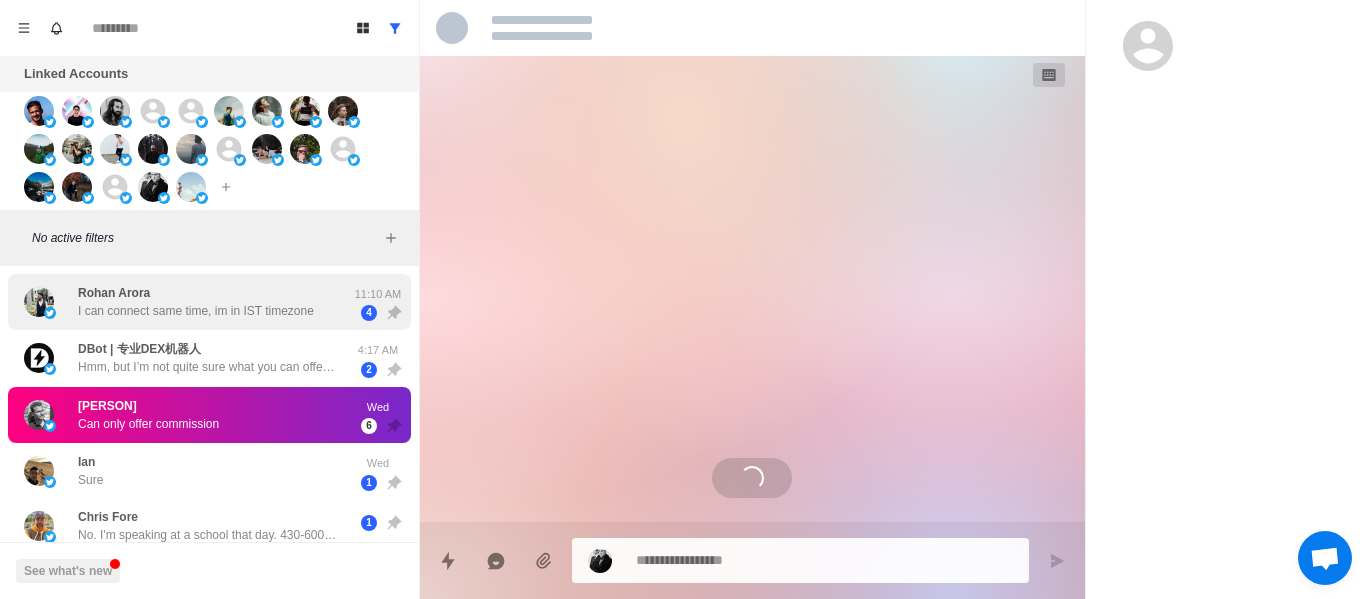 click on "[PERSON] I can connect same time, im in IST timezone 11:10 AM 4" at bounding box center [209, 302] 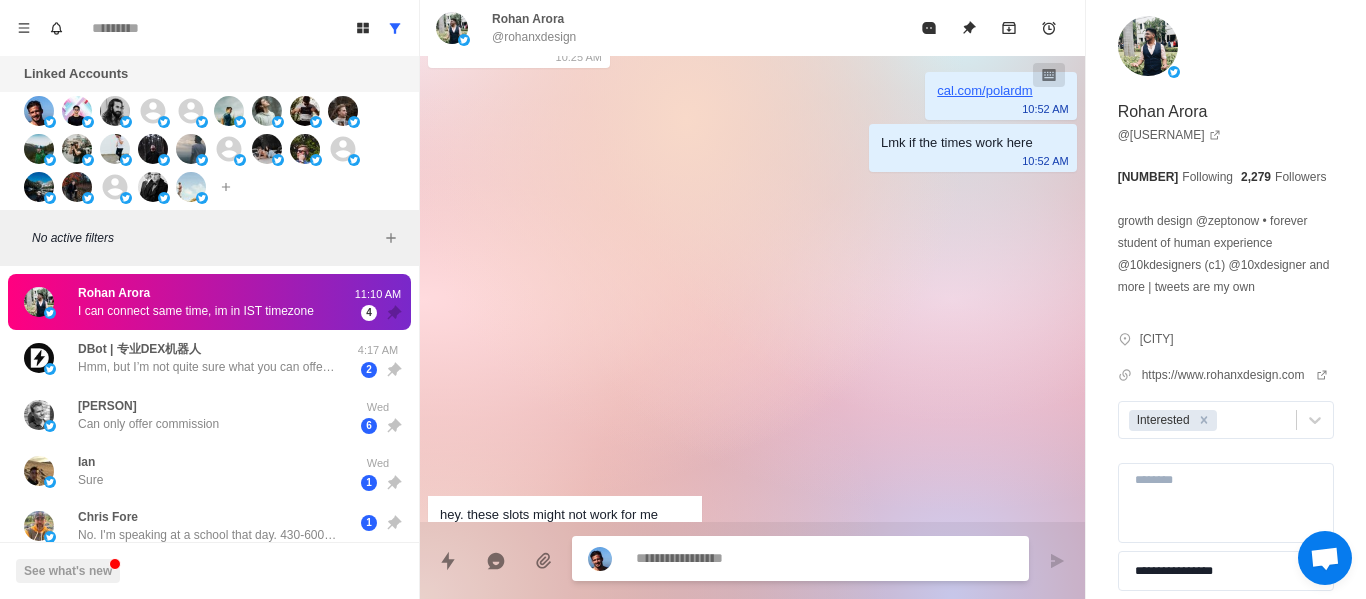 scroll, scrollTop: 664, scrollLeft: 0, axis: vertical 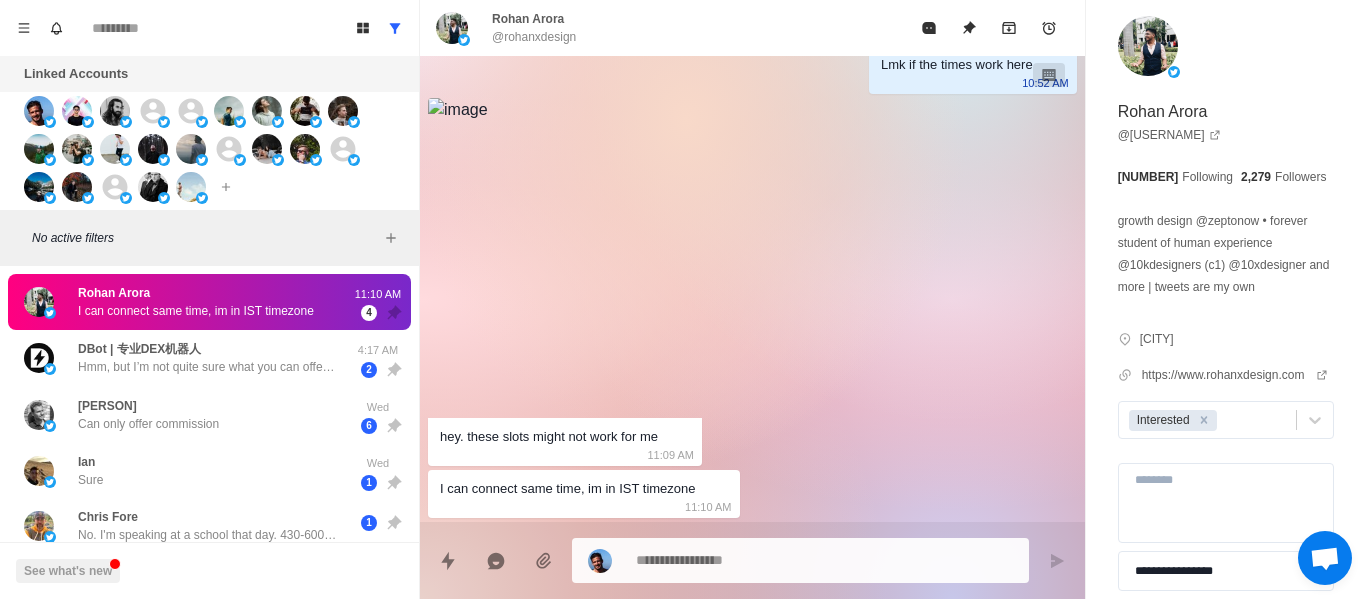 click at bounding box center [752, 552] 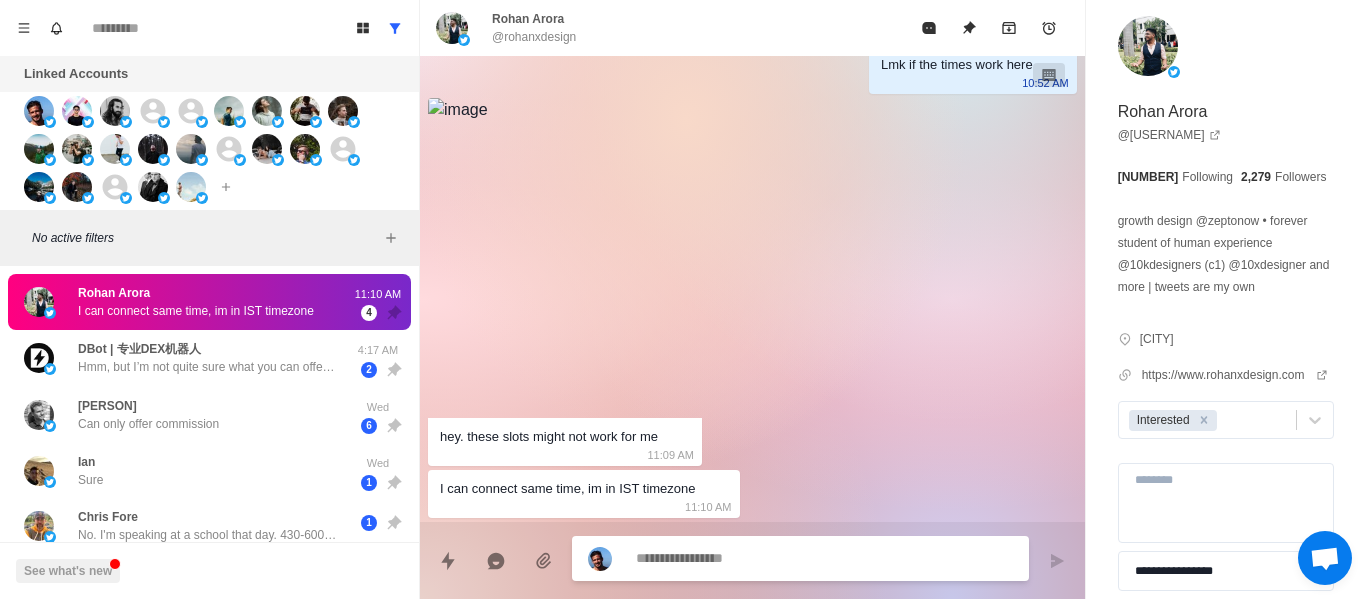 type on "*" 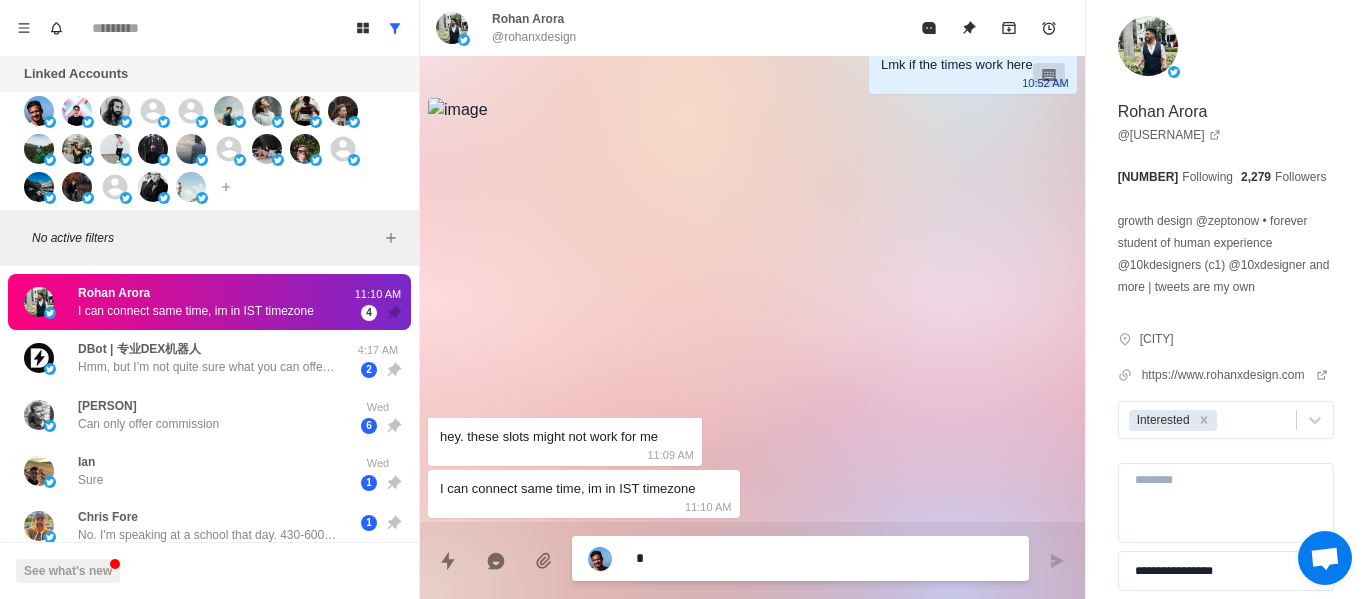 type on "**" 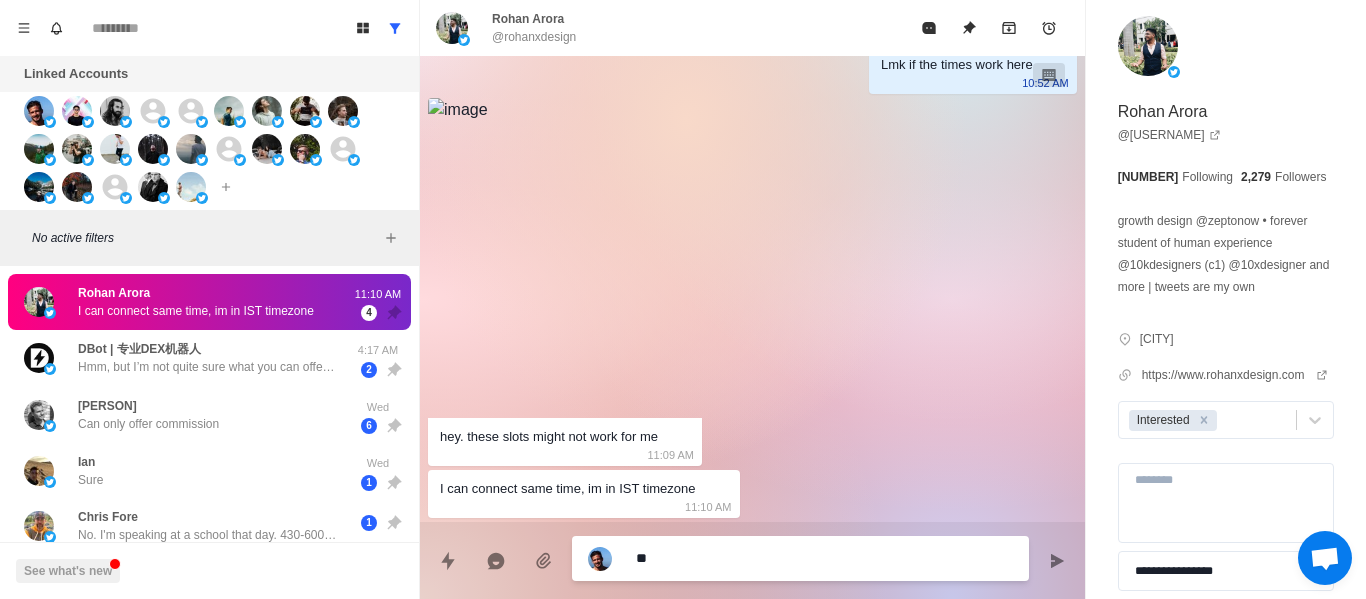 type on "***" 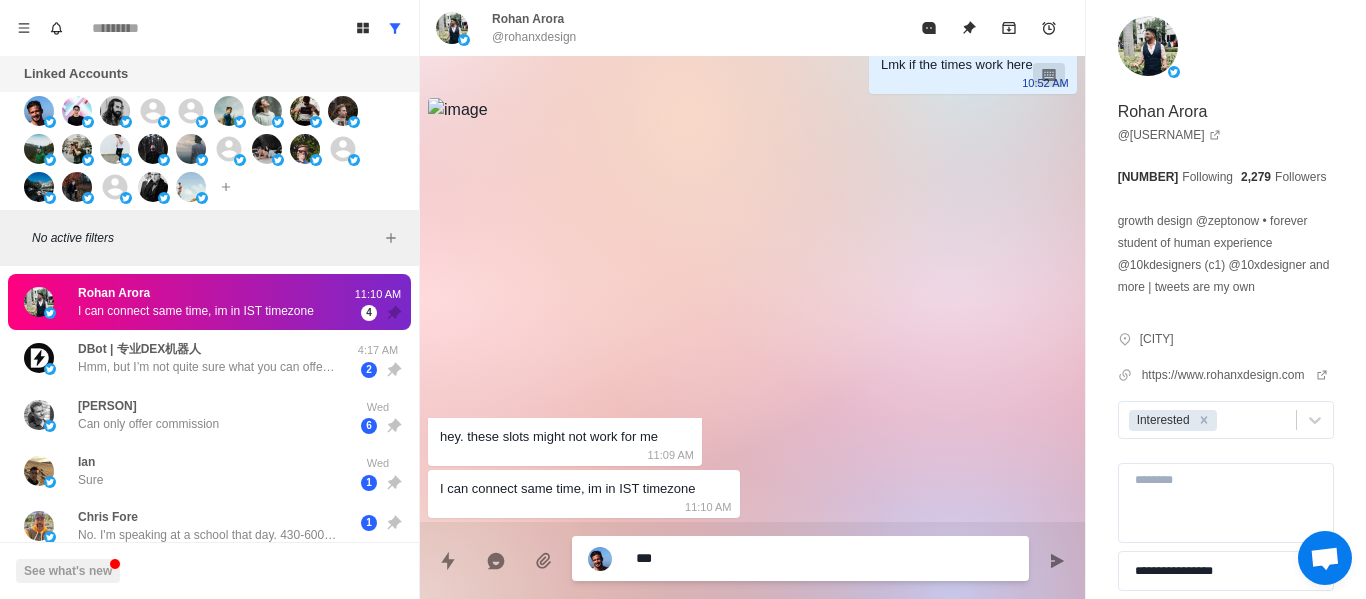 type on "****" 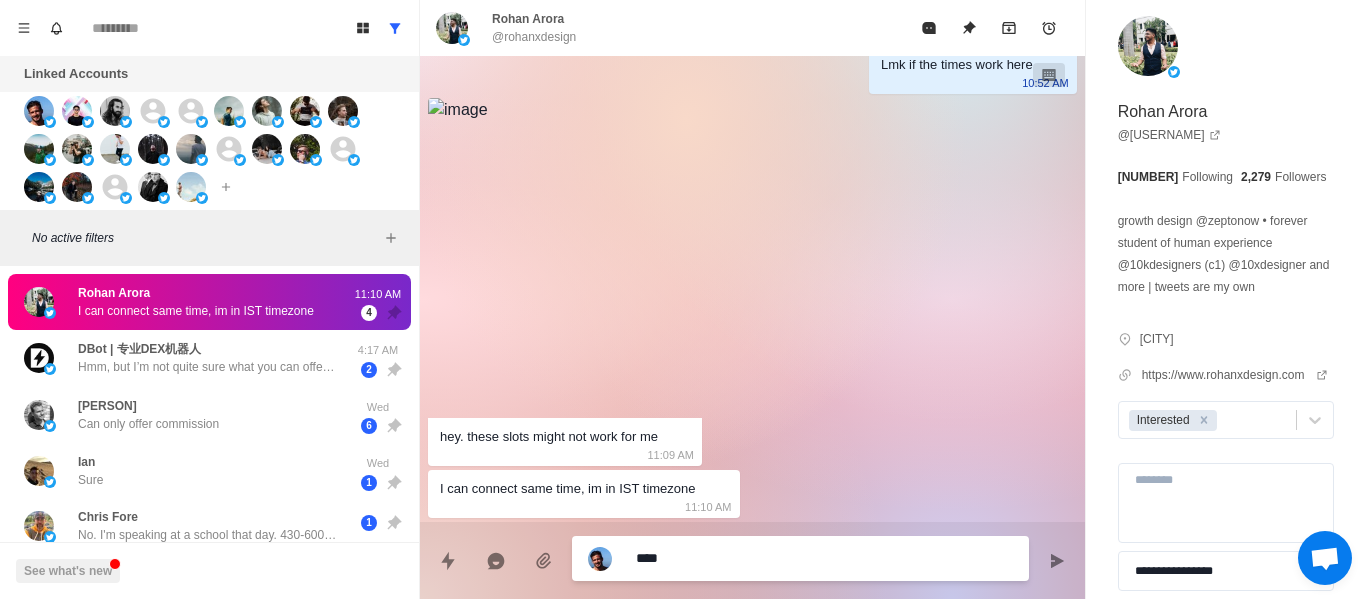 type on "*****" 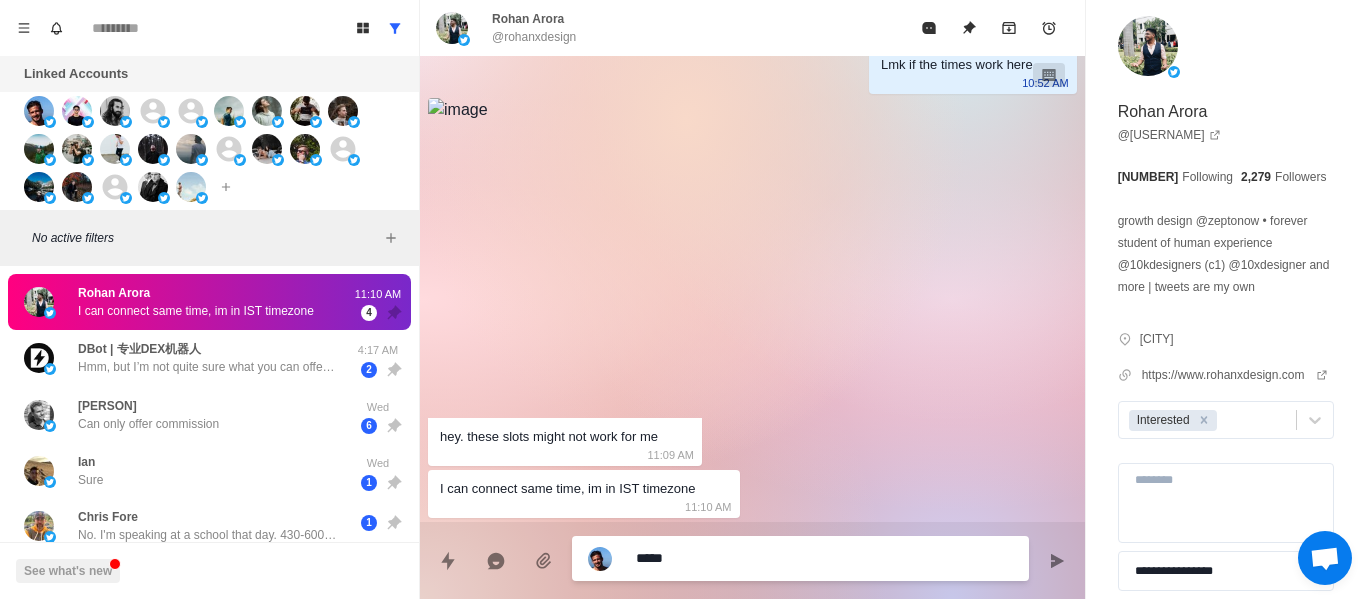 type on "******" 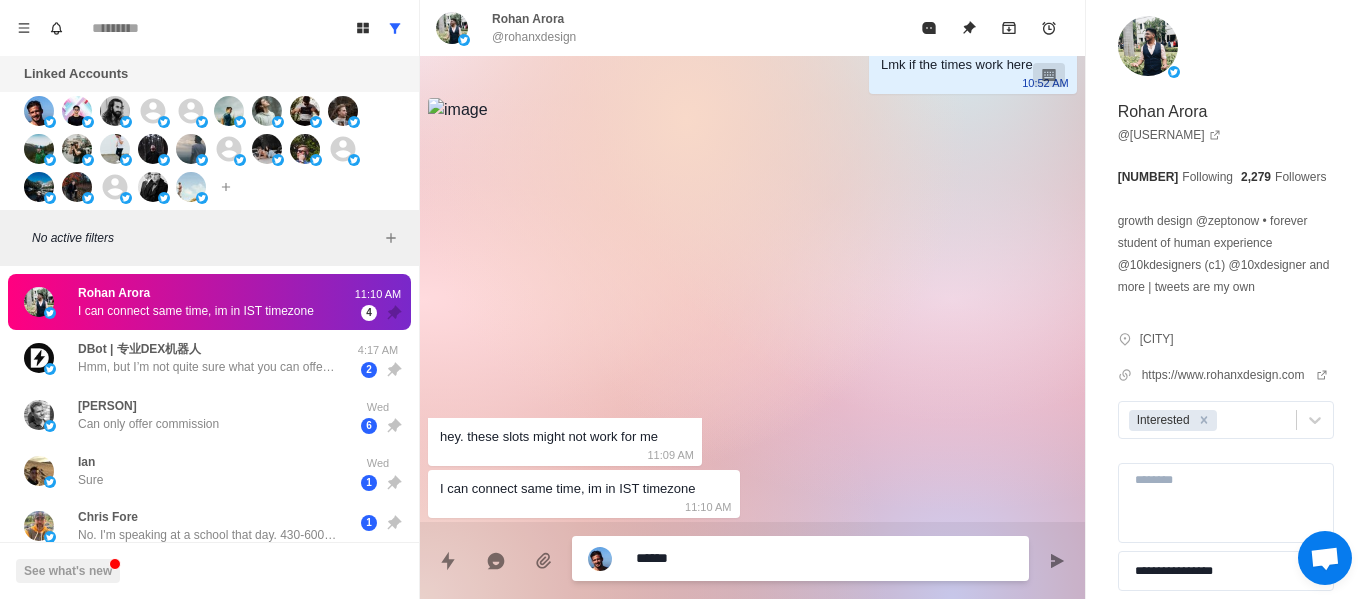 type on "******" 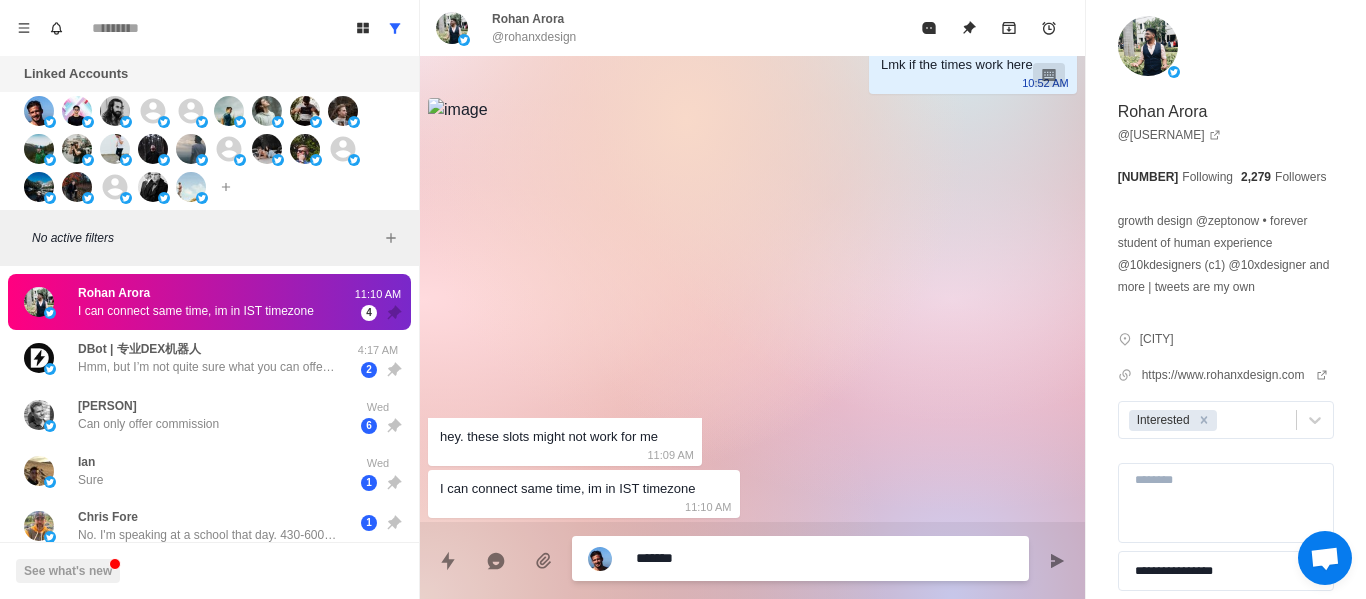 type on "********" 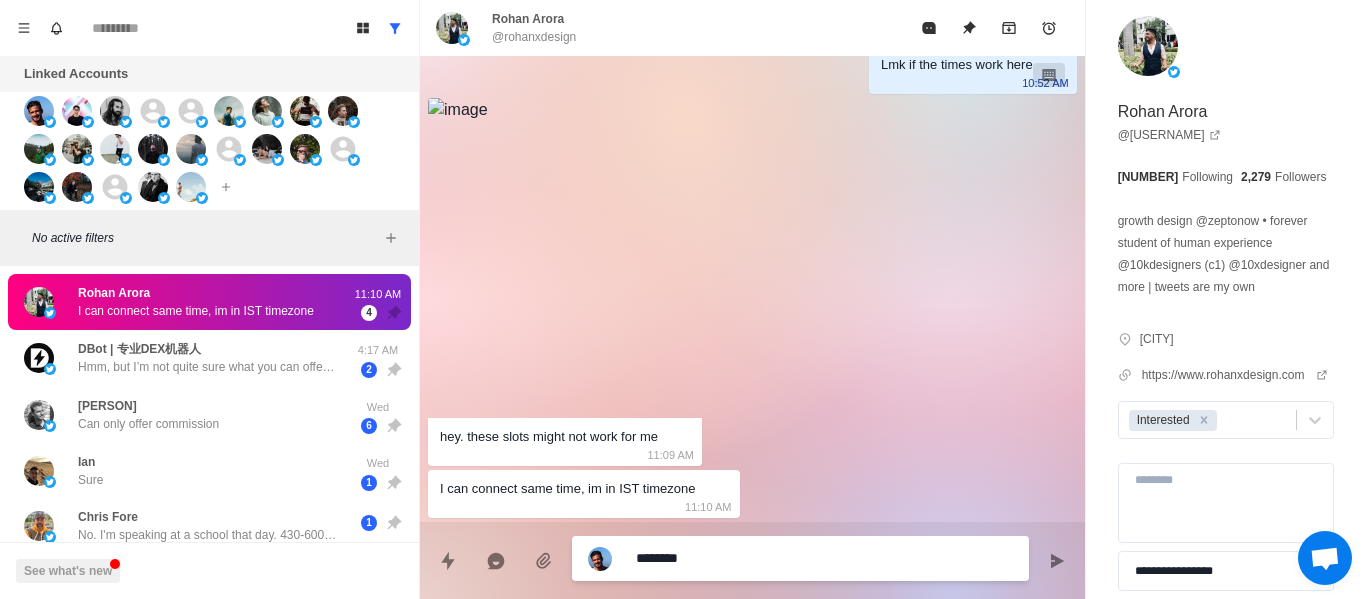 type on "*********" 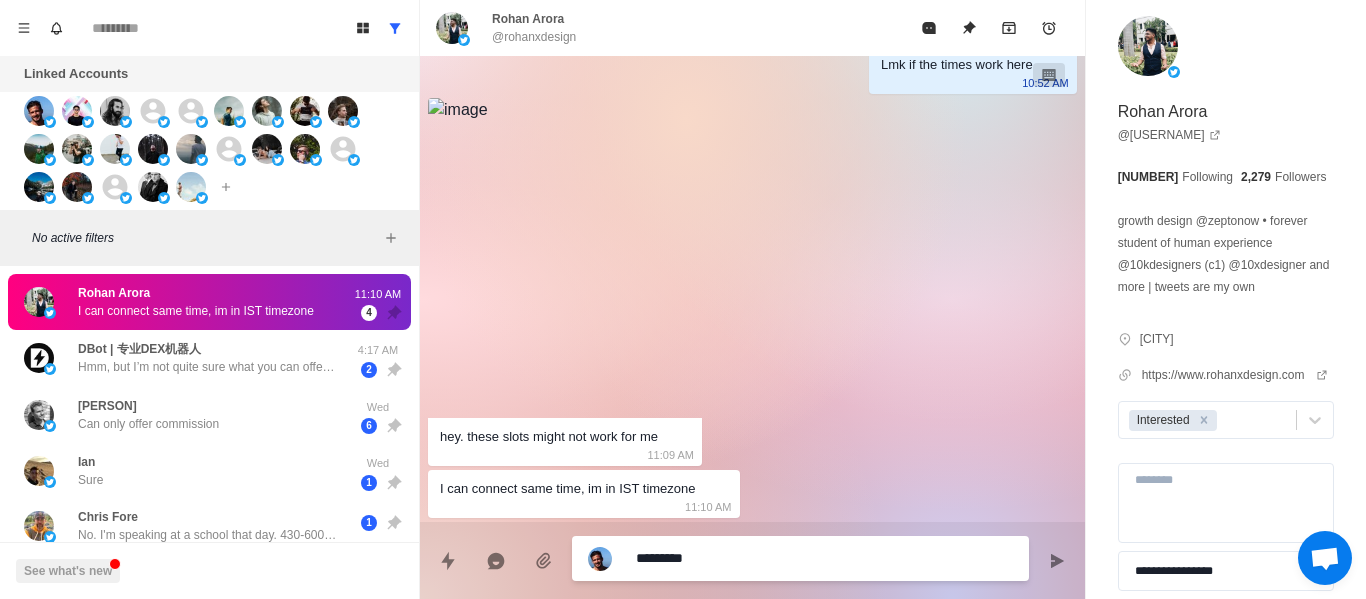 type on "**********" 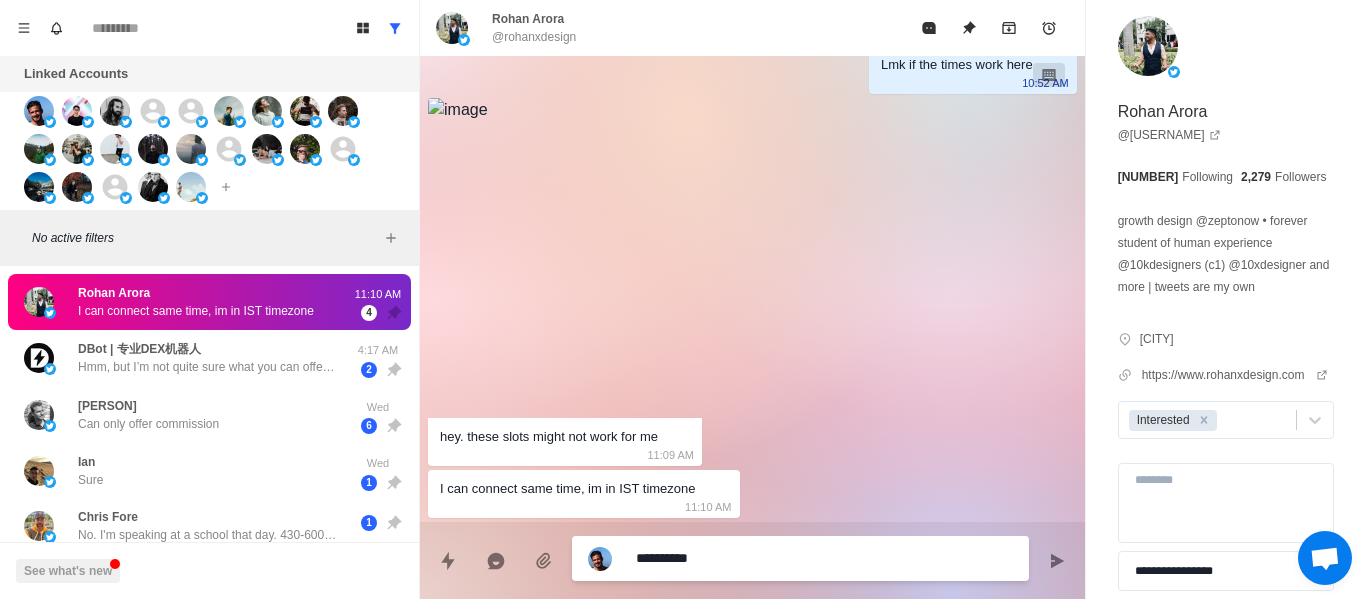 type on "**********" 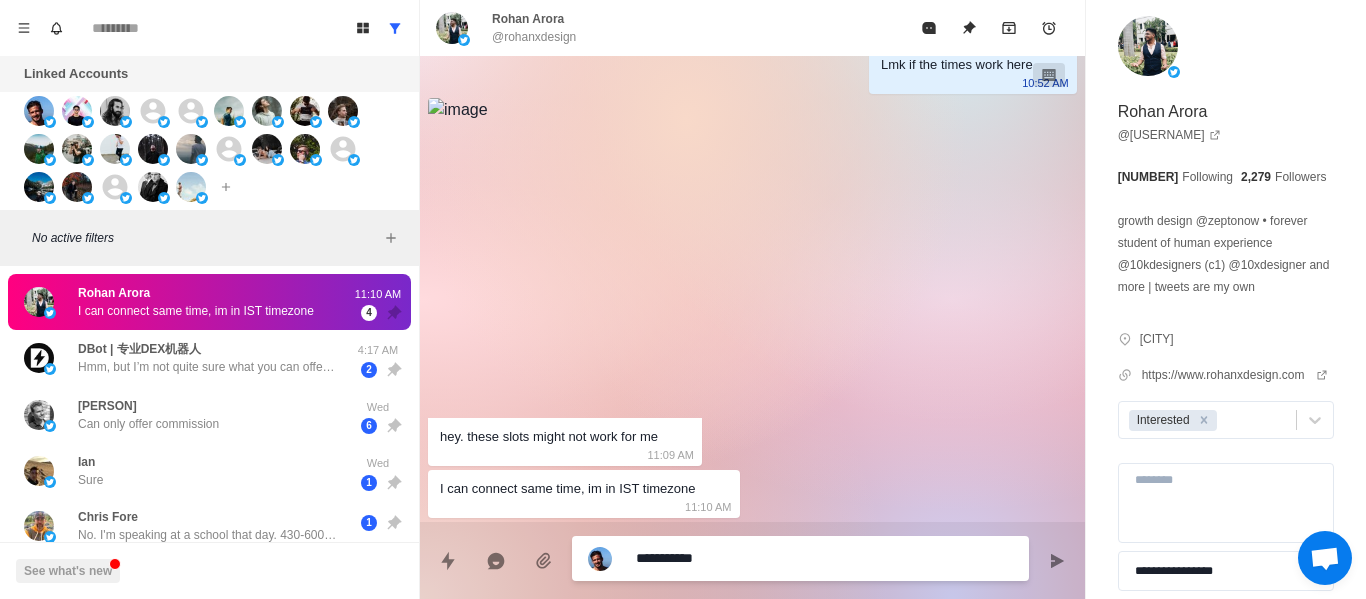 type on "**********" 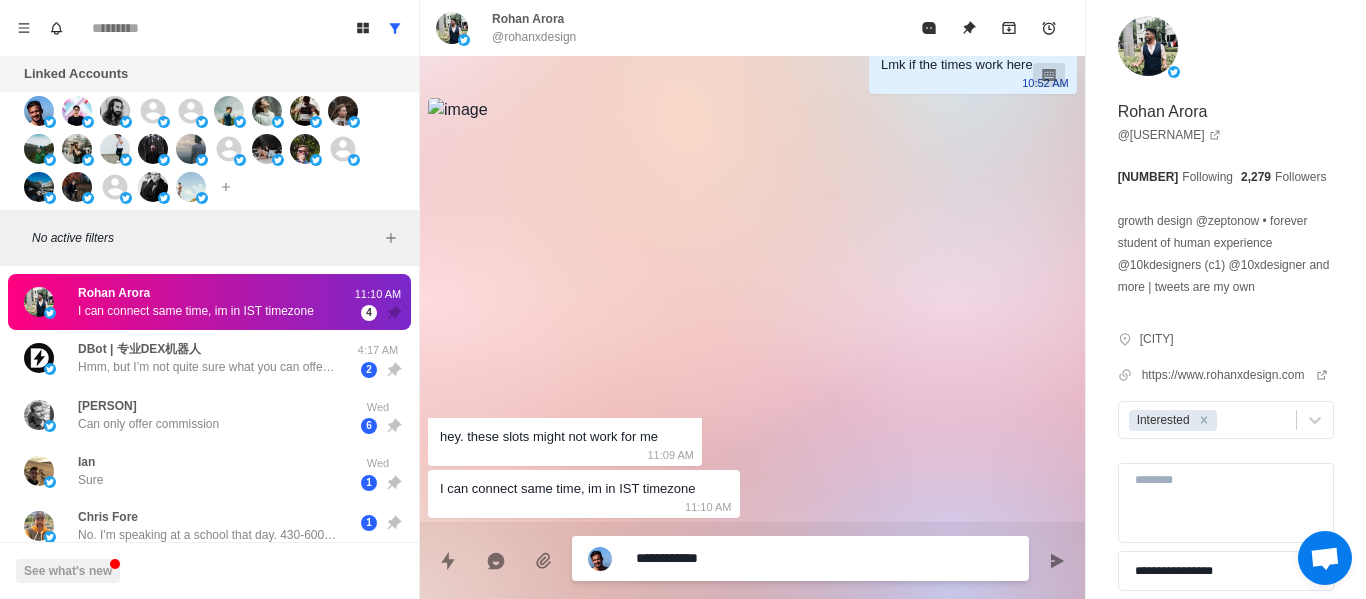 type on "**********" 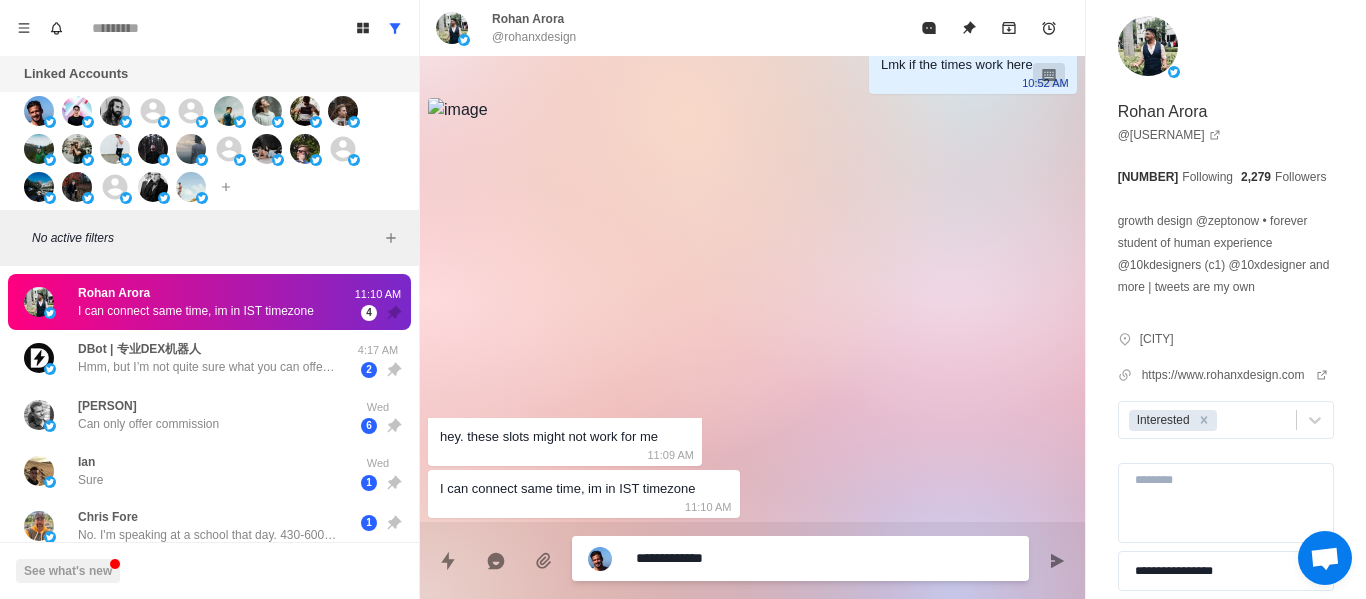 type on "**********" 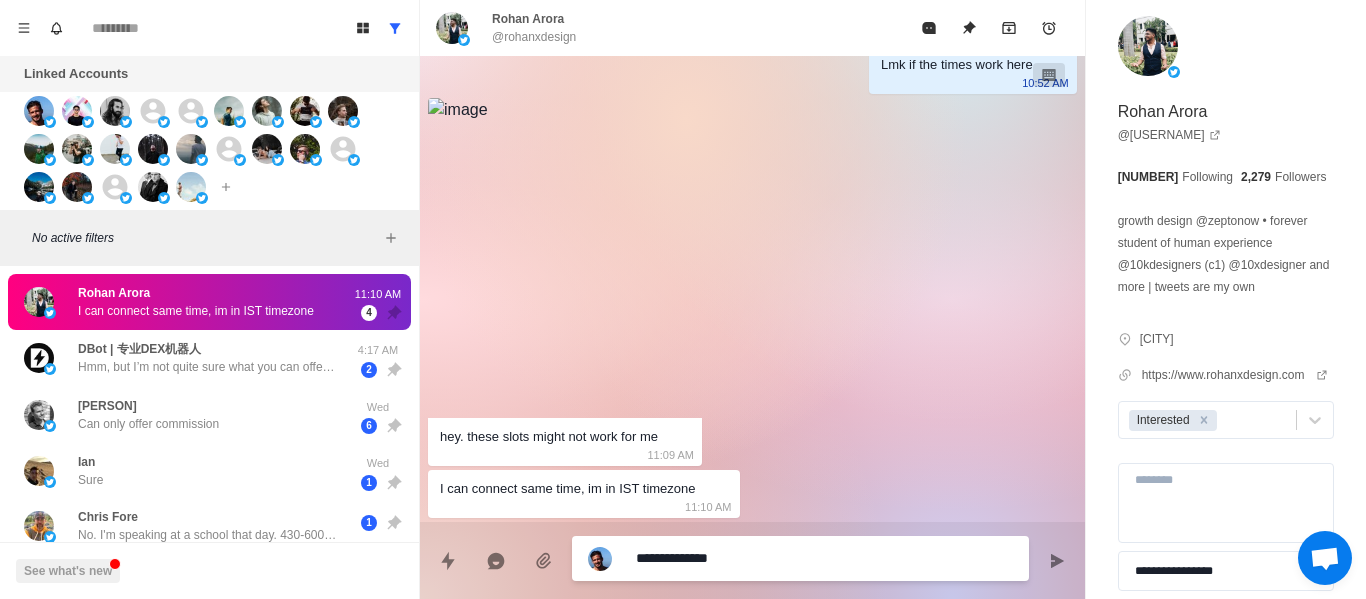 type on "**********" 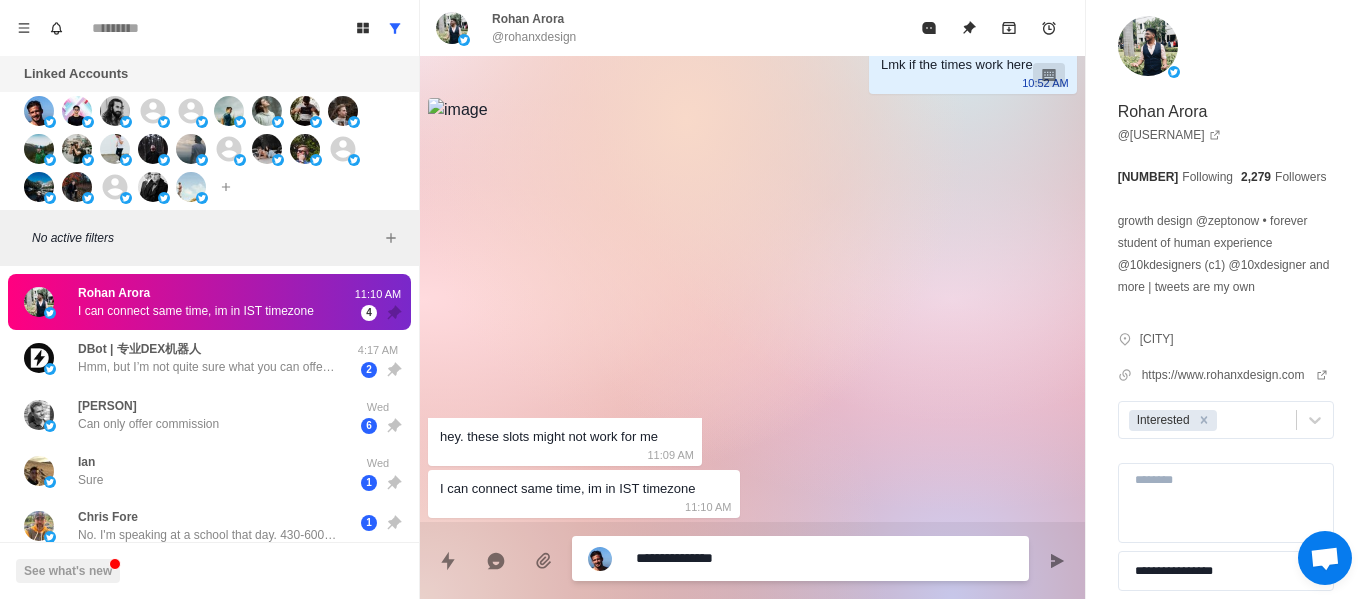 type on "**********" 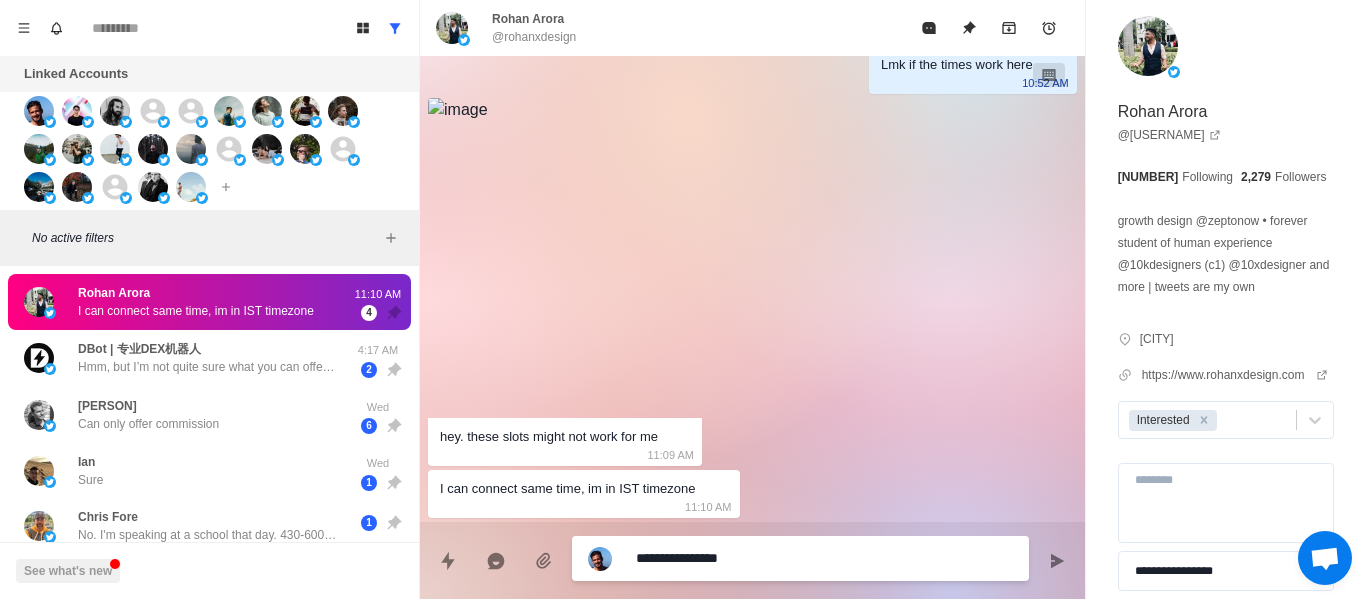 type on "**********" 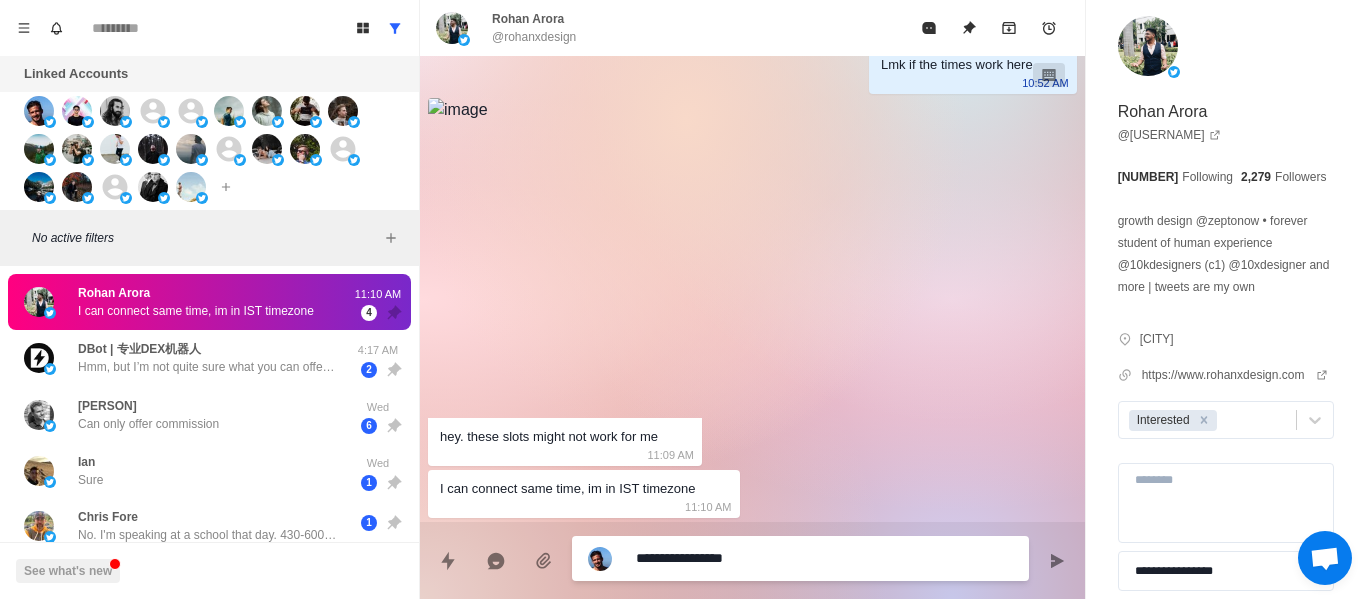 type on "**********" 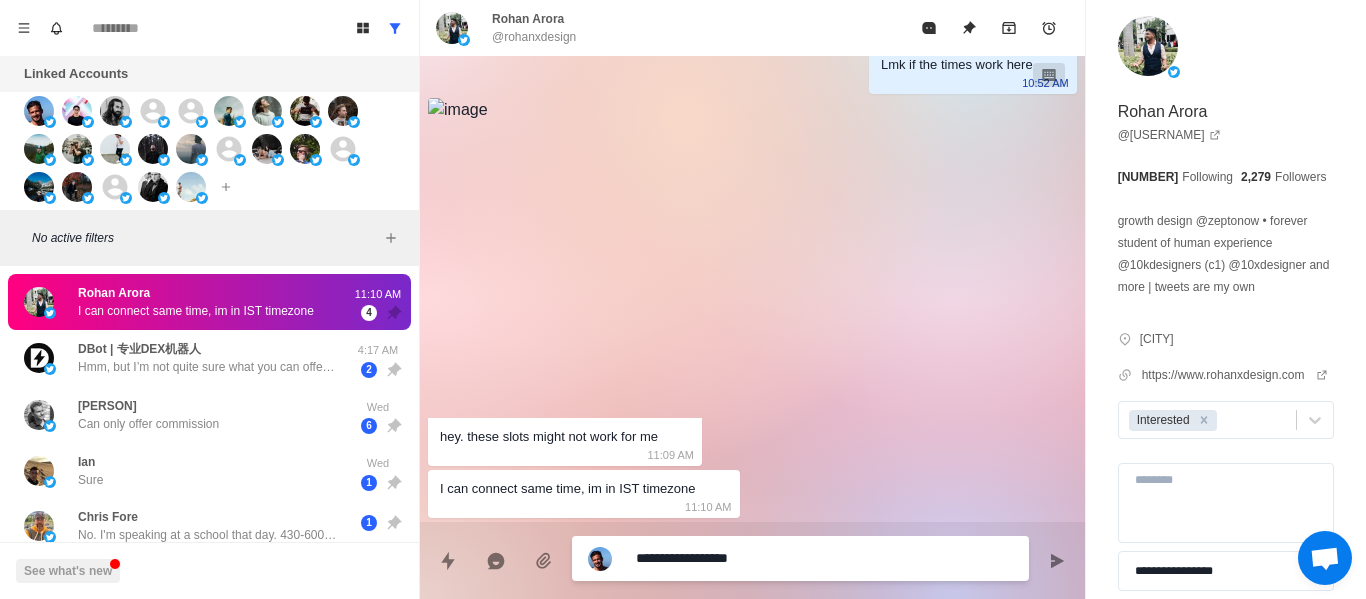 type on "**********" 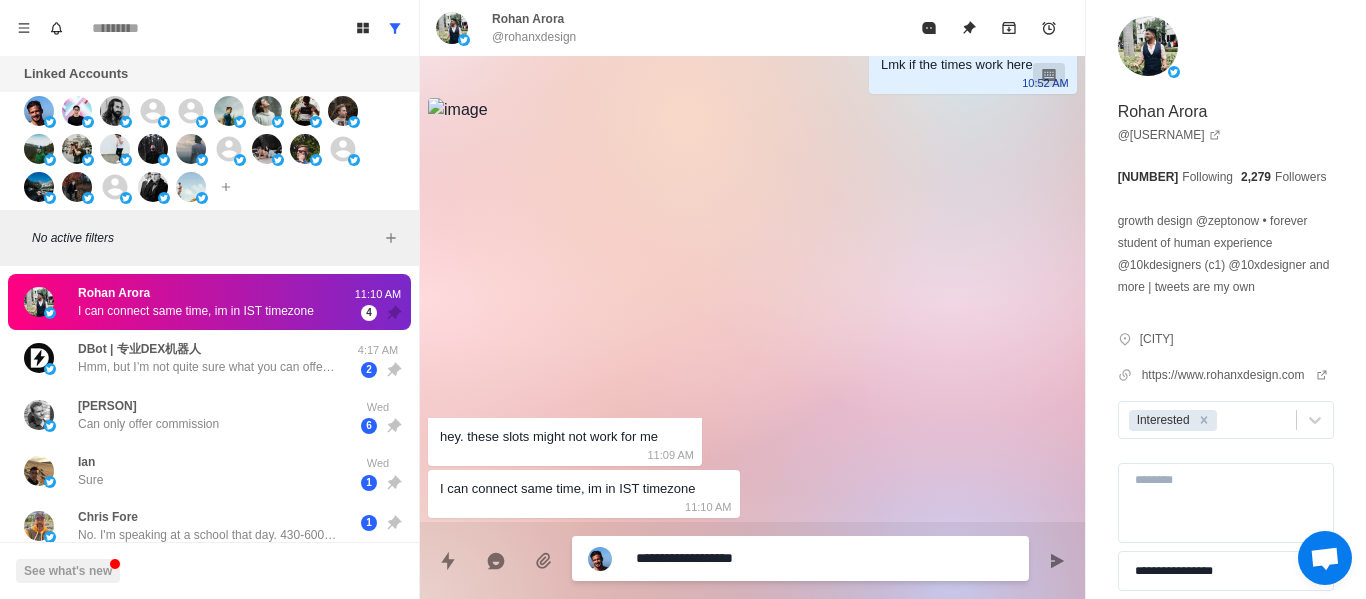 type on "**********" 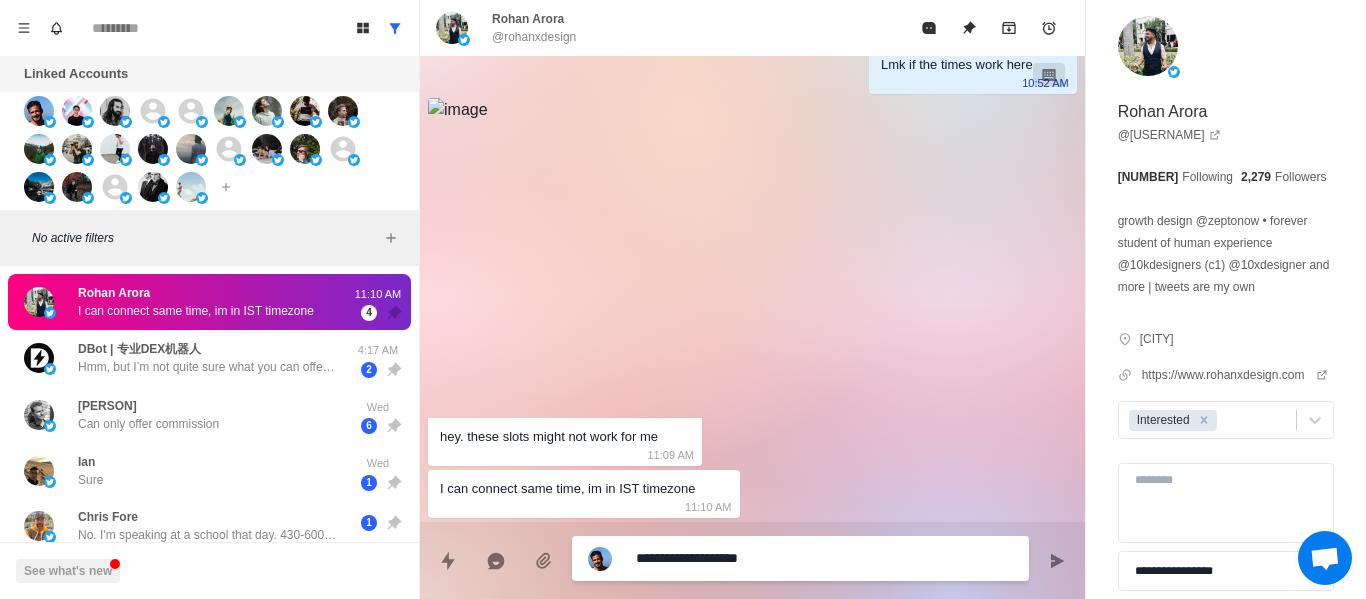 type on "**********" 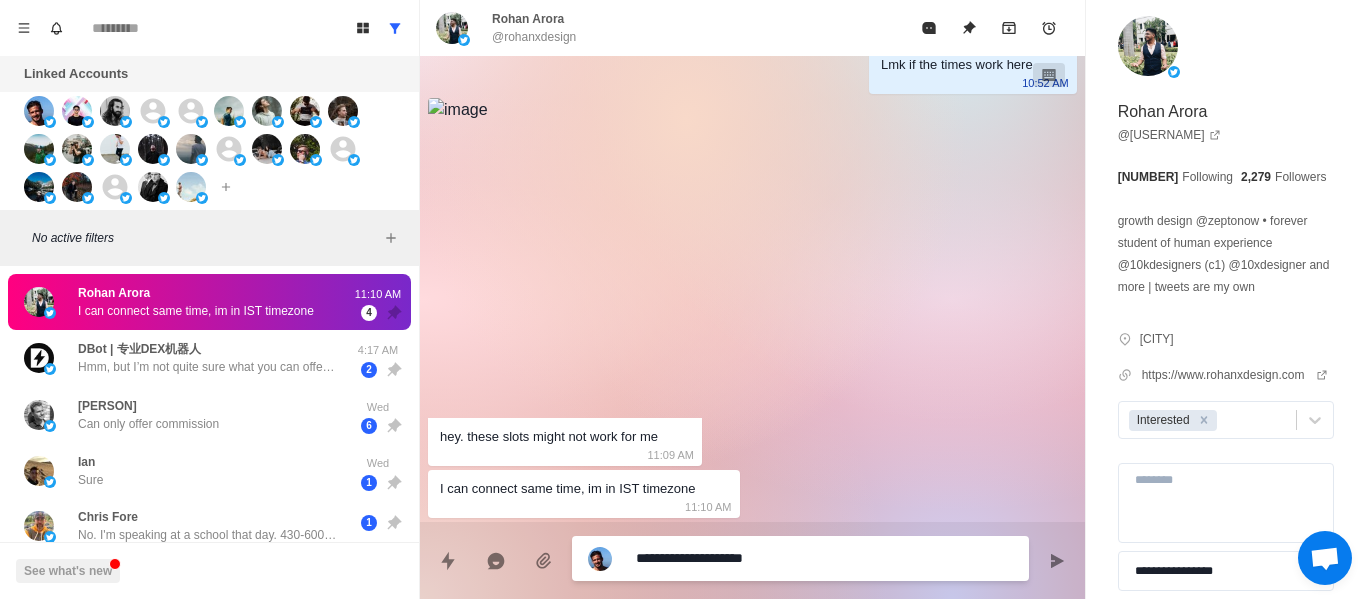 type on "**********" 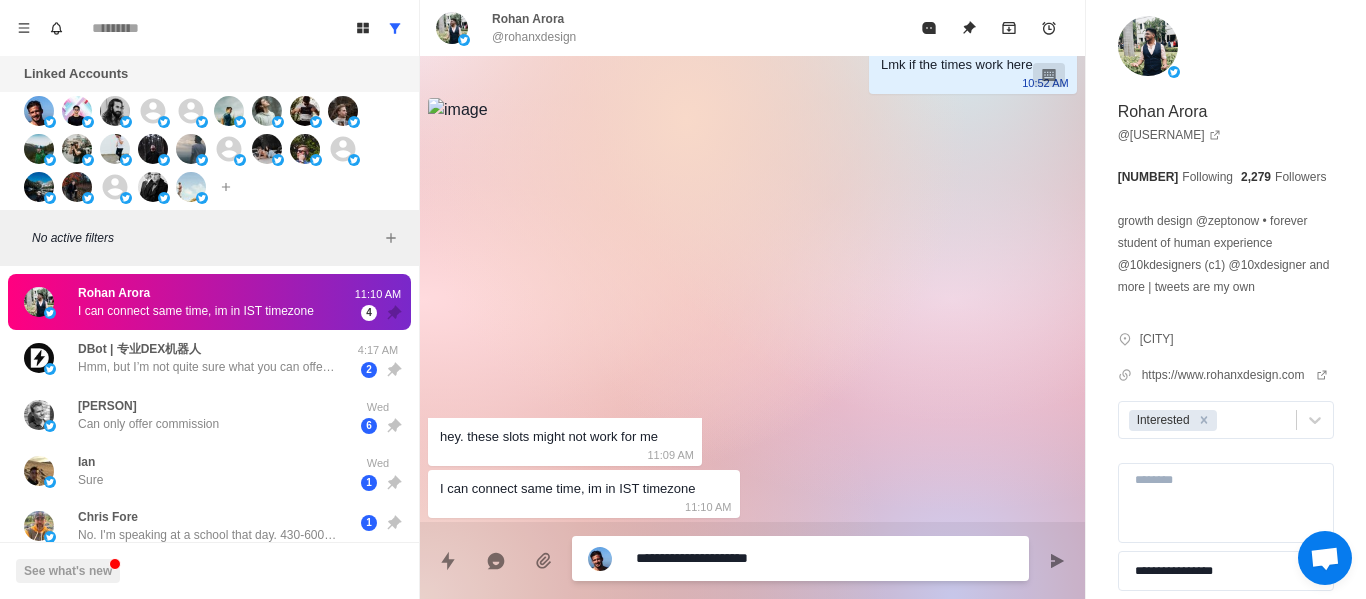 type on "**********" 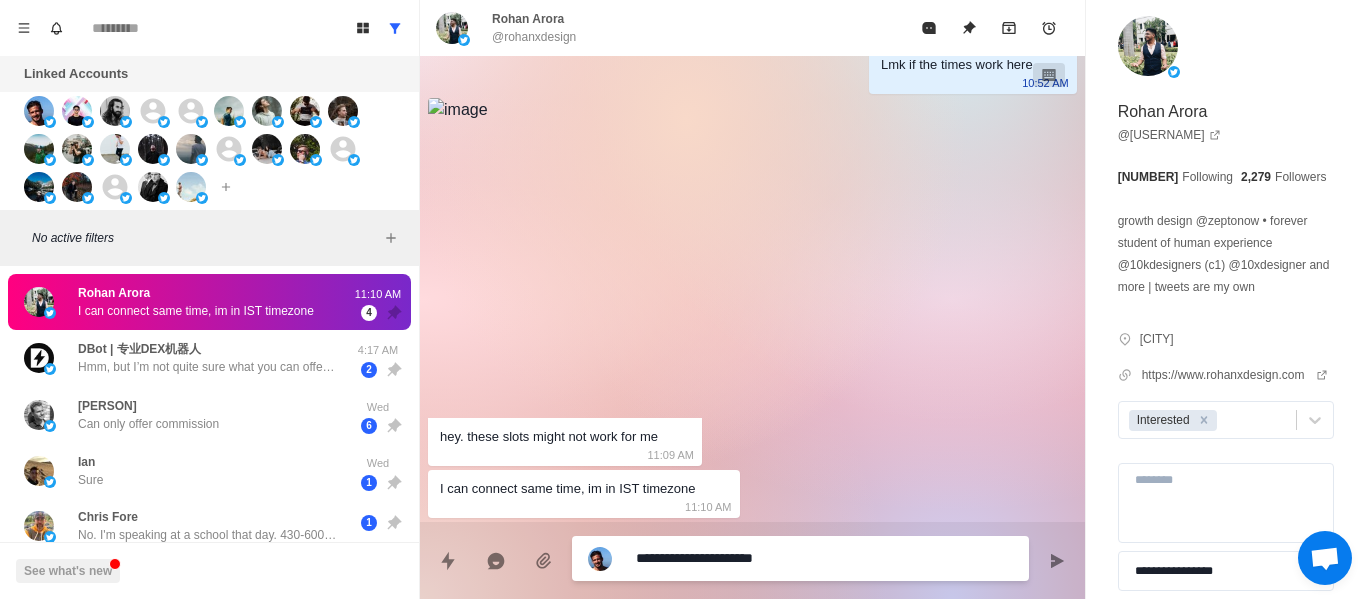 type on "**********" 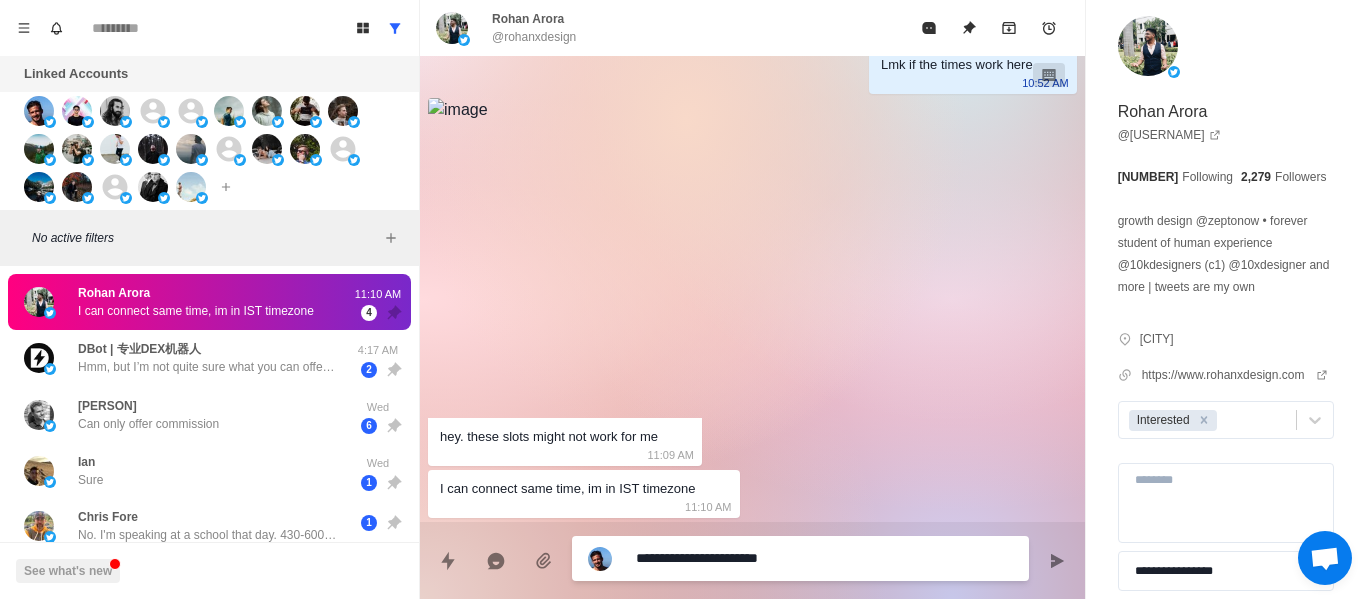 type on "*" 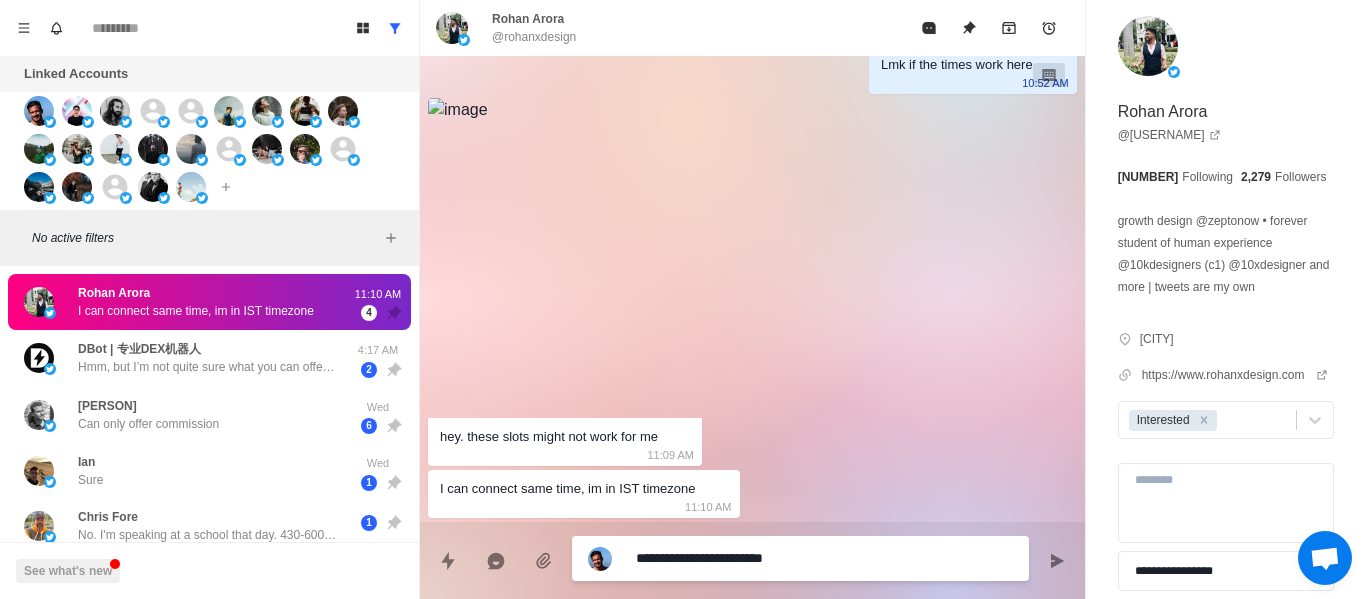 type on "**********" 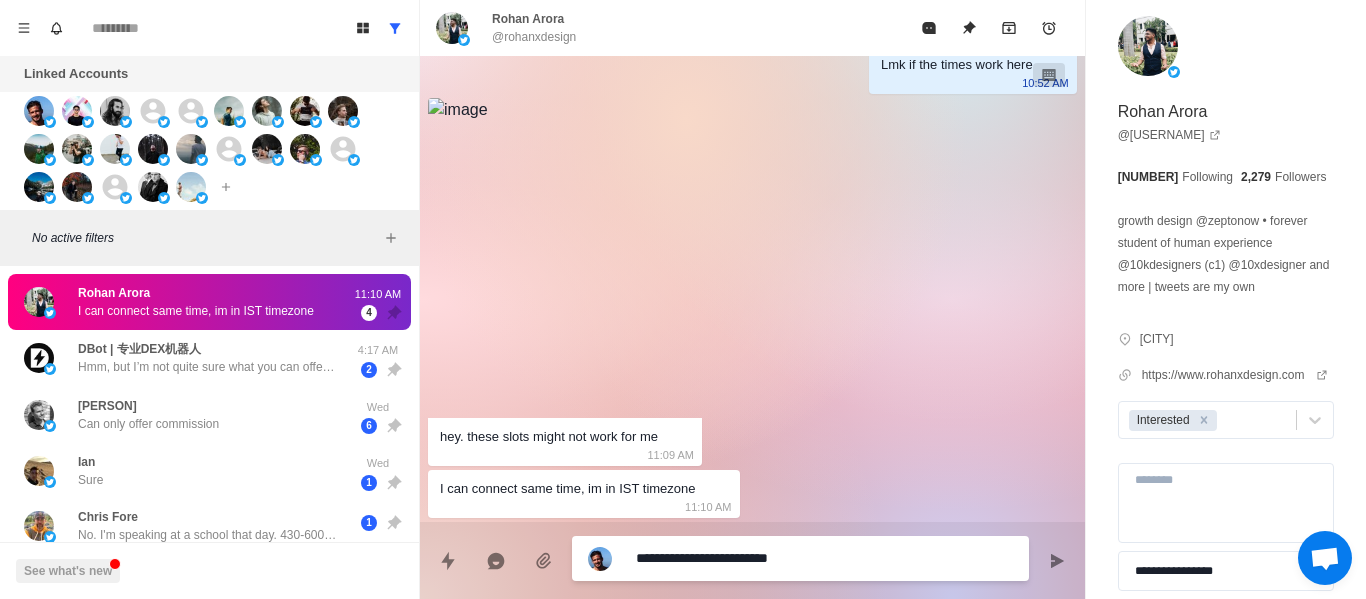 type on "**********" 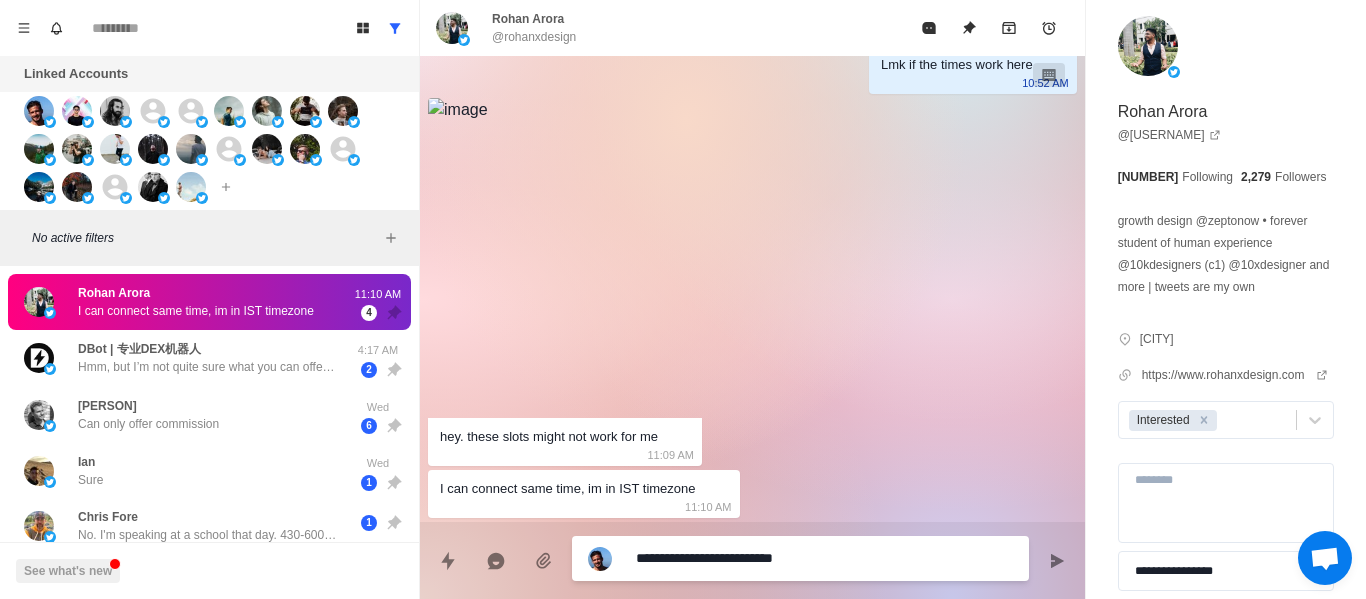 type on "**********" 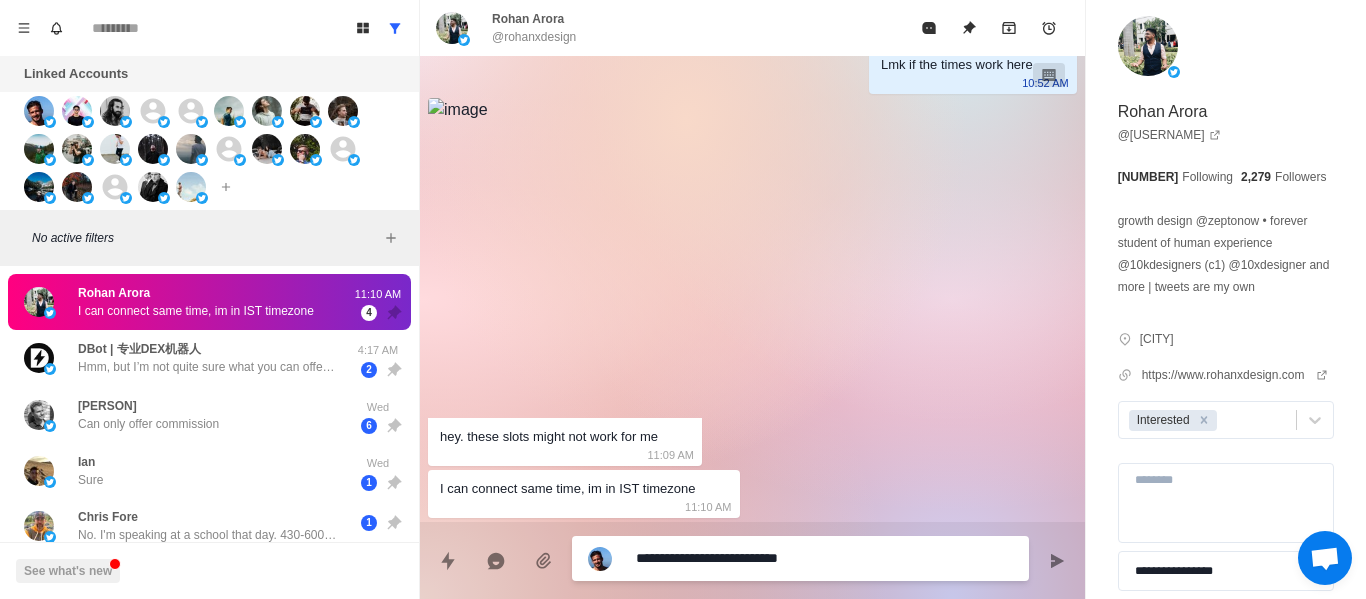 type on "**********" 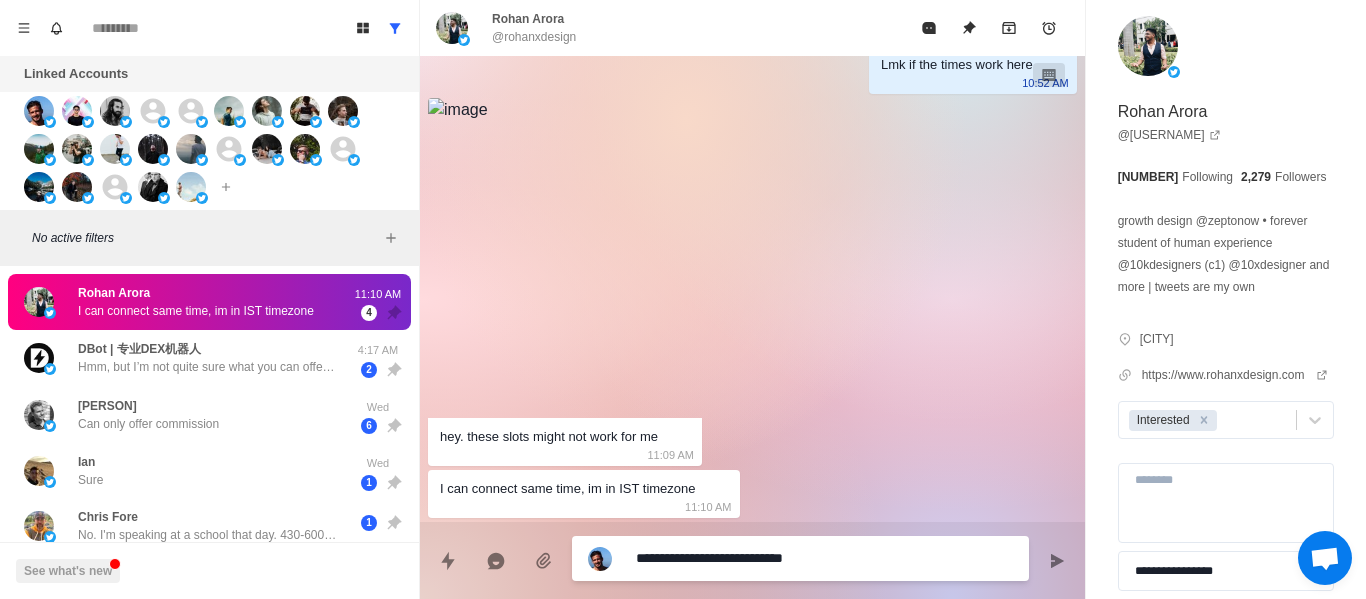 type on "**********" 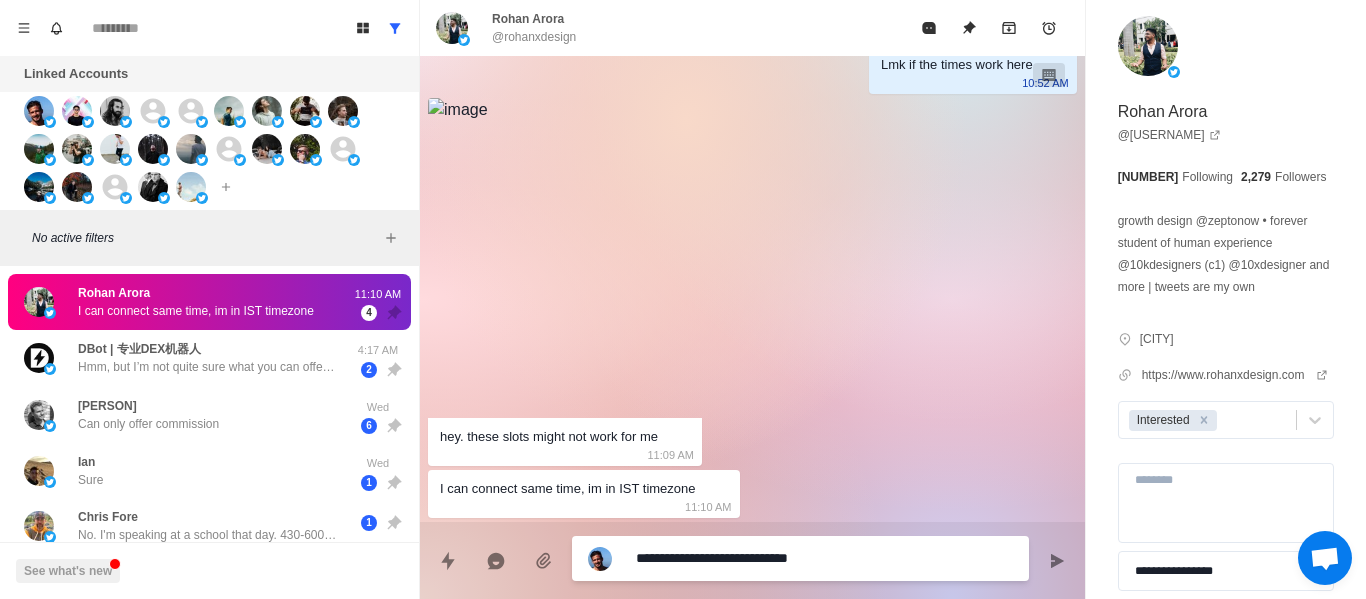 type on "**********" 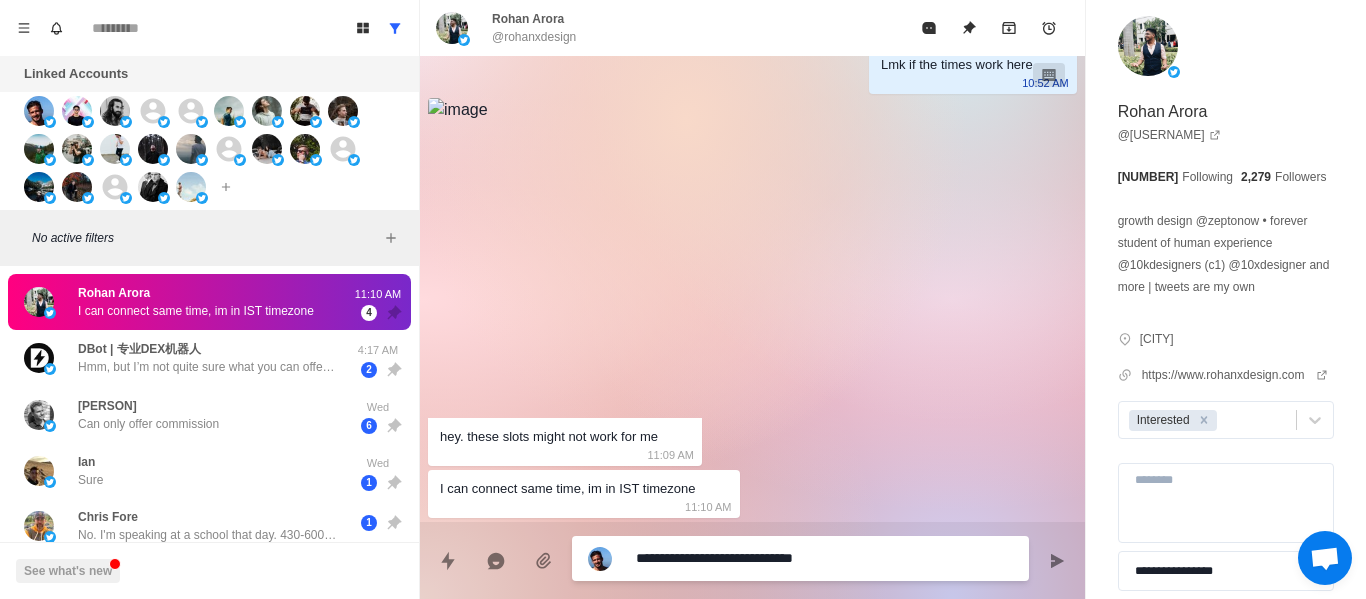 type on "**********" 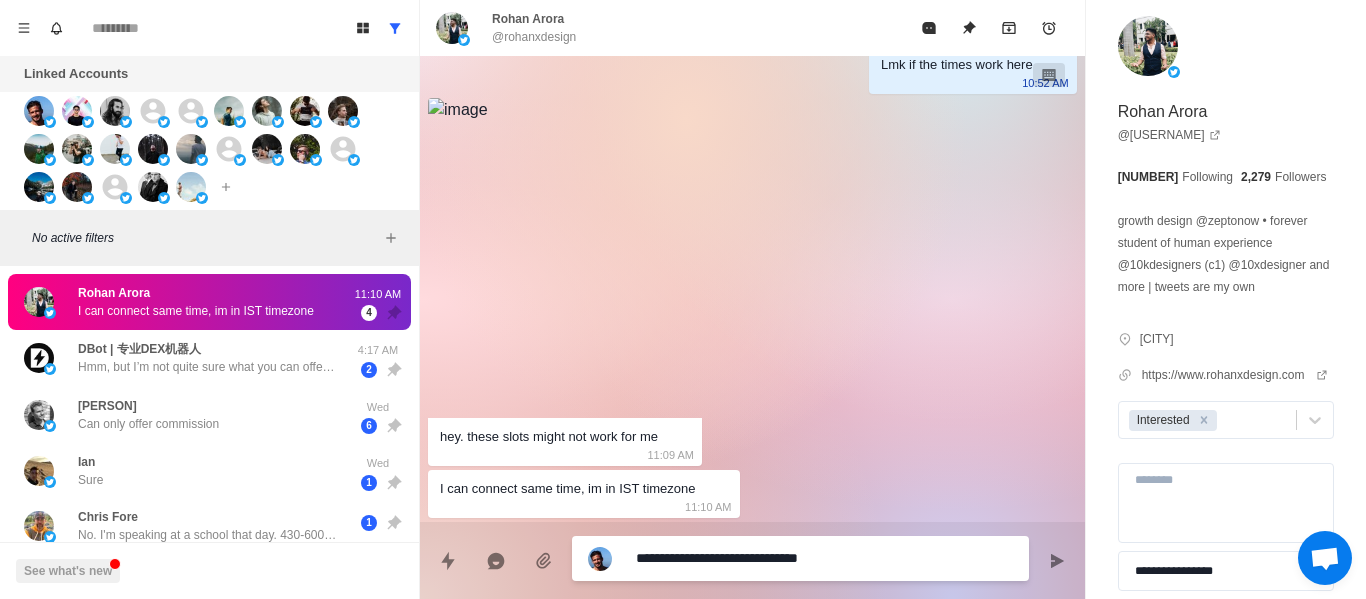 type on "**********" 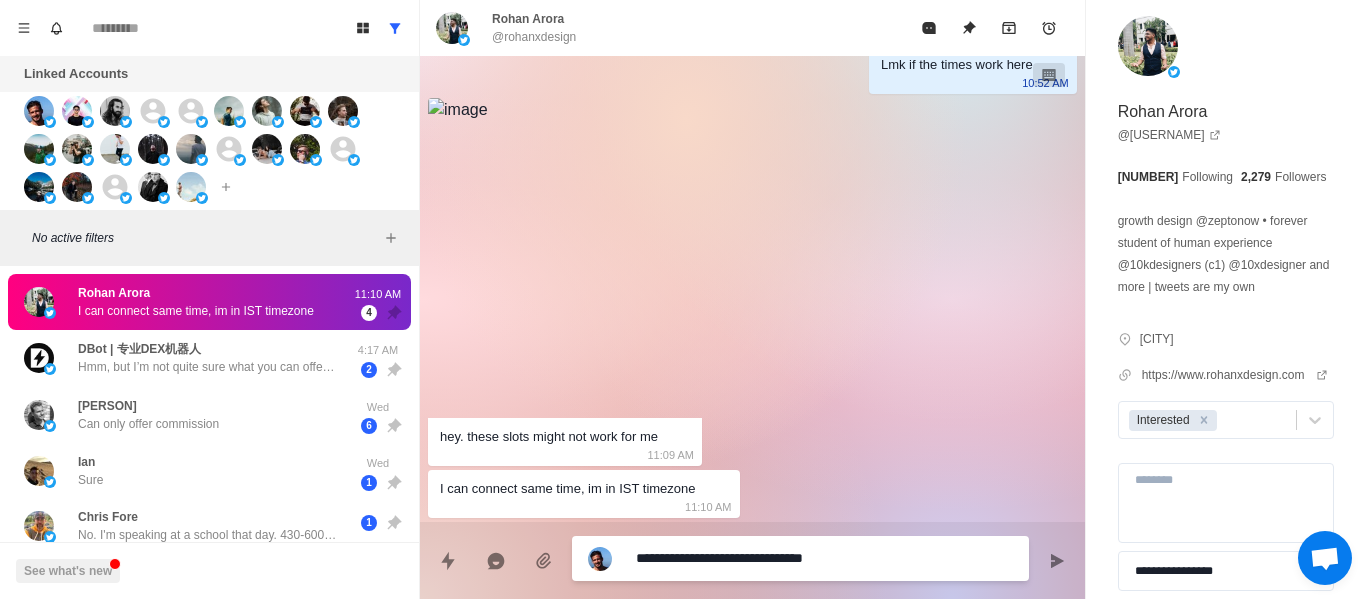 type on "**********" 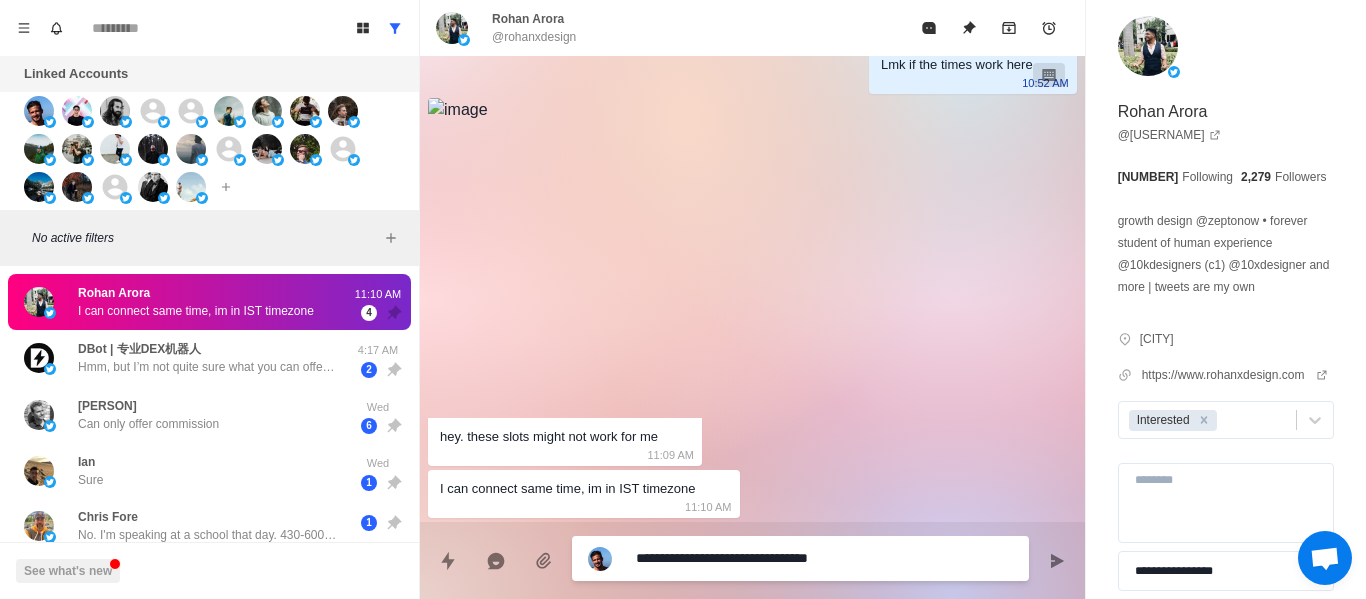 type on "**********" 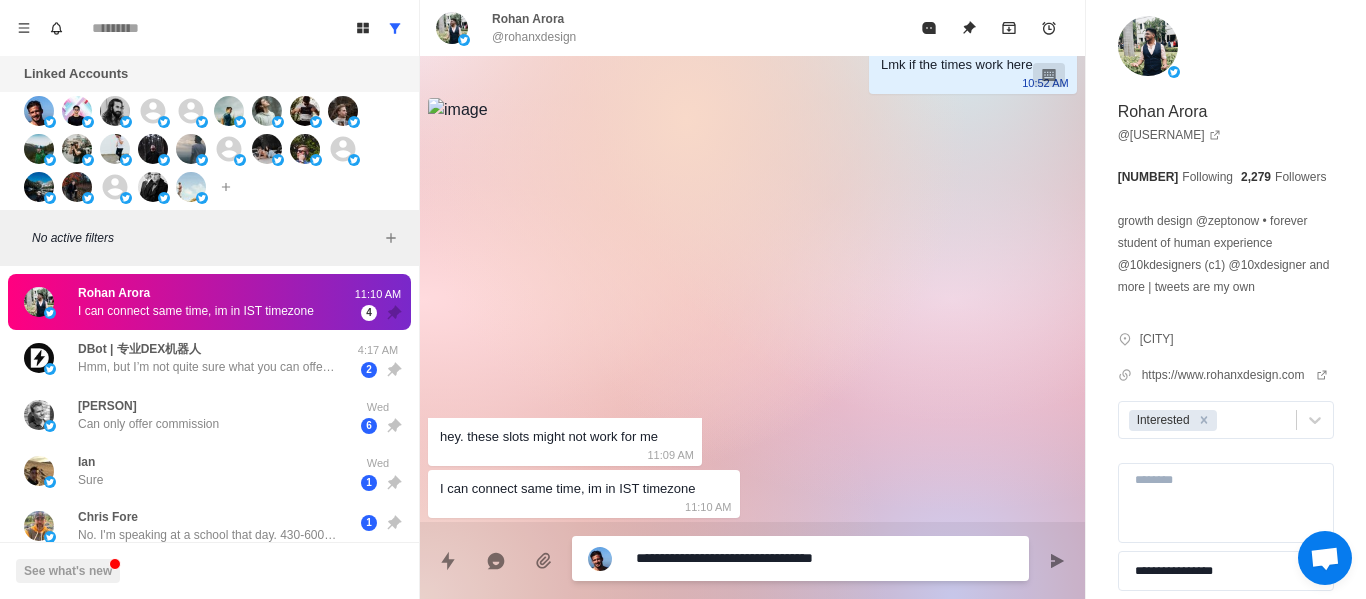 type on "**********" 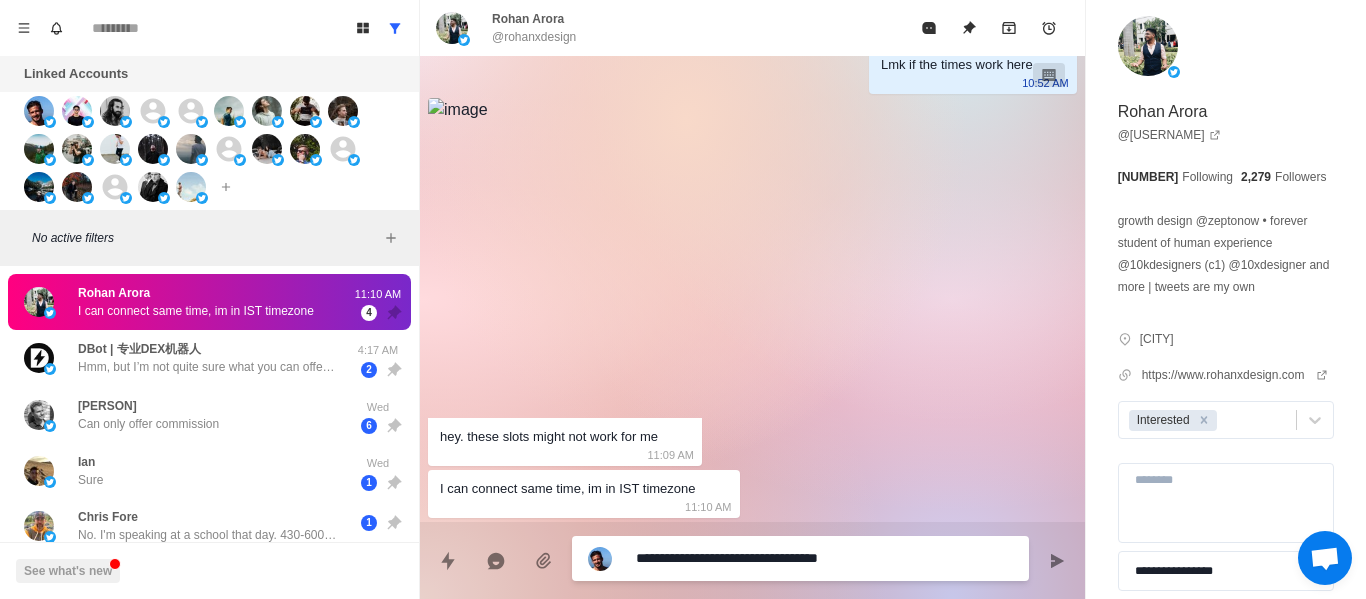 type on "**********" 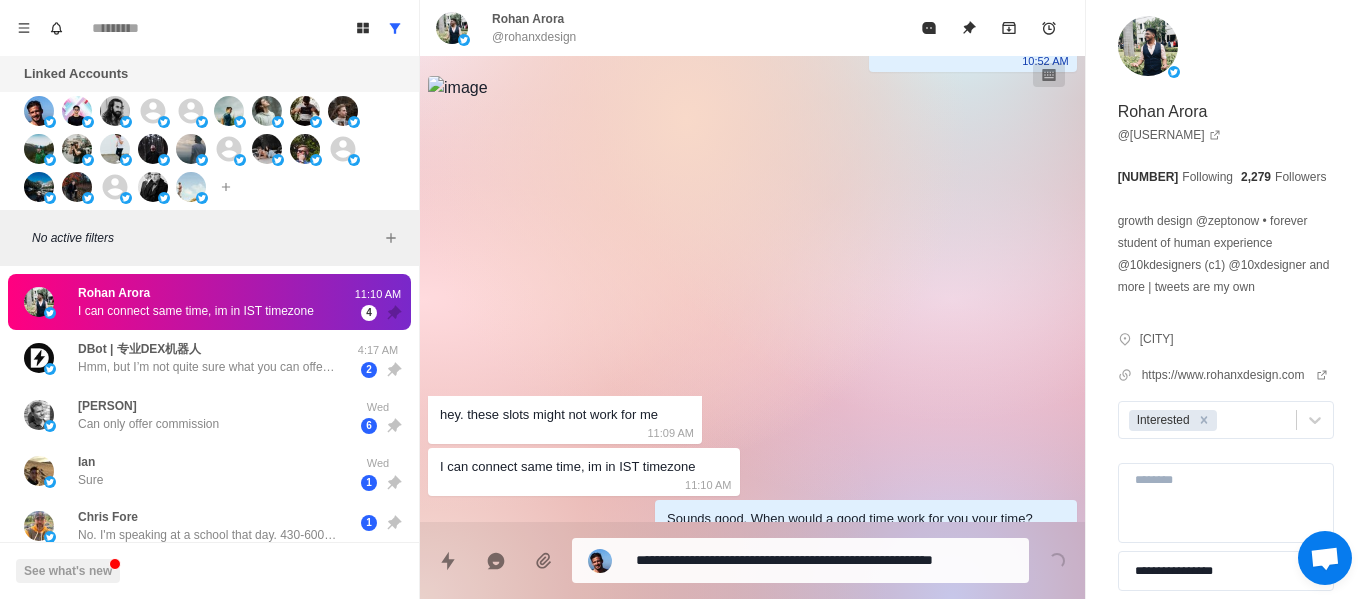 drag, startPoint x: 743, startPoint y: 609, endPoint x: 667, endPoint y: 646, distance: 84.5281 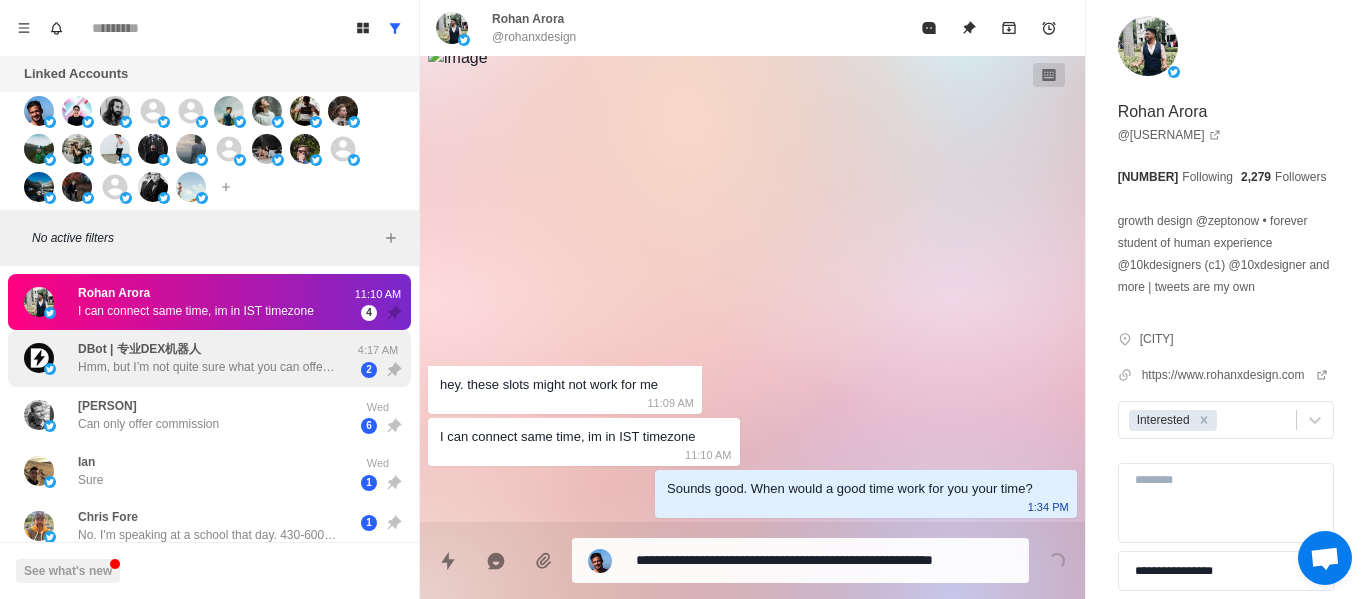 drag, startPoint x: 667, startPoint y: 646, endPoint x: 221, endPoint y: 346, distance: 537.5091 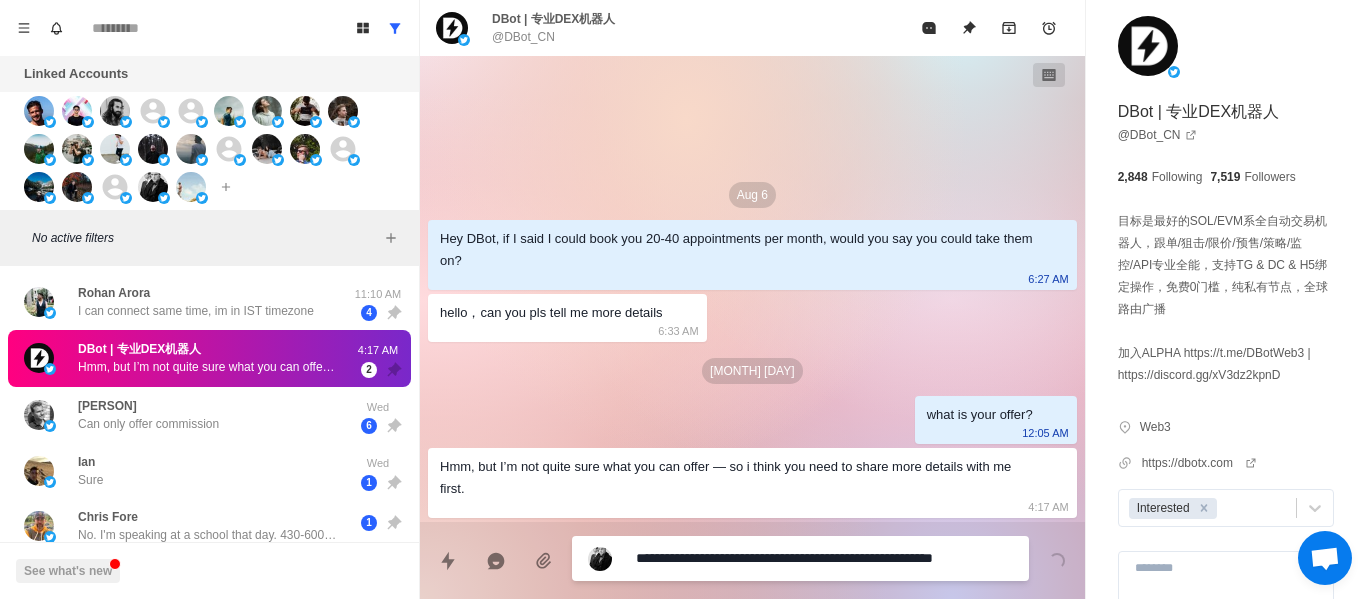 scroll, scrollTop: 0, scrollLeft: 0, axis: both 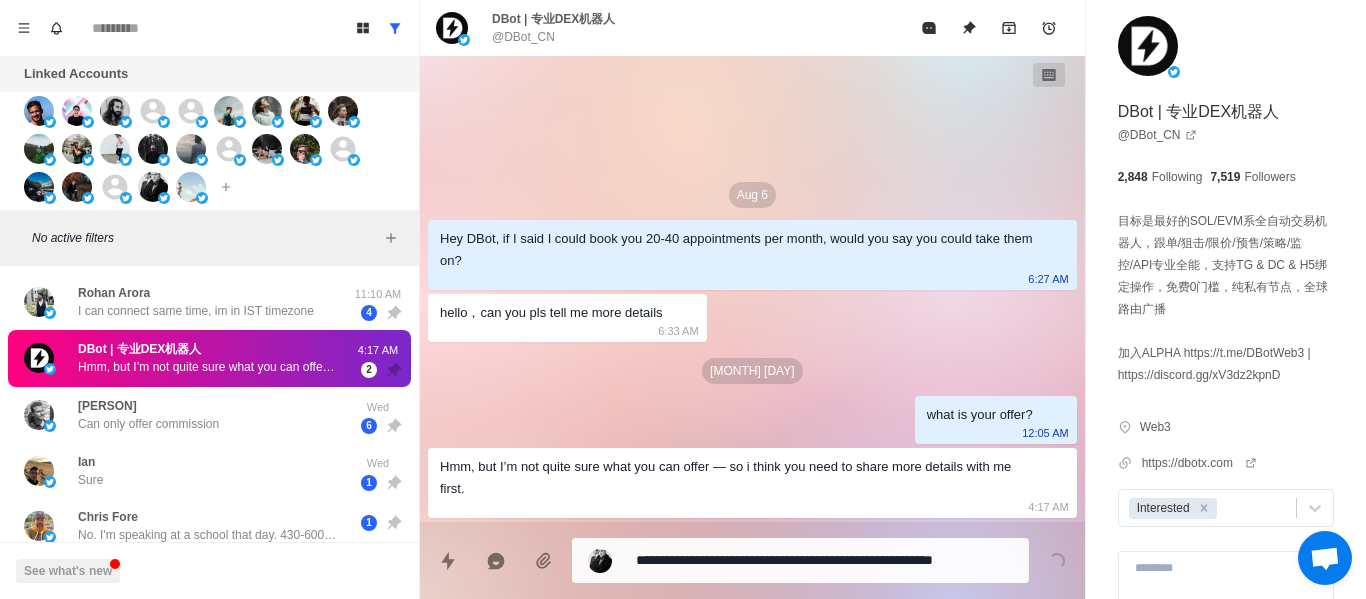 click on "hello，can you pls tell me more details 6:33 AM" at bounding box center [567, 318] 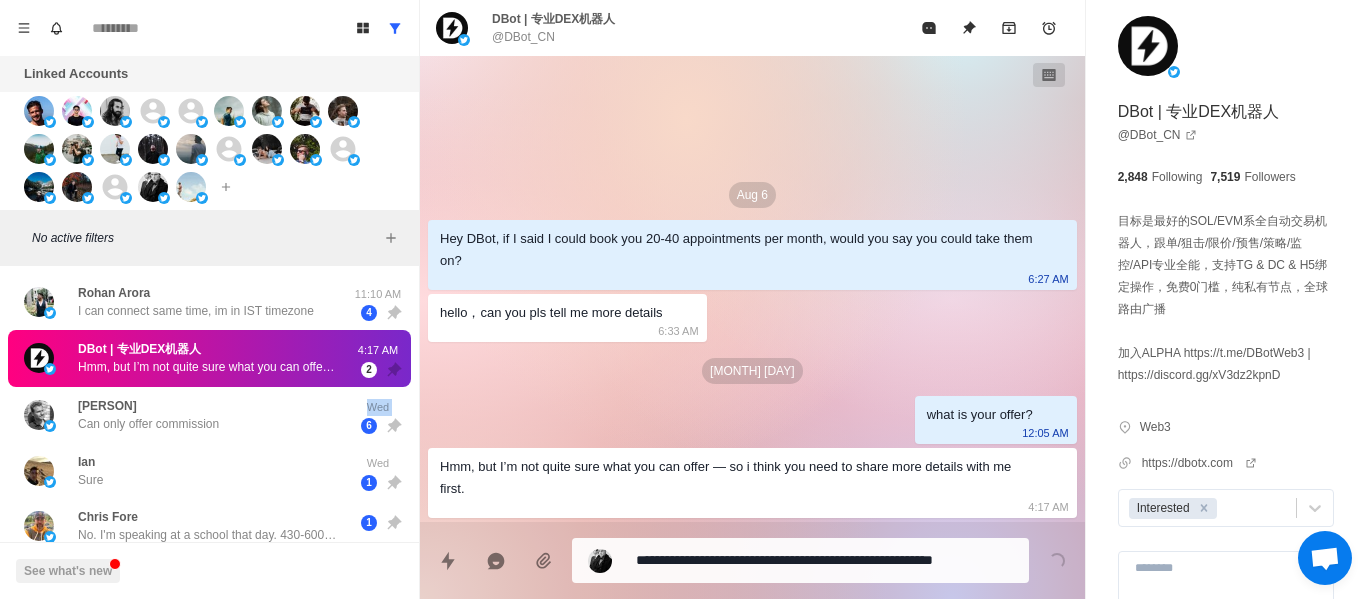 click on "[BRAND] 🇺🇸 Can only offer commission [DAY] [NUMBER]" at bounding box center [209, 415] 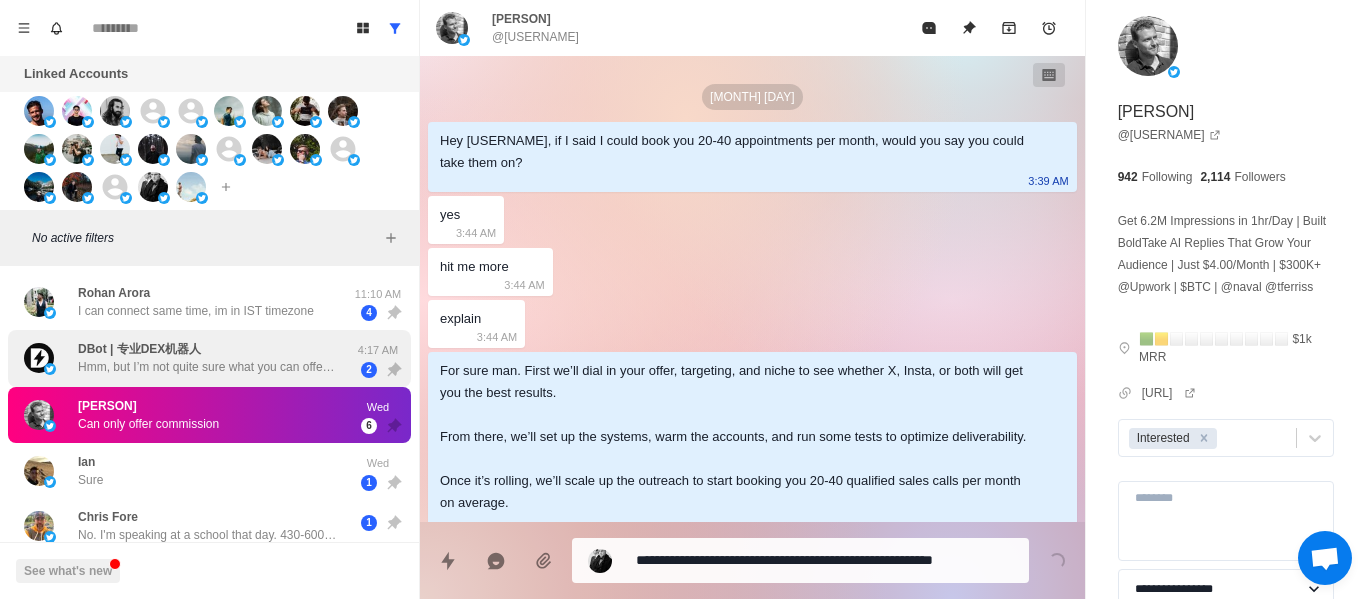 click on "[USERNAME] | 专业DEX机器人 Hmm, but I’m not quite sure what you can offer — so i think you need to share more details with me first. 4:17 AM 2" at bounding box center (209, 358) 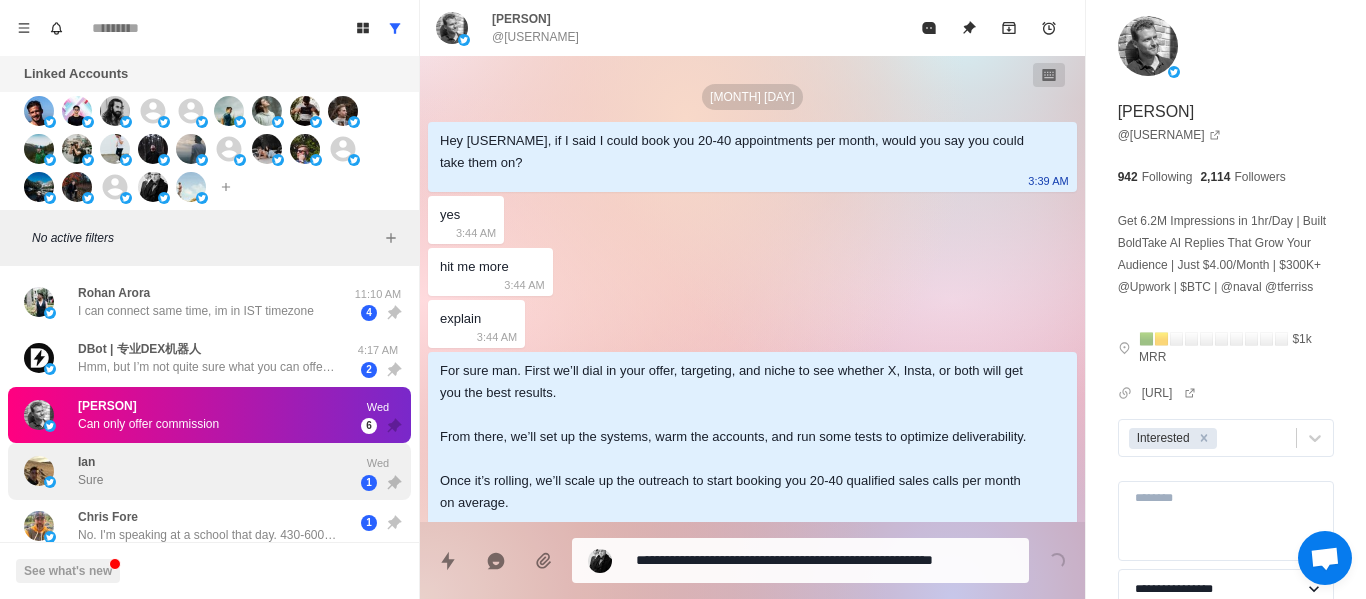 scroll, scrollTop: 0, scrollLeft: 0, axis: both 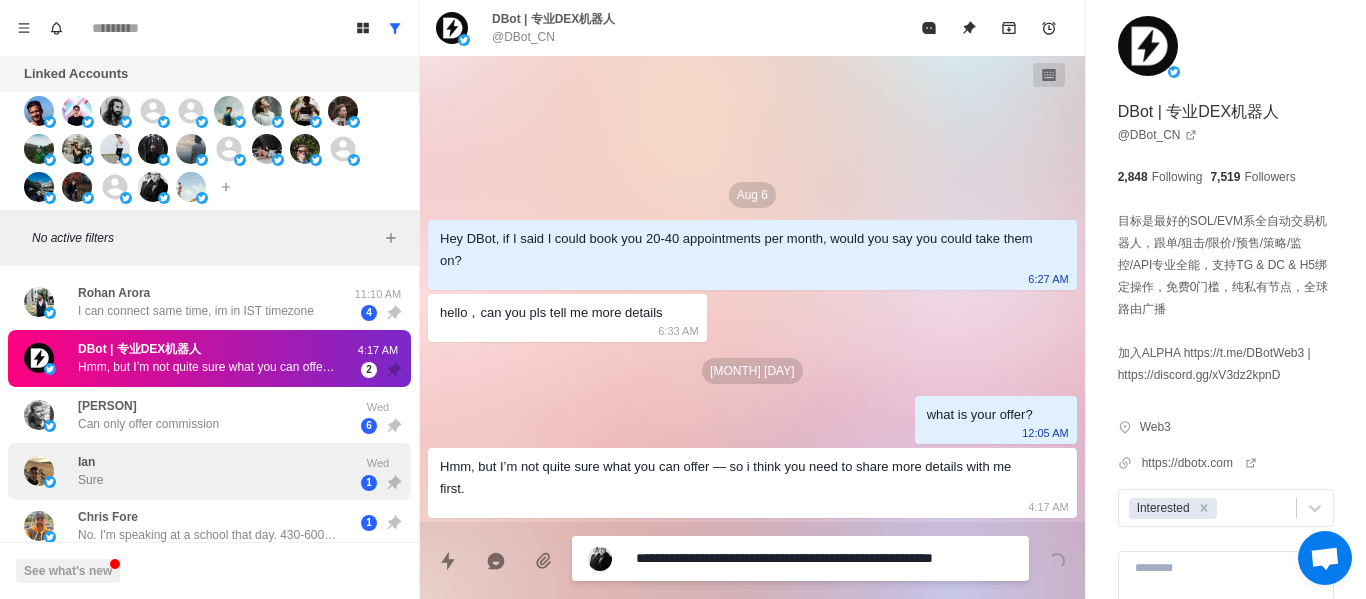 drag, startPoint x: 227, startPoint y: 462, endPoint x: 217, endPoint y: 495, distance: 34.48188 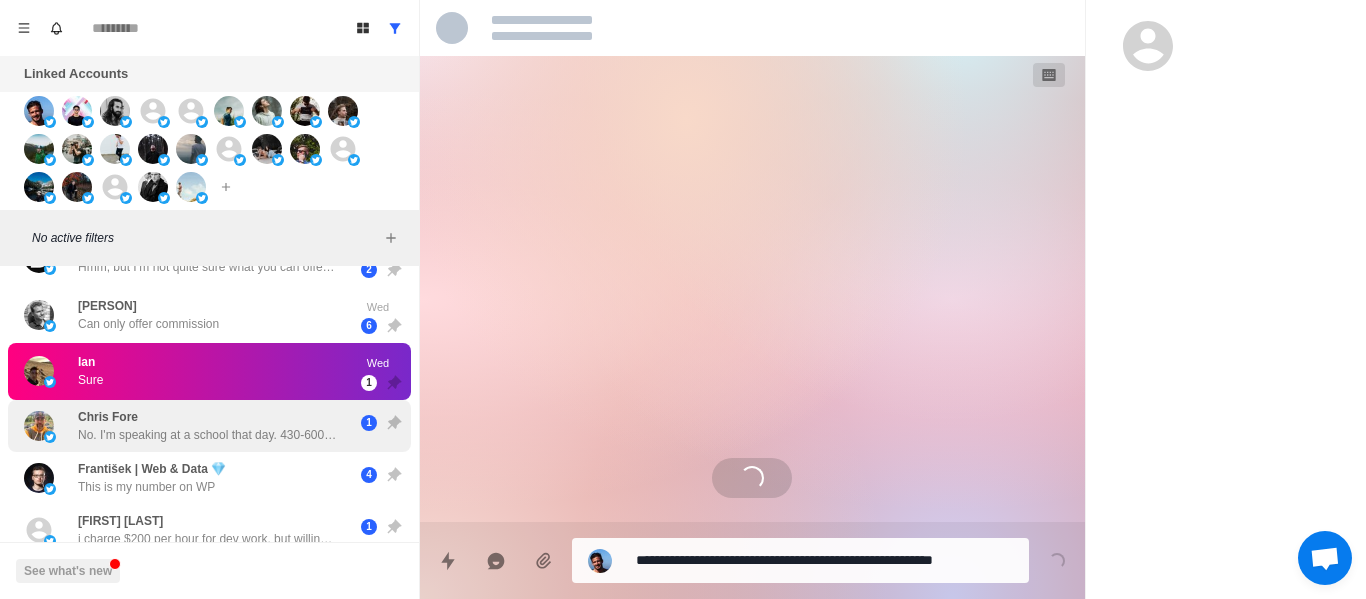 click on "No. I'm speaking at a school that day. 430-600 pm" at bounding box center [208, 435] 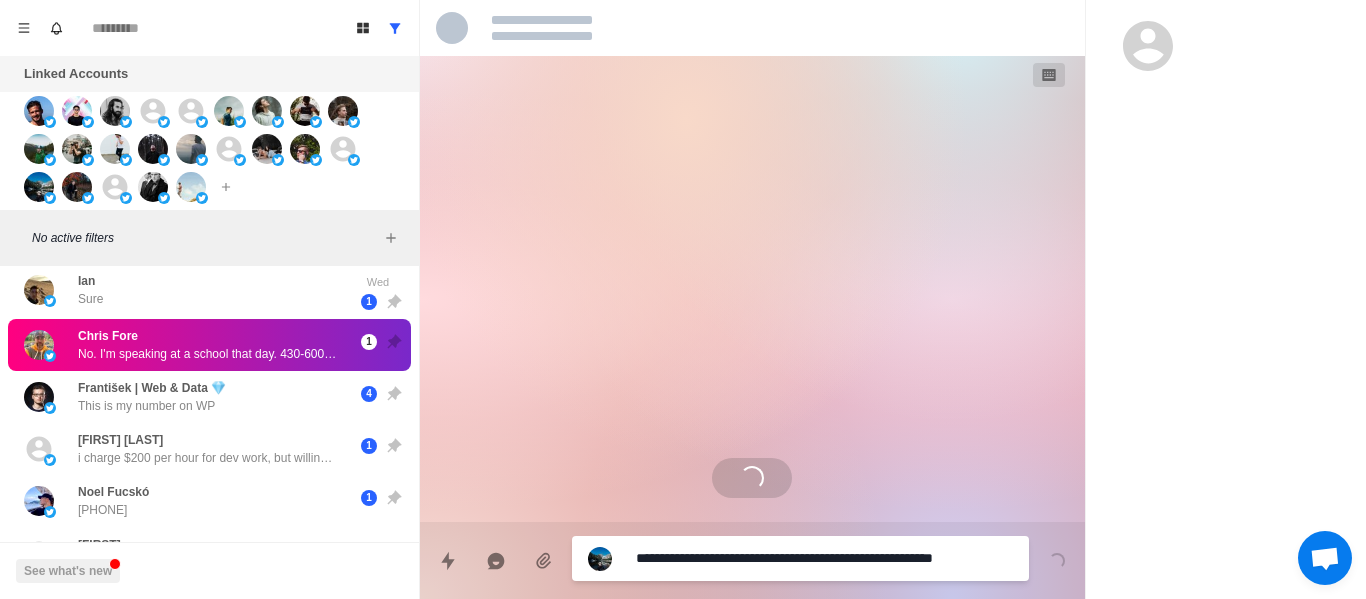 scroll, scrollTop: 400, scrollLeft: 0, axis: vertical 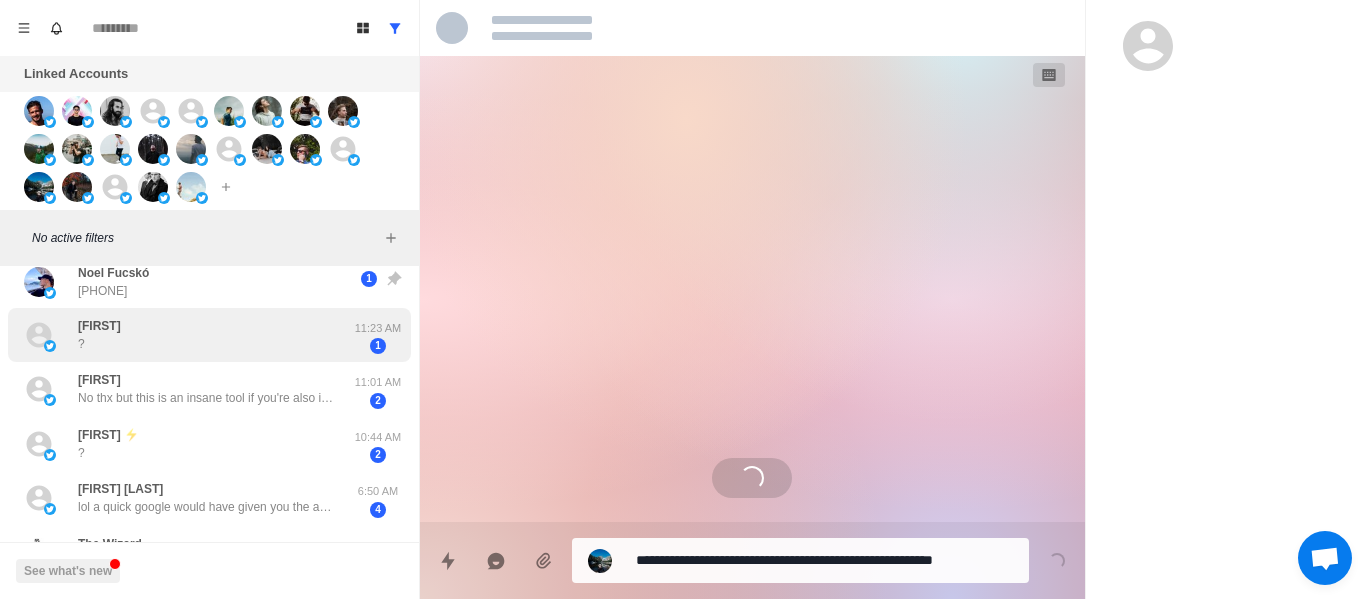 click on "Hey [FIRST] 👀👀" at bounding box center [188, 335] 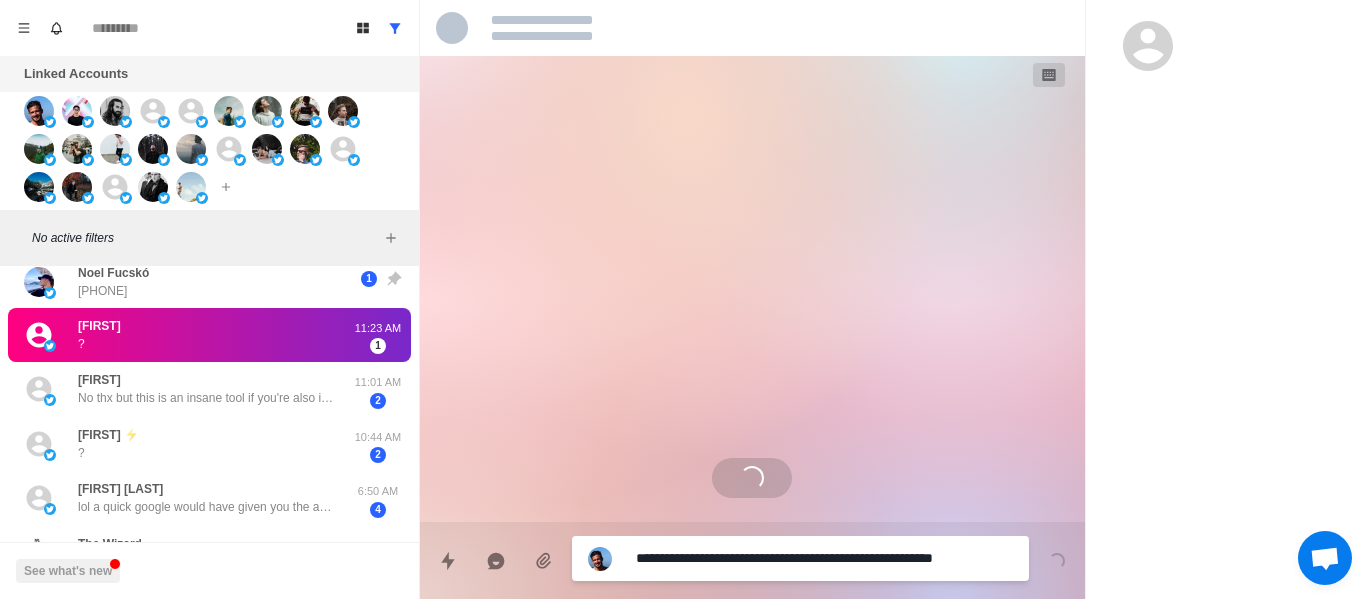 click on "**********" at bounding box center (824, 558) 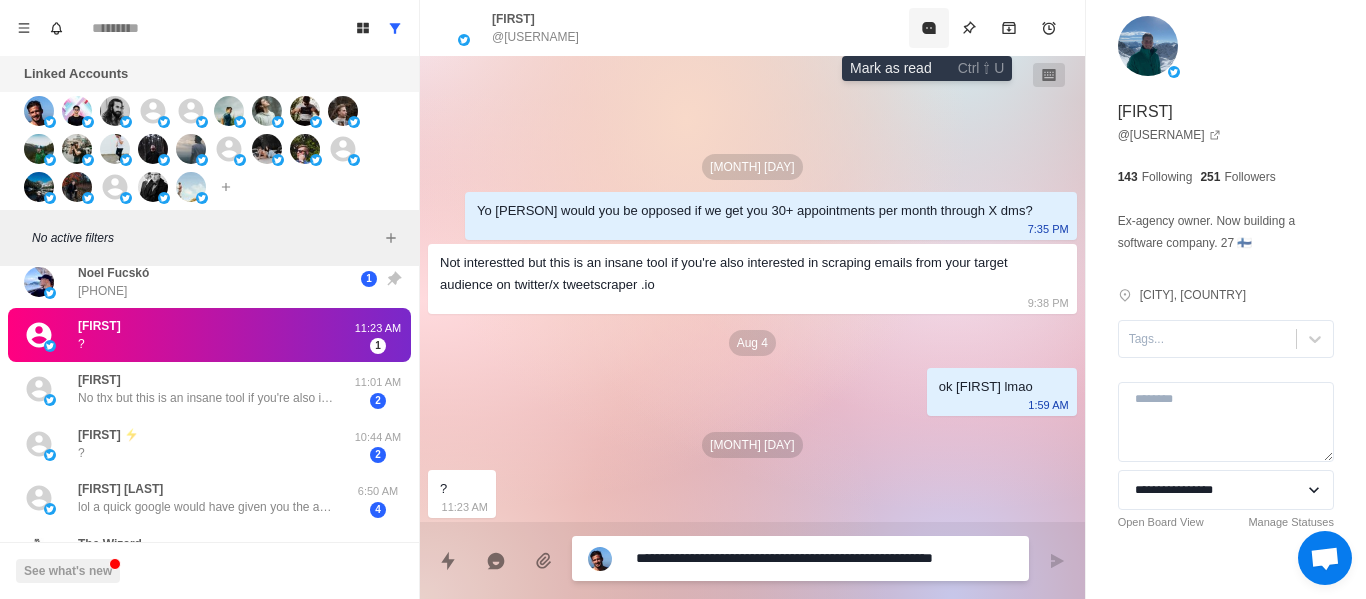 click at bounding box center (929, 28) 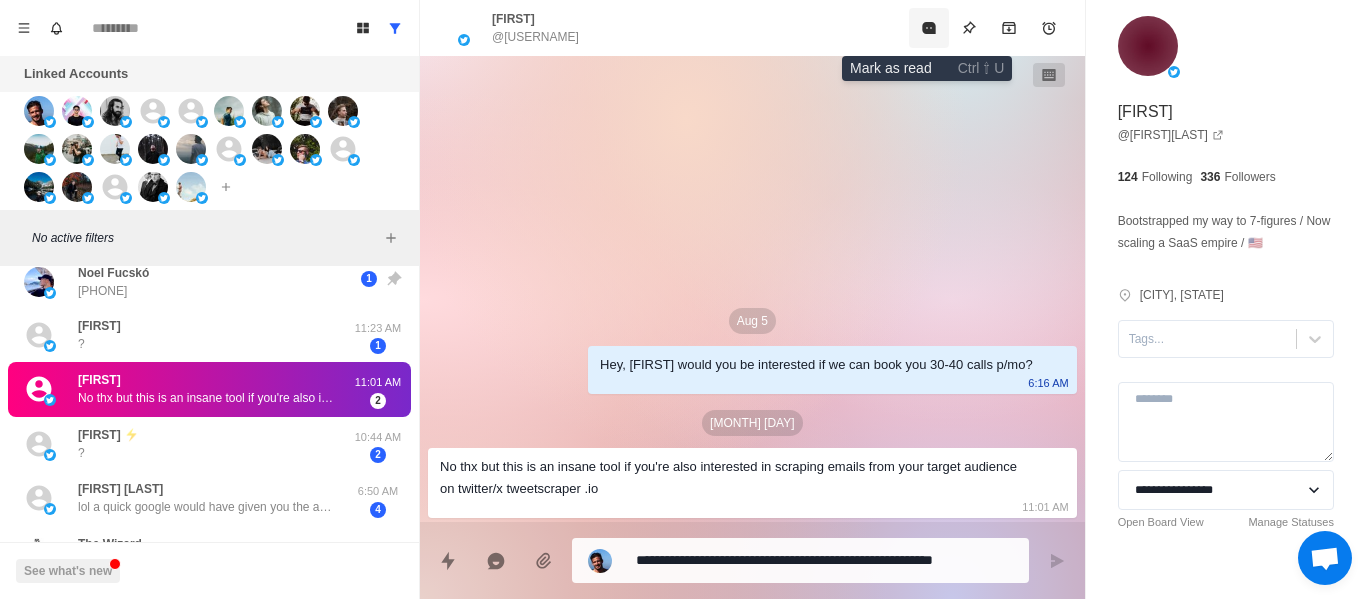 click 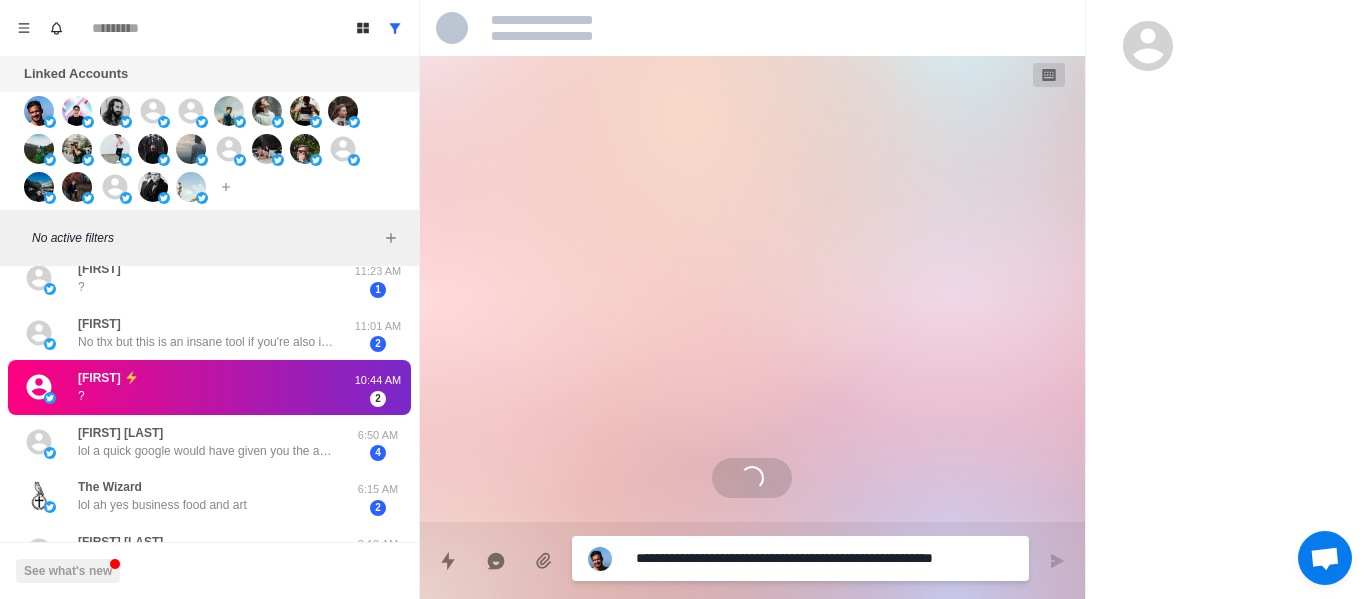 scroll, scrollTop: 344, scrollLeft: 0, axis: vertical 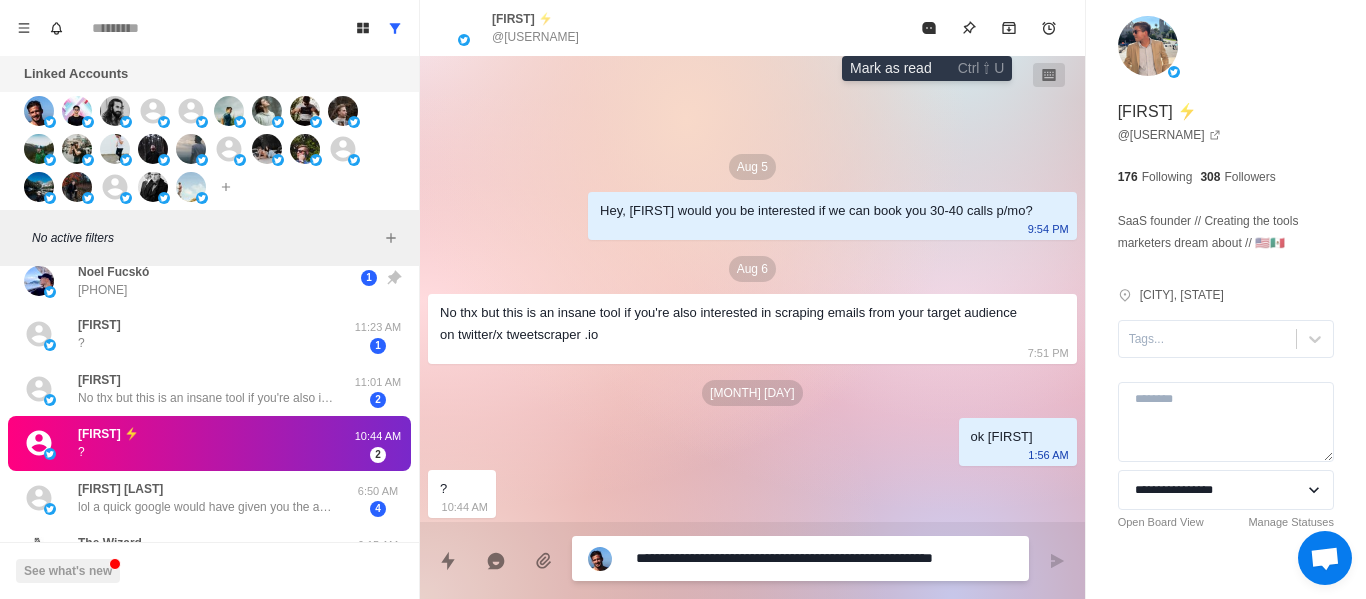 click 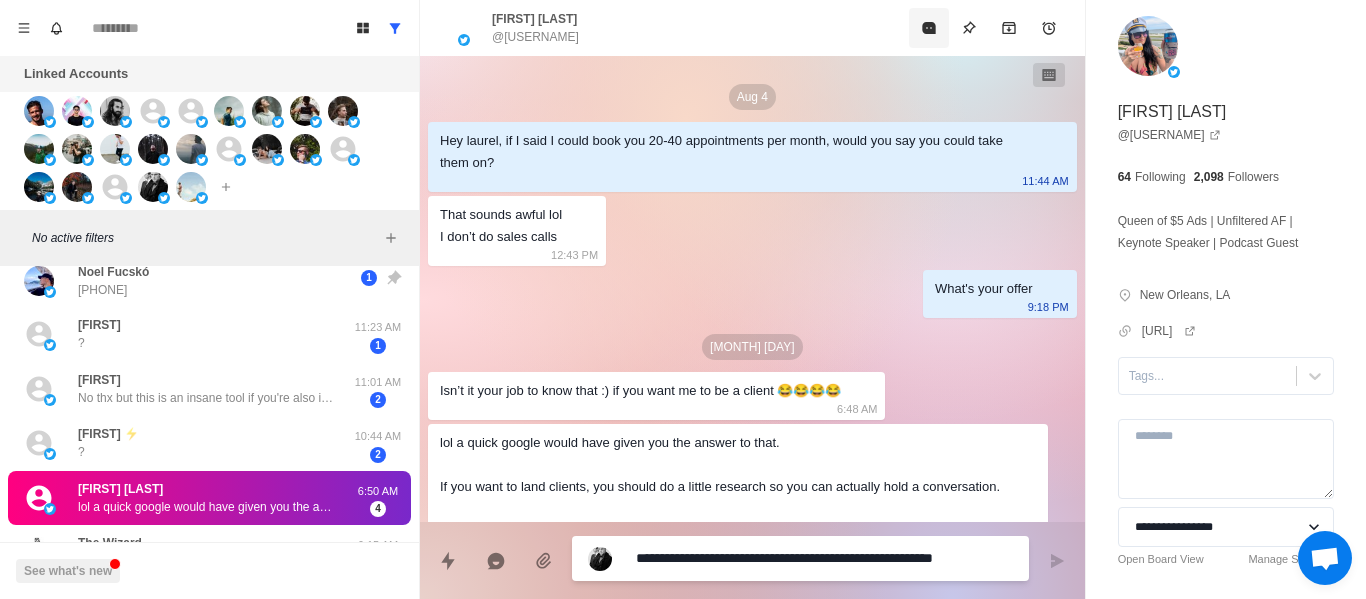 scroll, scrollTop: 42, scrollLeft: 0, axis: vertical 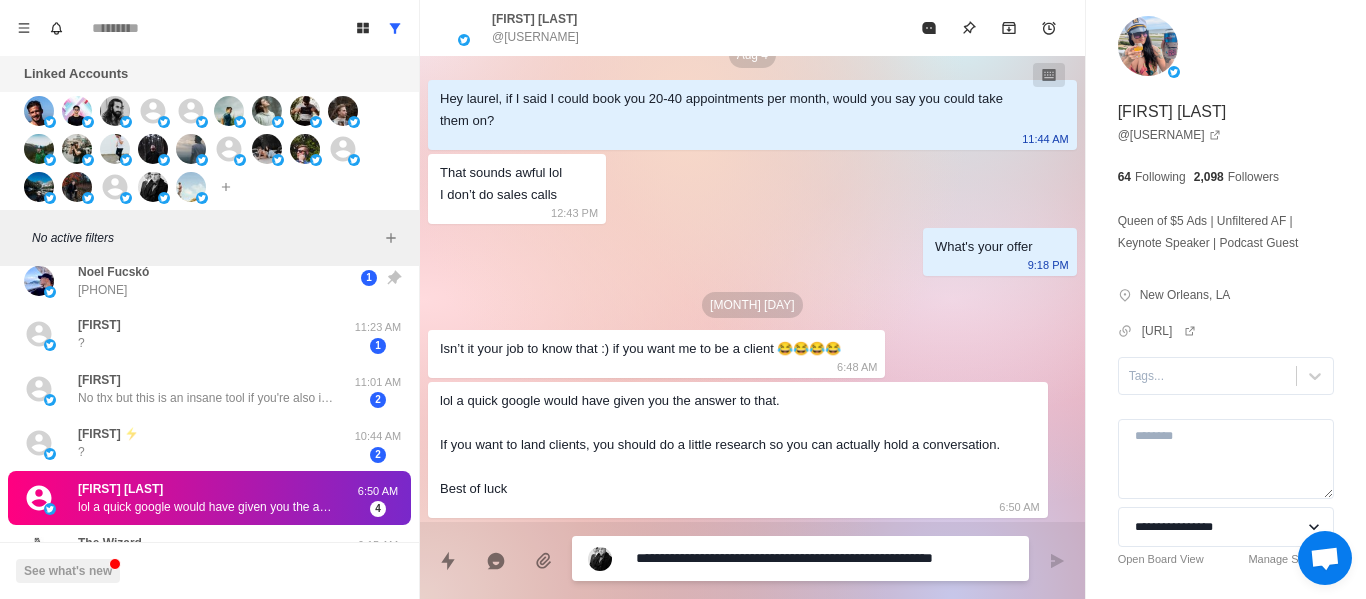 click on "**********" at bounding box center (824, 558) 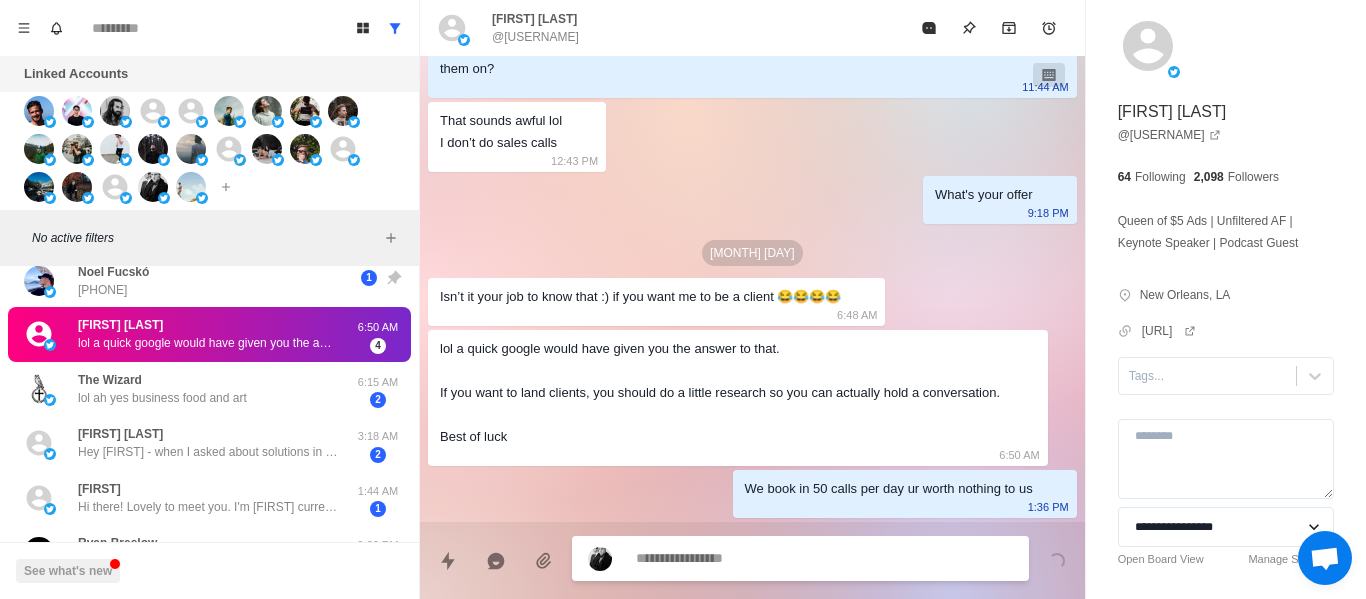 scroll, scrollTop: 146, scrollLeft: 0, axis: vertical 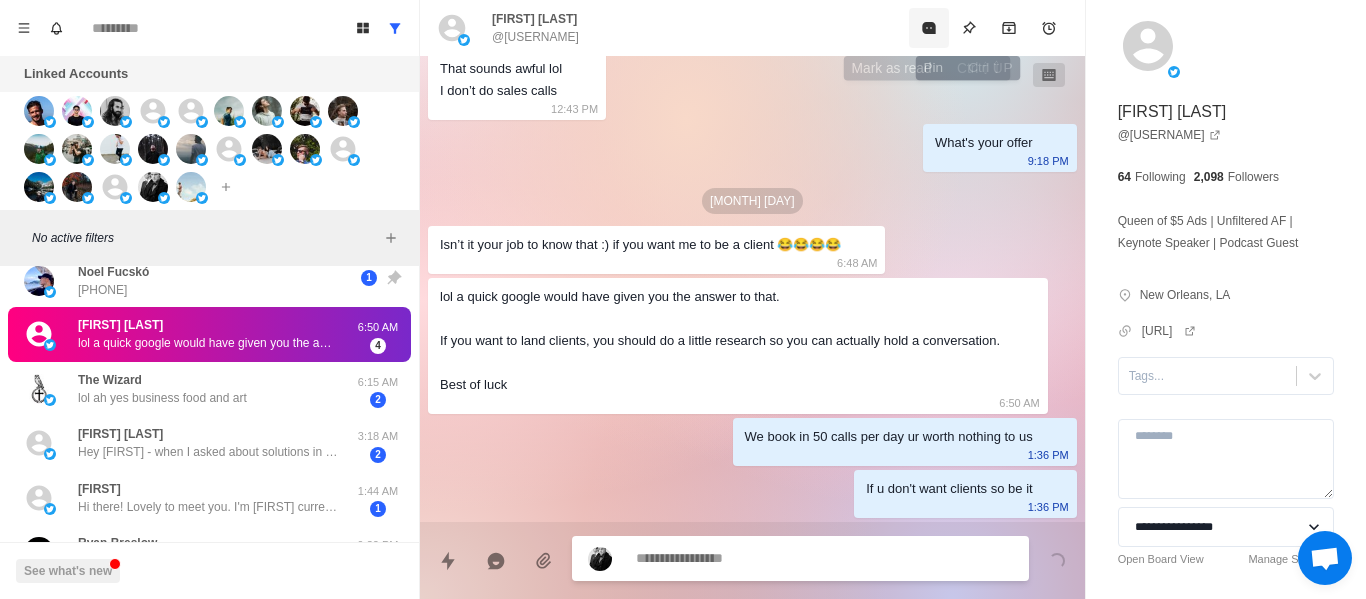 click 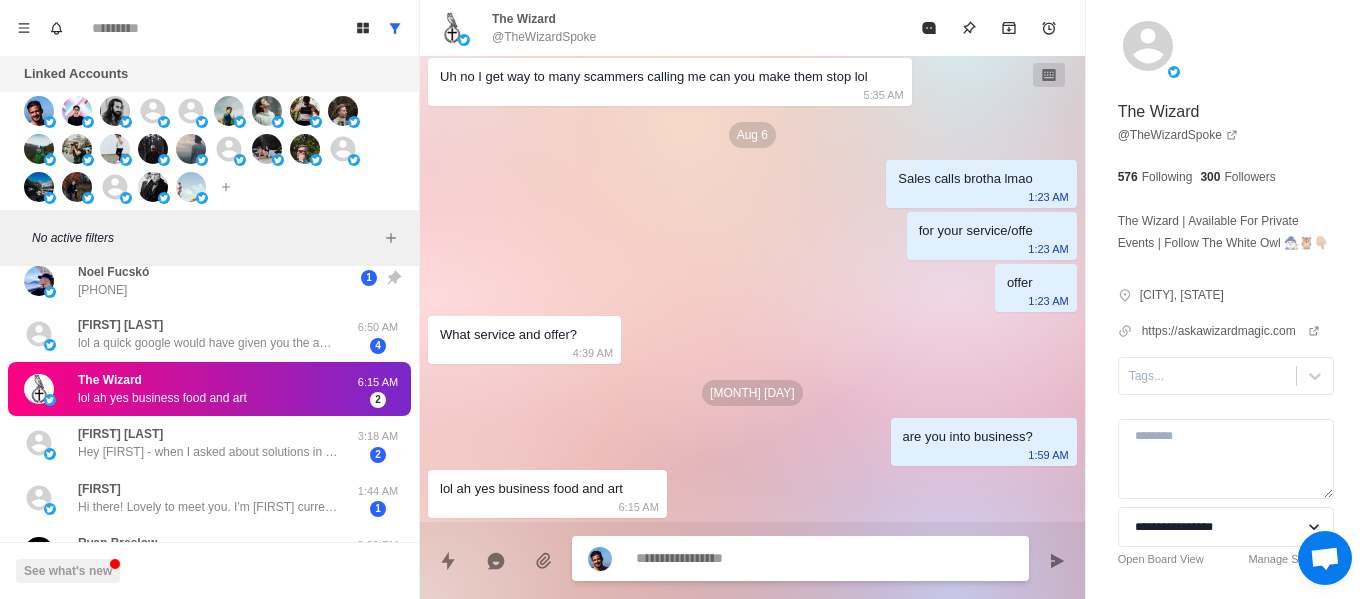 scroll, scrollTop: 168, scrollLeft: 0, axis: vertical 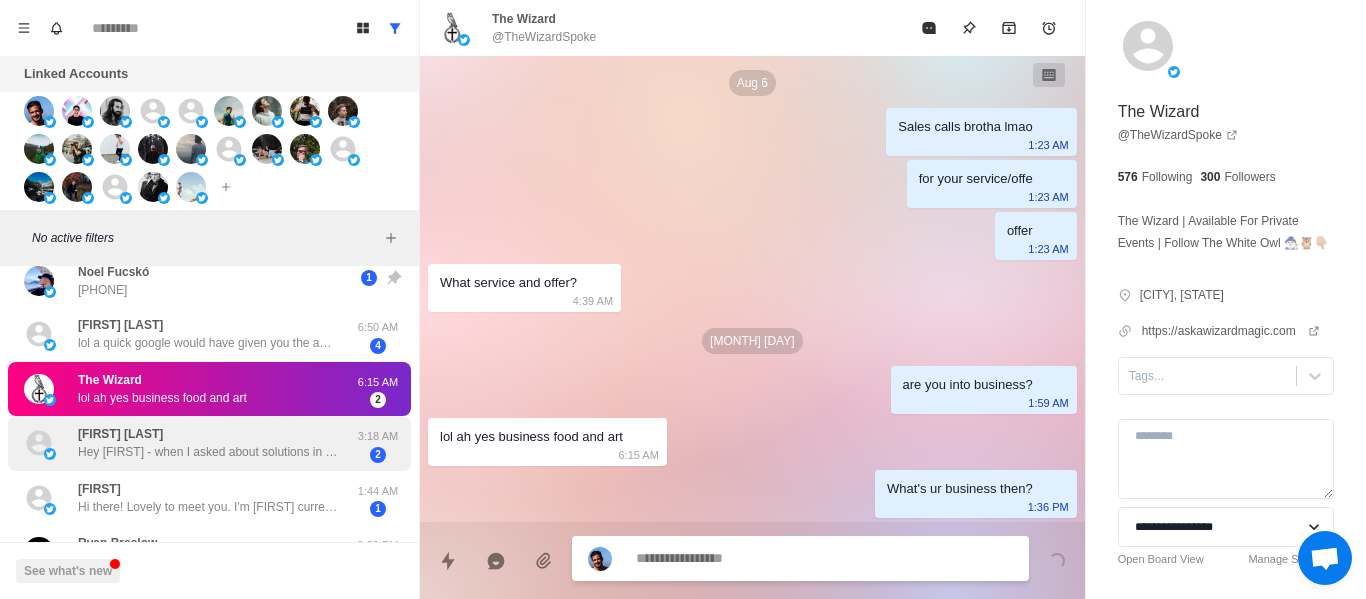 drag, startPoint x: 170, startPoint y: 444, endPoint x: 181, endPoint y: 435, distance: 14.21267 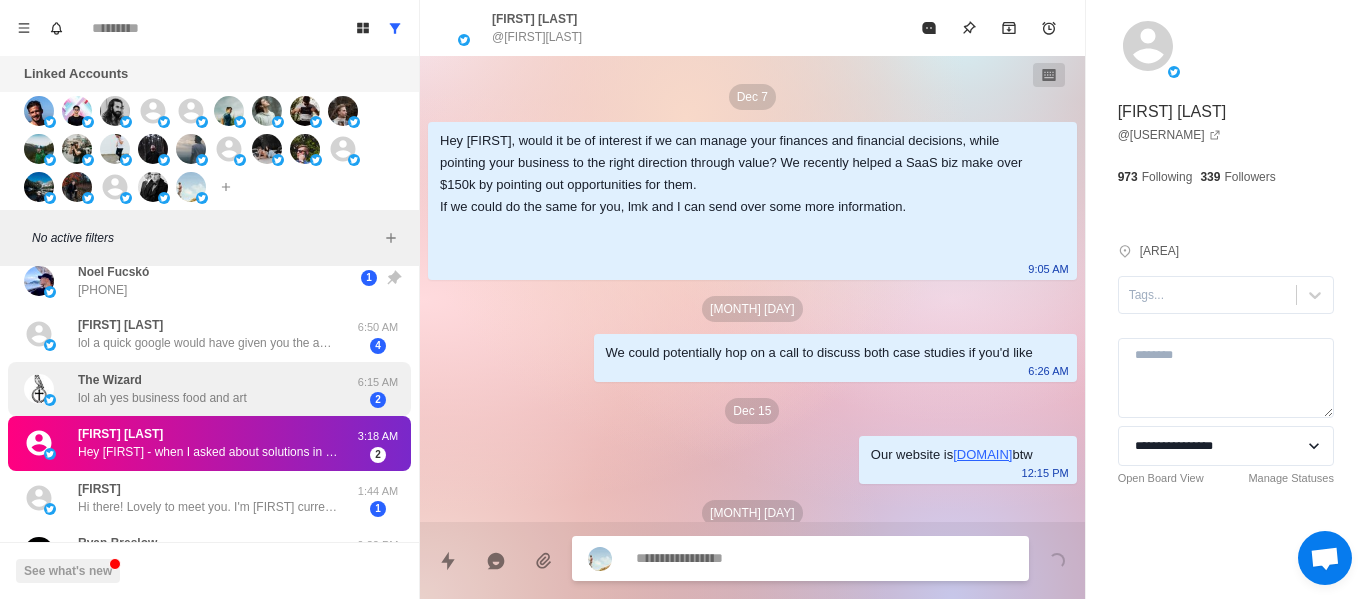 scroll, scrollTop: 156, scrollLeft: 0, axis: vertical 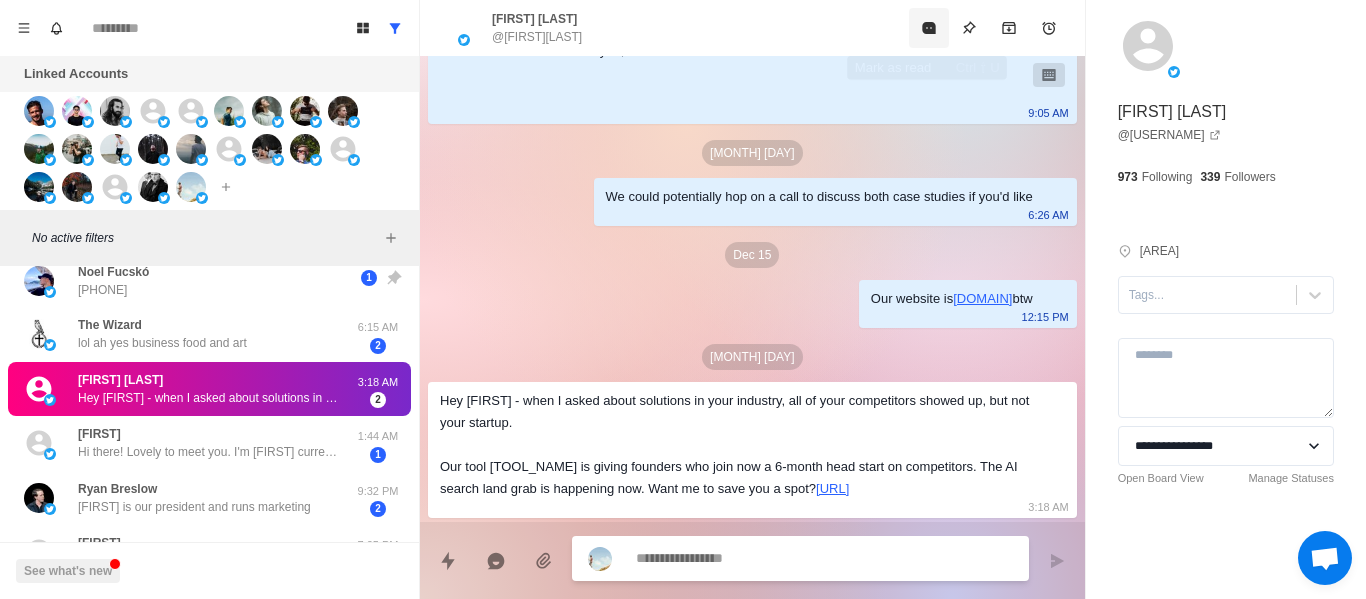 click at bounding box center (929, 28) 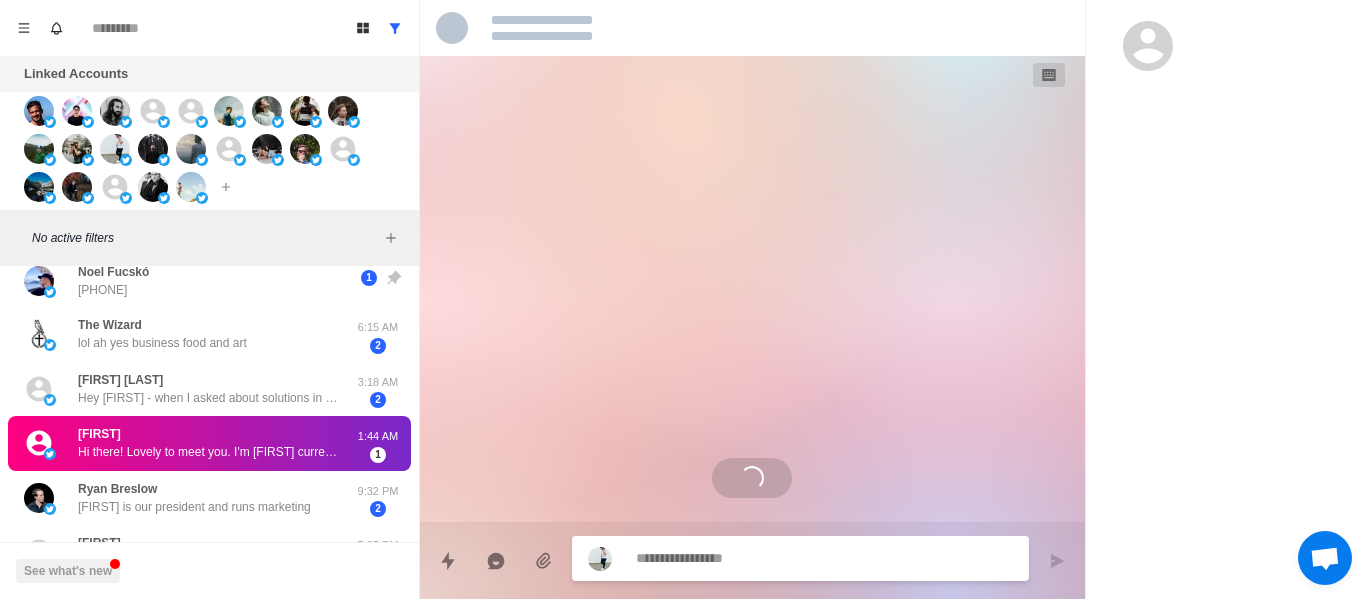 scroll, scrollTop: 0, scrollLeft: 0, axis: both 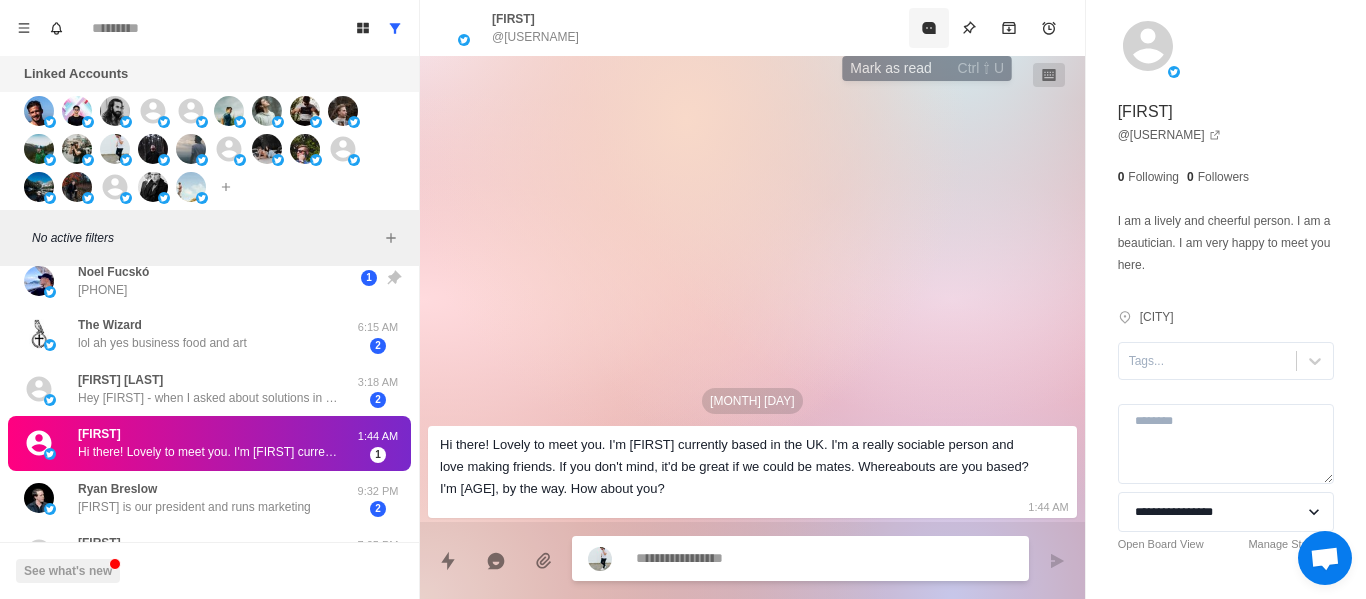 click at bounding box center (929, 28) 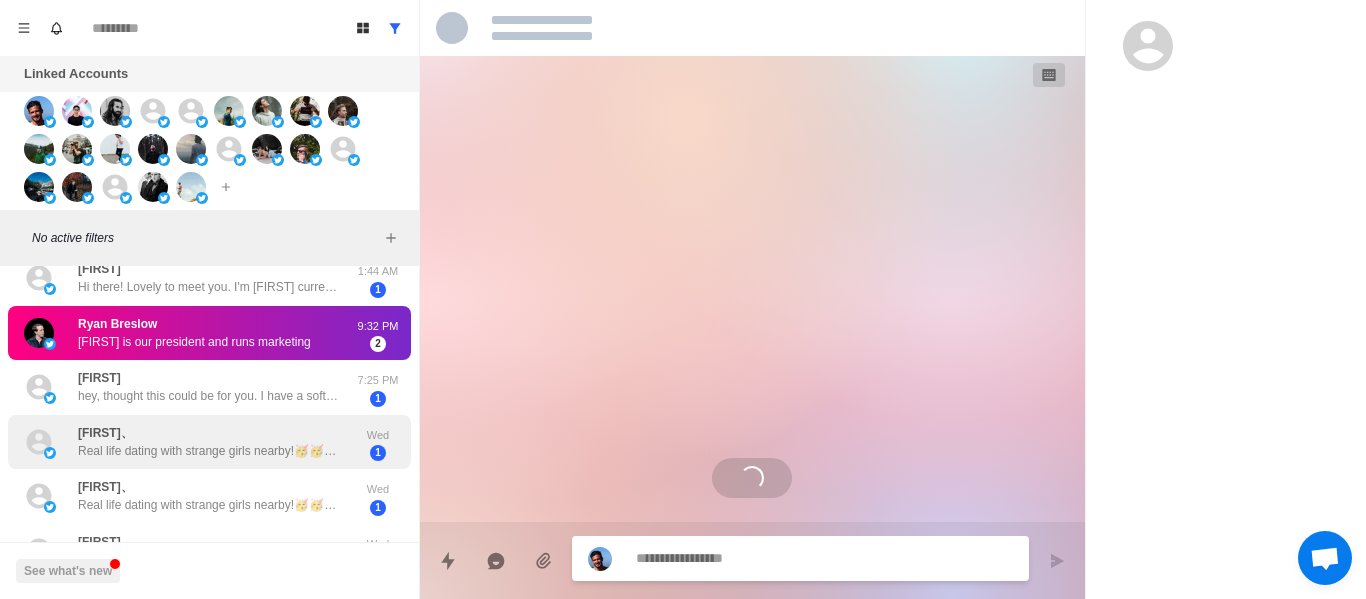 scroll, scrollTop: 544, scrollLeft: 0, axis: vertical 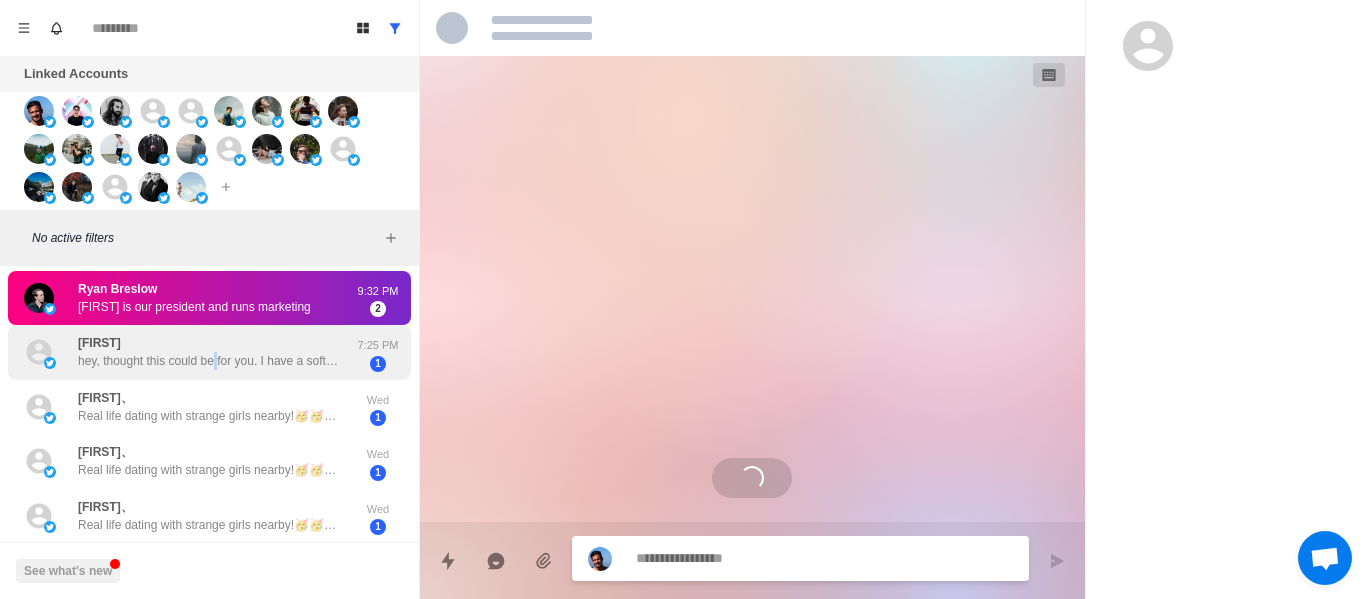 drag, startPoint x: 217, startPoint y: 366, endPoint x: 230, endPoint y: 367, distance: 13.038404 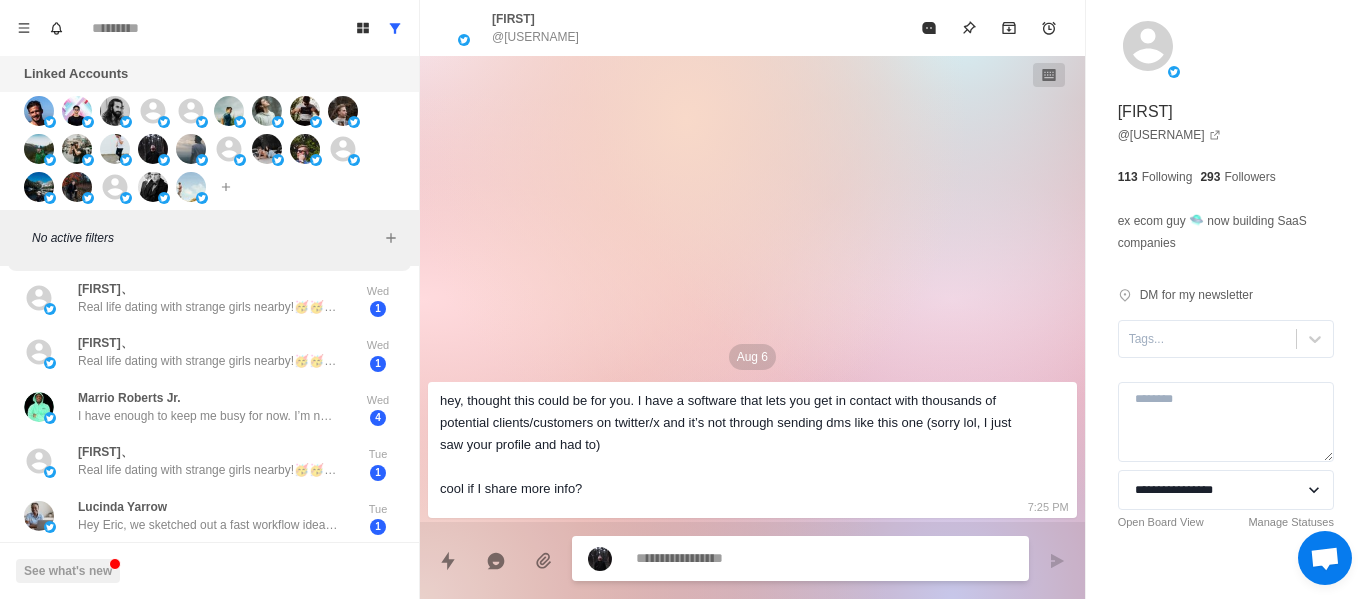 scroll, scrollTop: 381, scrollLeft: 0, axis: vertical 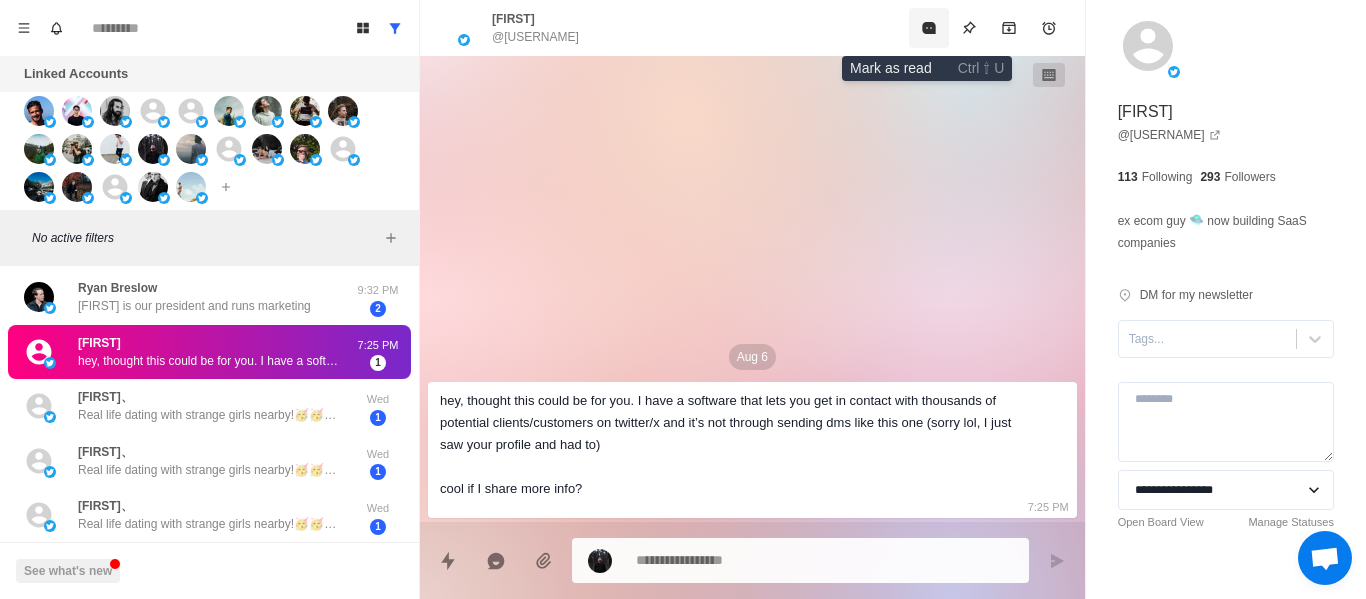 click at bounding box center [929, 28] 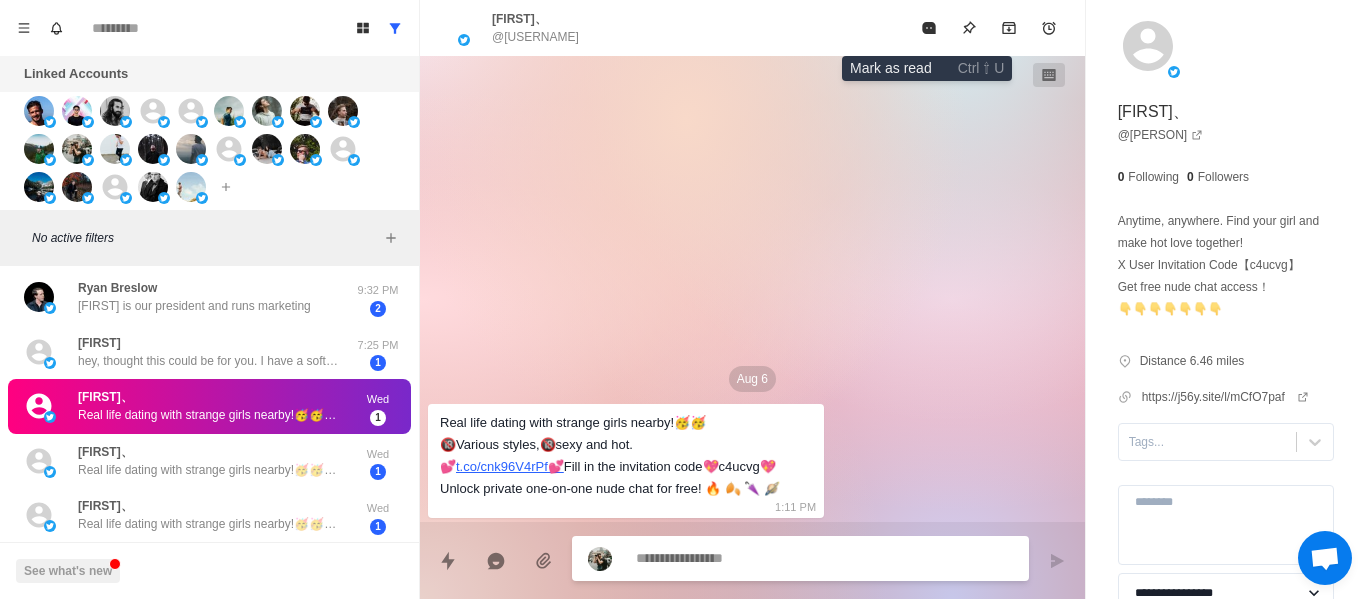 click 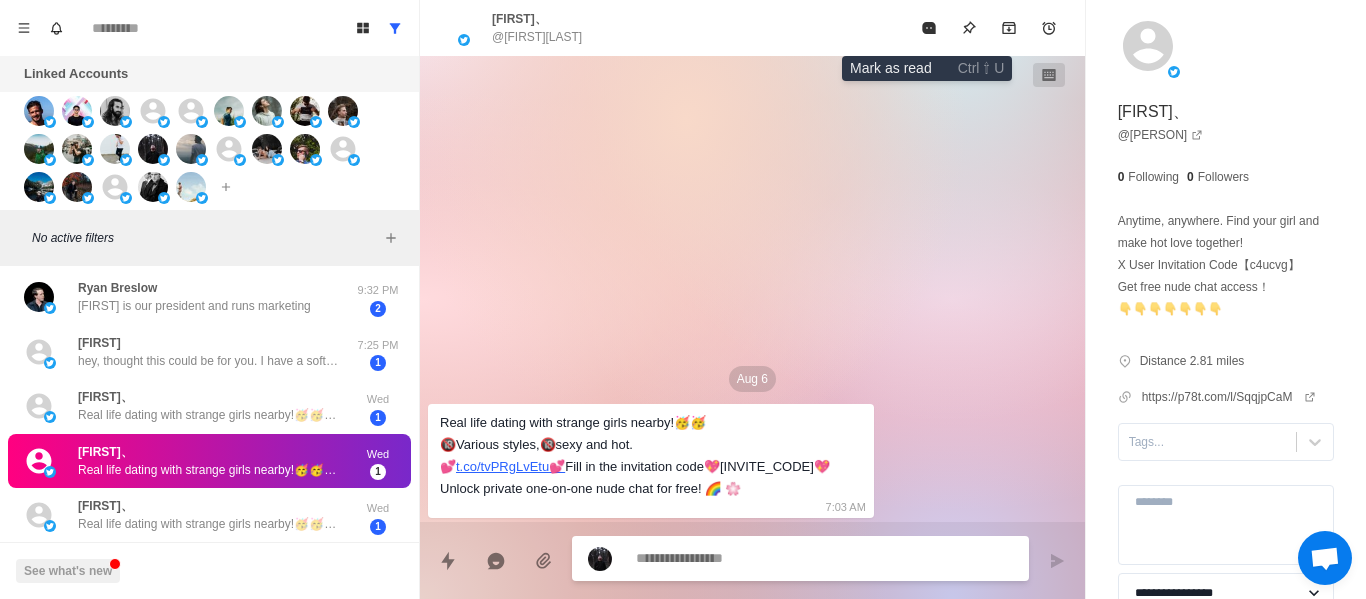 click 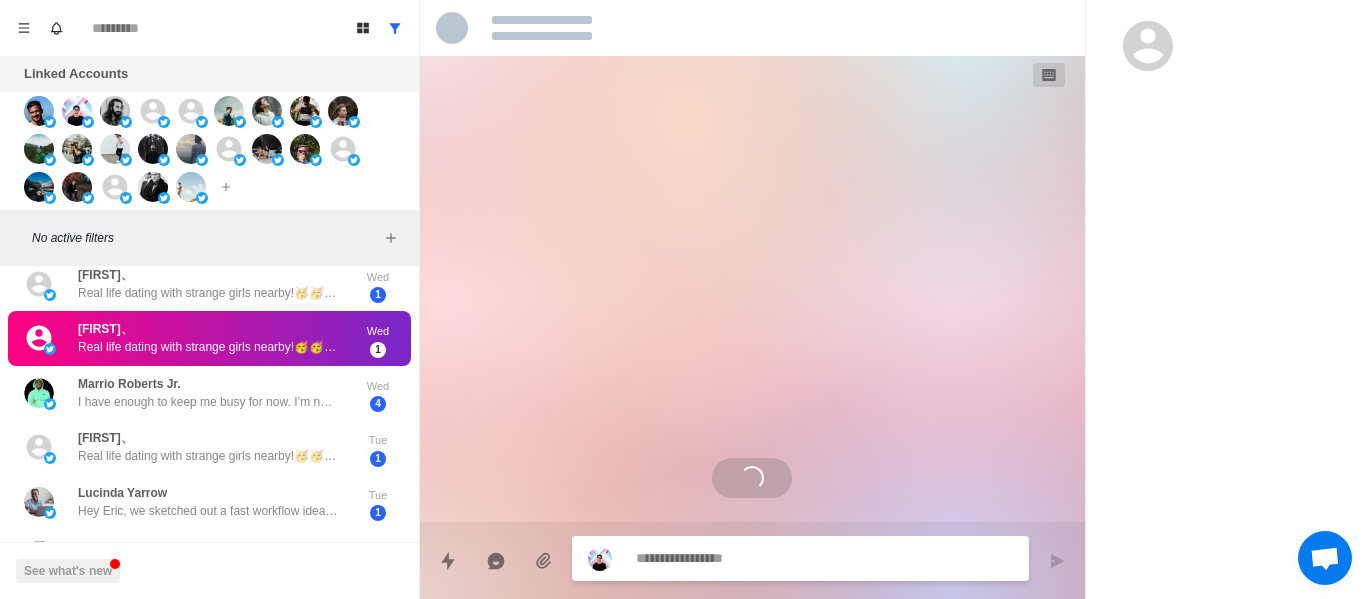 scroll, scrollTop: 581, scrollLeft: 0, axis: vertical 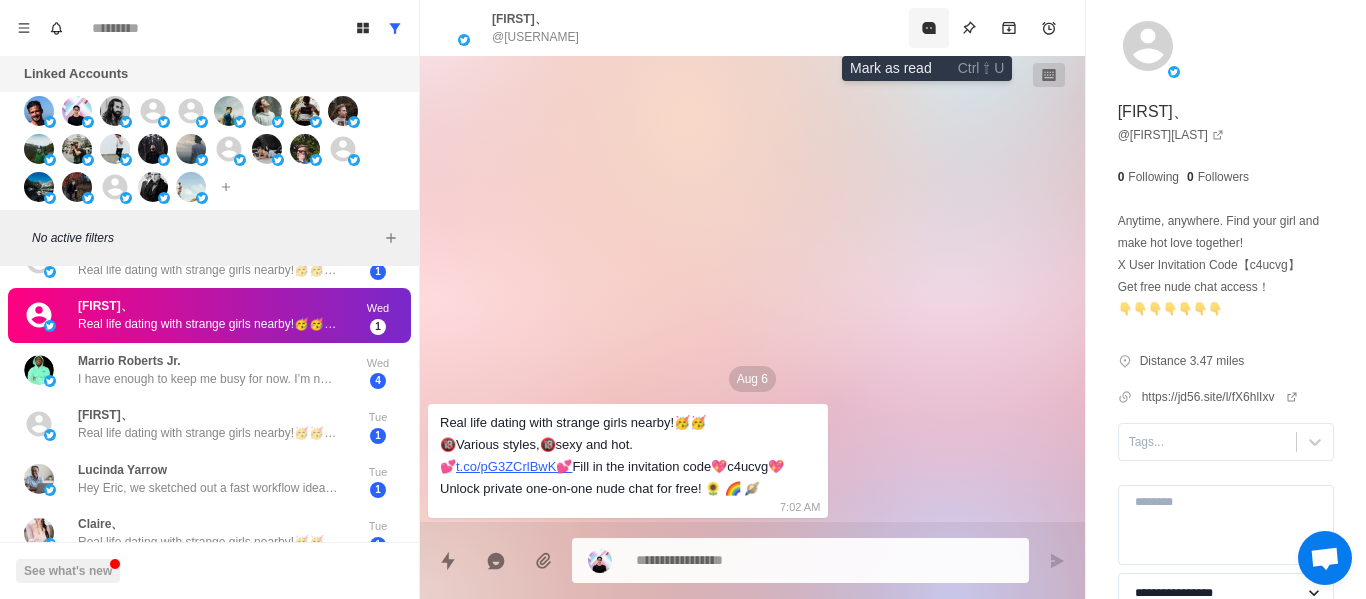 click 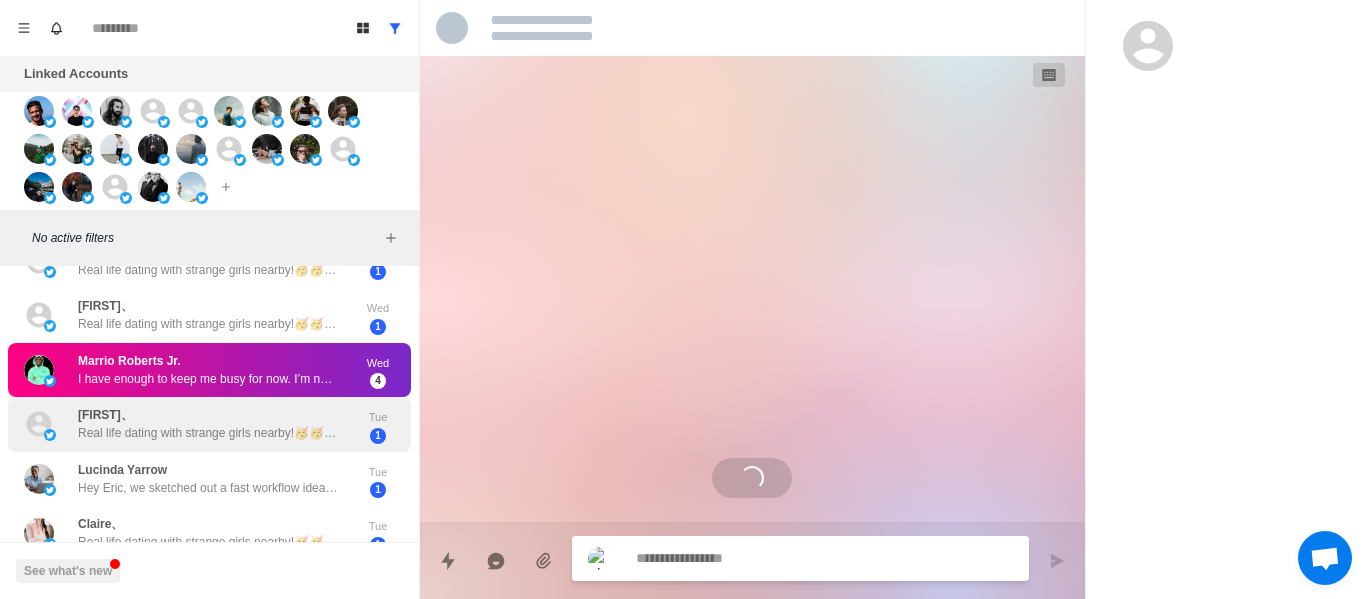 click on "[FIRST]、" at bounding box center (105, 415) 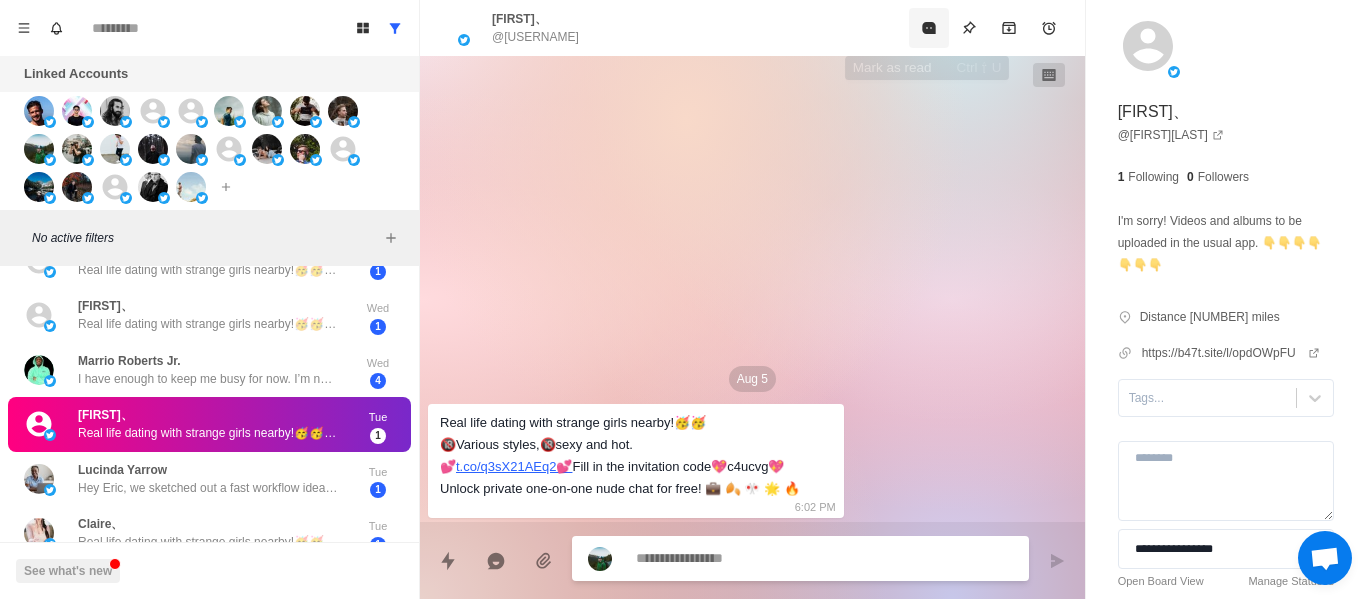 click 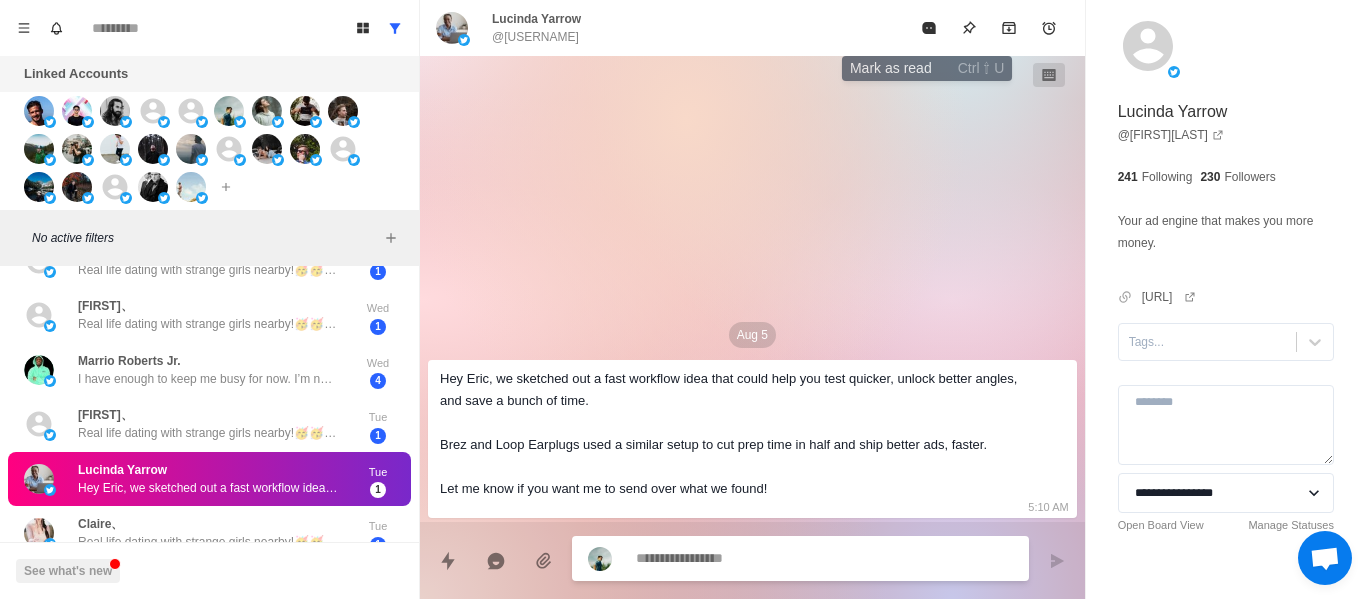 click 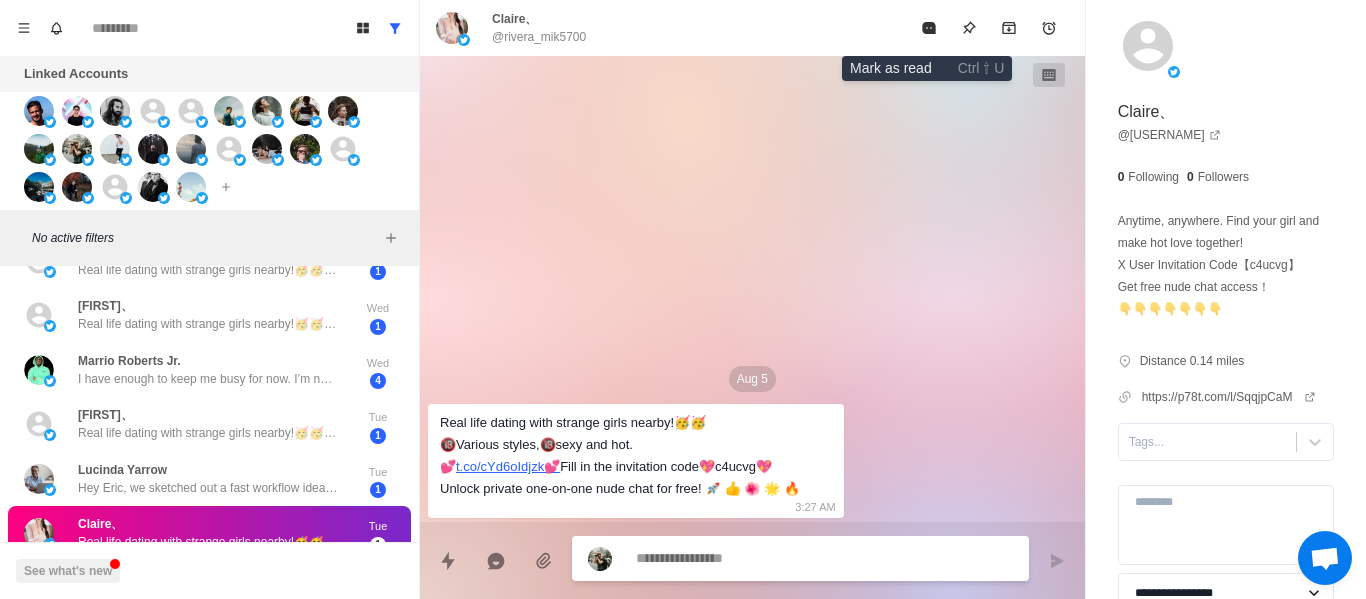 click 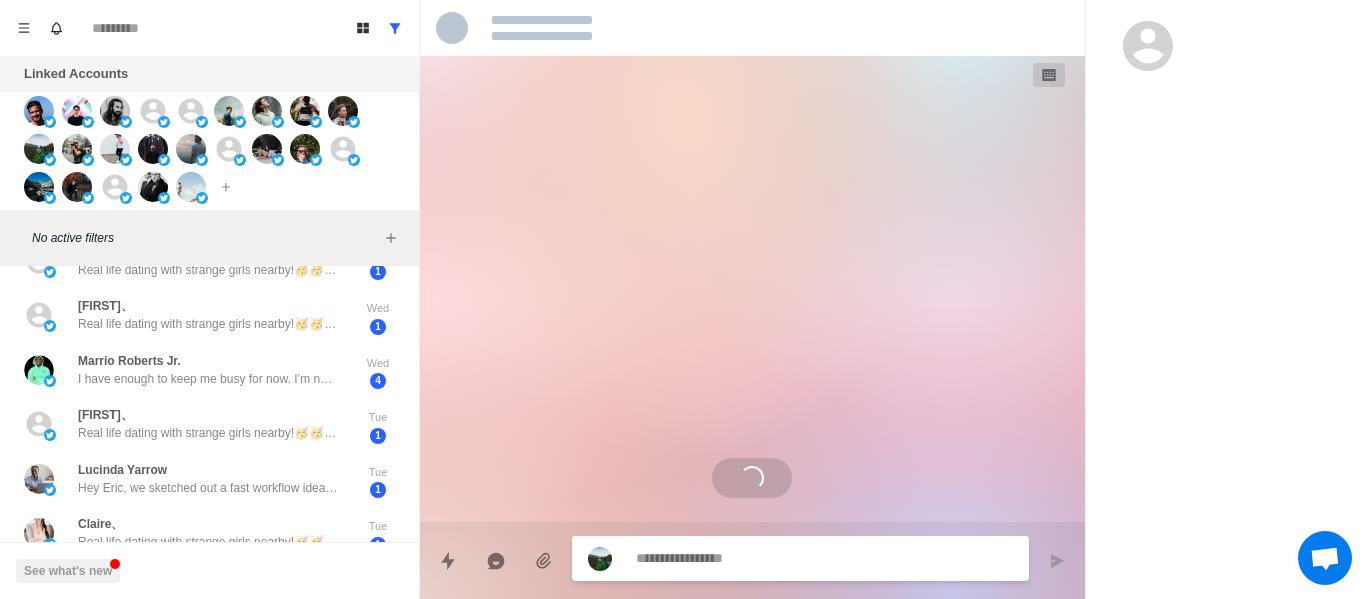 scroll, scrollTop: 363, scrollLeft: 0, axis: vertical 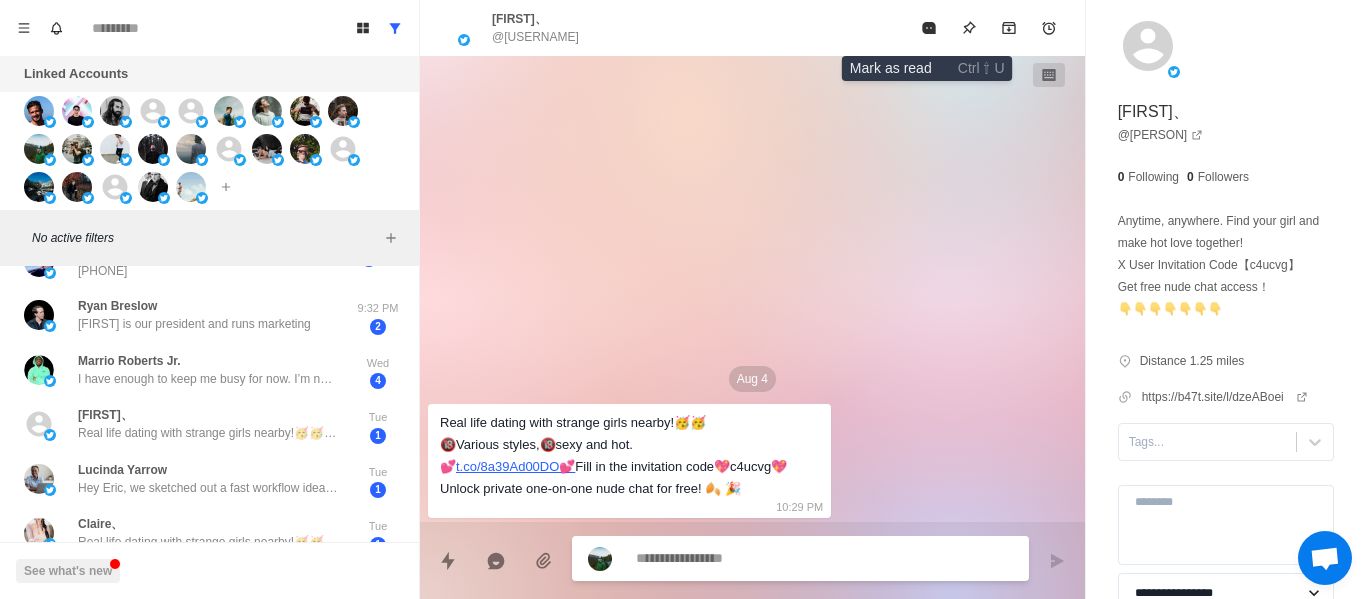 click 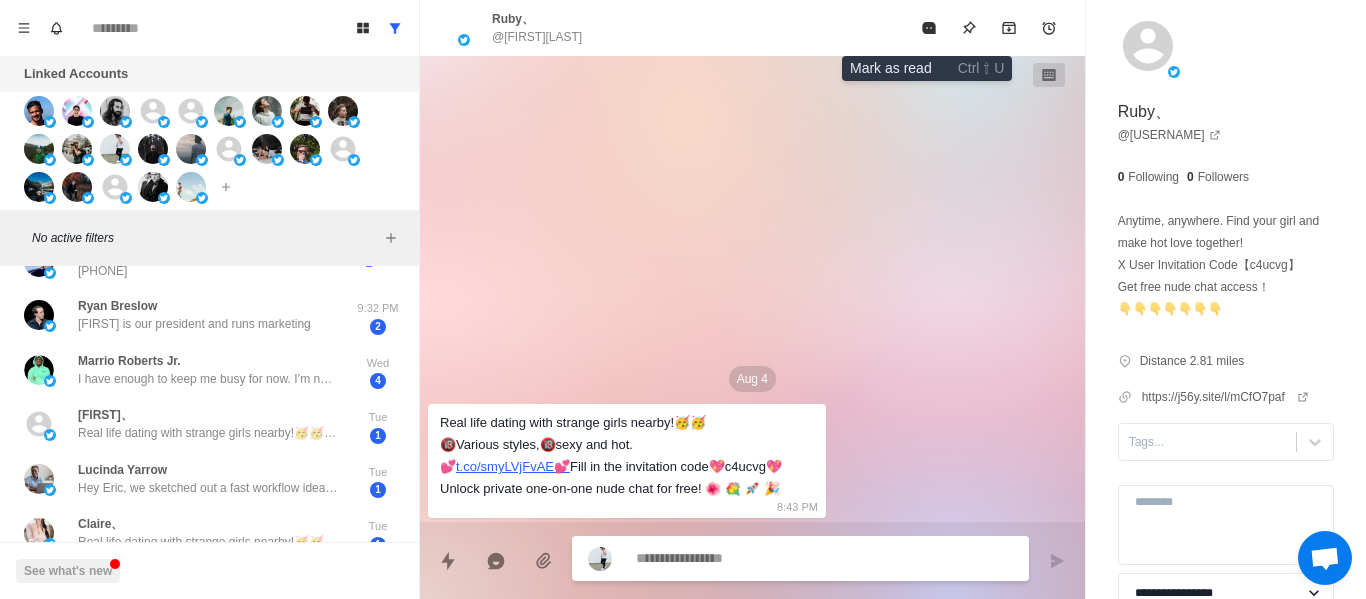 click 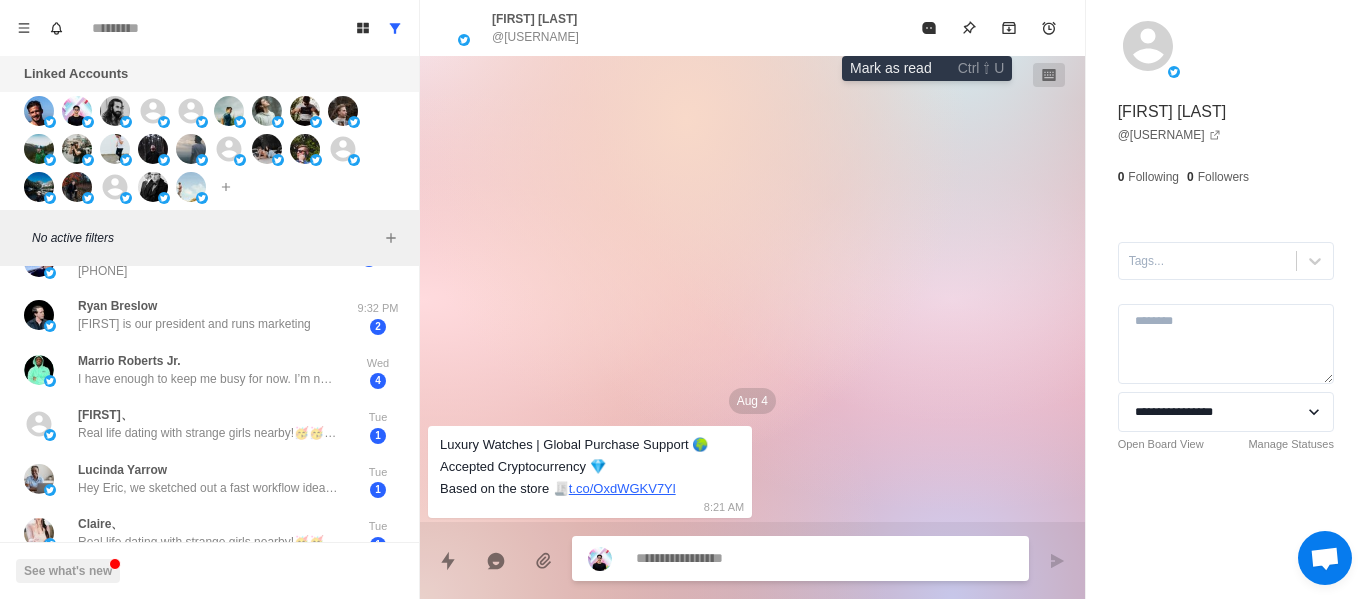 click 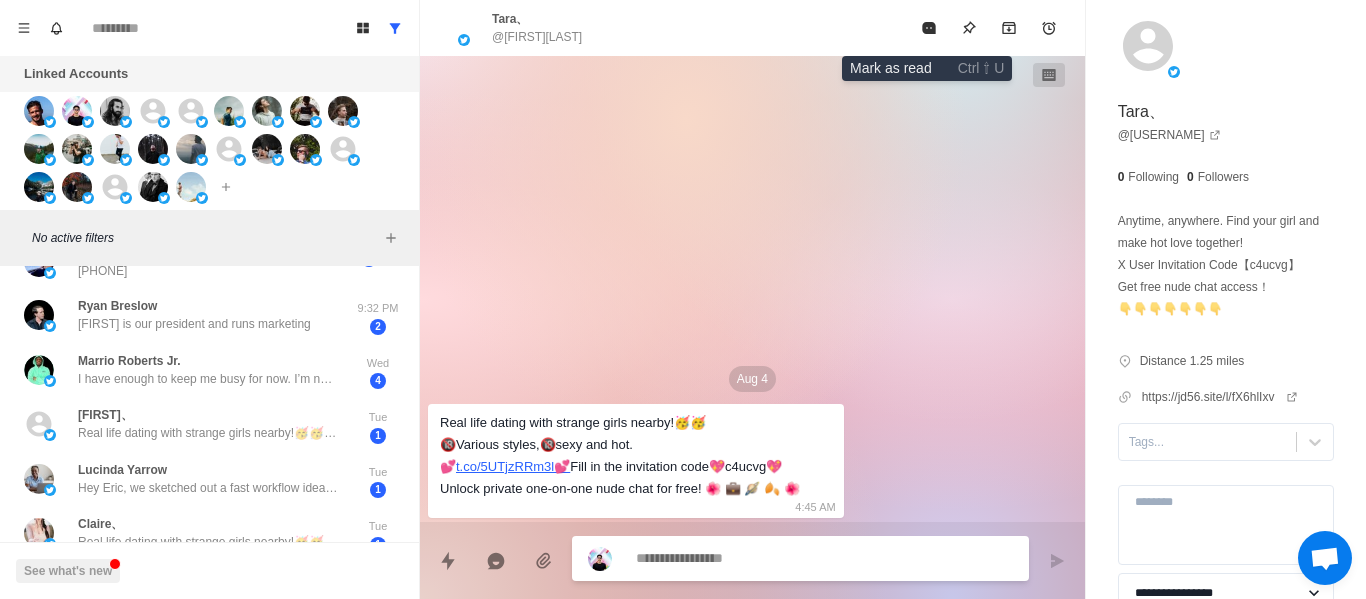 click 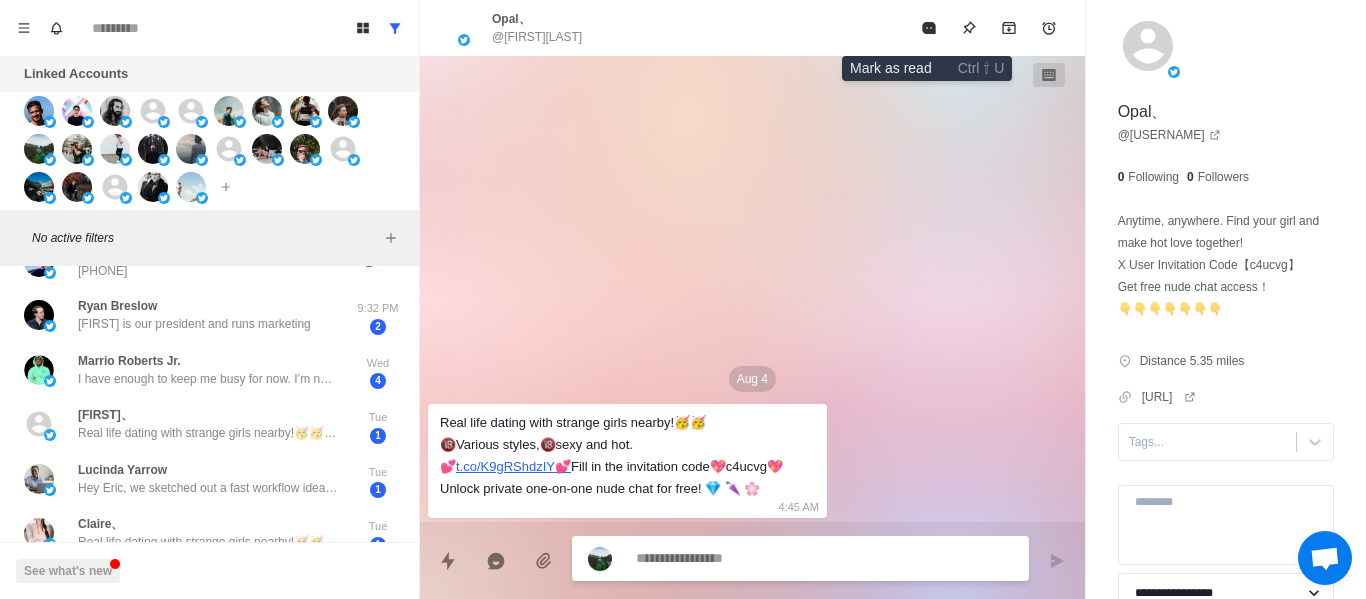 click 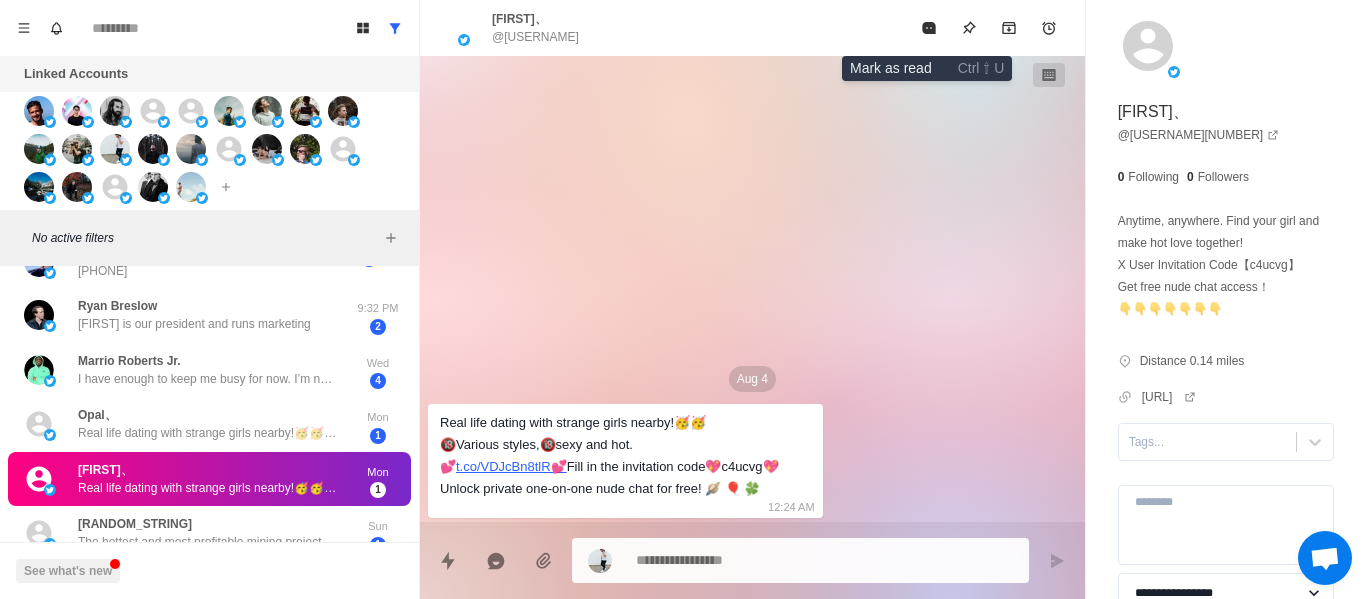 click 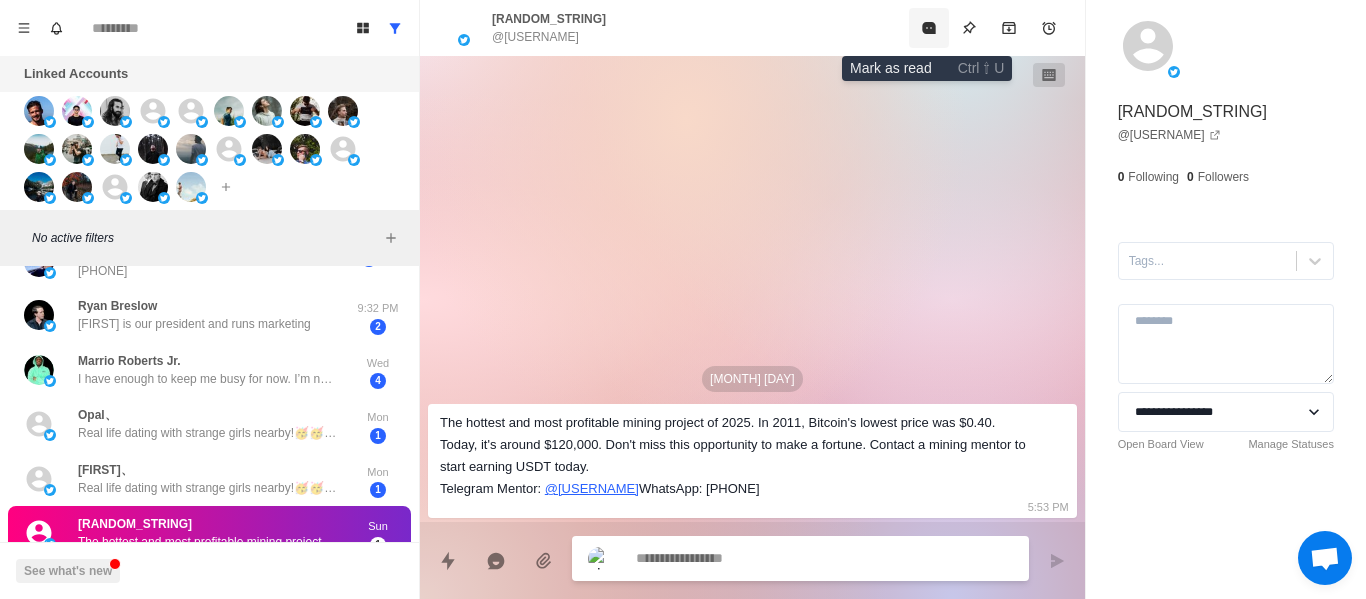 click 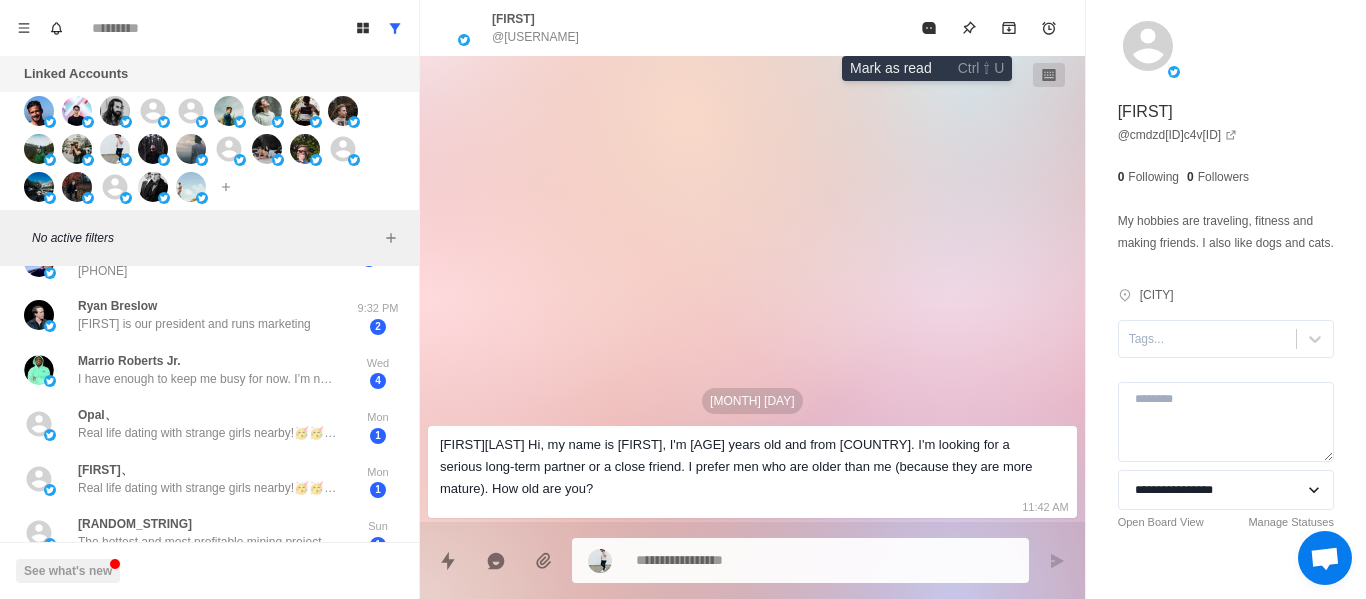 click at bounding box center [929, 28] 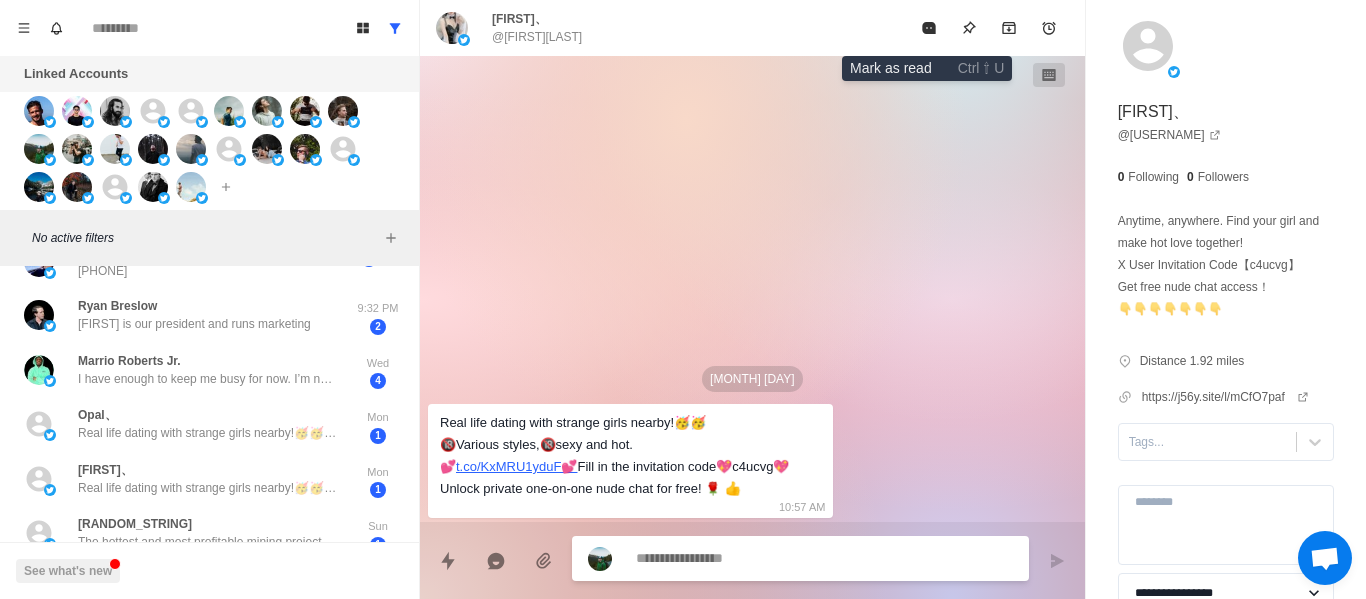 click at bounding box center [929, 28] 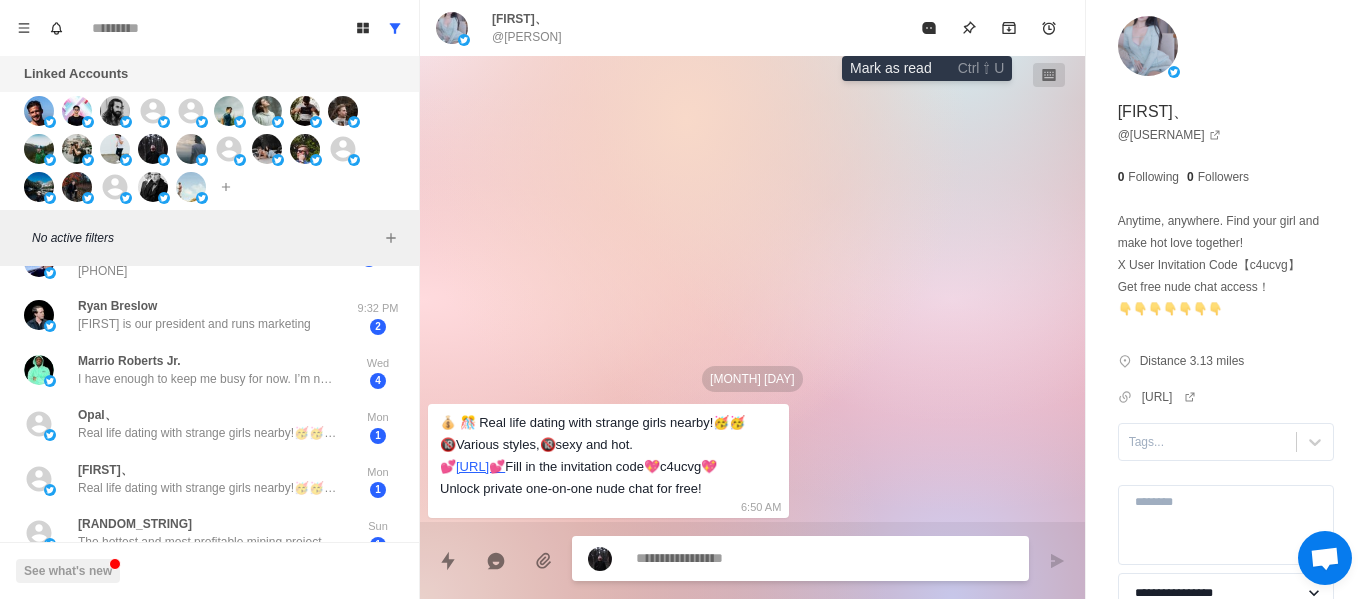 click at bounding box center (929, 28) 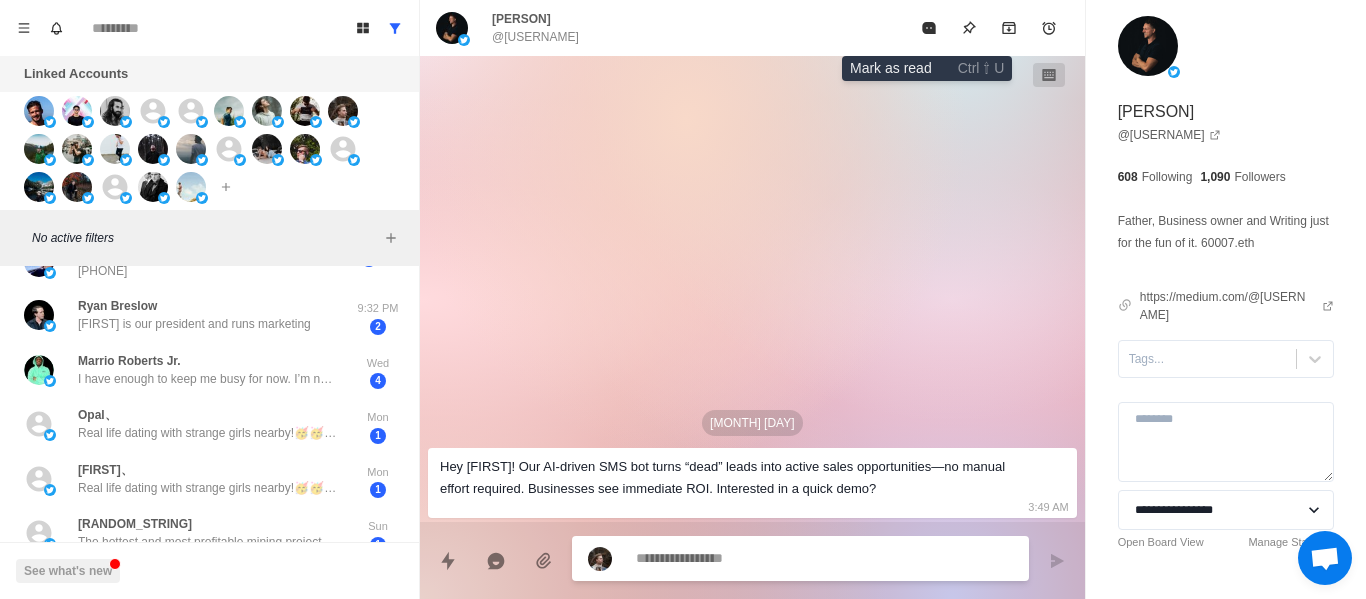 click at bounding box center (929, 28) 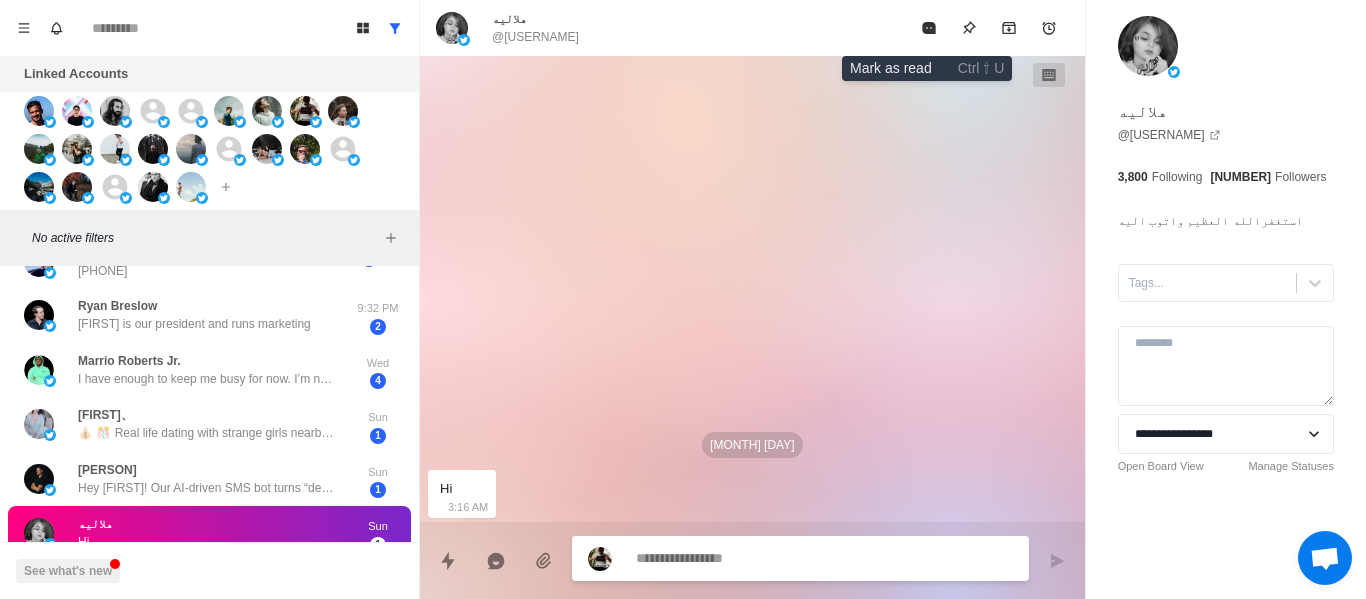 click at bounding box center [929, 28] 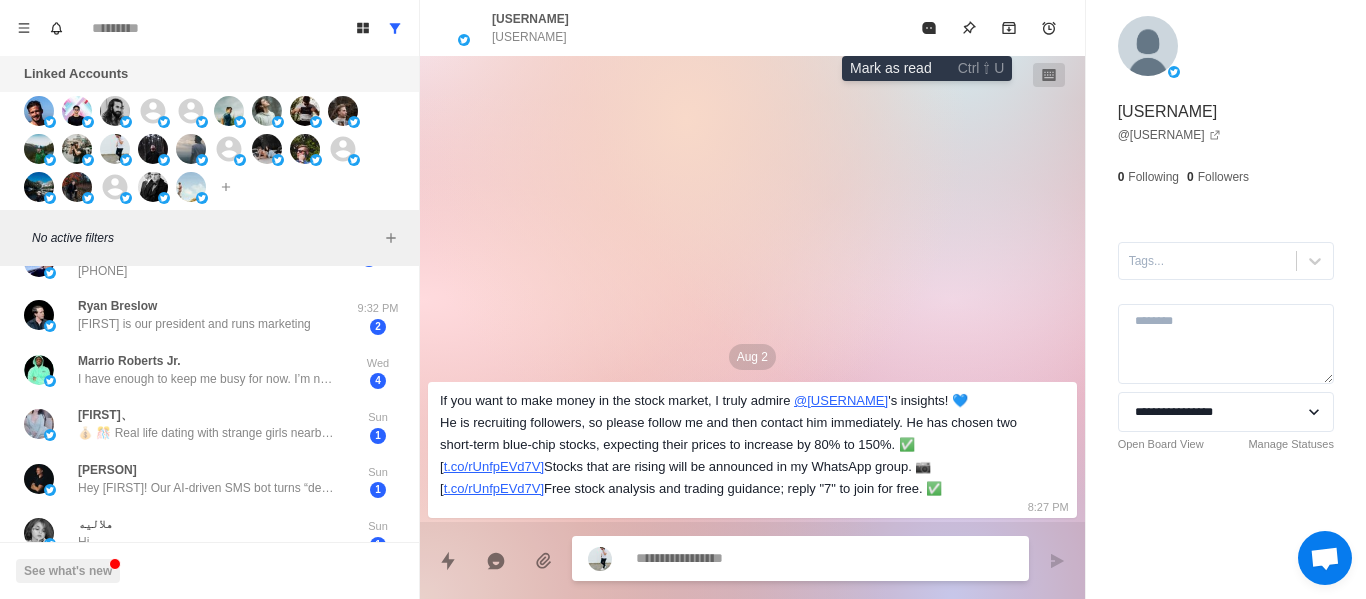click at bounding box center (929, 28) 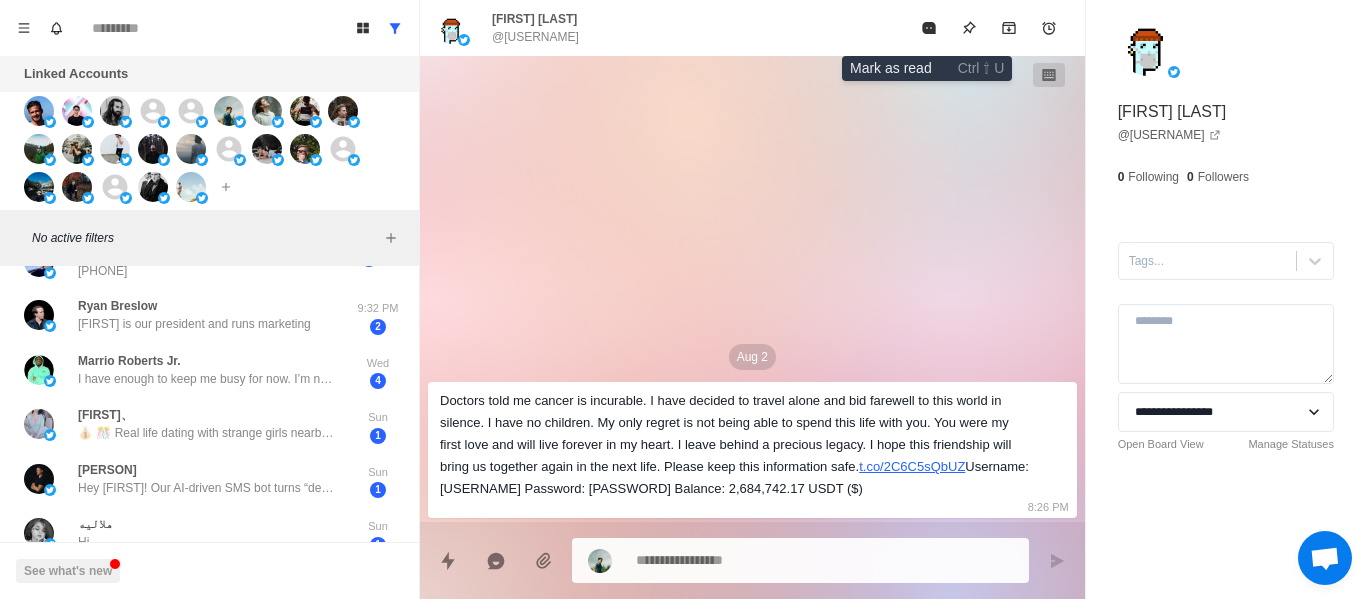 click at bounding box center (929, 28) 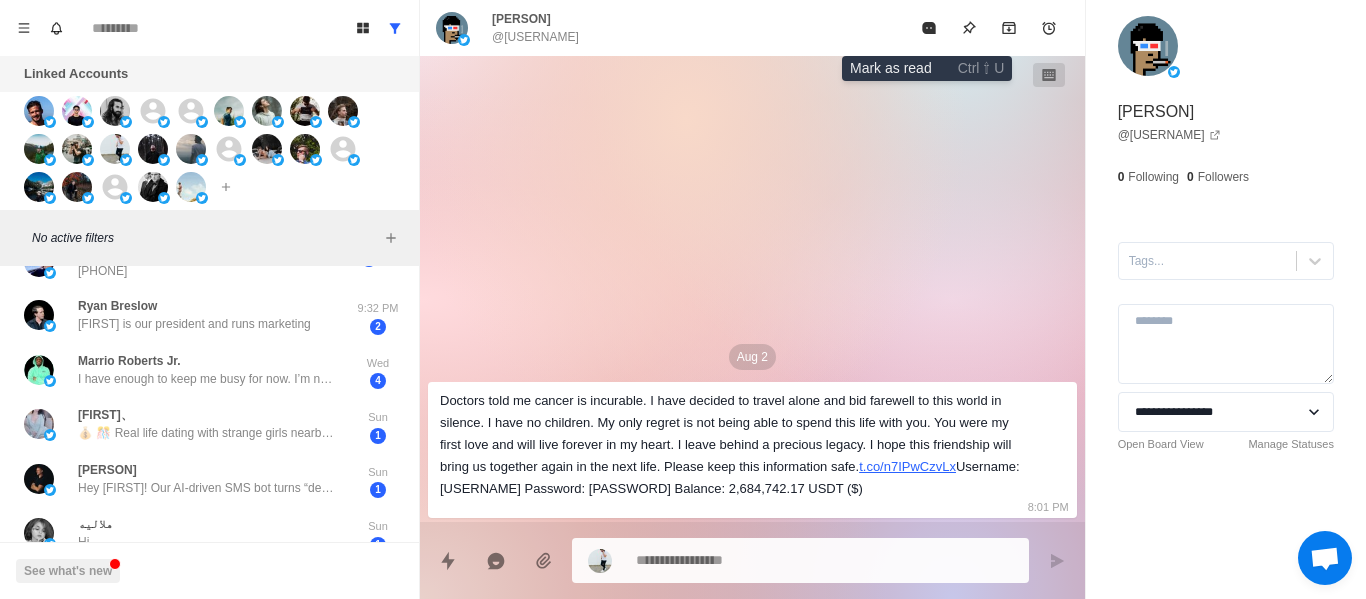click at bounding box center [929, 28] 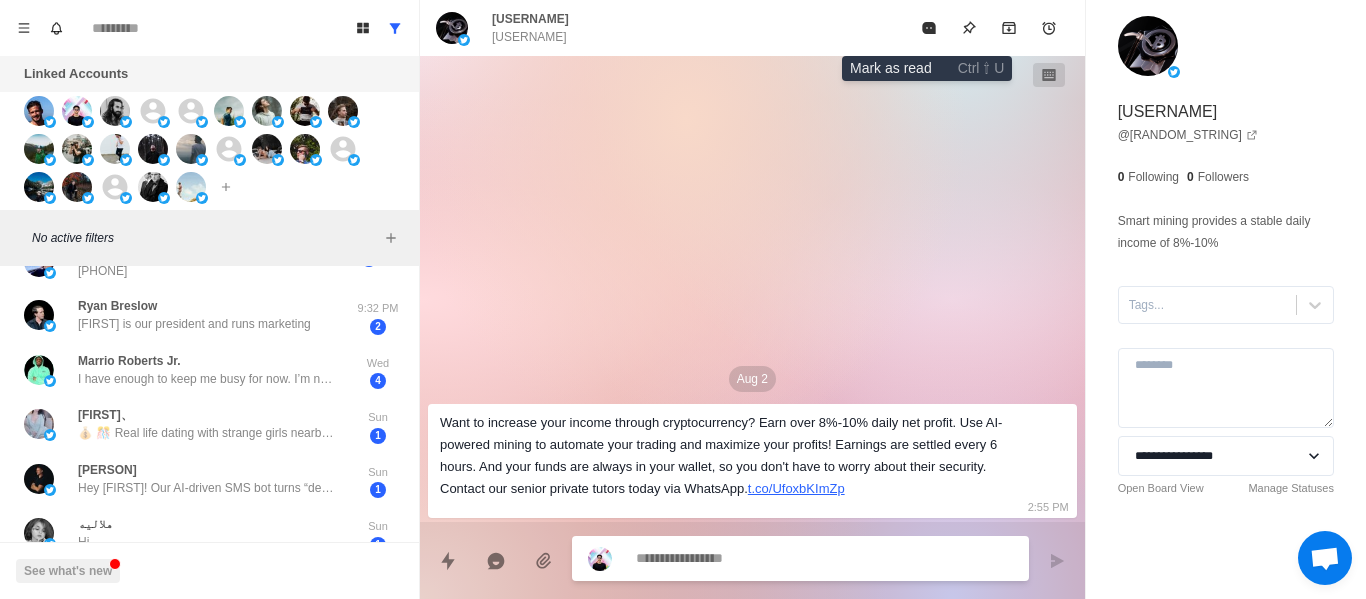 click at bounding box center [929, 28] 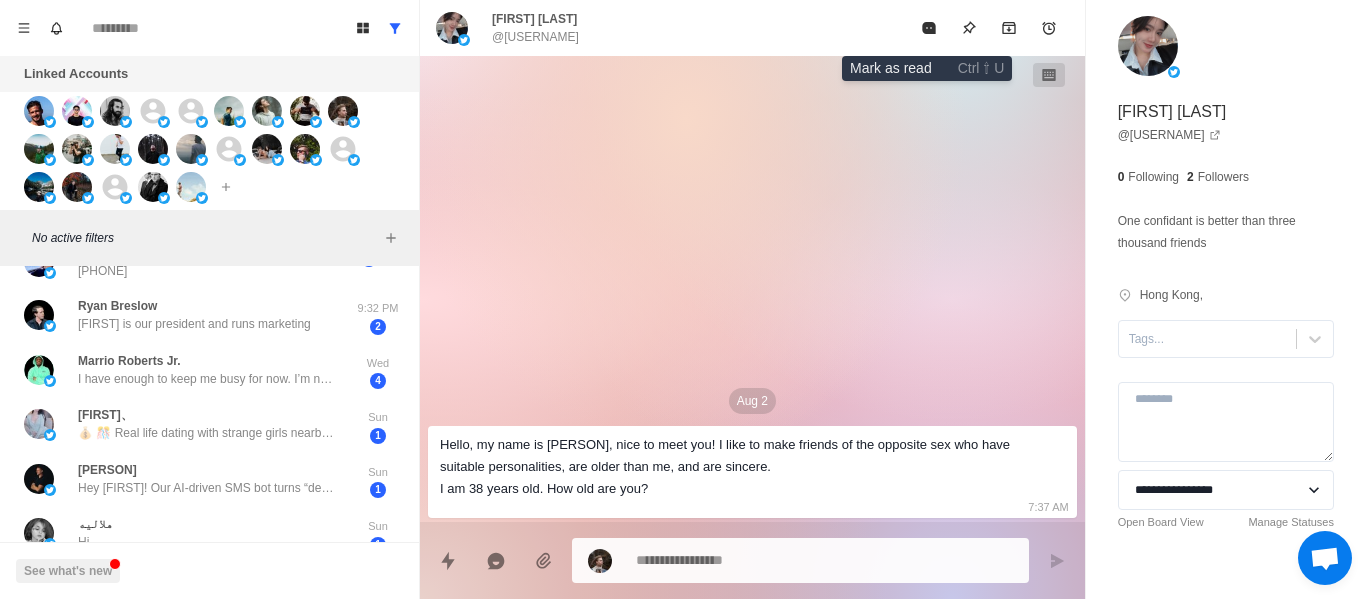 click at bounding box center [929, 28] 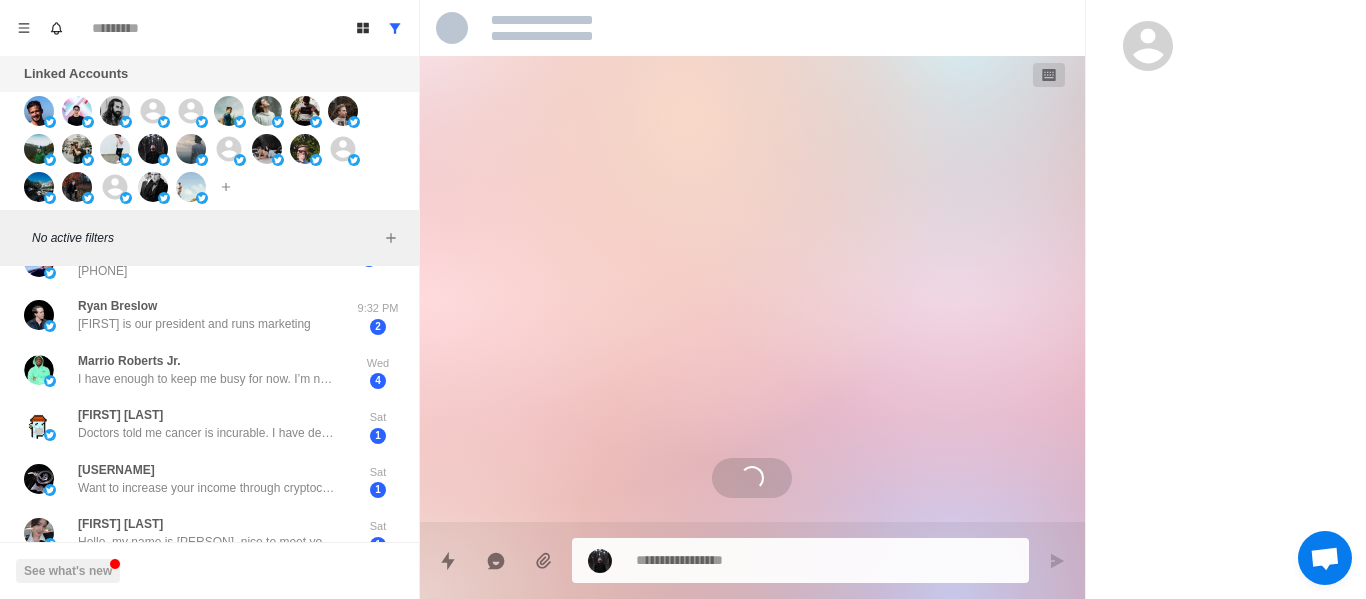 click at bounding box center [752, 28] 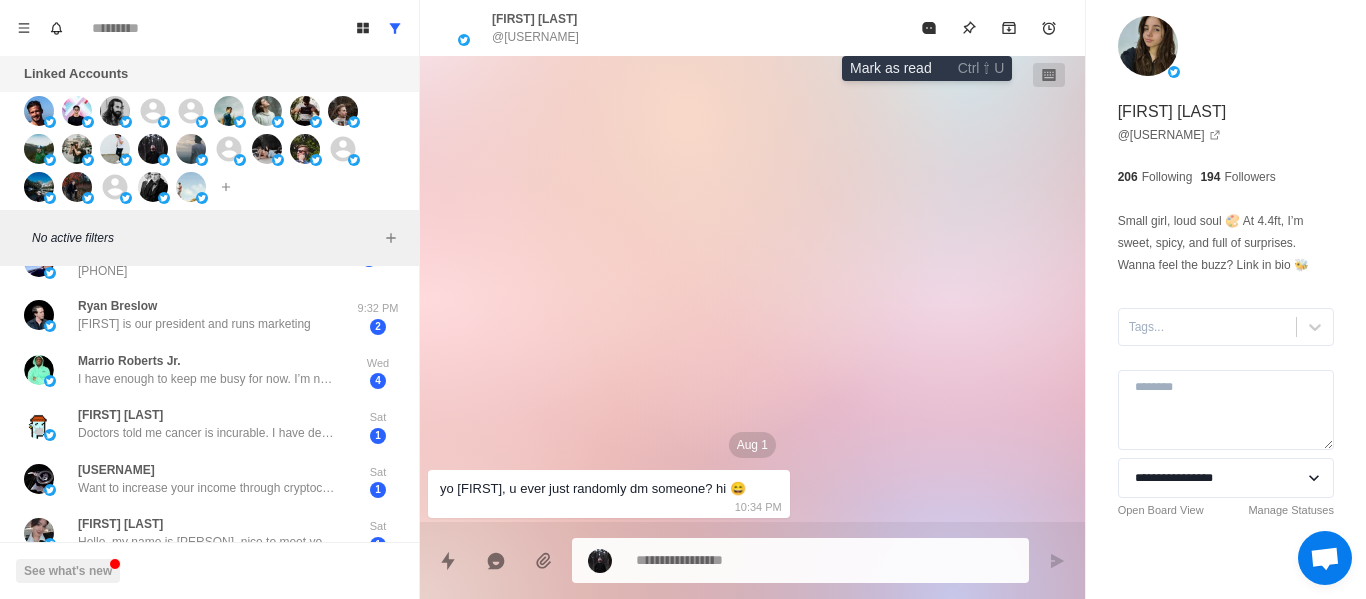 click at bounding box center [929, 28] 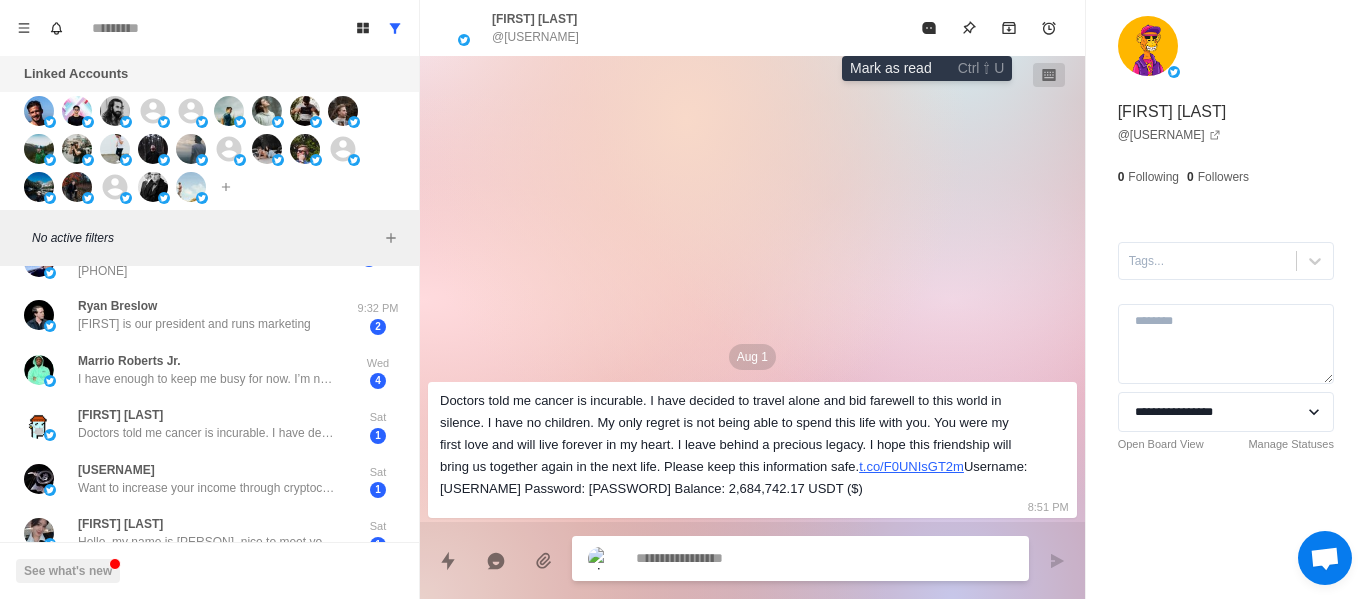 click at bounding box center (929, 28) 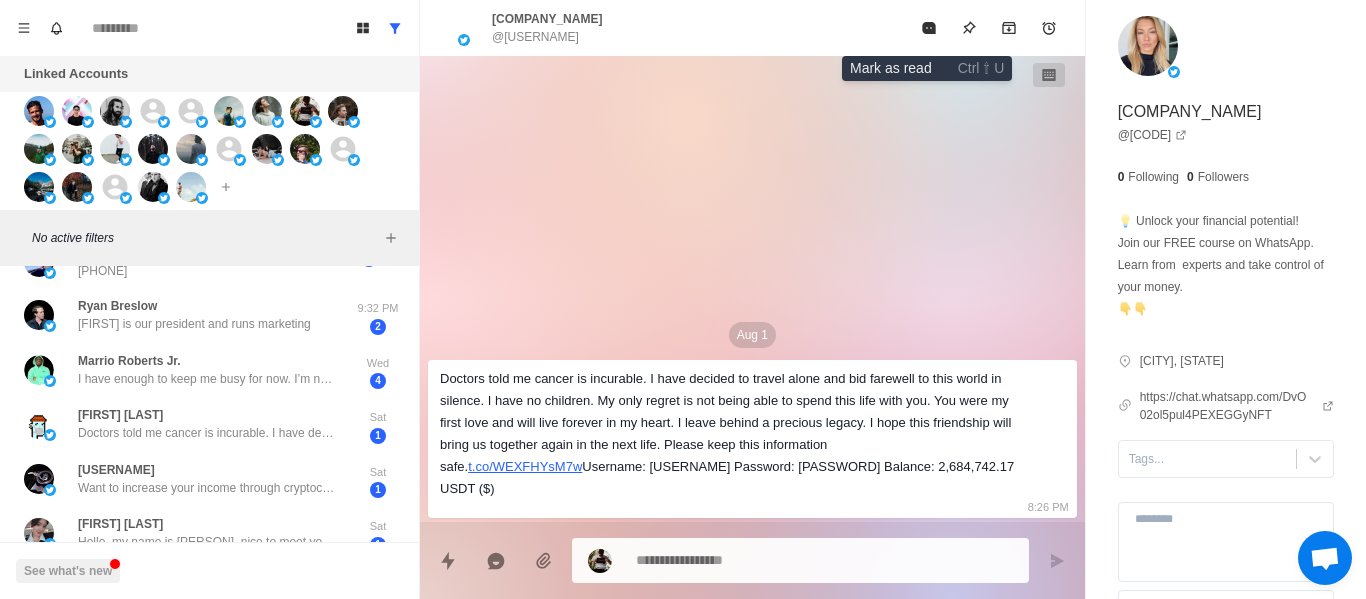 click at bounding box center (929, 28) 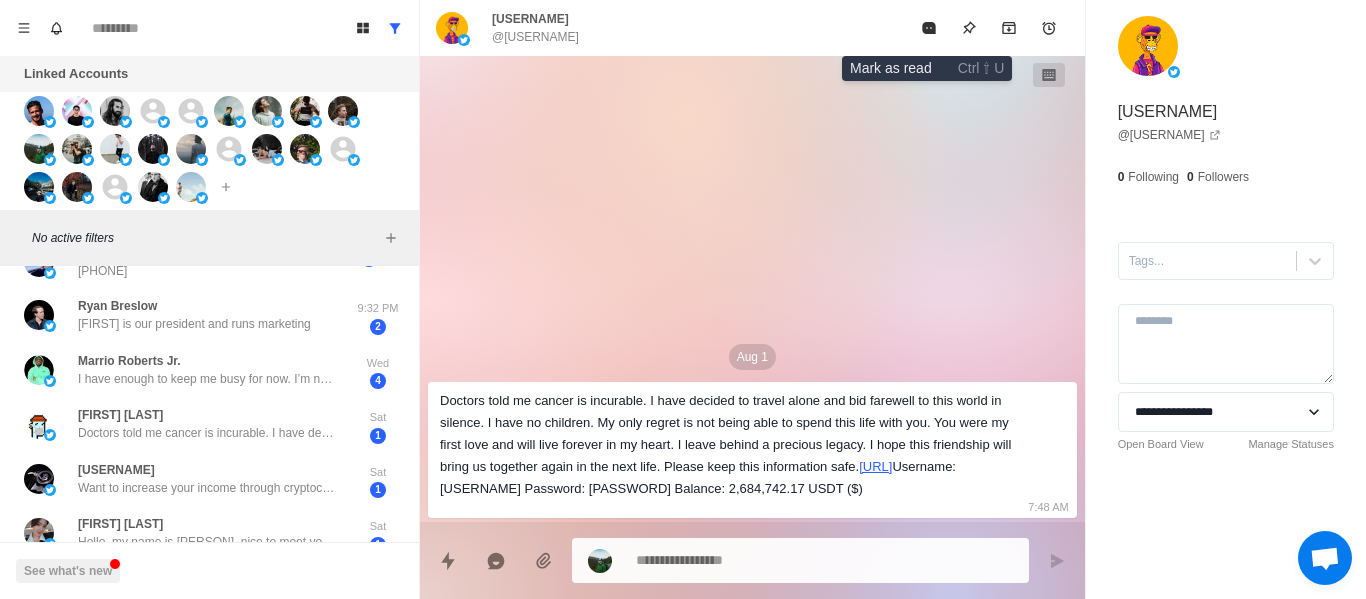 click at bounding box center [929, 28] 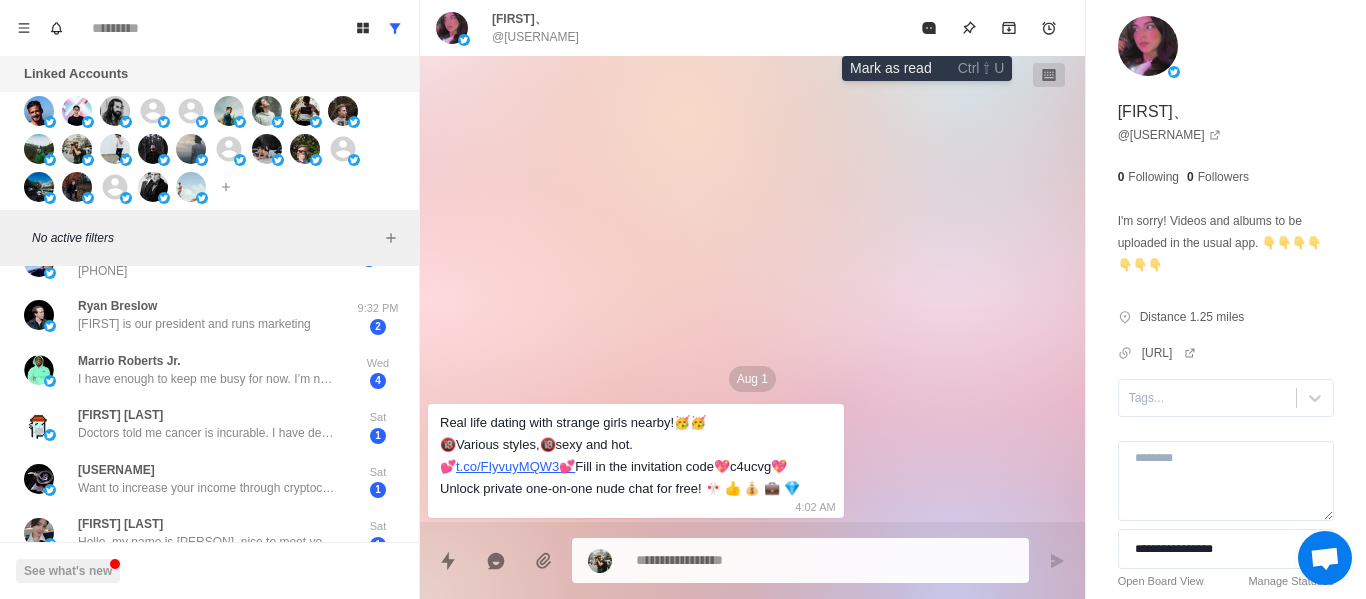 click at bounding box center (929, 28) 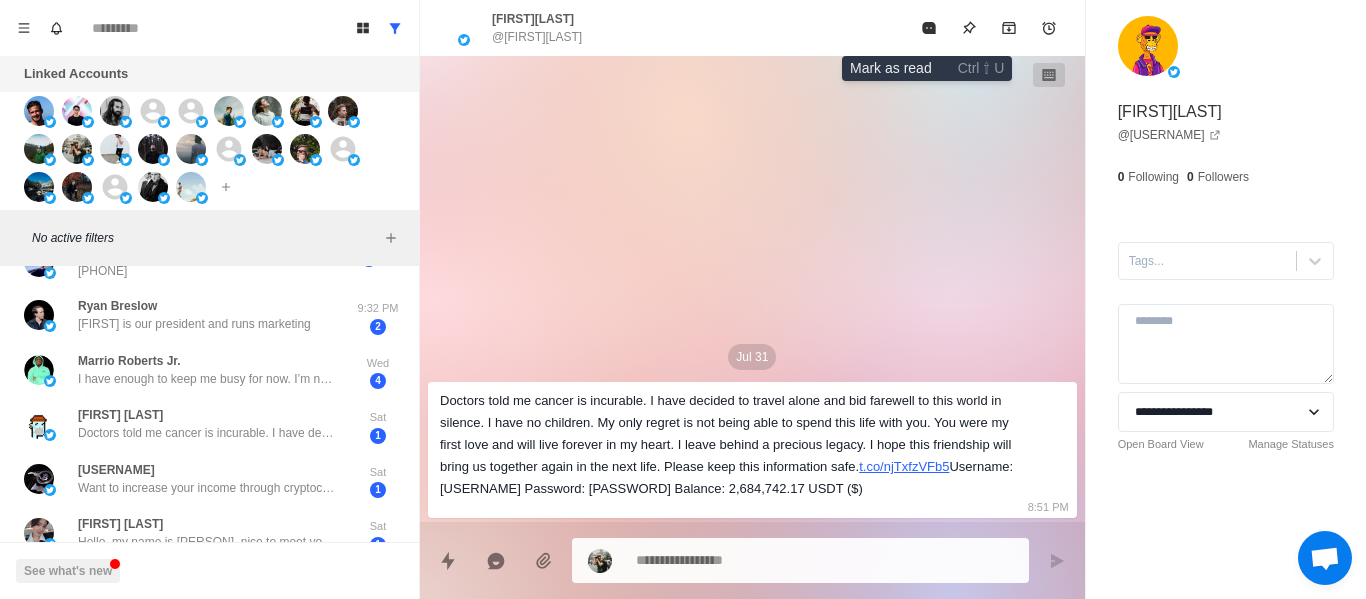 click at bounding box center [929, 28] 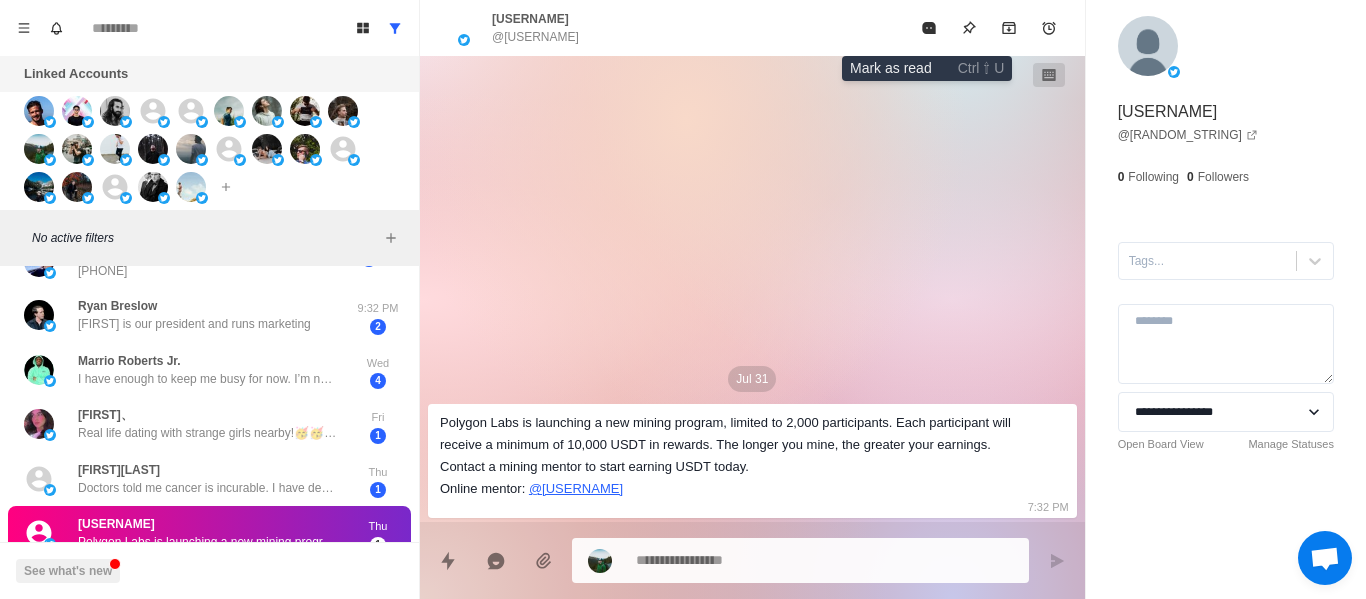 click at bounding box center [929, 28] 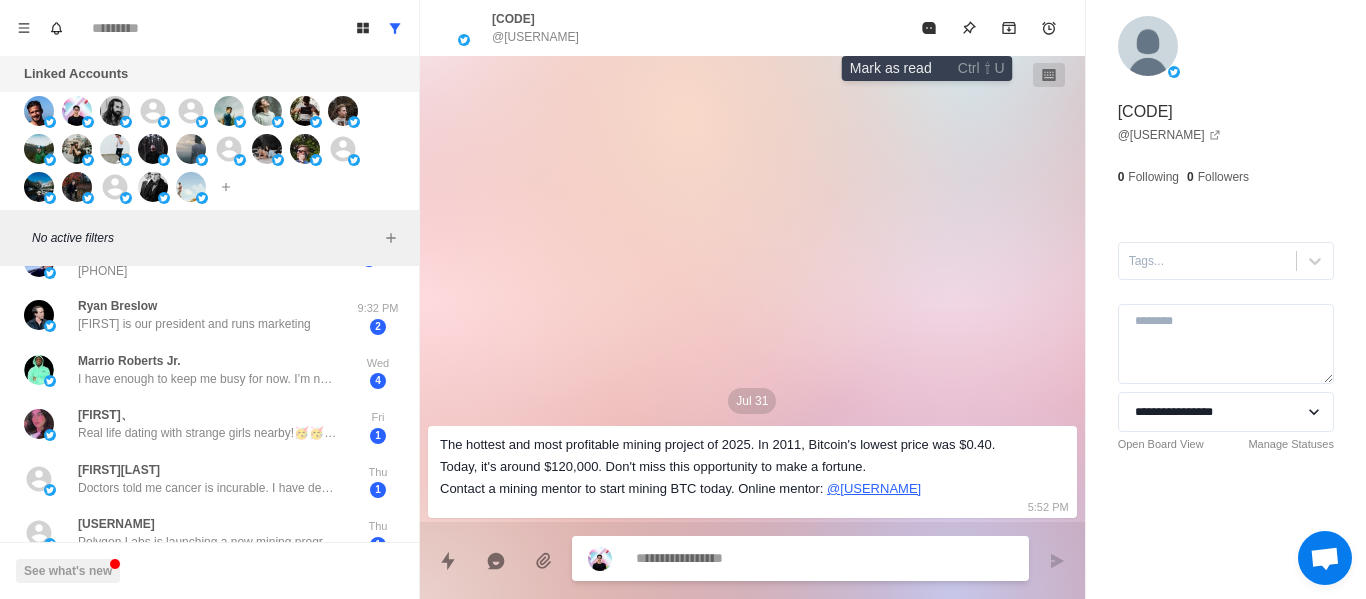 click at bounding box center [929, 28] 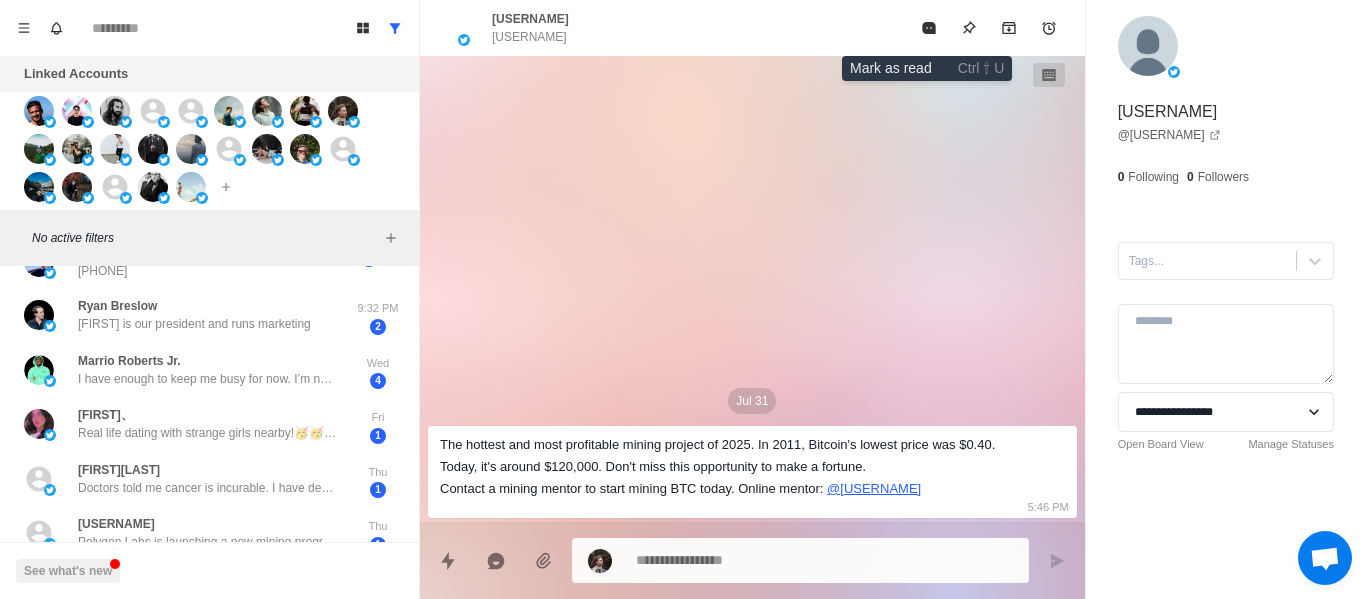 click at bounding box center (929, 28) 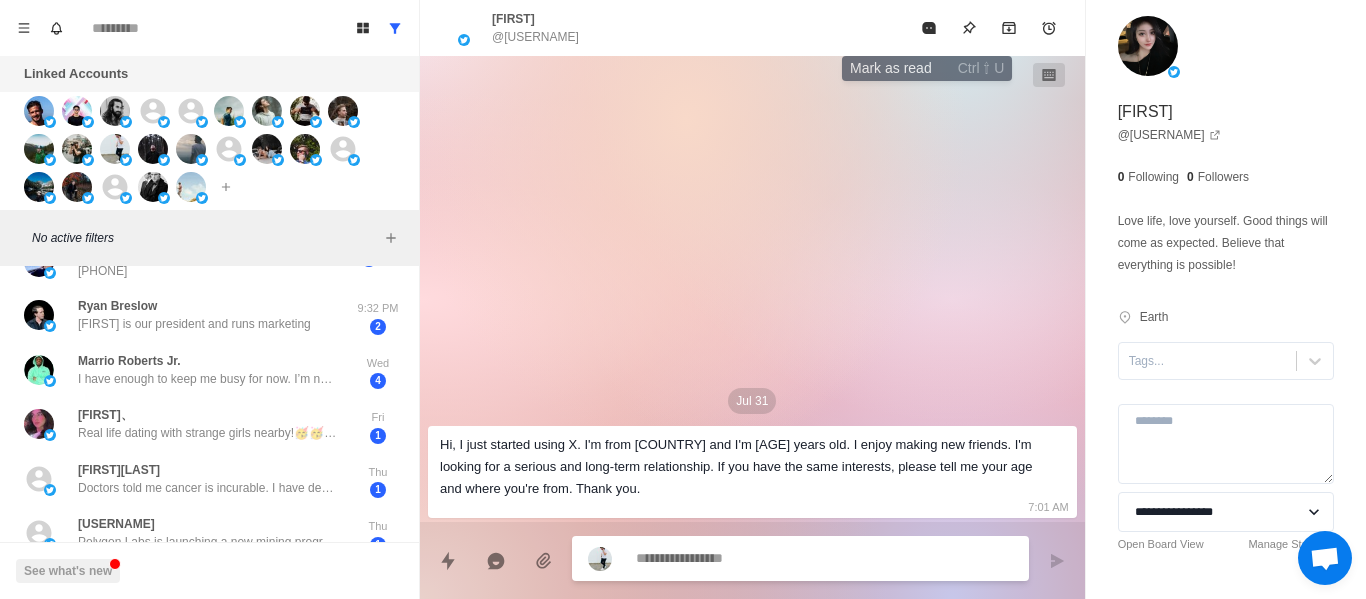 click at bounding box center (929, 28) 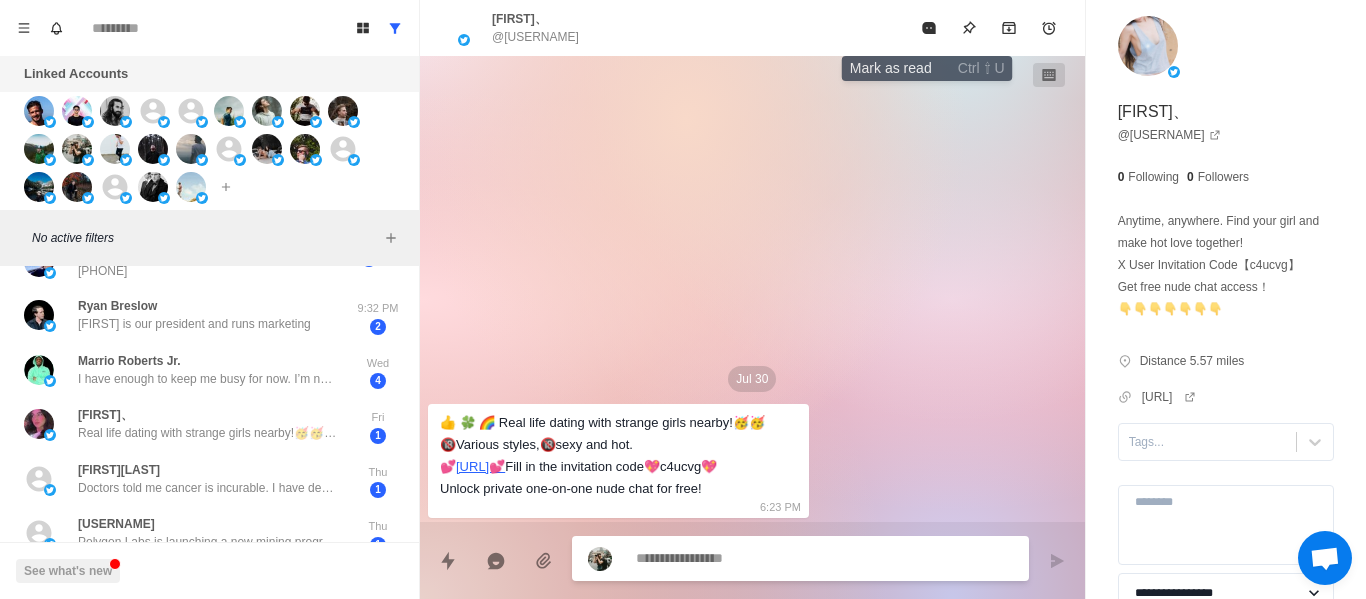 click at bounding box center (929, 28) 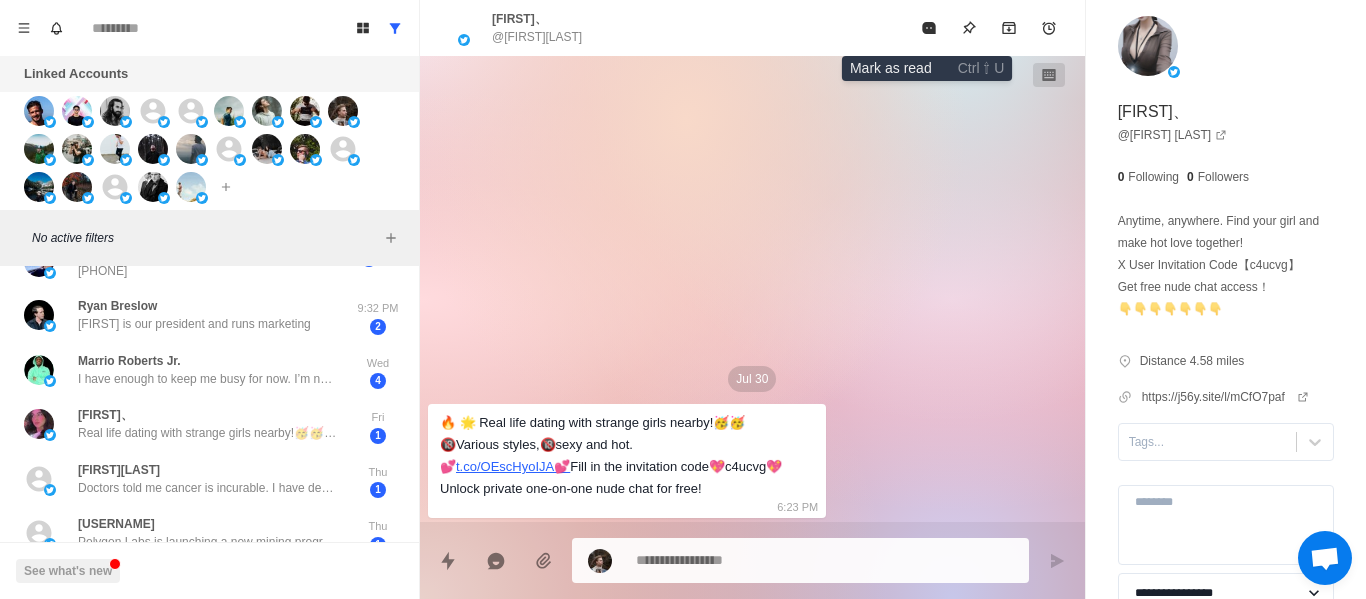 click on "[FIRST]、 @[FIRST][LAST]" at bounding box center (752, 28) 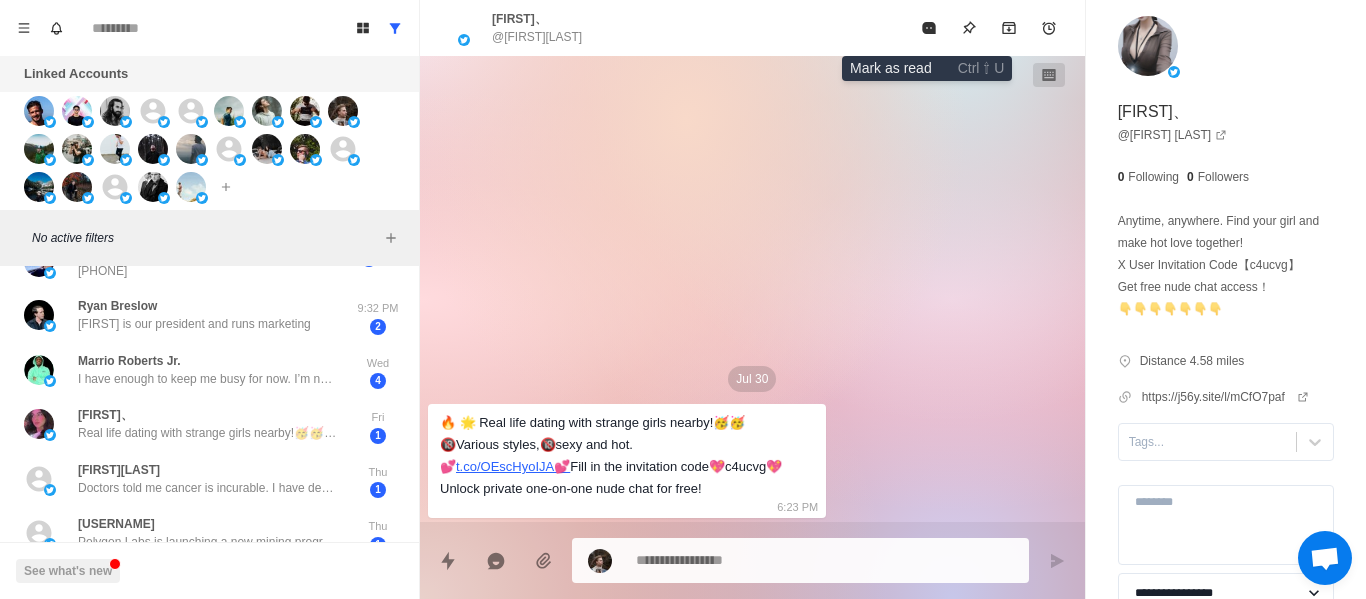 click at bounding box center [929, 28] 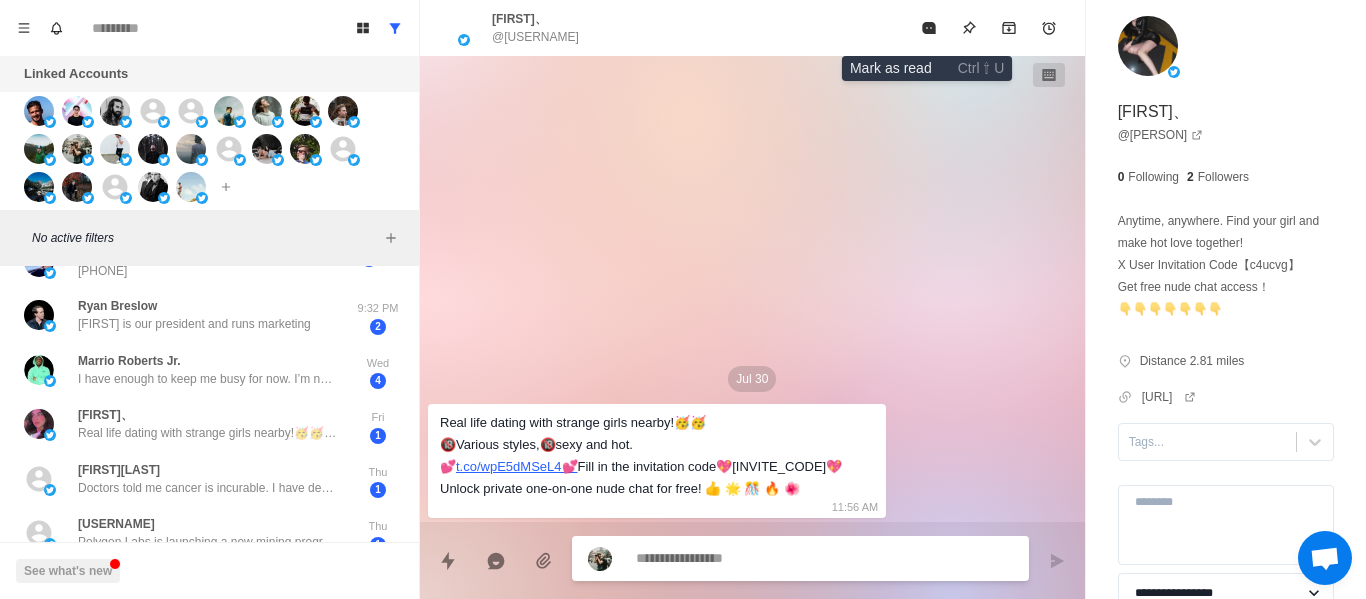 click 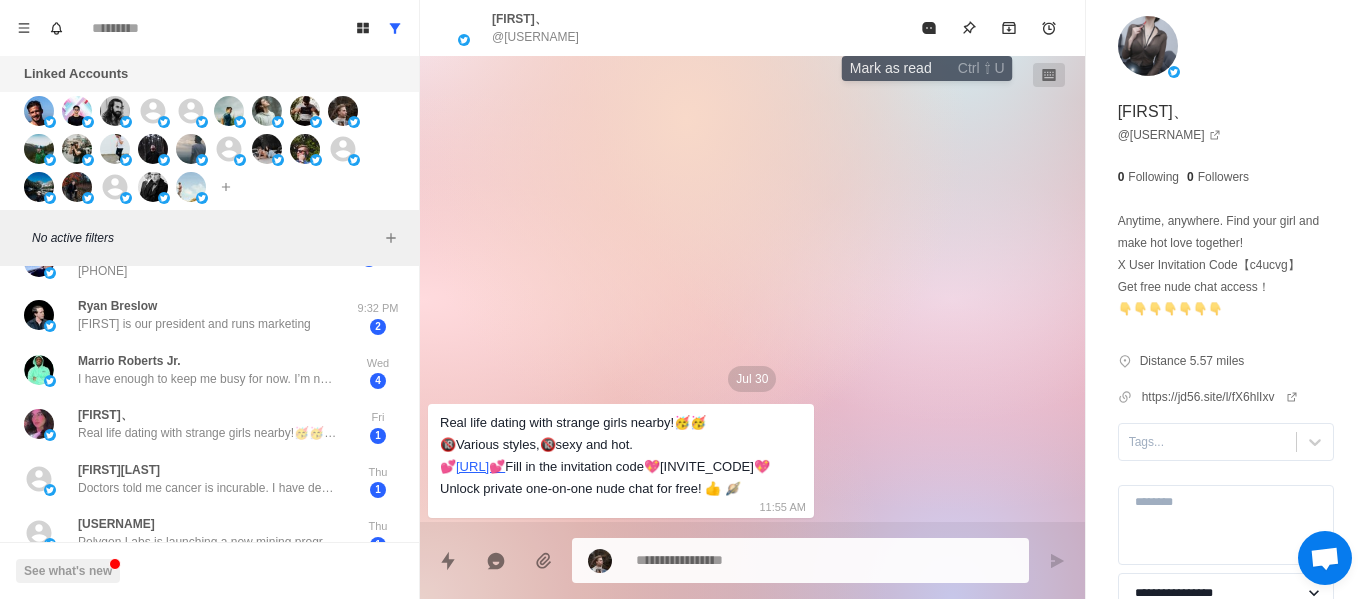 click 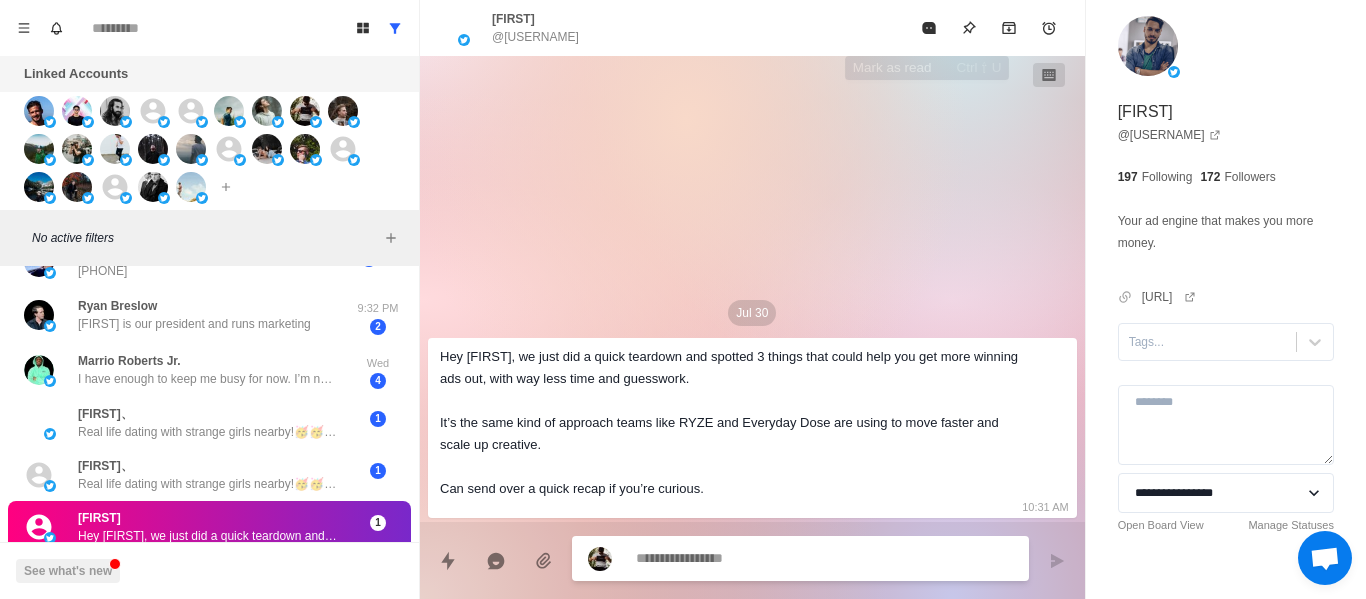 click 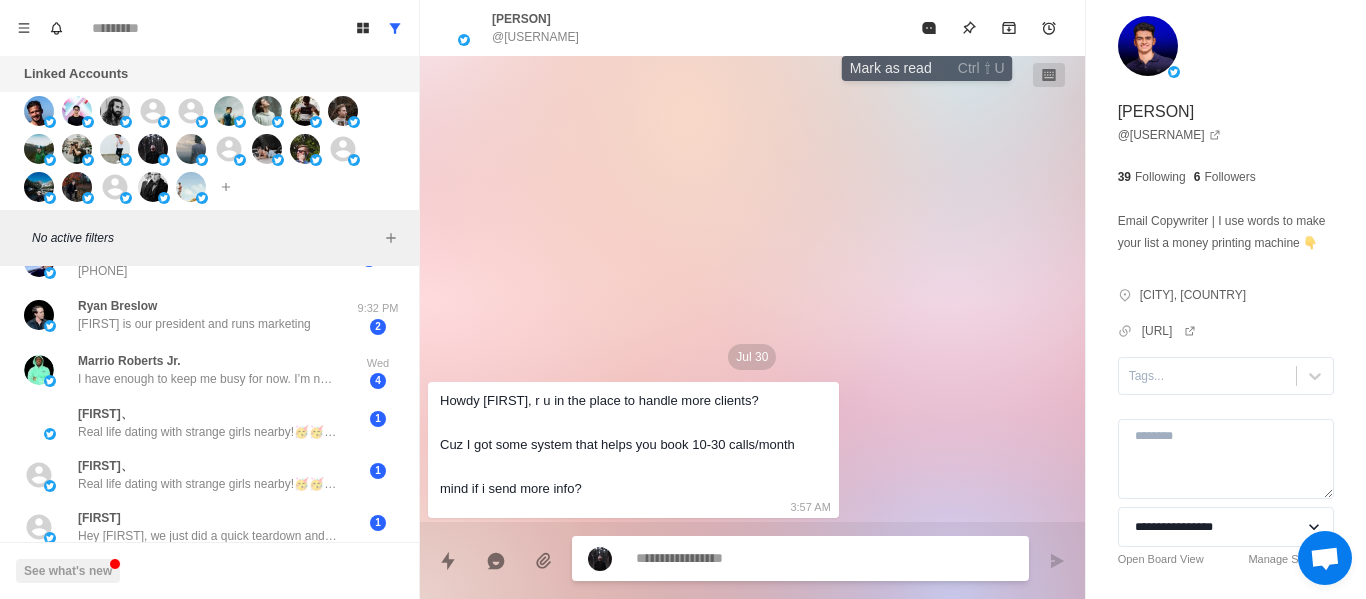click 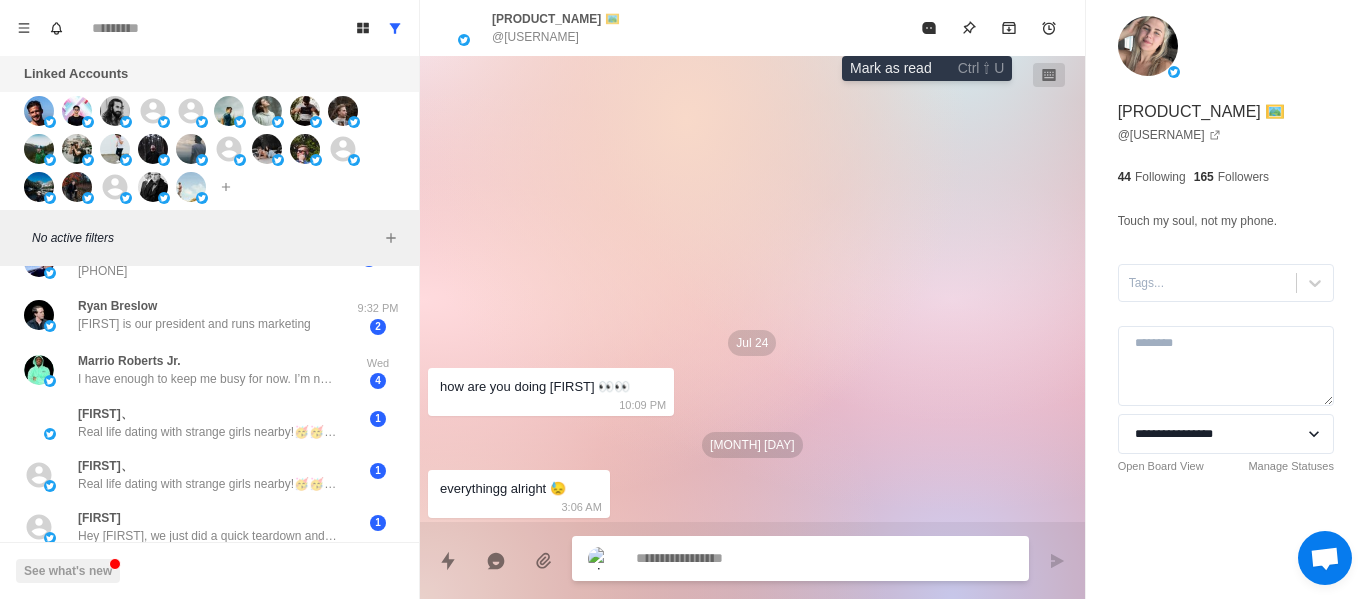 click 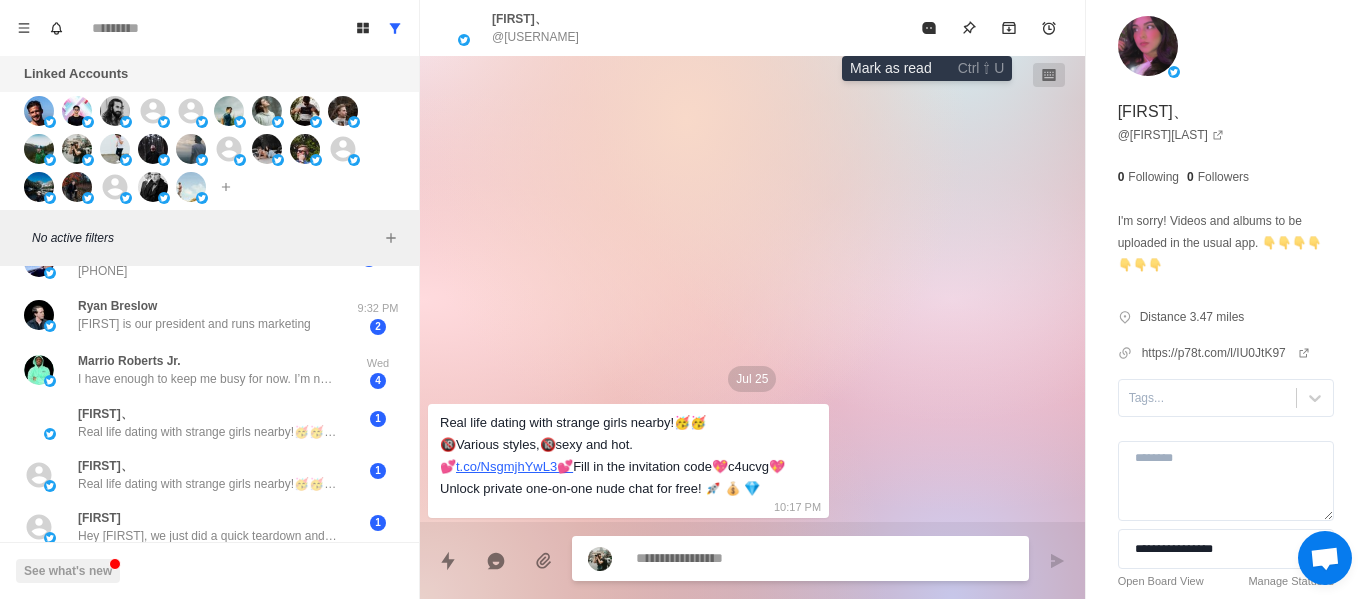 click 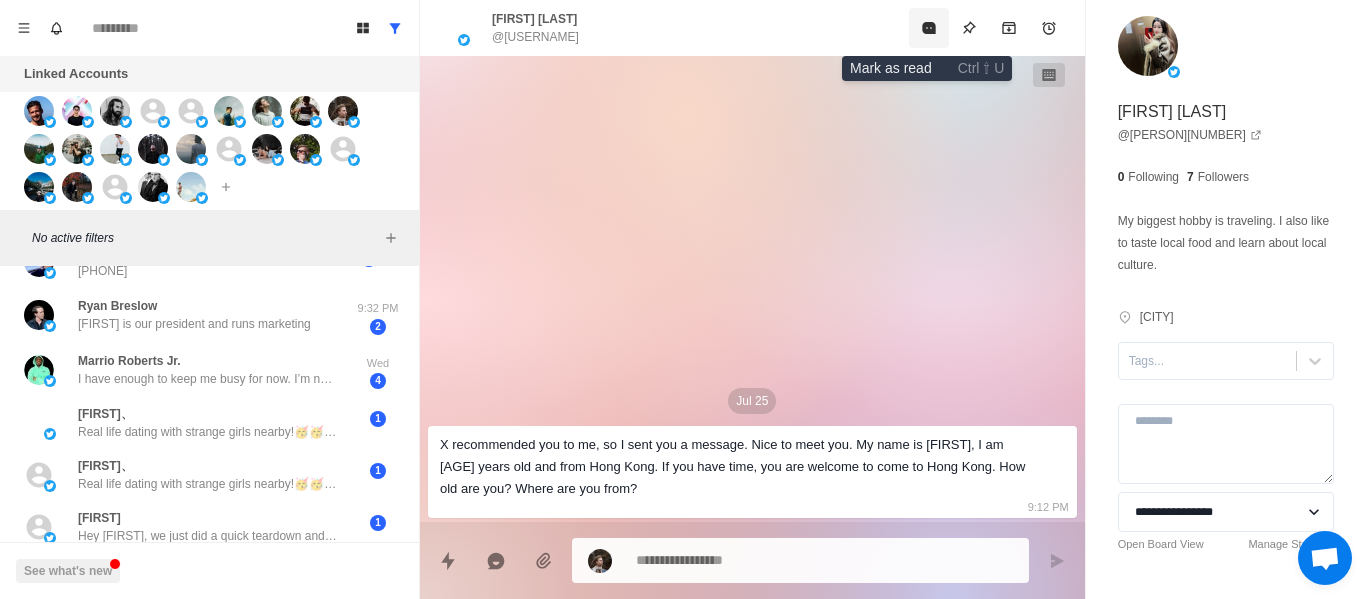click 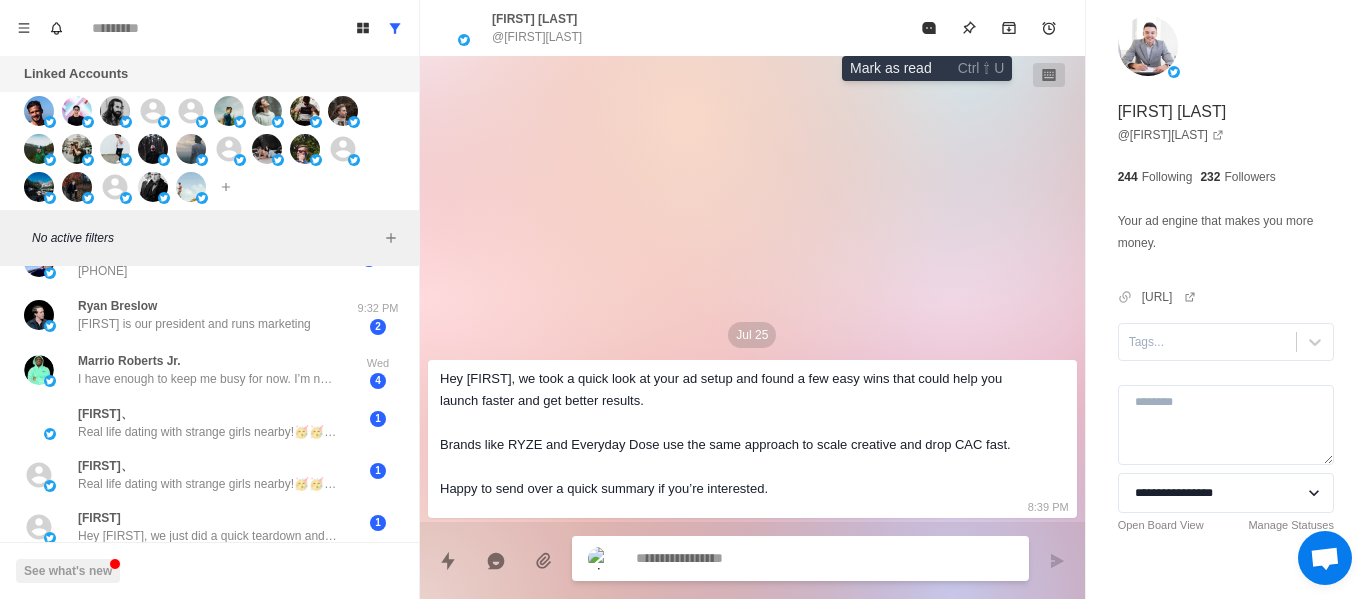 click 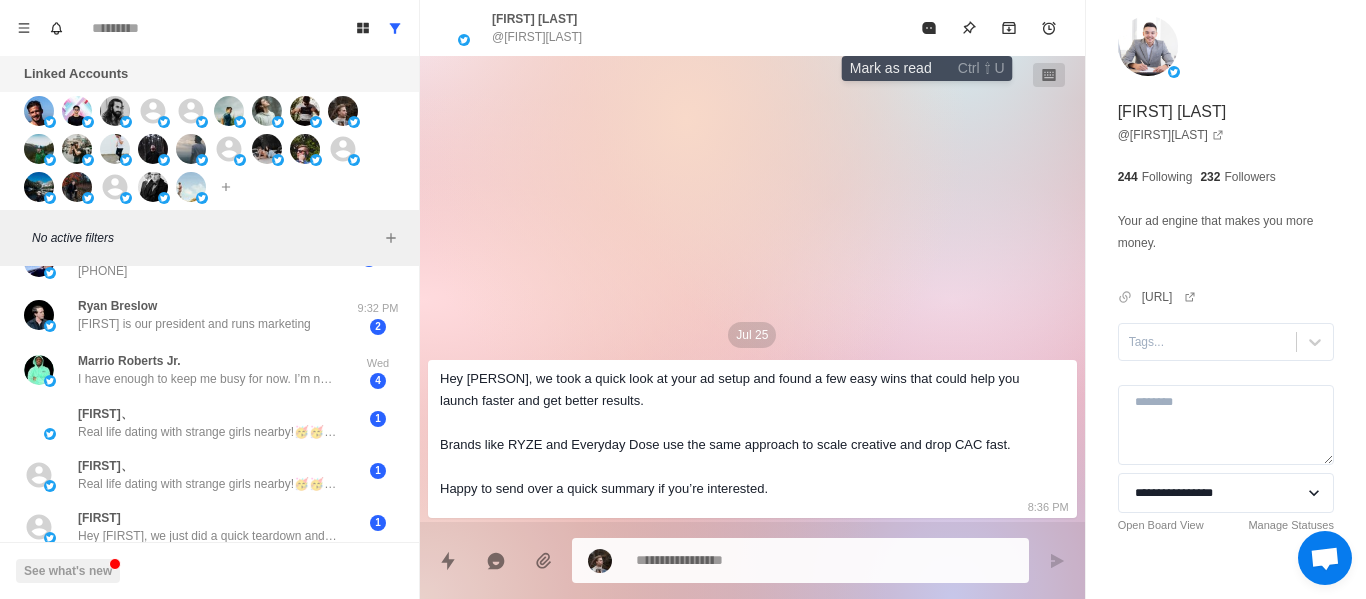 click 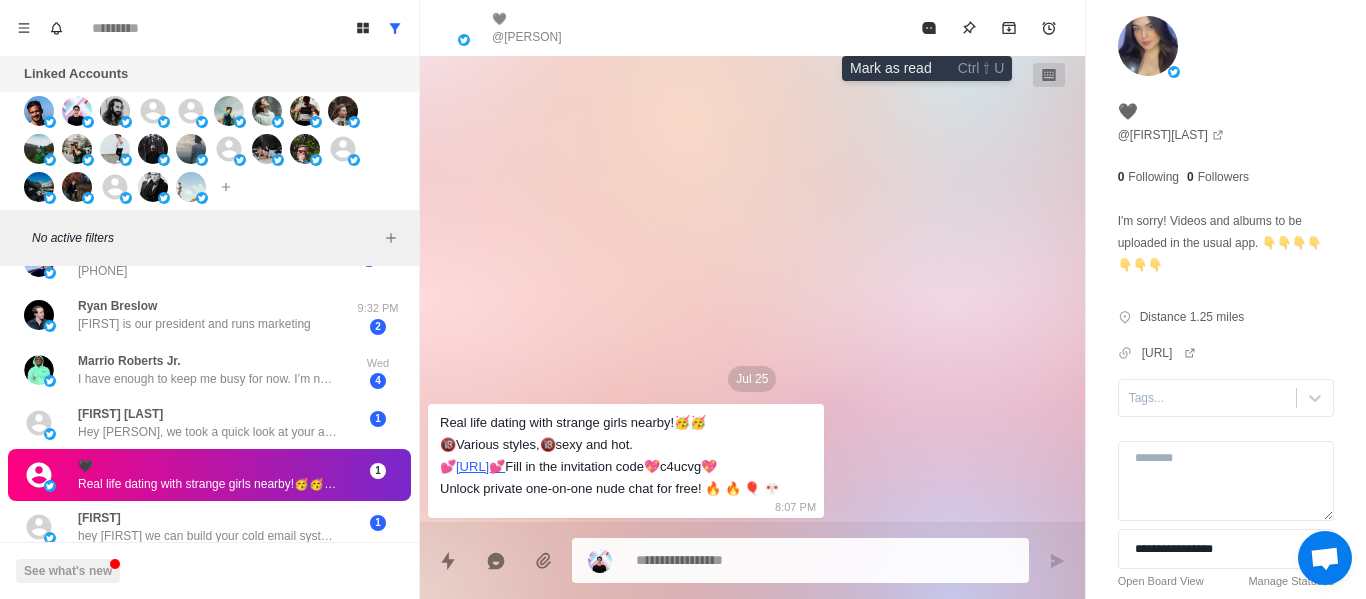 click 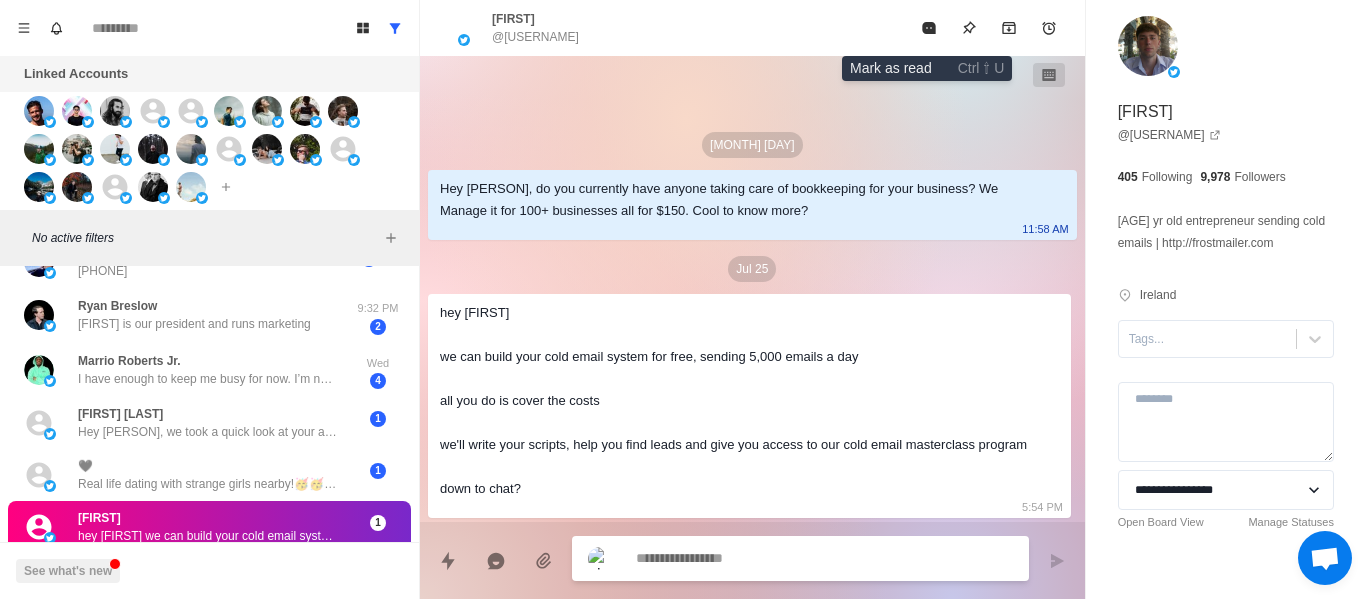 click 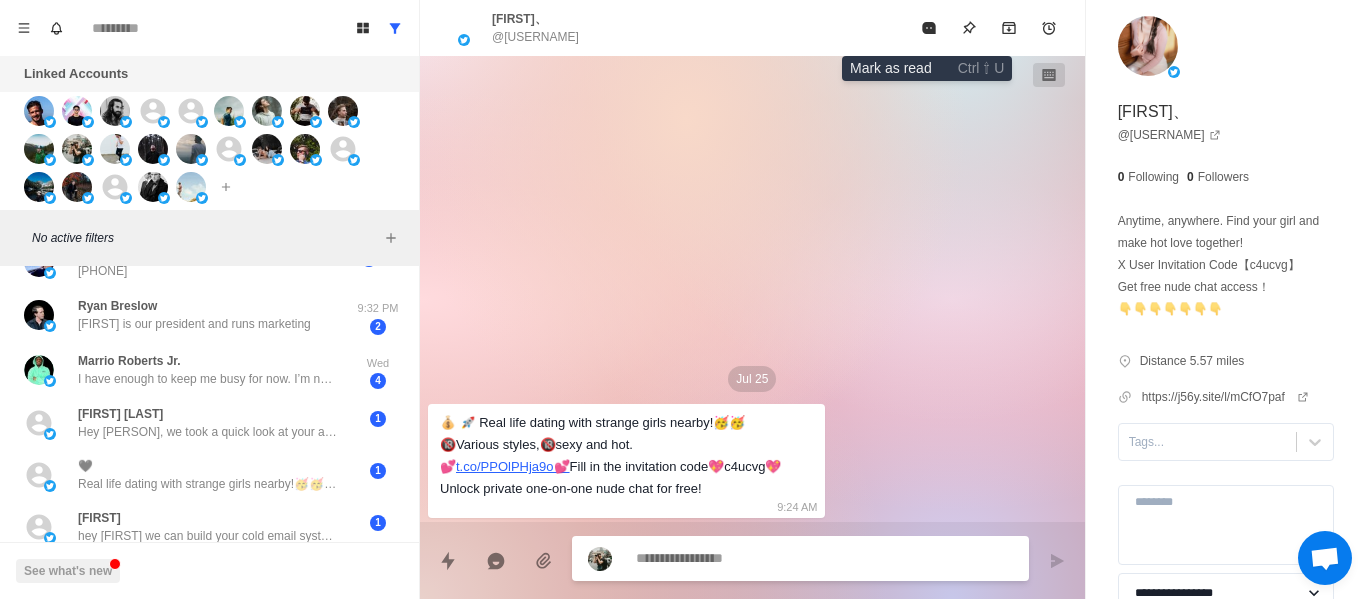 click 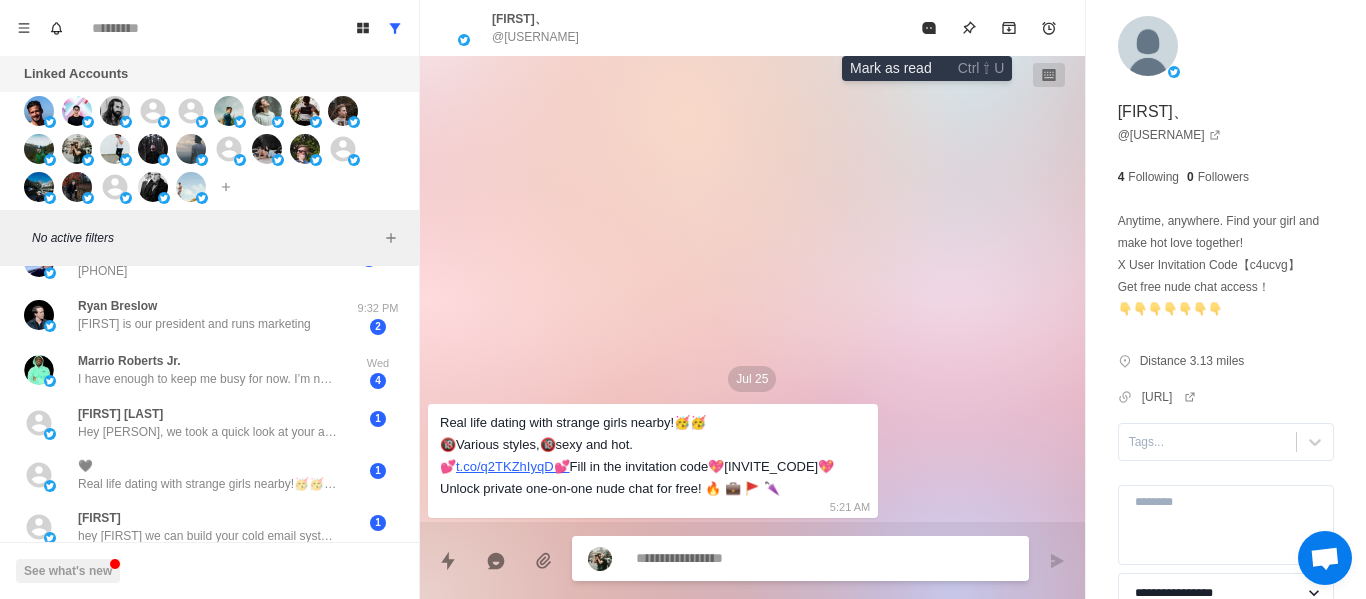 click 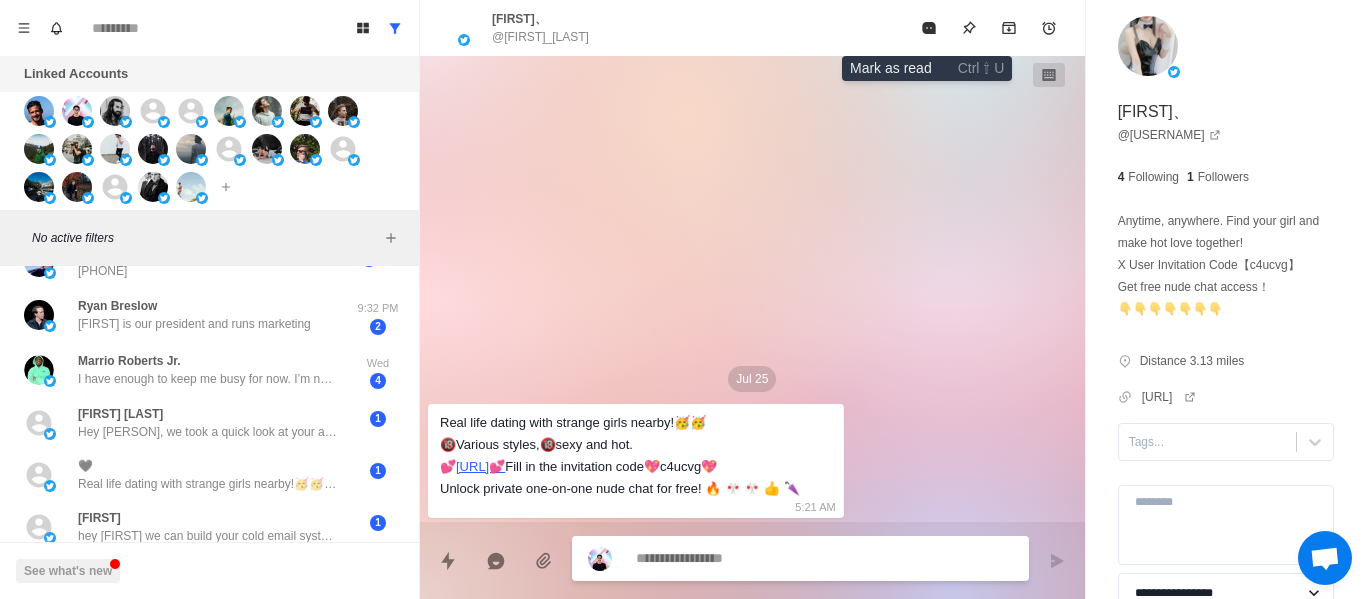 click 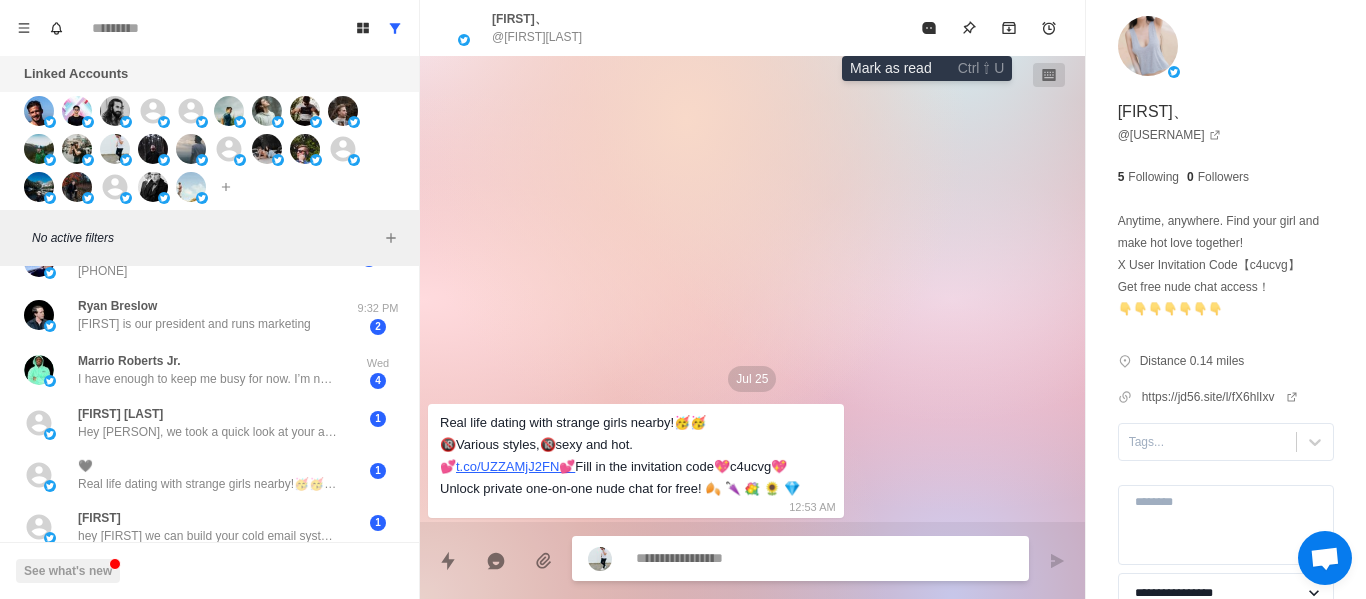 click 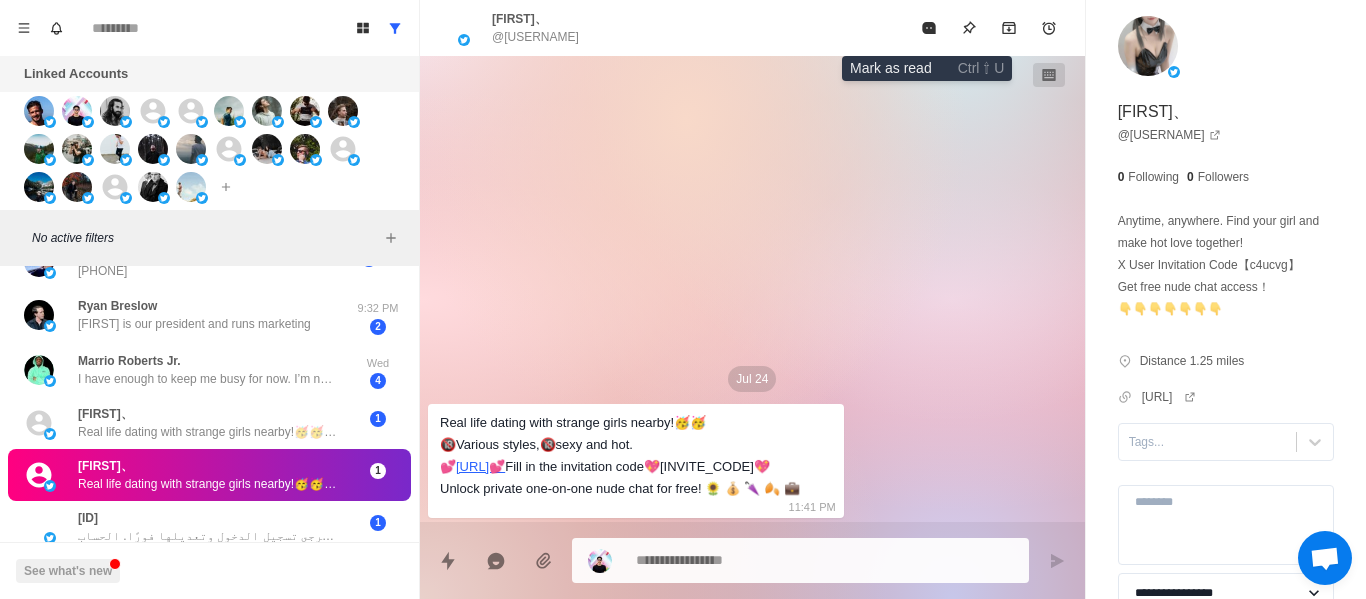 click 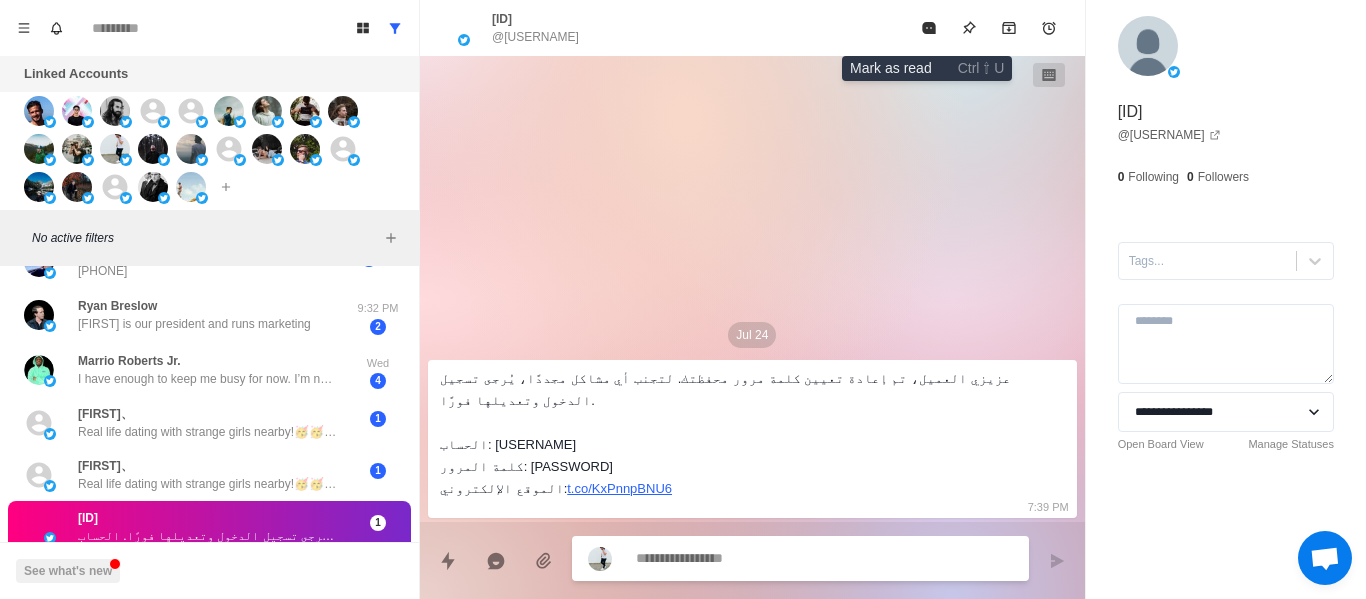 click 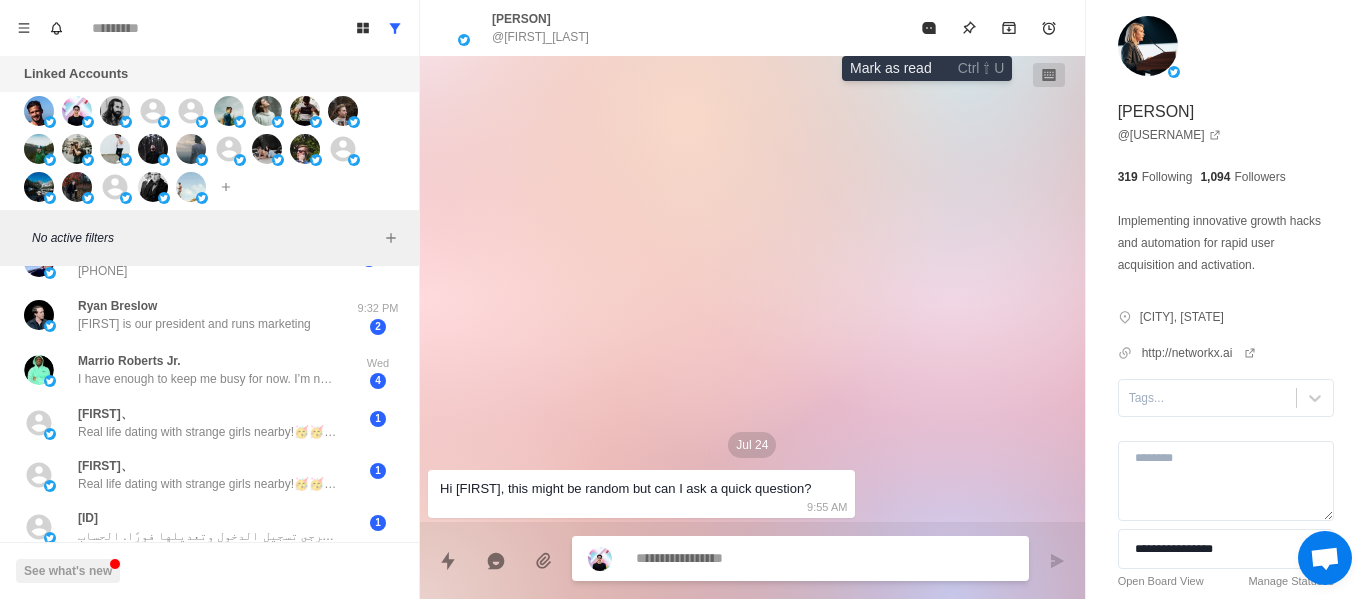 click 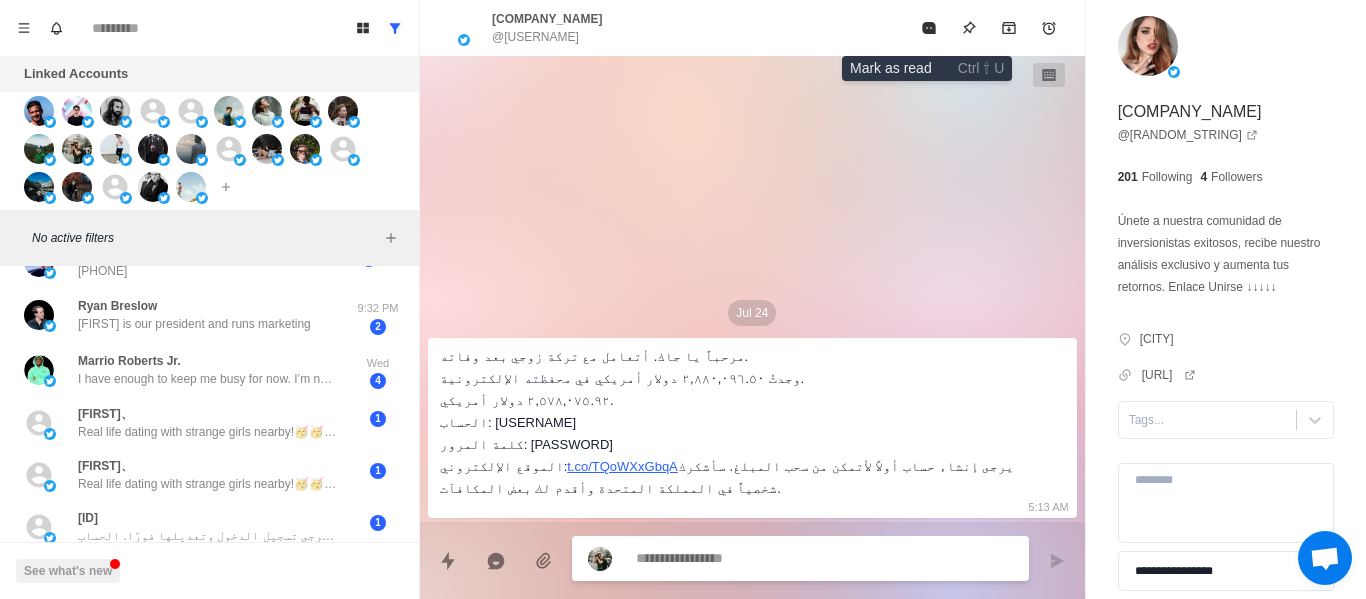 click 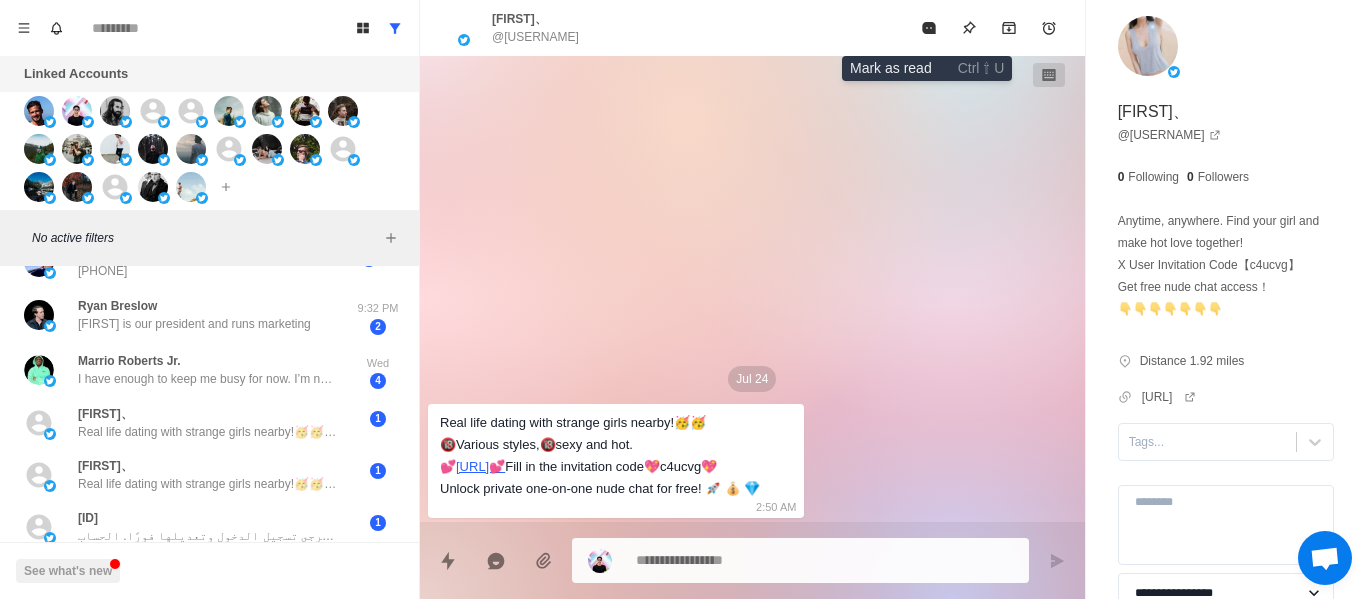 click 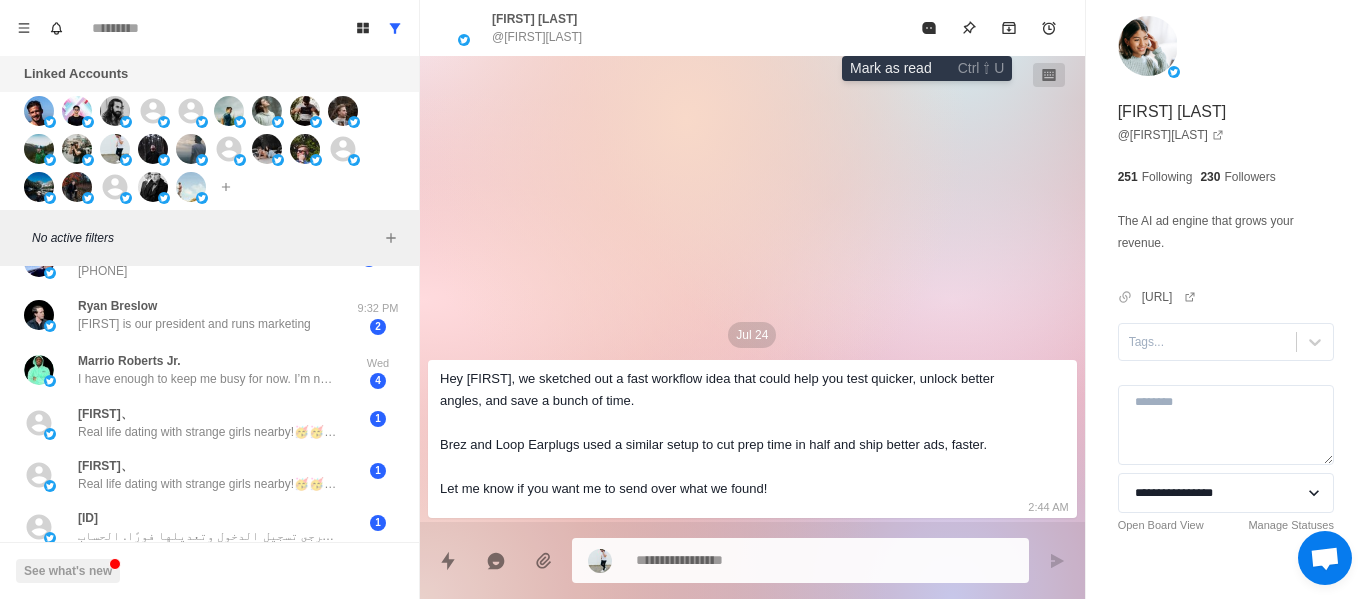 click 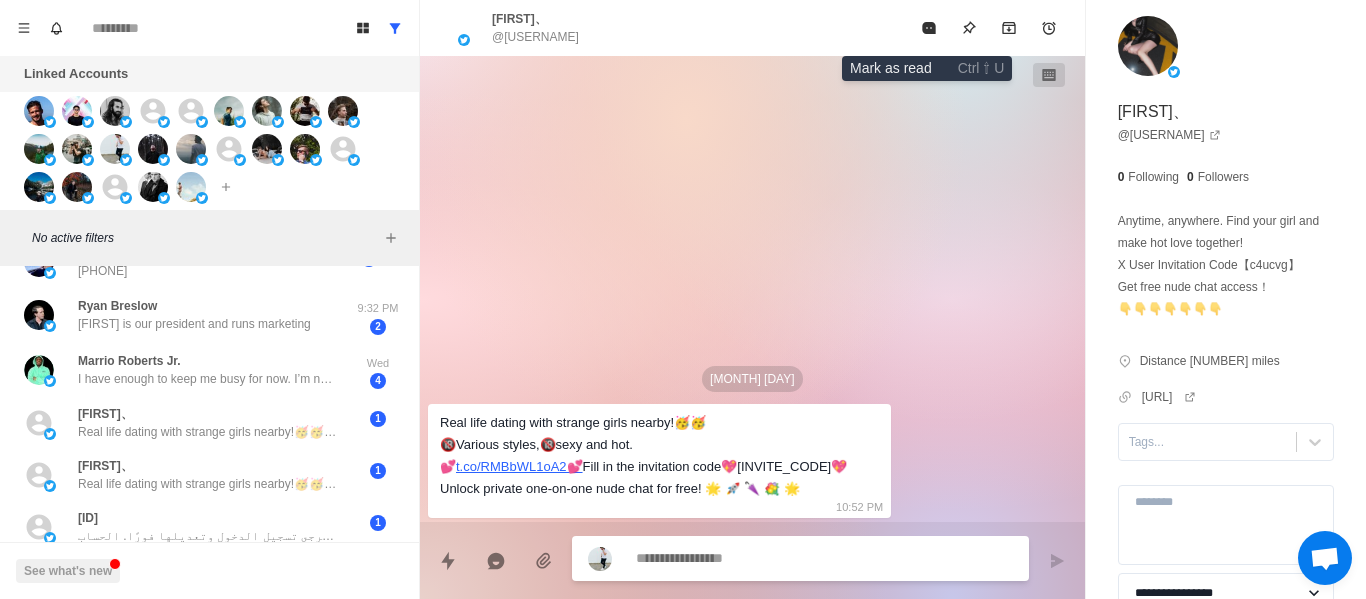 click 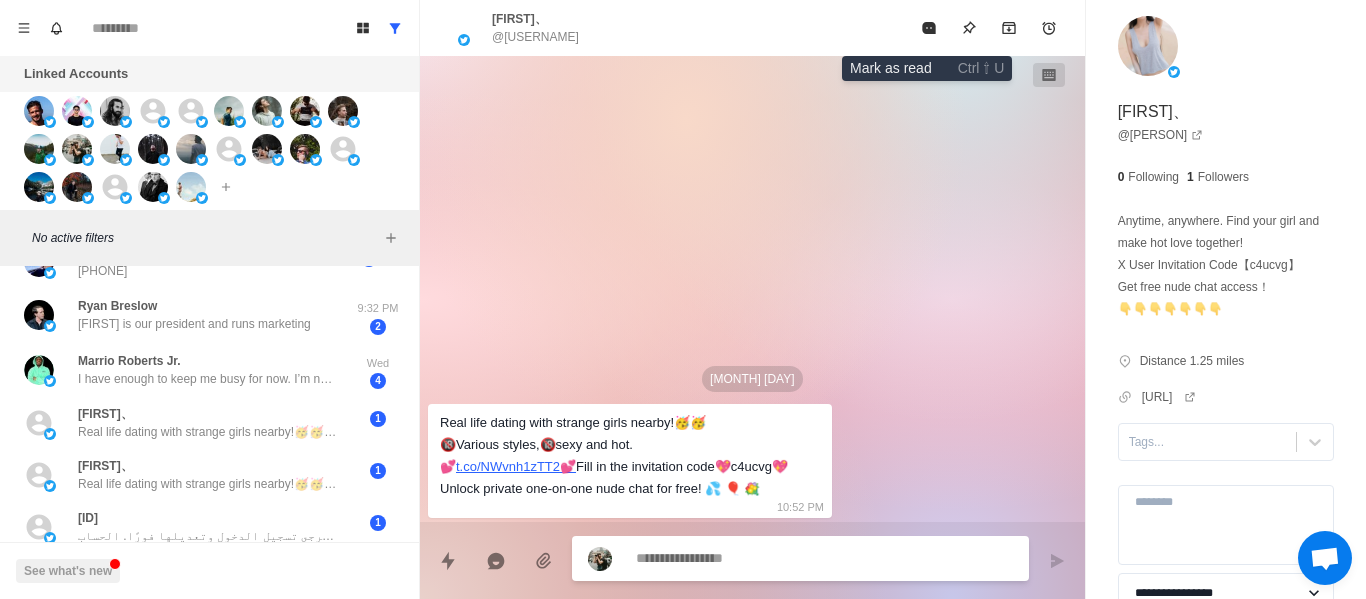 click 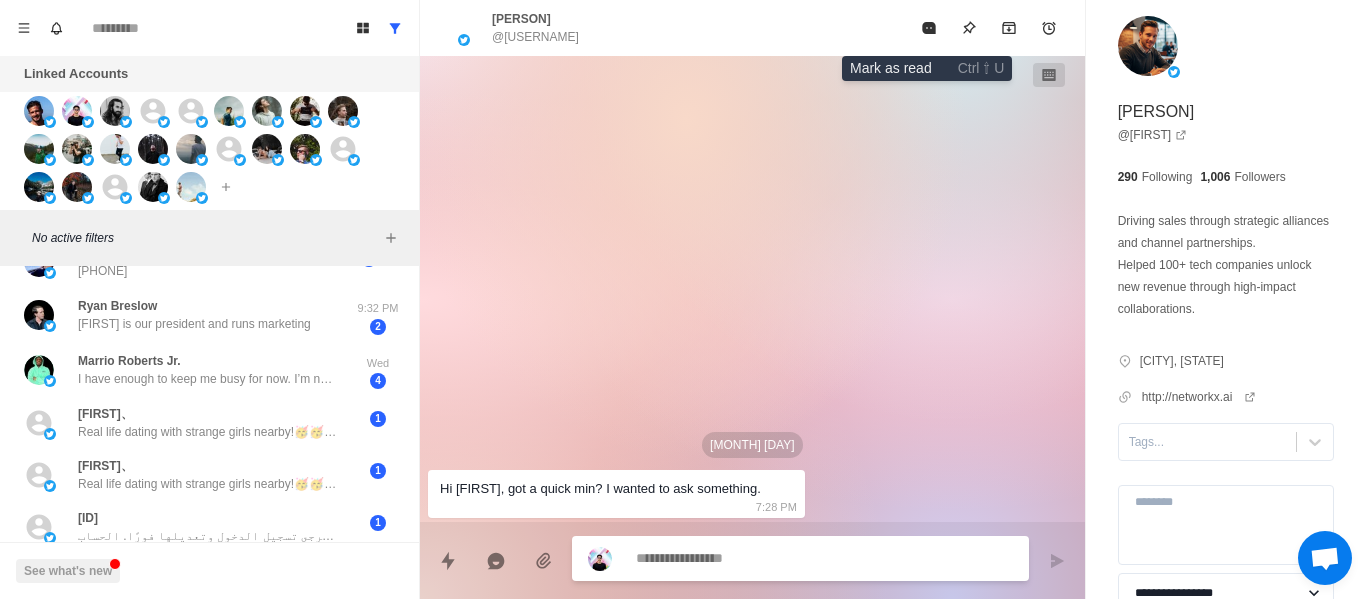 click 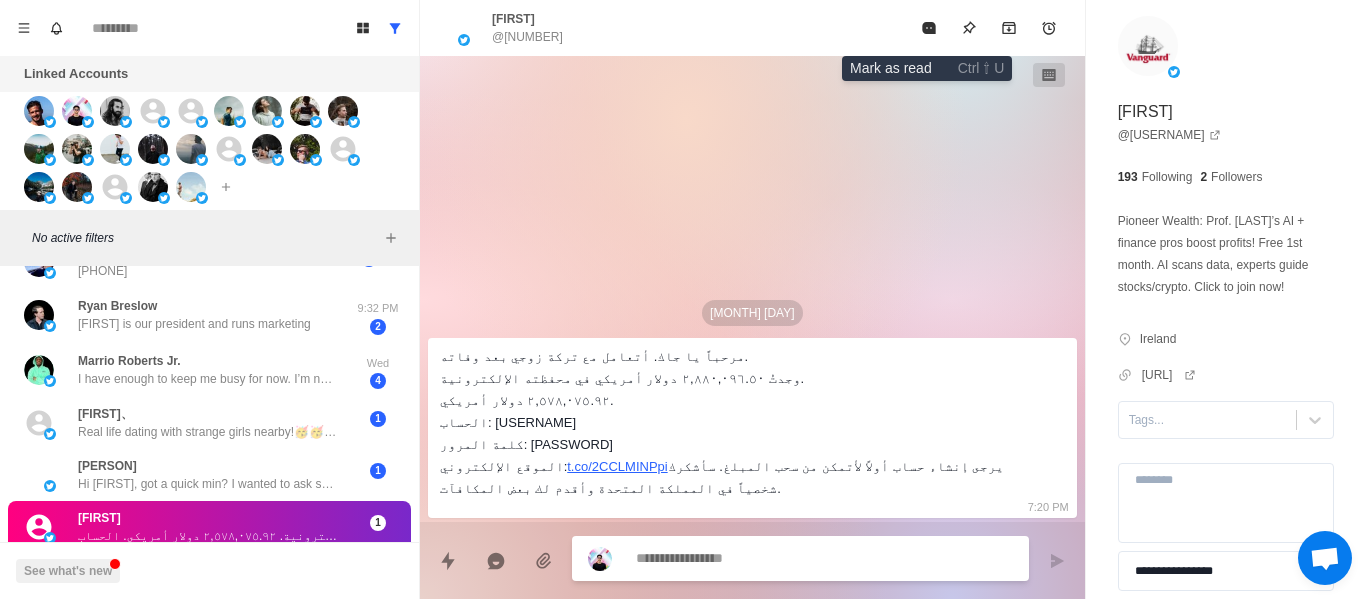 click 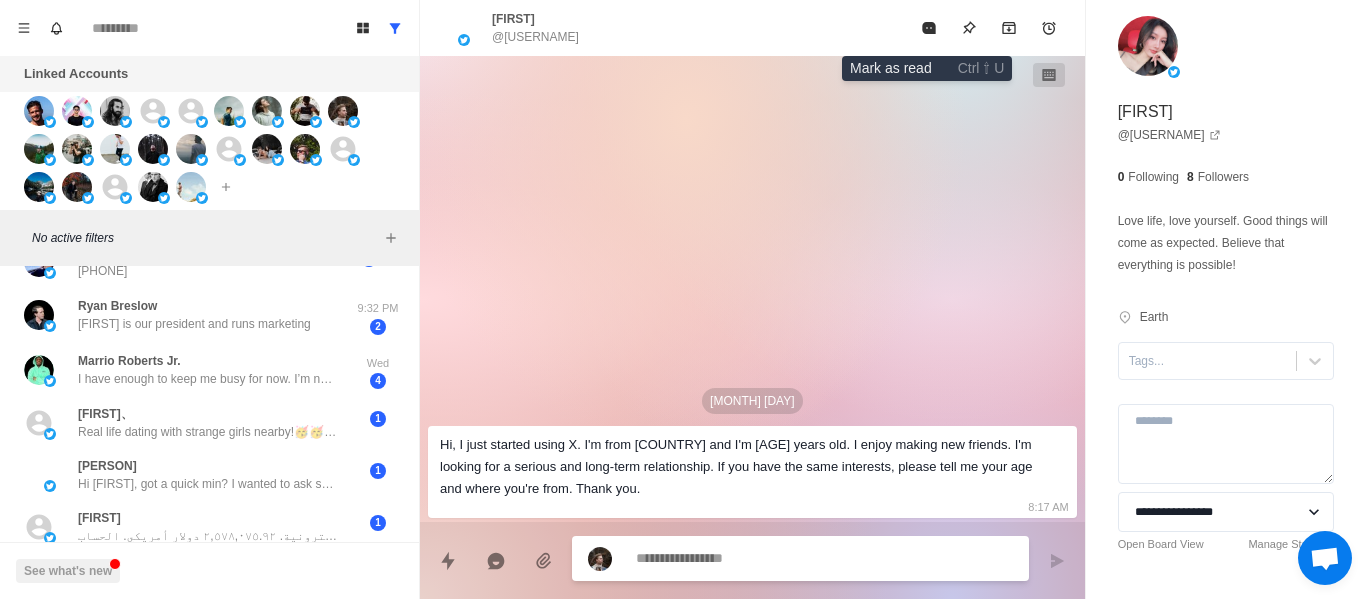 click 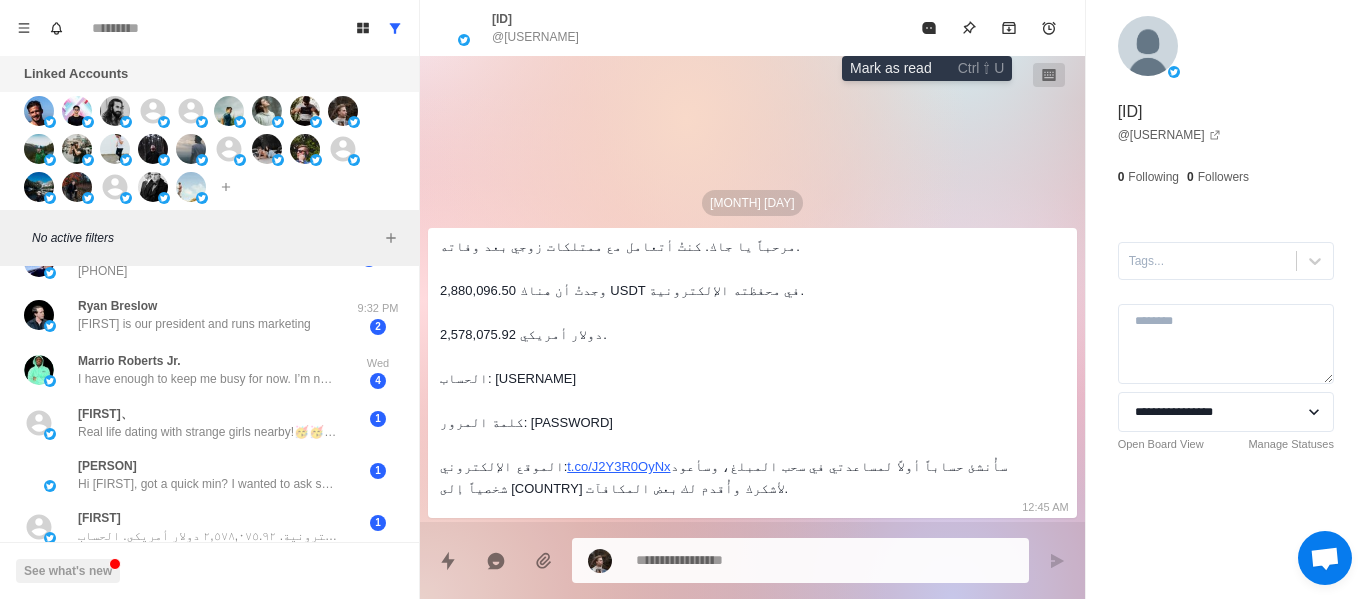 click at bounding box center (929, 28) 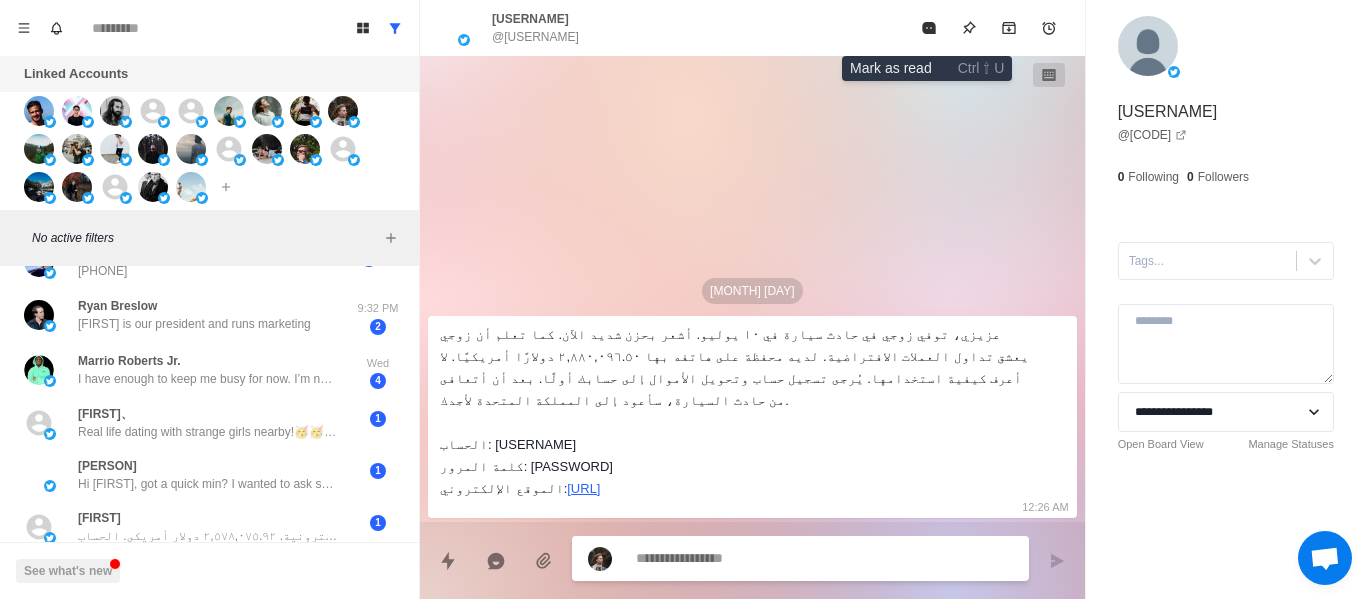 click at bounding box center (929, 28) 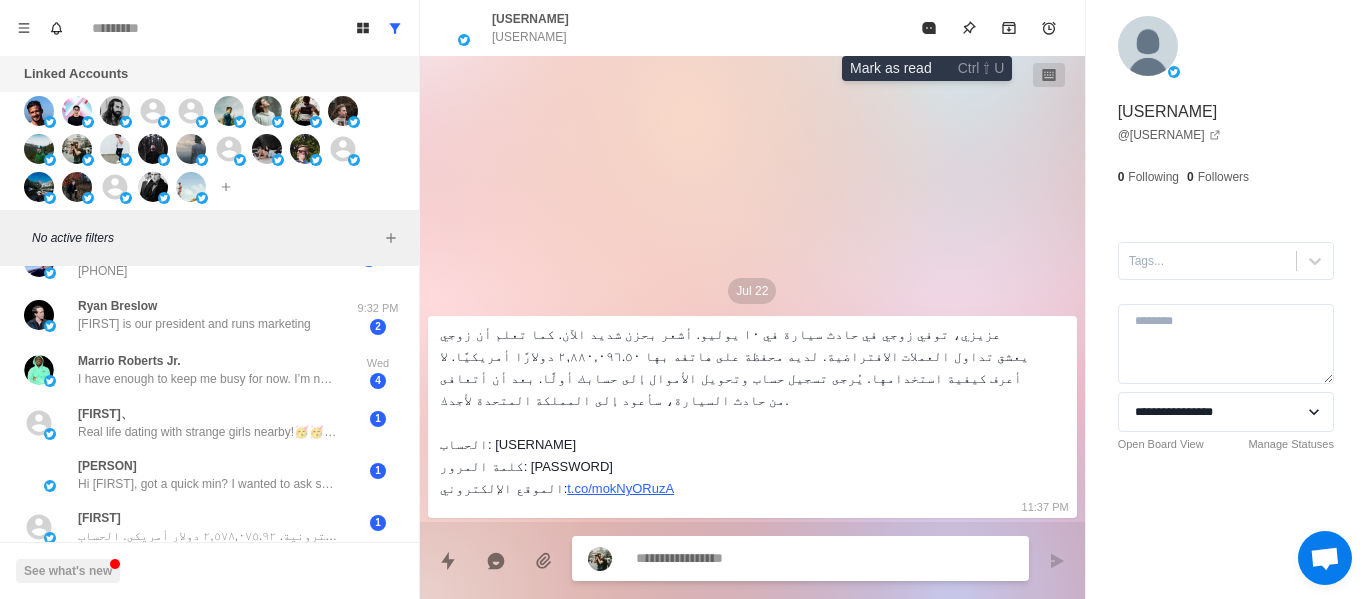 click at bounding box center [929, 28] 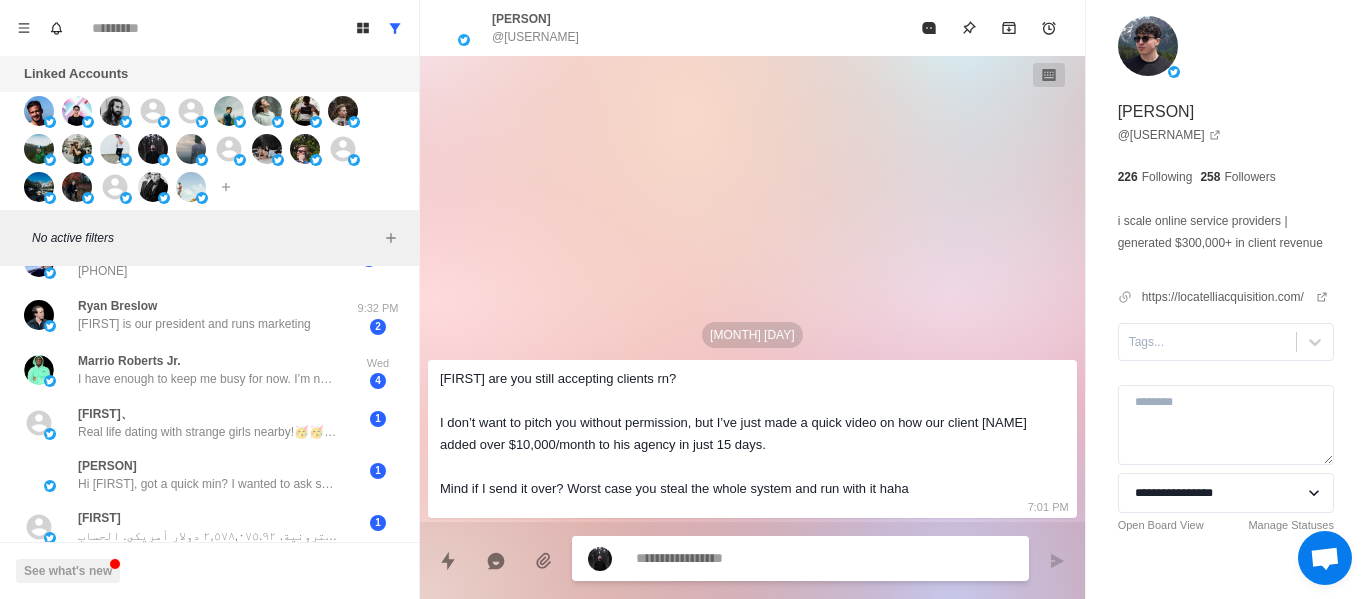 click on "[PERSON] @[USERNAME]" at bounding box center (672, 28) 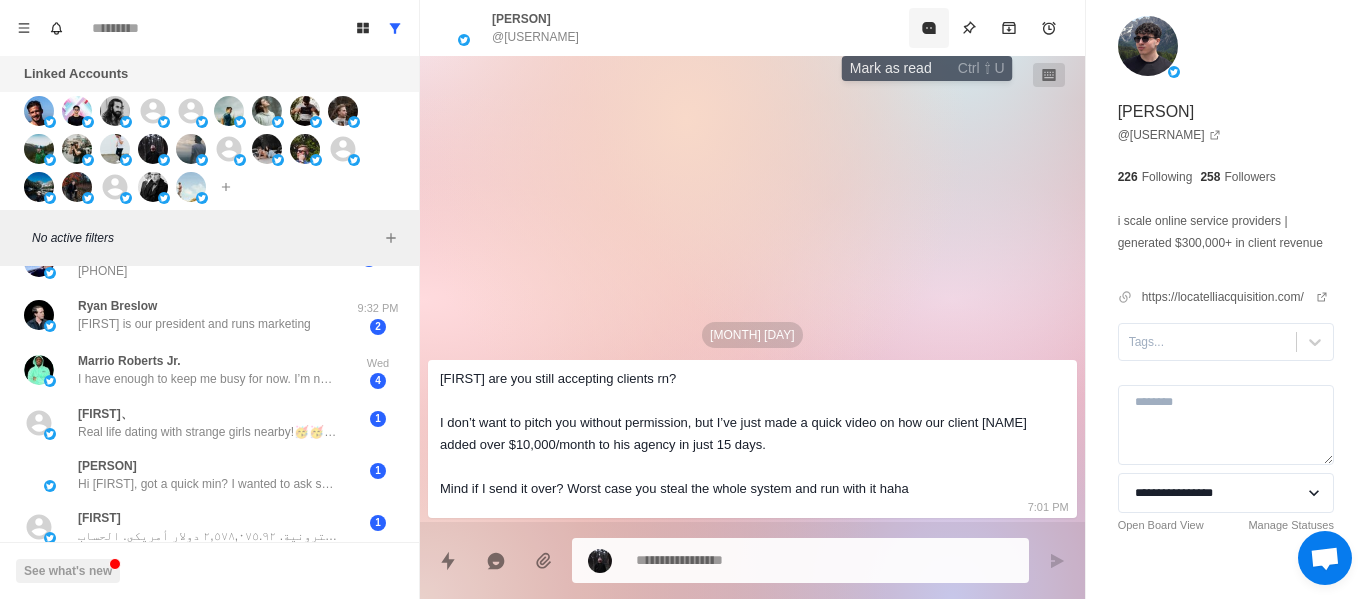 click at bounding box center (929, 28) 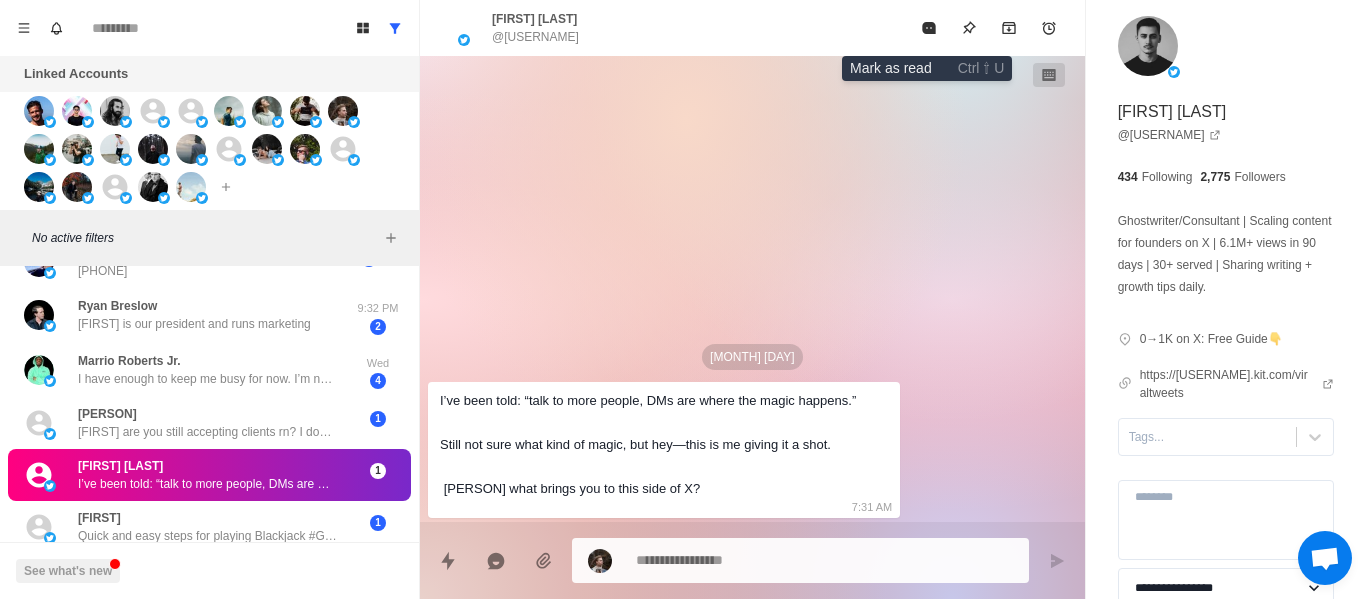 click at bounding box center (929, 28) 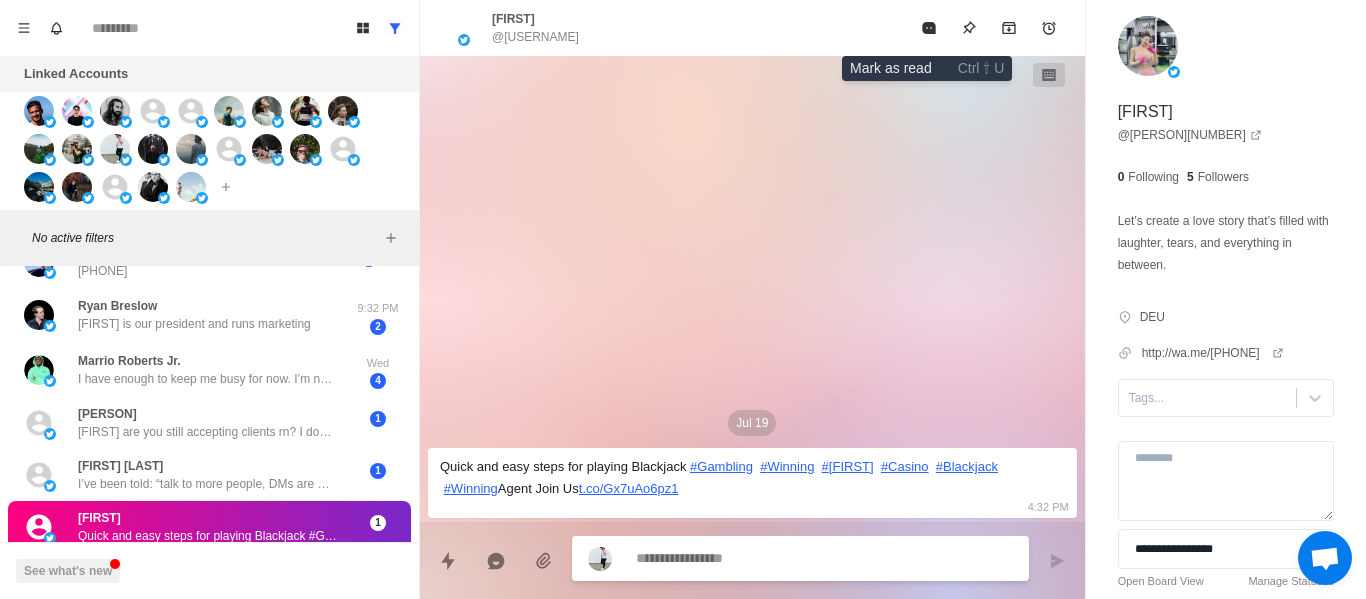 click at bounding box center [929, 28] 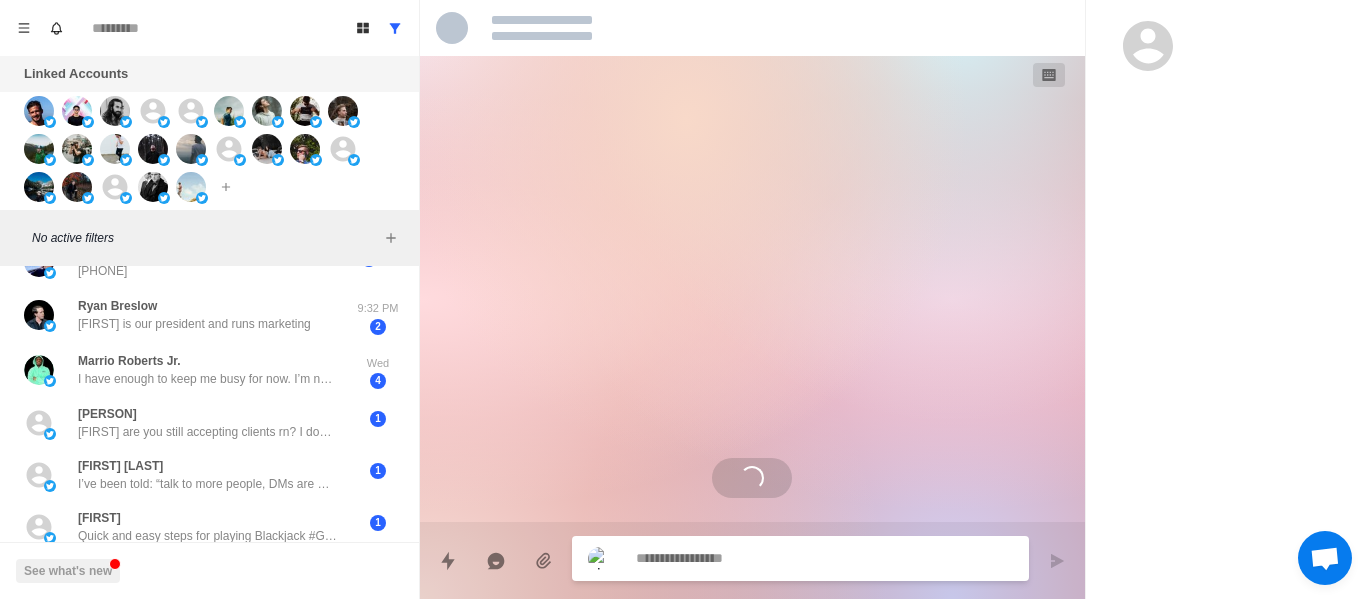 click at bounding box center (752, 28) 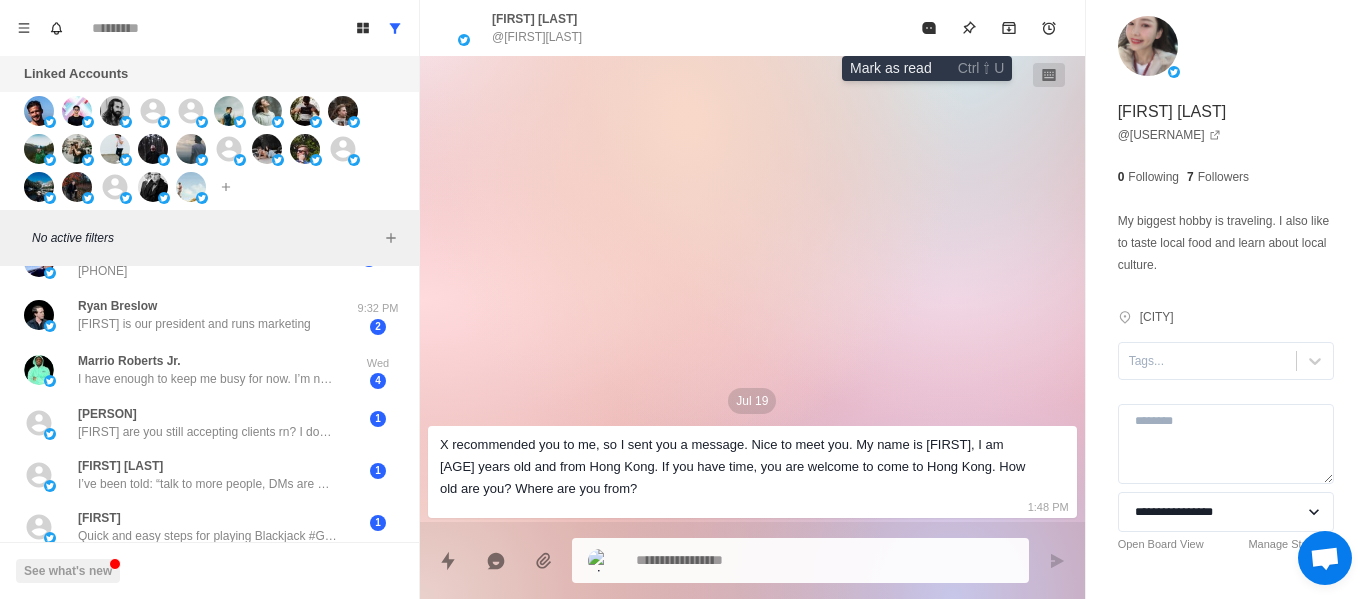 click at bounding box center [929, 28] 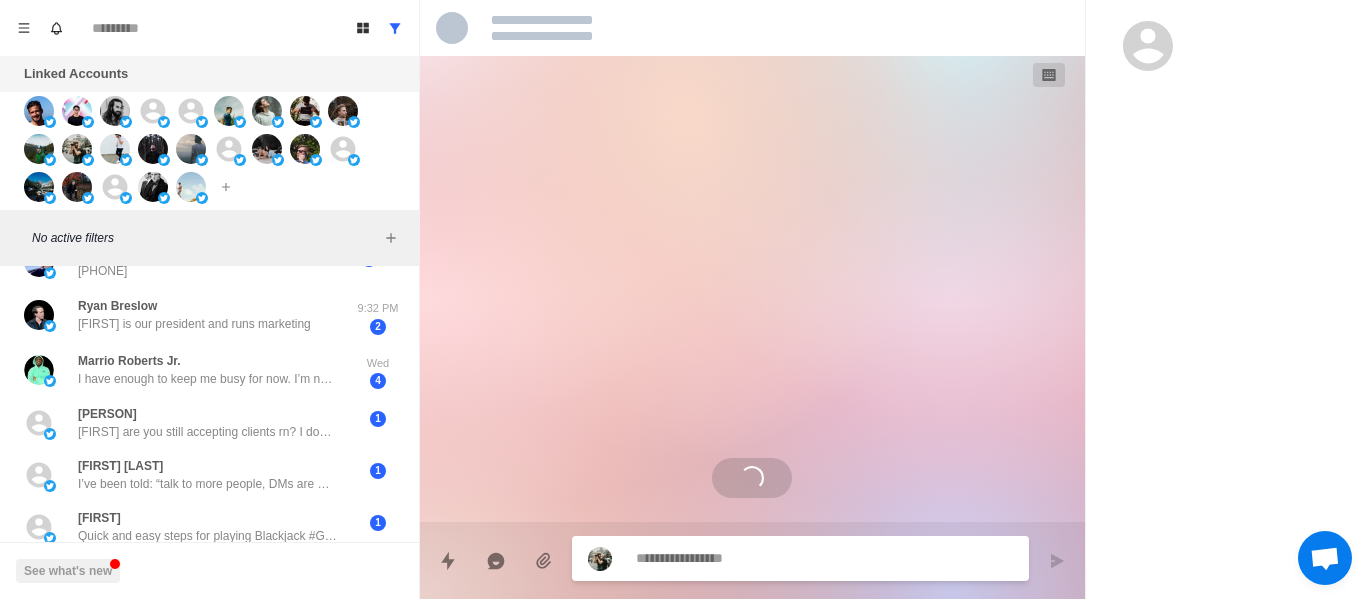 click at bounding box center (752, 28) 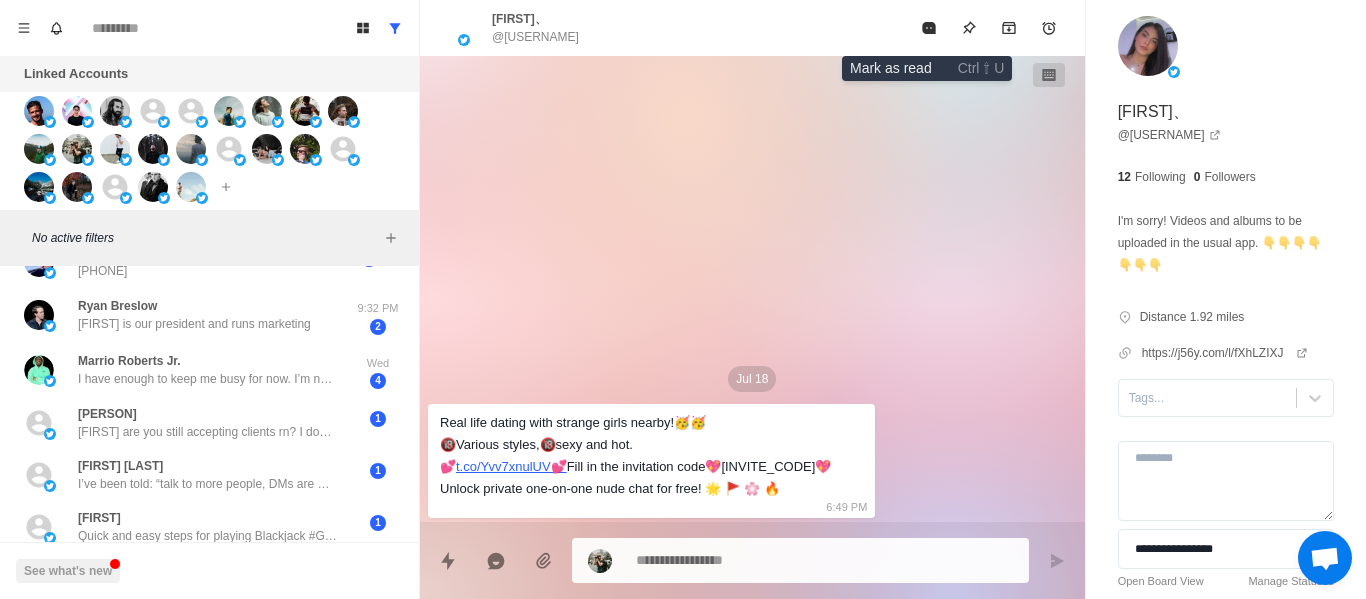 click at bounding box center (929, 28) 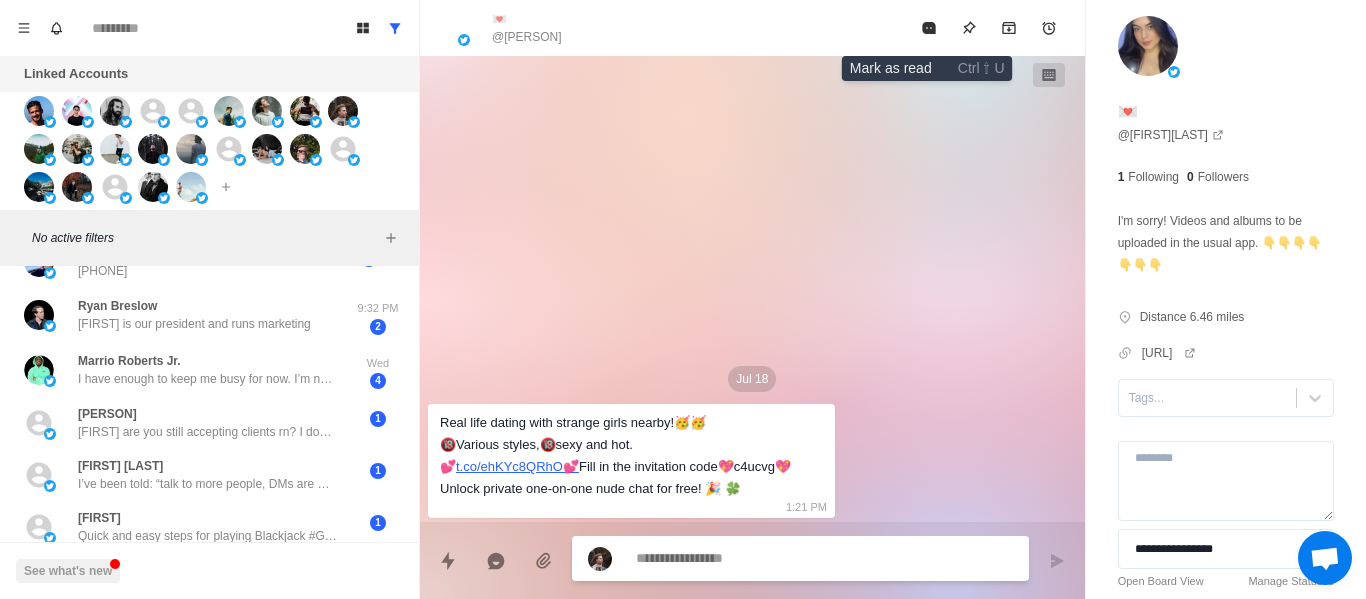 click at bounding box center (929, 28) 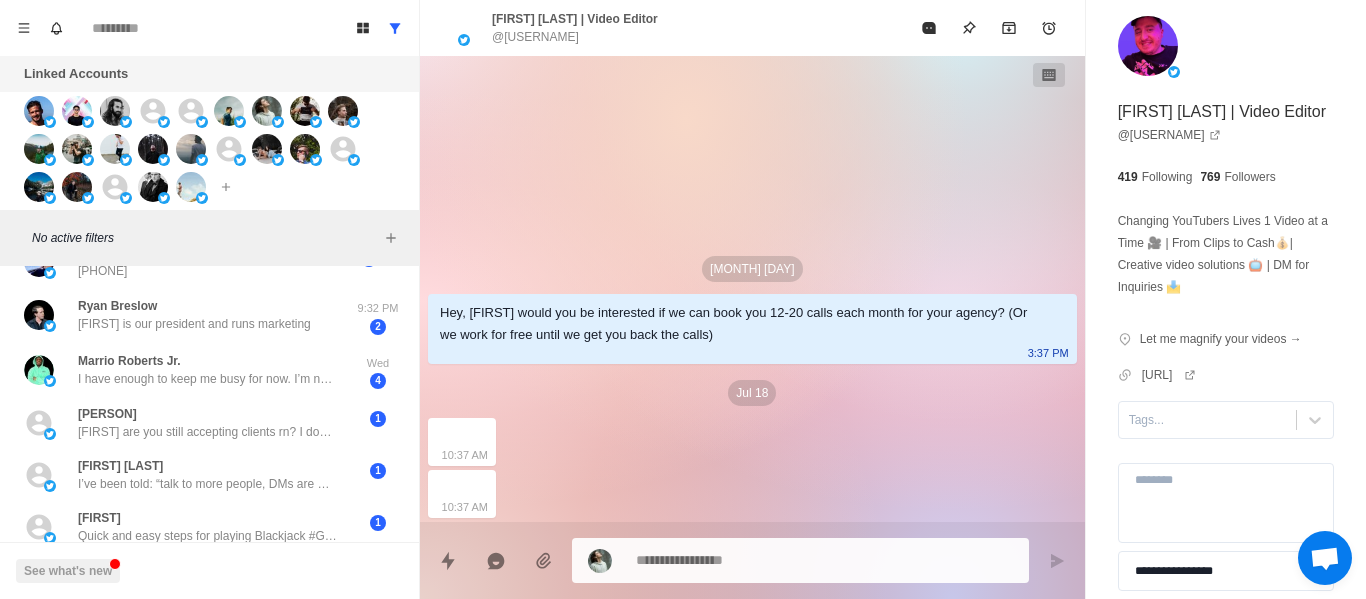 drag, startPoint x: 921, startPoint y: 36, endPoint x: 903, endPoint y: 115, distance: 81.02469 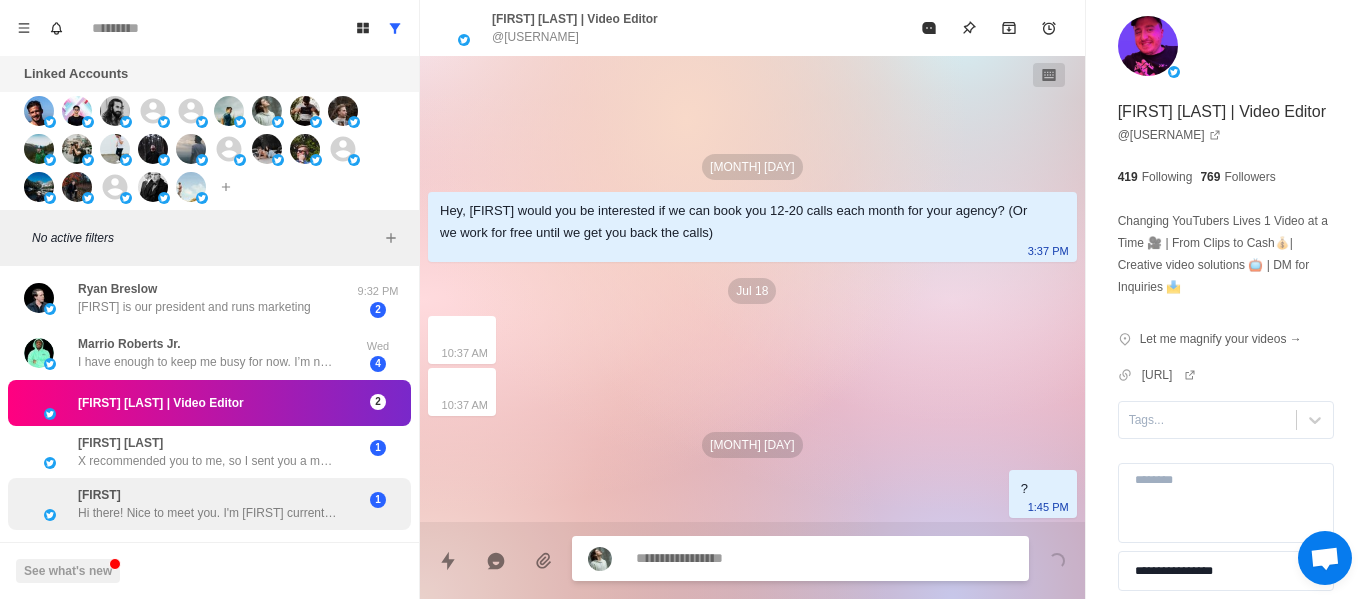 scroll, scrollTop: 463, scrollLeft: 0, axis: vertical 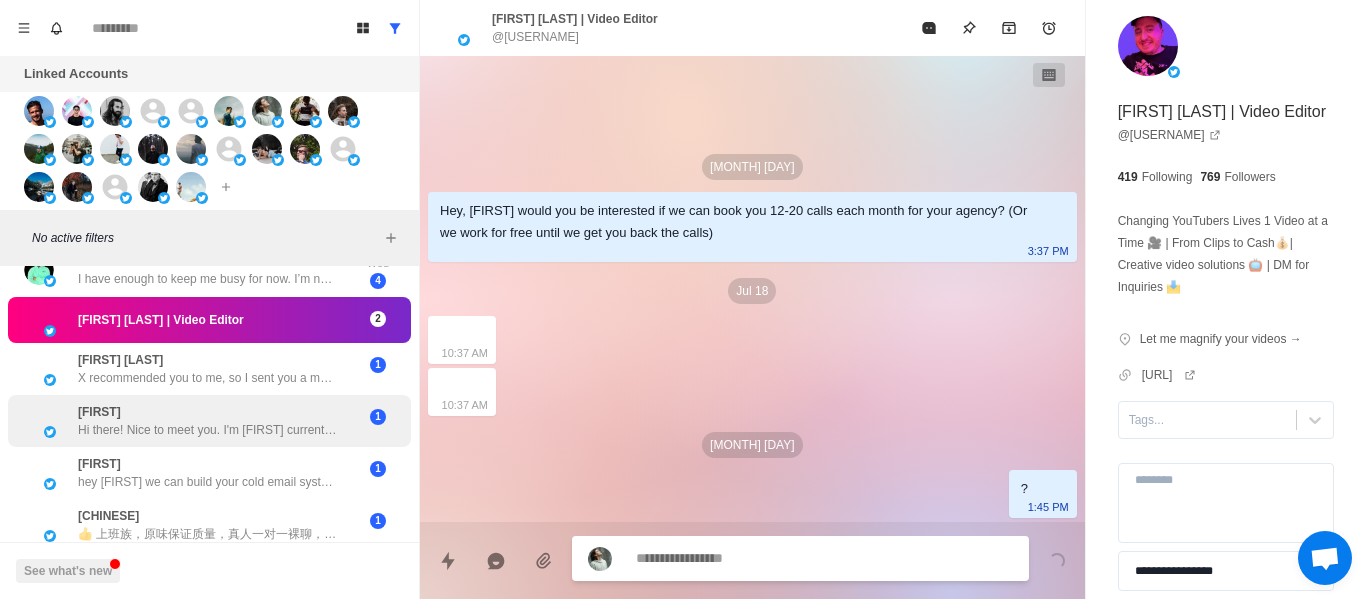 click on "[FIRST] [LAST] X recommended you to me, so I sent you a message. Nice to meet you. My name is [FIRST], I am [AGE] years old and from Hong Kong. If you have time, you are welcome to come to Hong Kong. How old are you? Where are you from? 1" at bounding box center [209, 369] 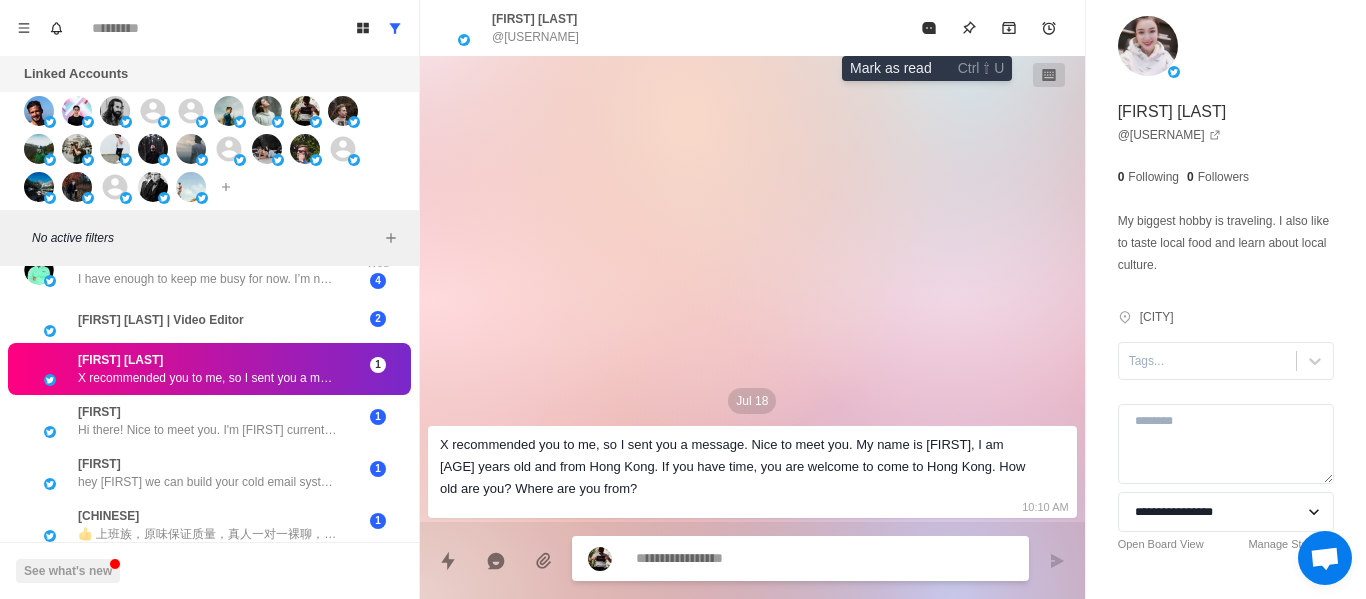 click at bounding box center [929, 28] 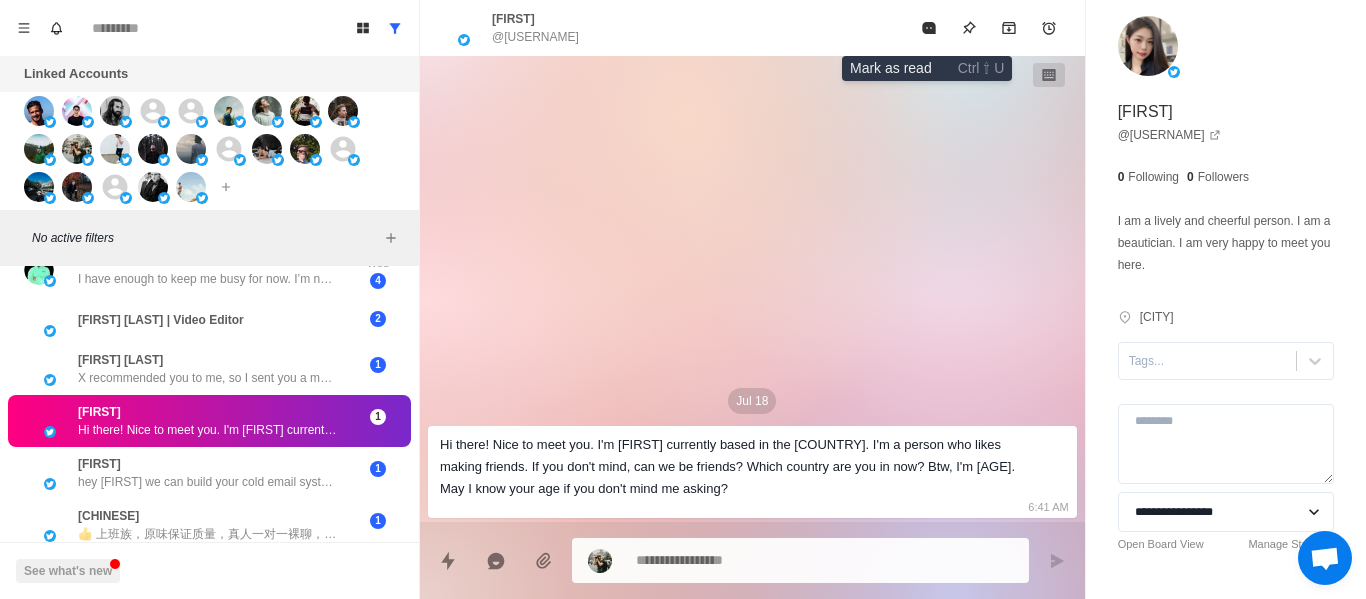 click at bounding box center [929, 28] 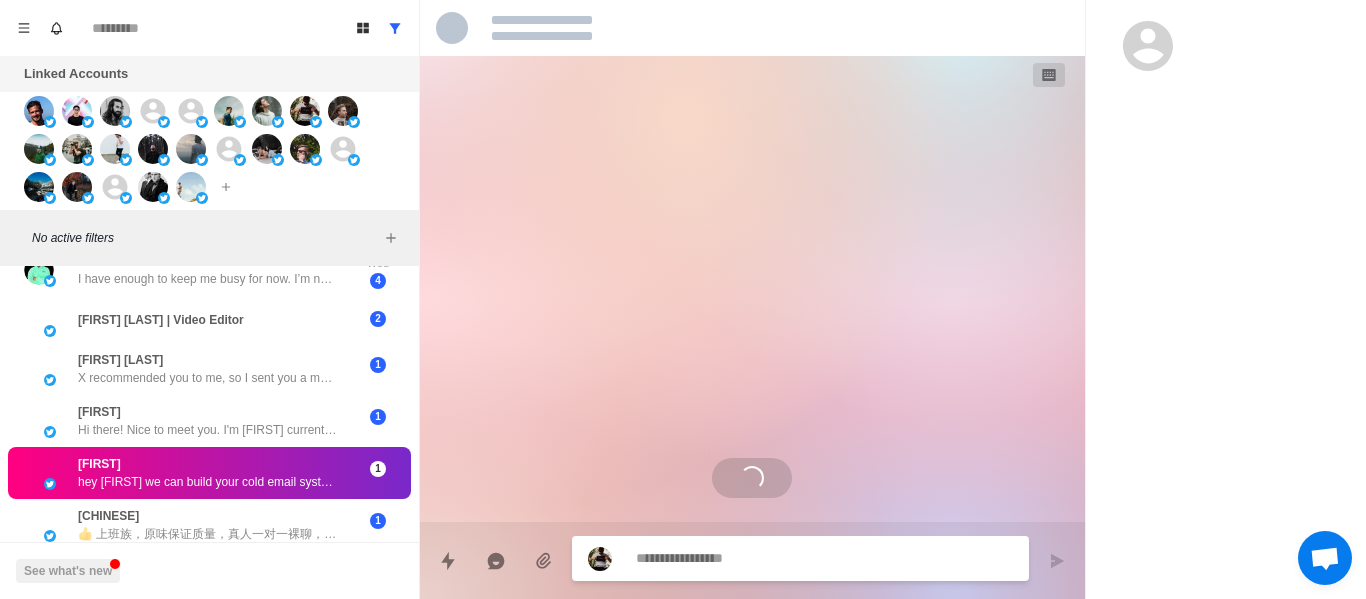 scroll, scrollTop: 178, scrollLeft: 0, axis: vertical 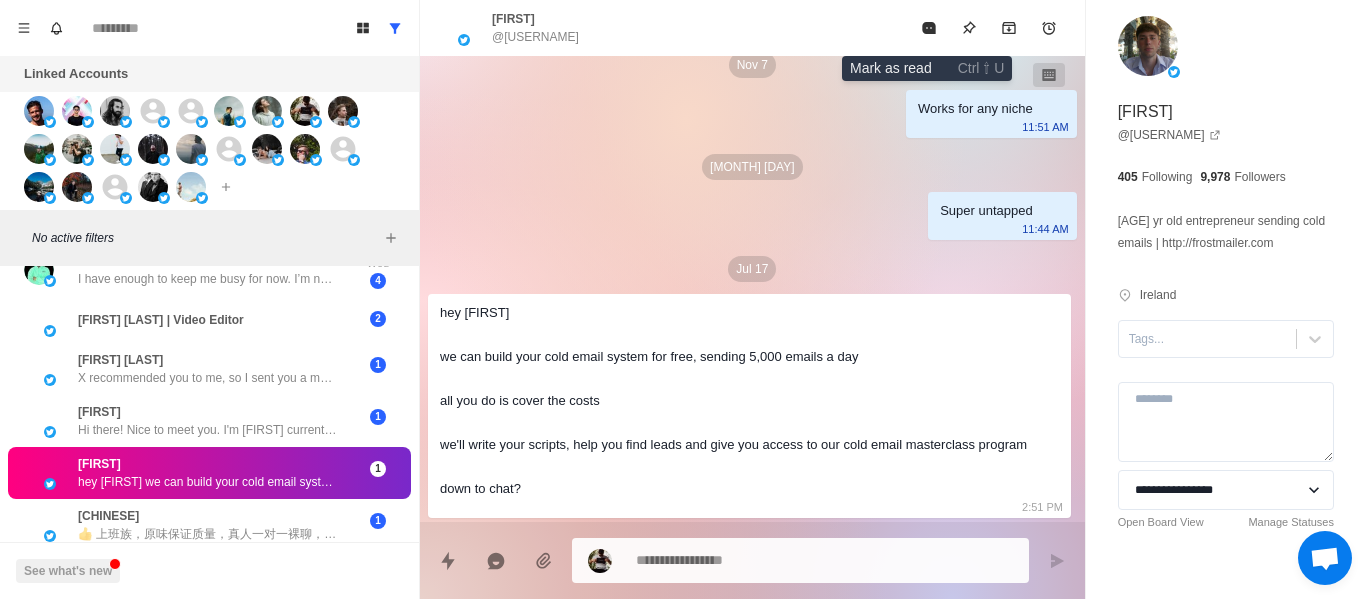 click at bounding box center [929, 28] 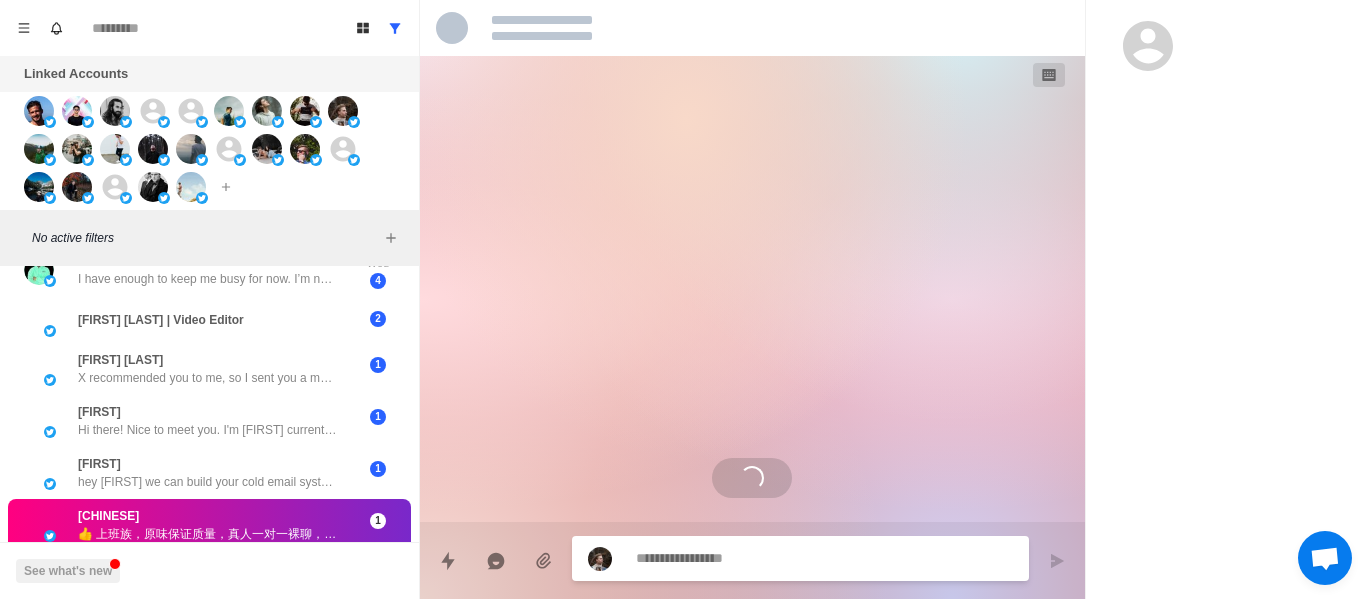 scroll, scrollTop: 0, scrollLeft: 0, axis: both 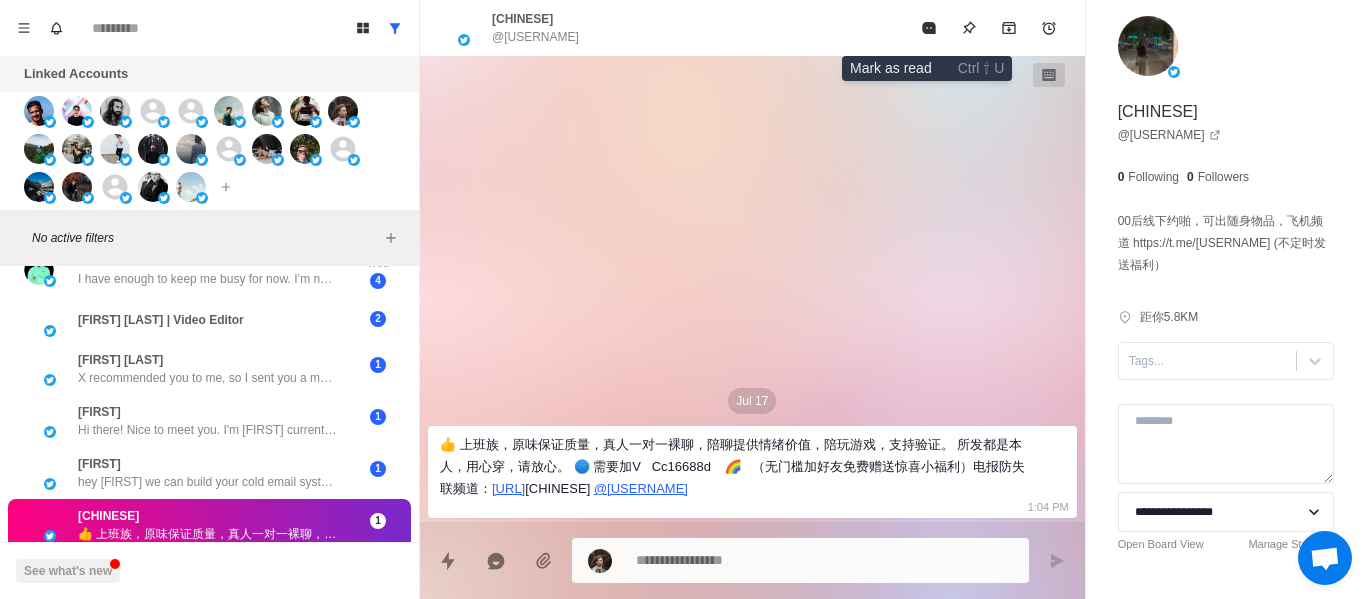 click at bounding box center (929, 28) 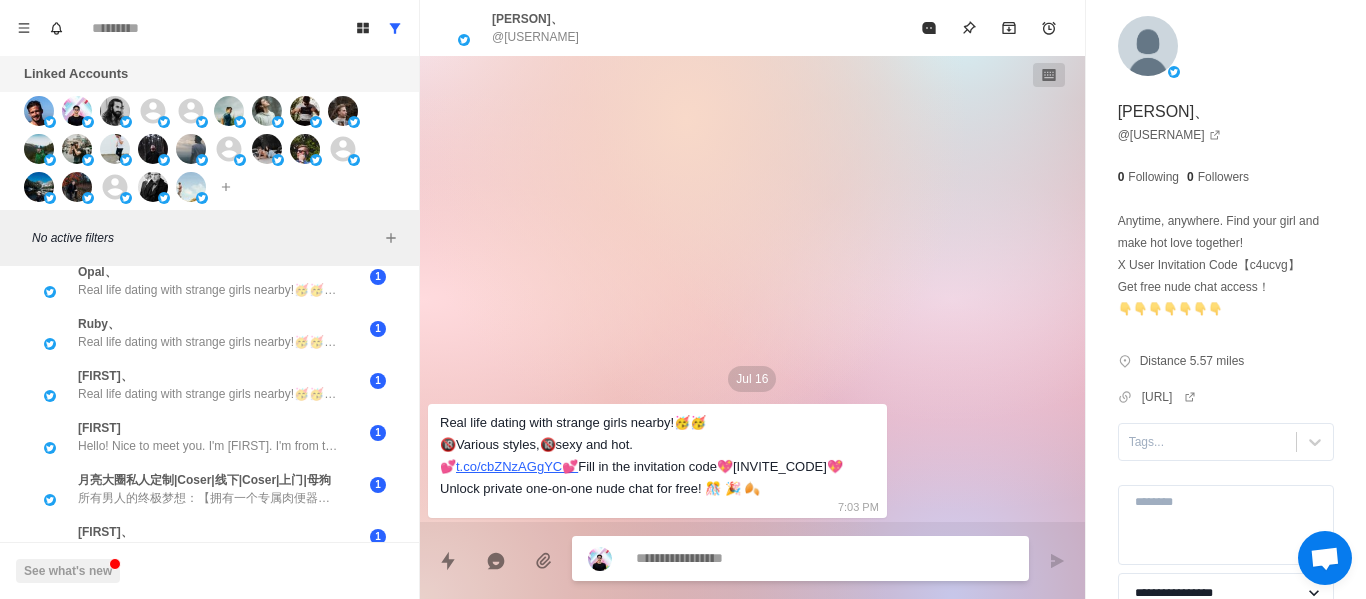 scroll, scrollTop: 609, scrollLeft: 0, axis: vertical 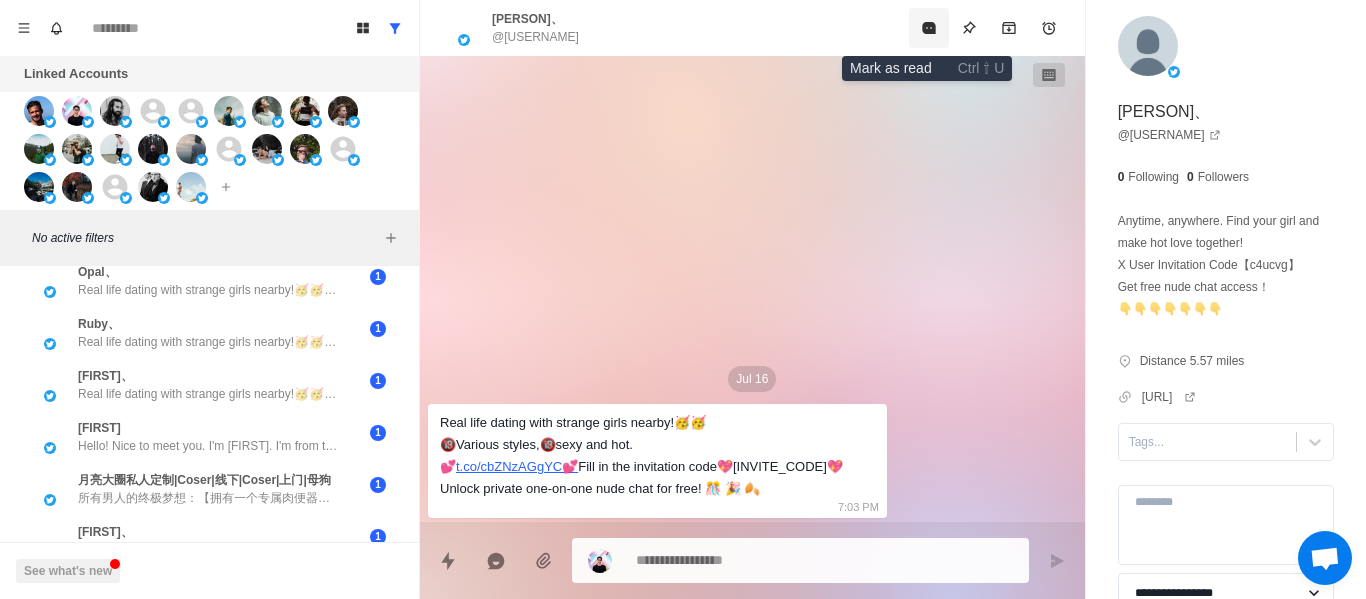 click at bounding box center (929, 28) 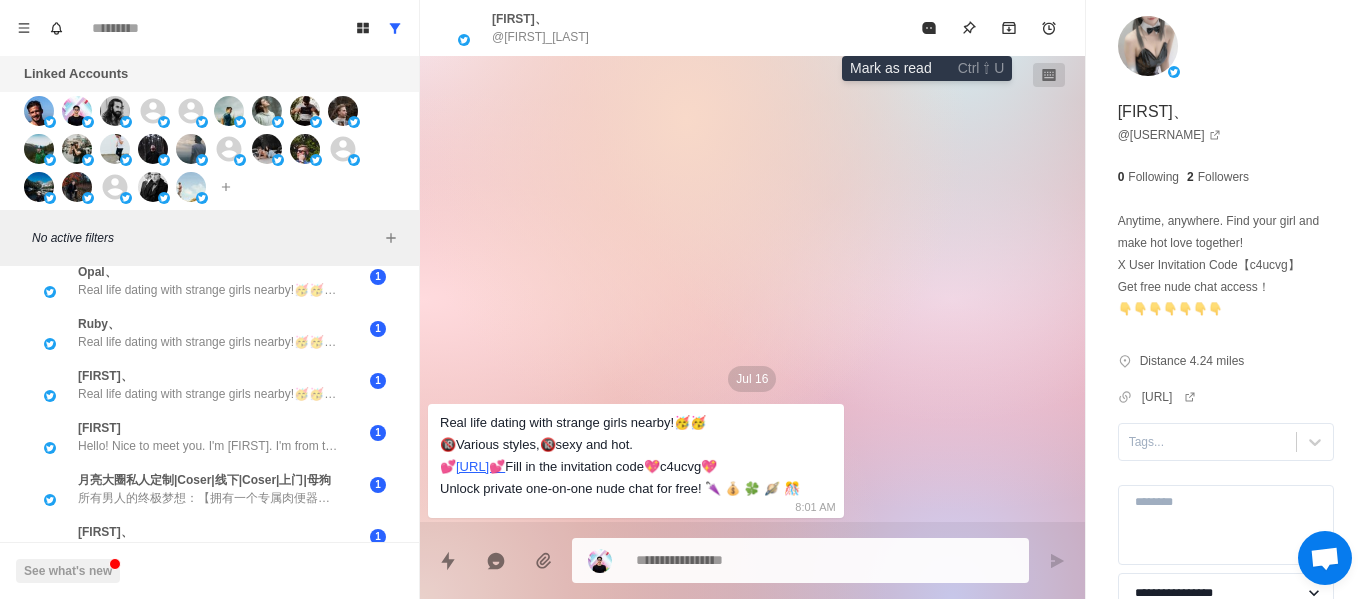 click at bounding box center (929, 28) 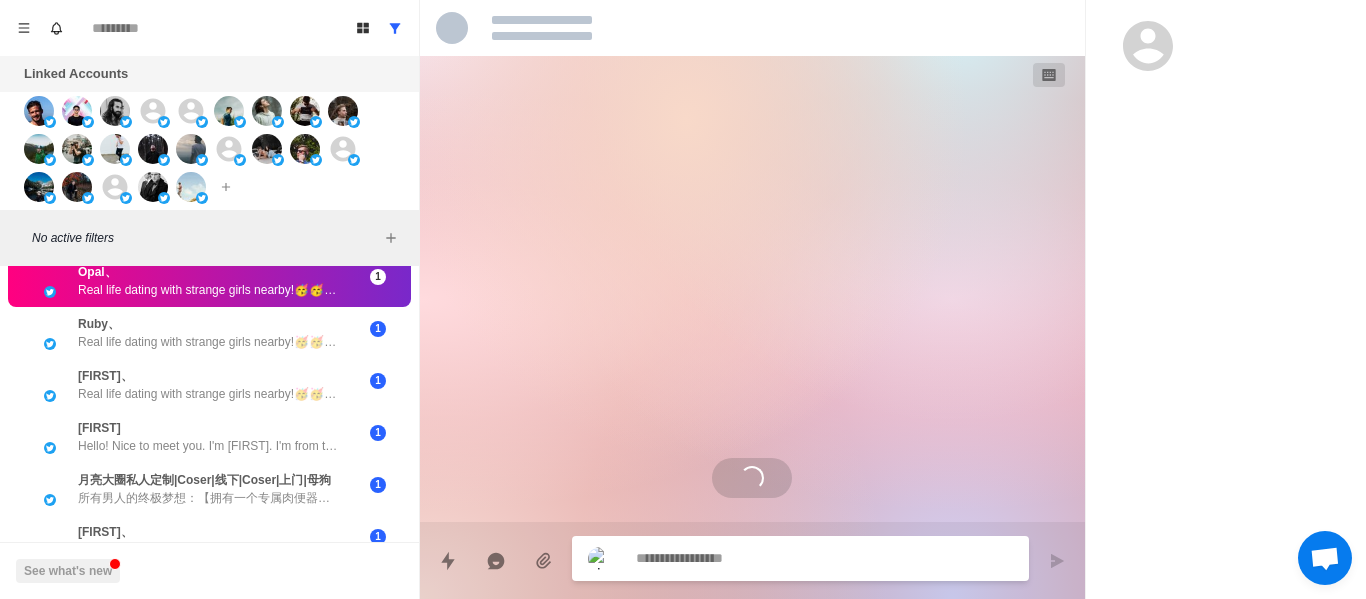 click at bounding box center (752, 28) 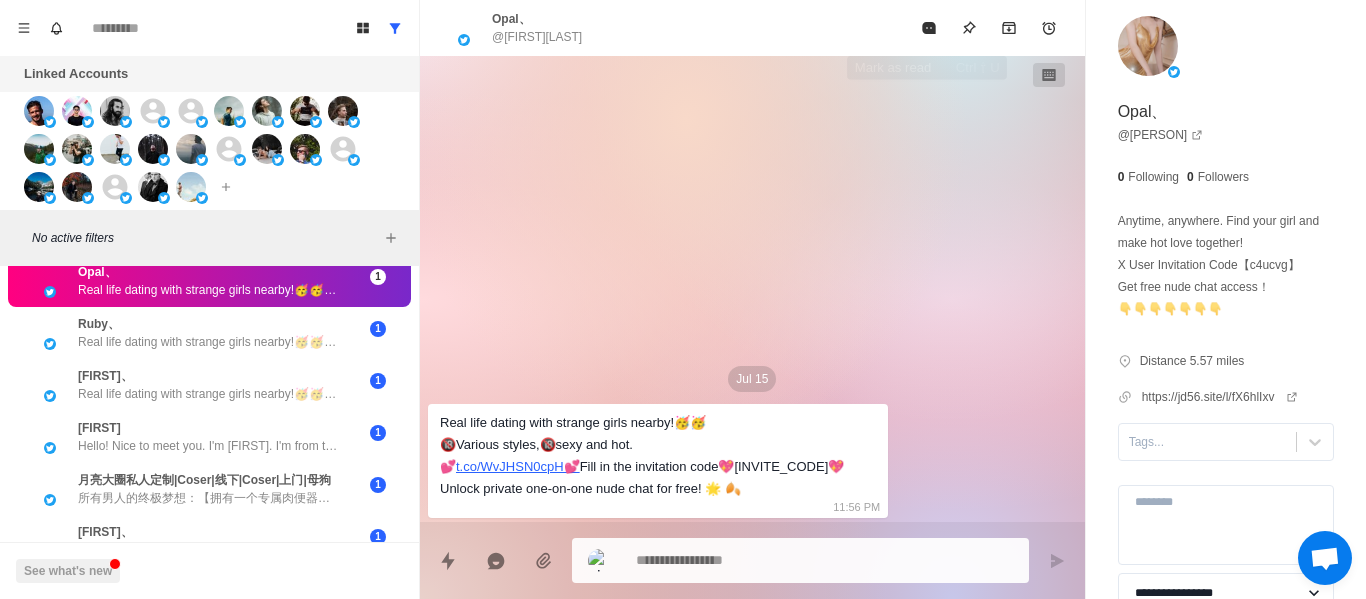 click at bounding box center [929, 28] 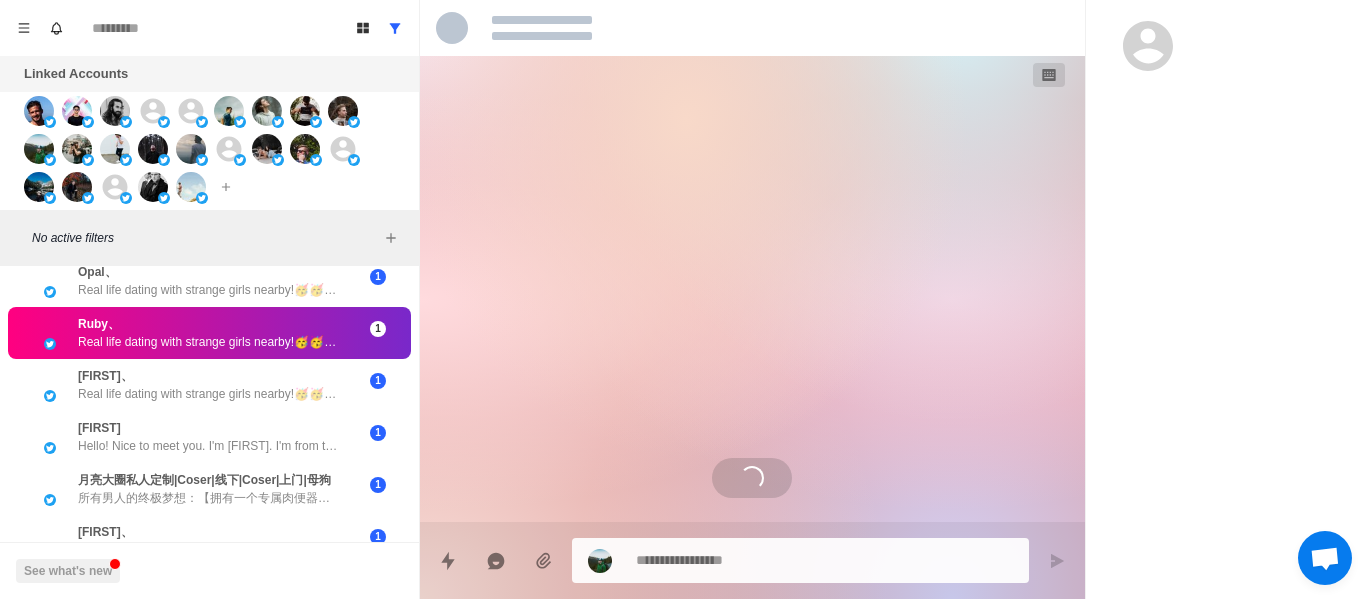click at bounding box center (752, 28) 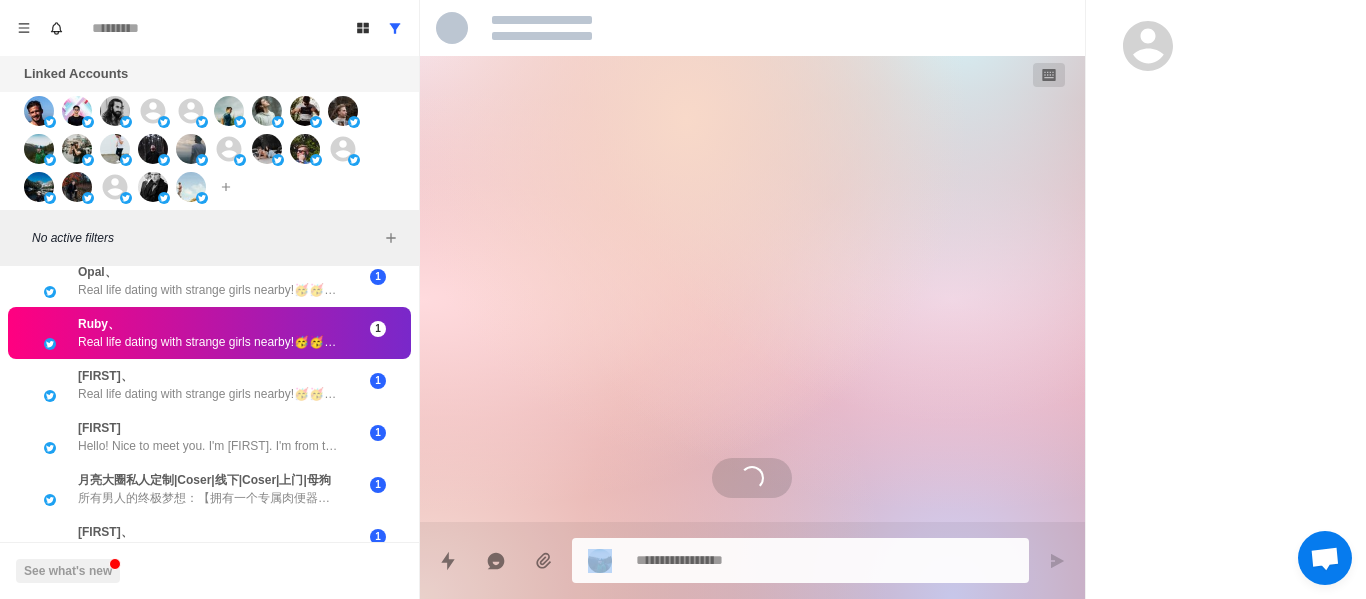 click at bounding box center [752, 28] 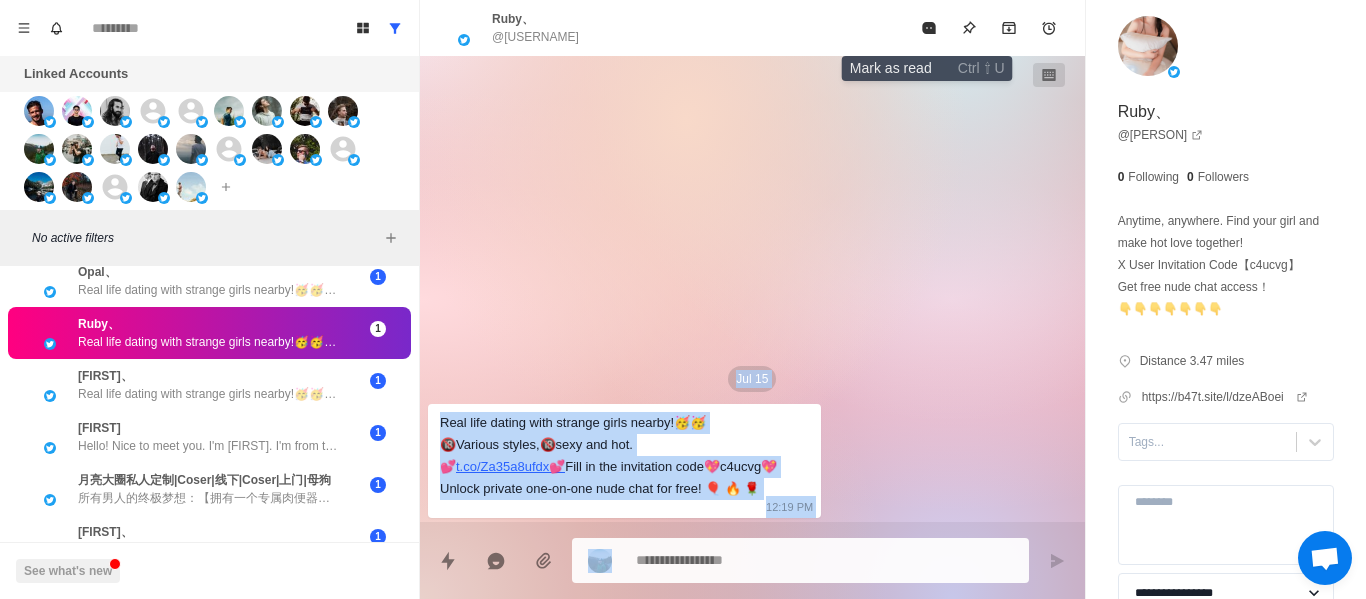 click at bounding box center (929, 28) 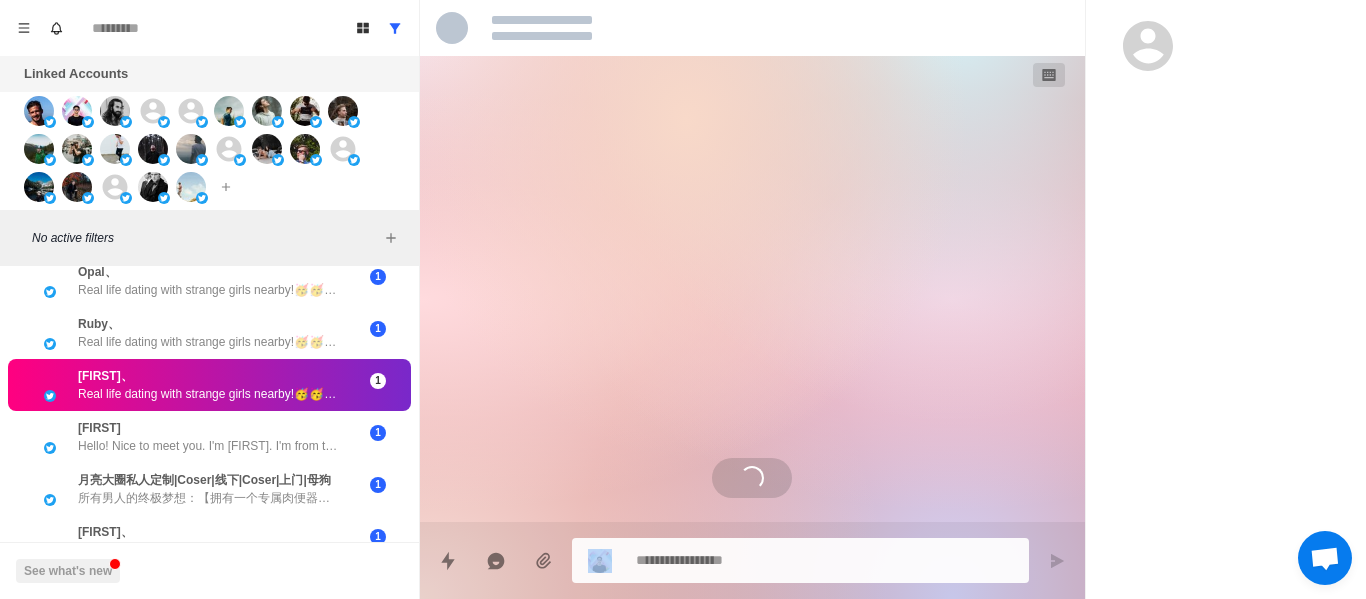 click at bounding box center [752, 28] 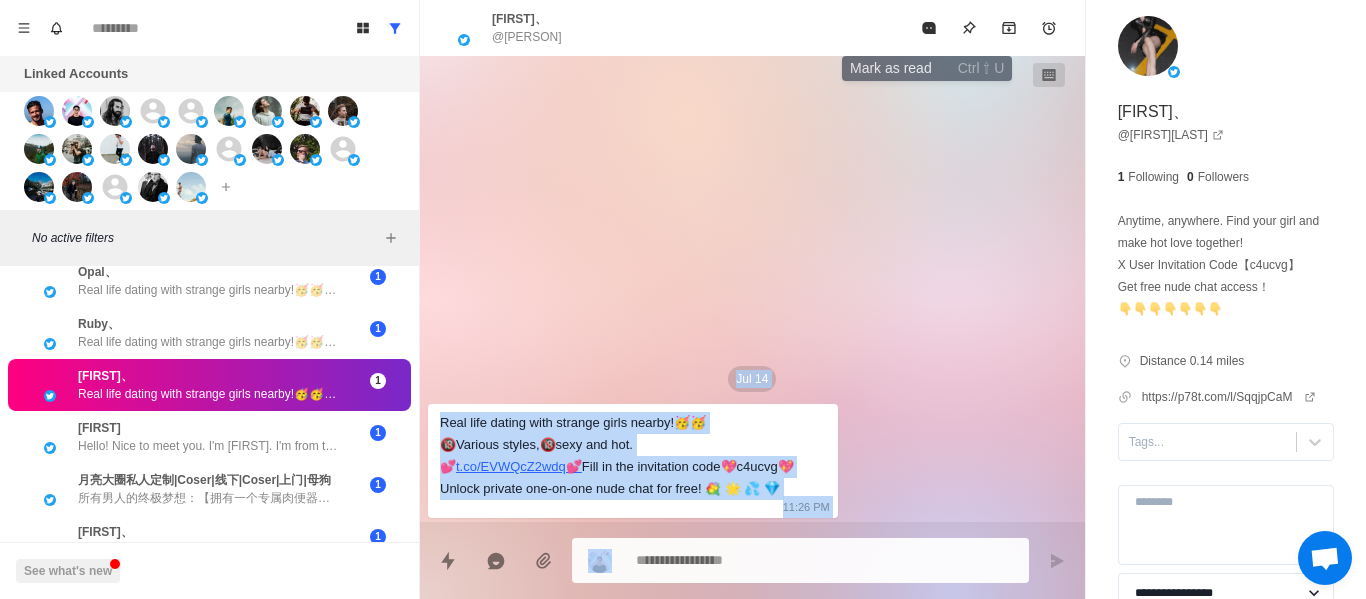 click at bounding box center [929, 28] 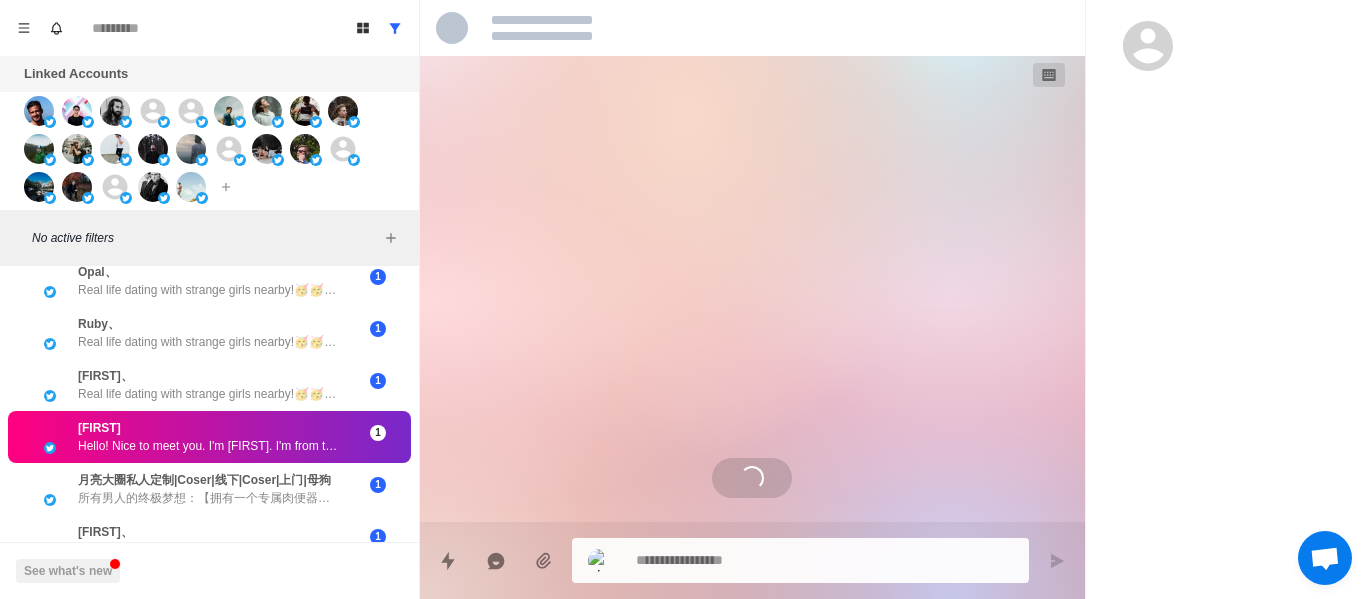 click at bounding box center (752, 28) 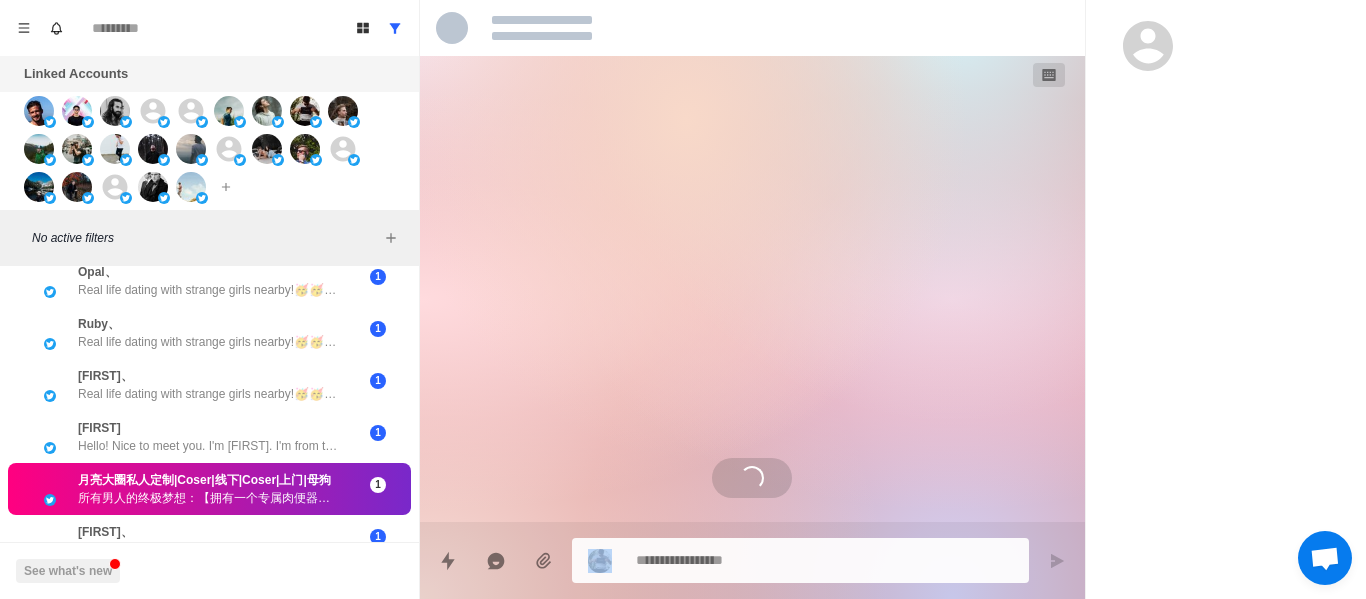 click at bounding box center (752, 28) 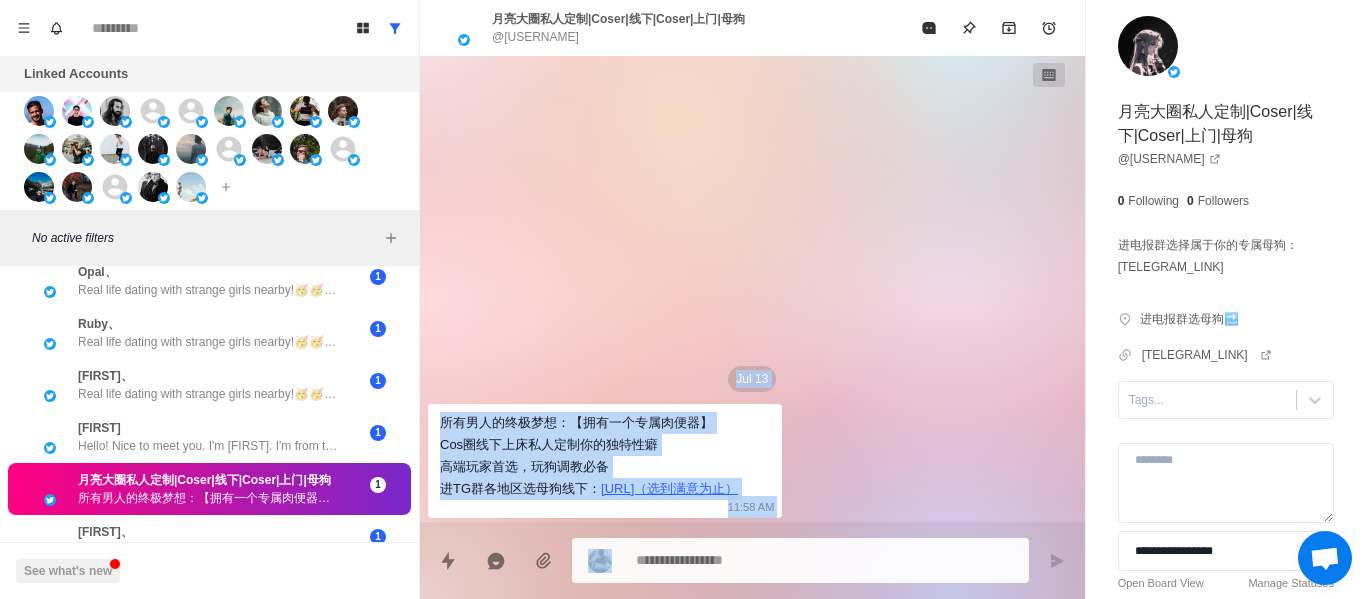 click at bounding box center (929, 28) 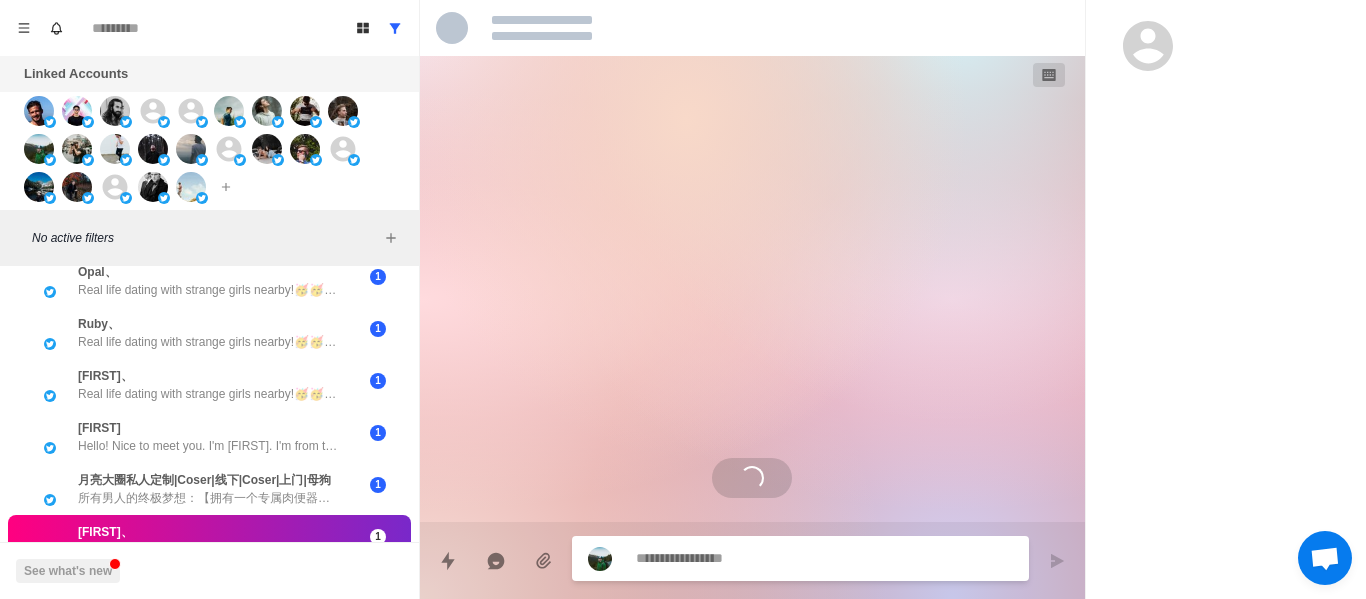click at bounding box center [752, 28] 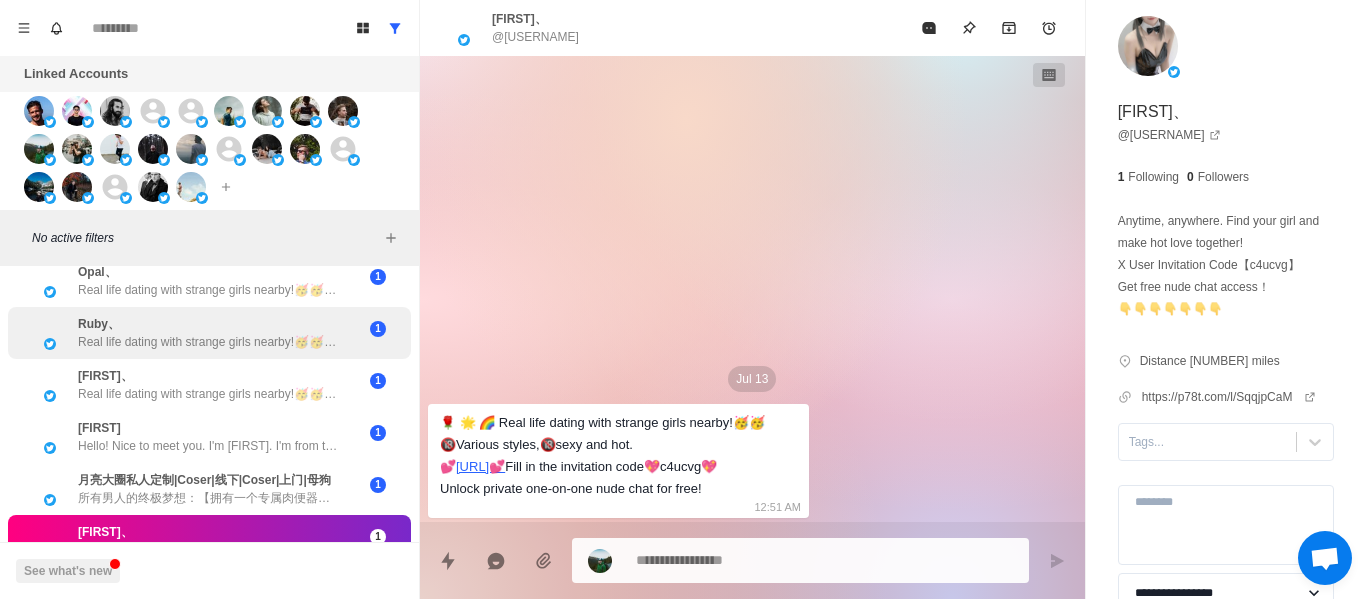 scroll, scrollTop: 909, scrollLeft: 0, axis: vertical 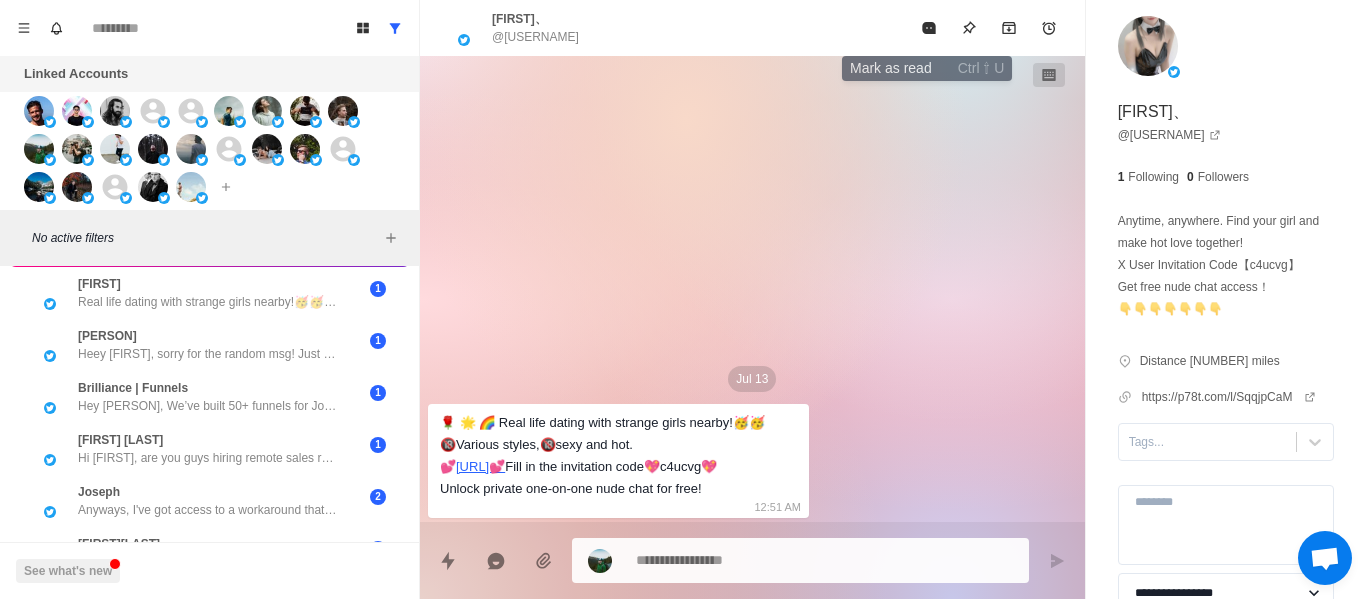 click at bounding box center [929, 28] 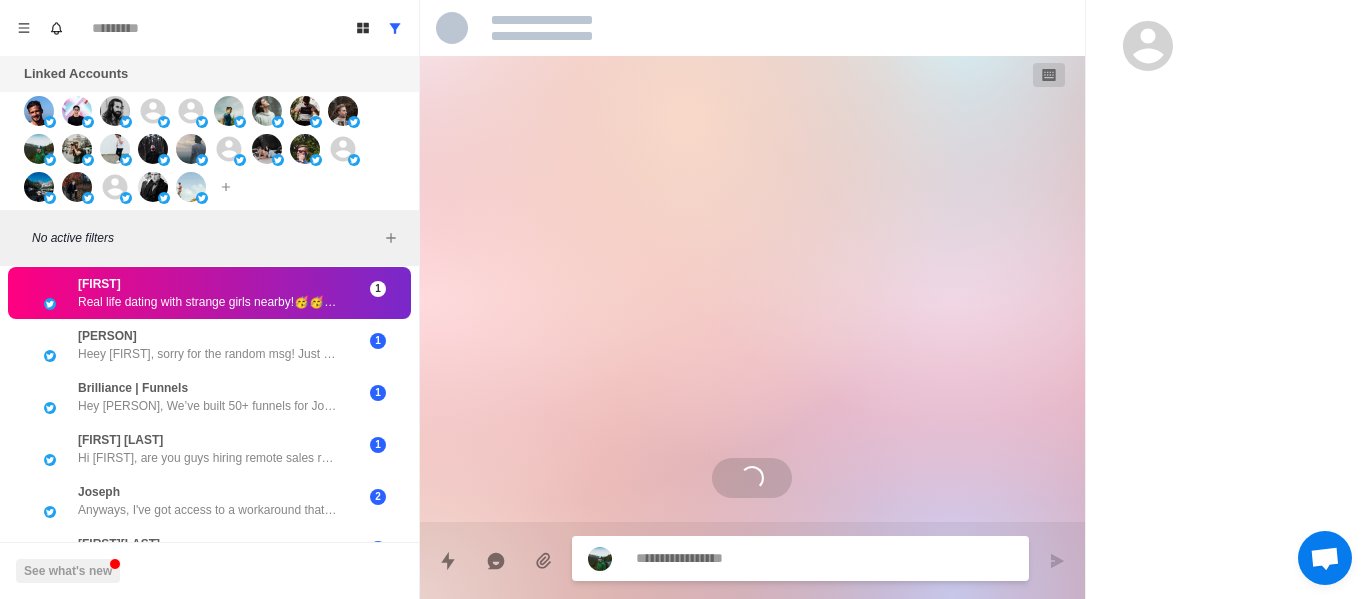 click at bounding box center (752, 28) 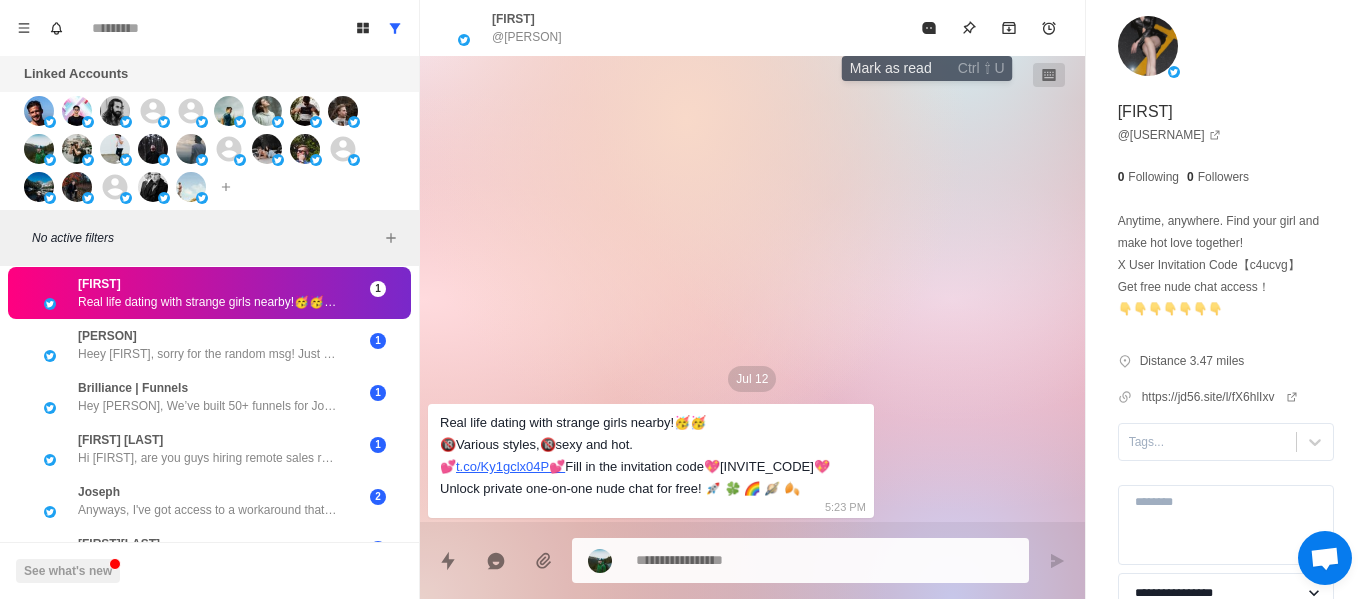click at bounding box center [929, 28] 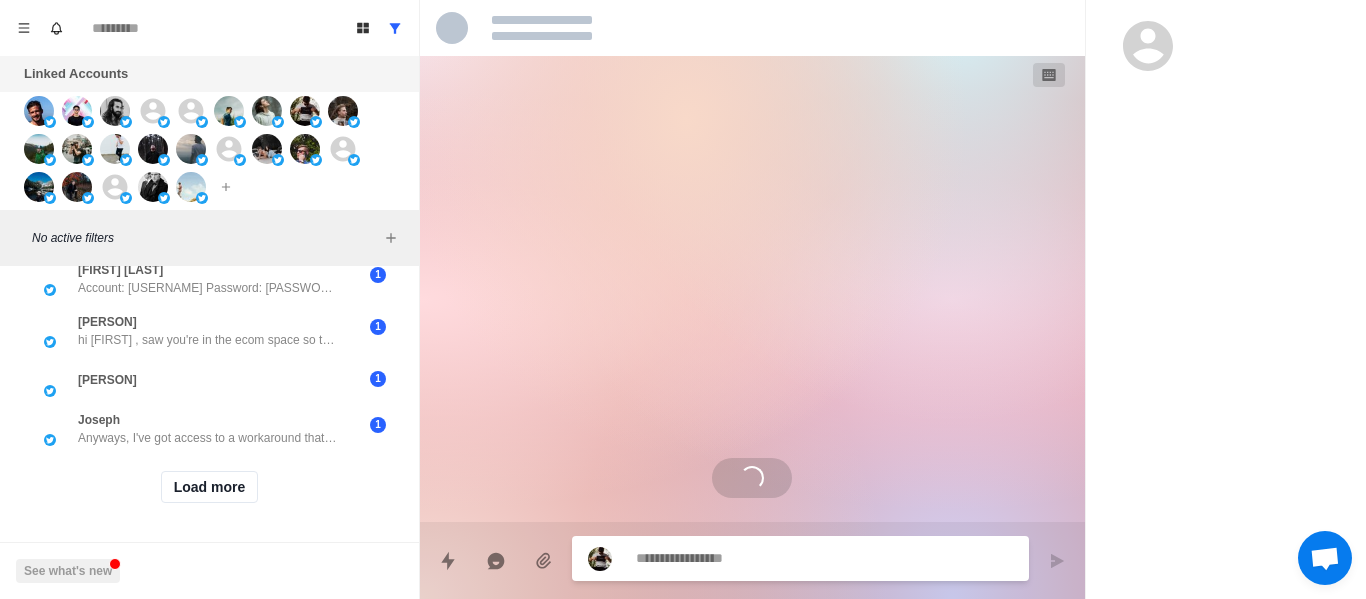 scroll, scrollTop: 545, scrollLeft: 0, axis: vertical 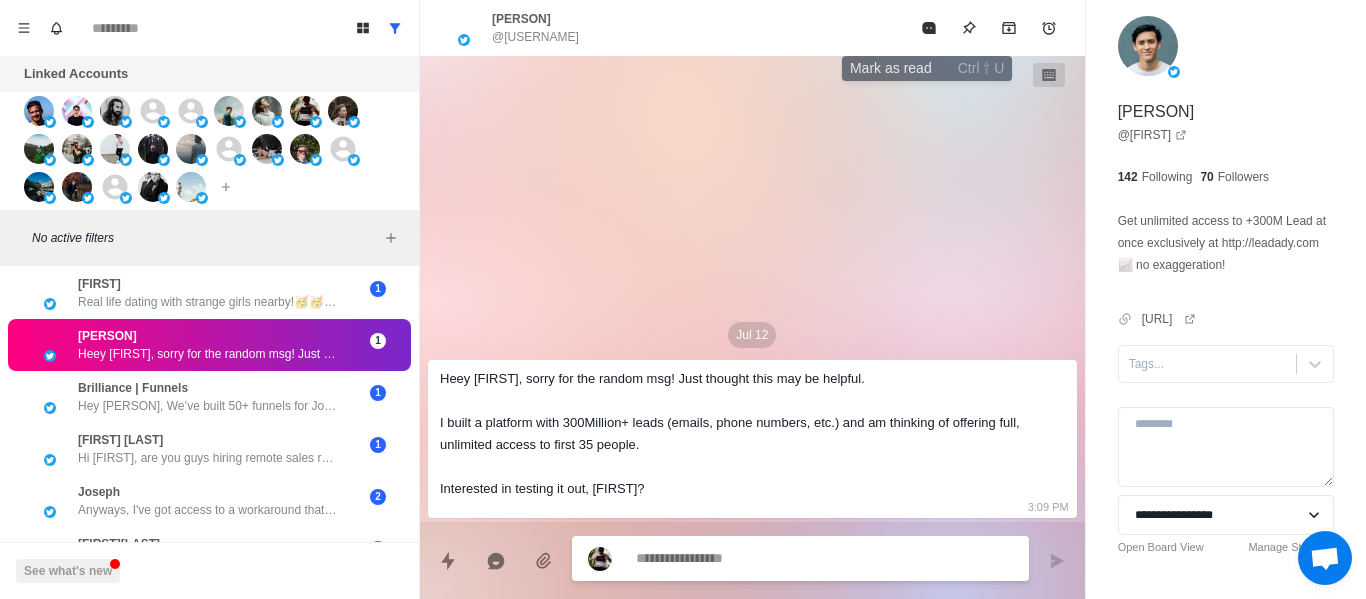 click at bounding box center [929, 28] 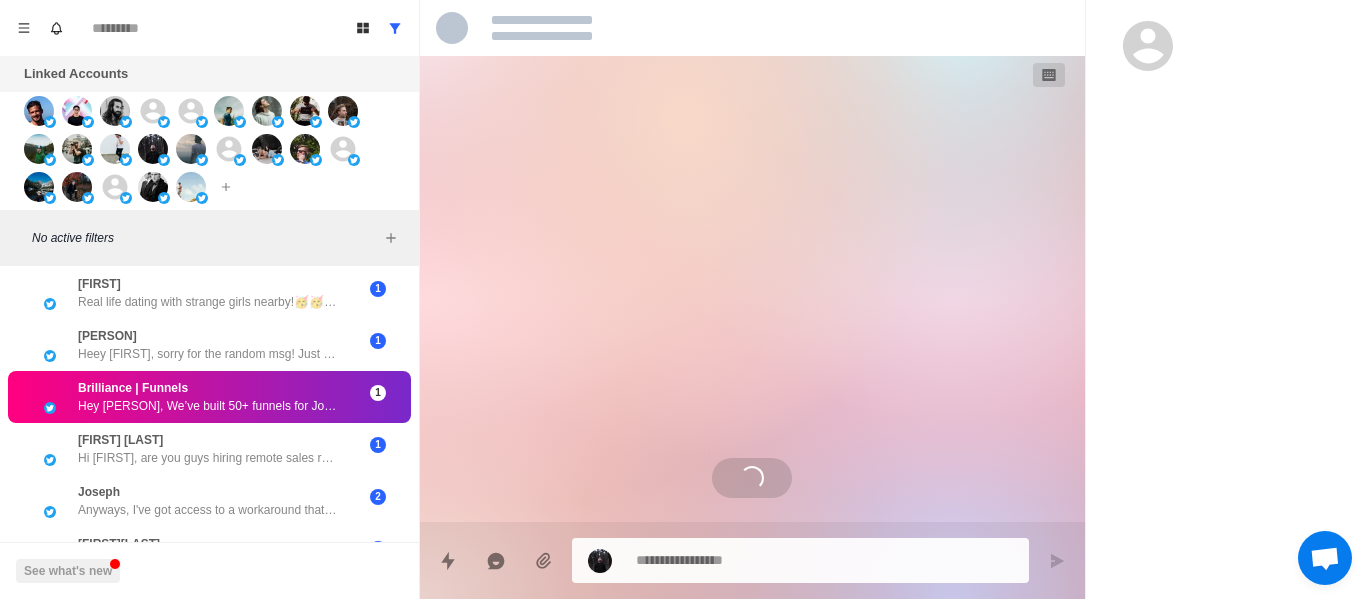 click at bounding box center (752, 28) 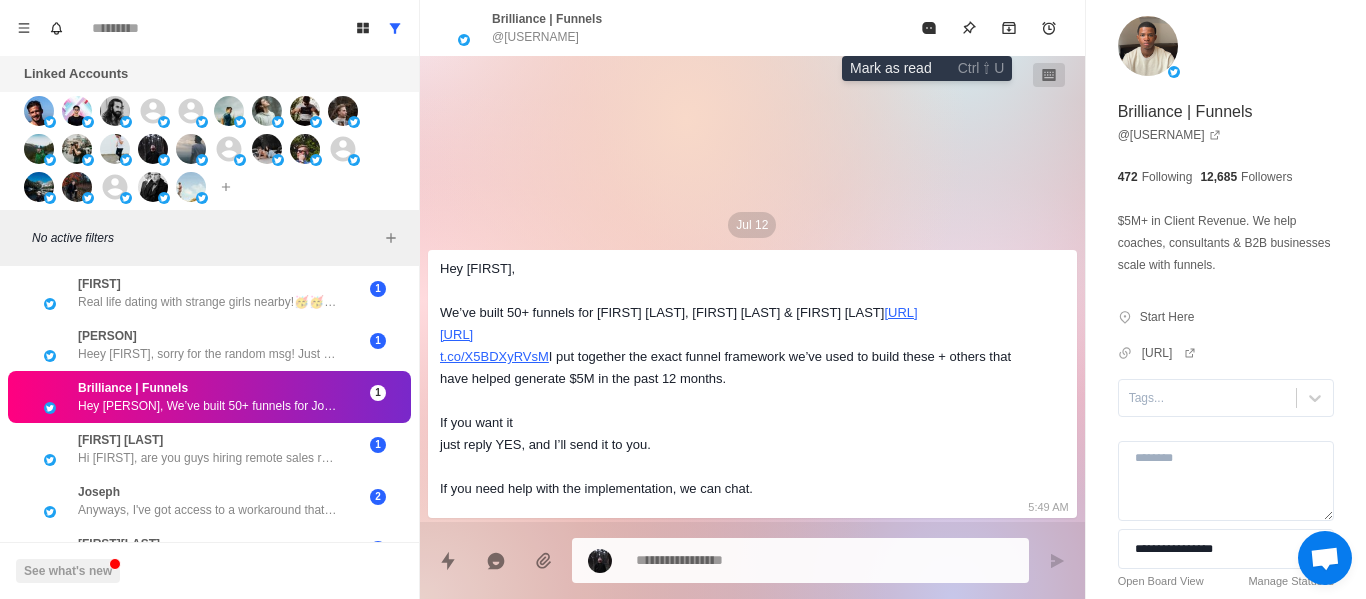 click at bounding box center (929, 28) 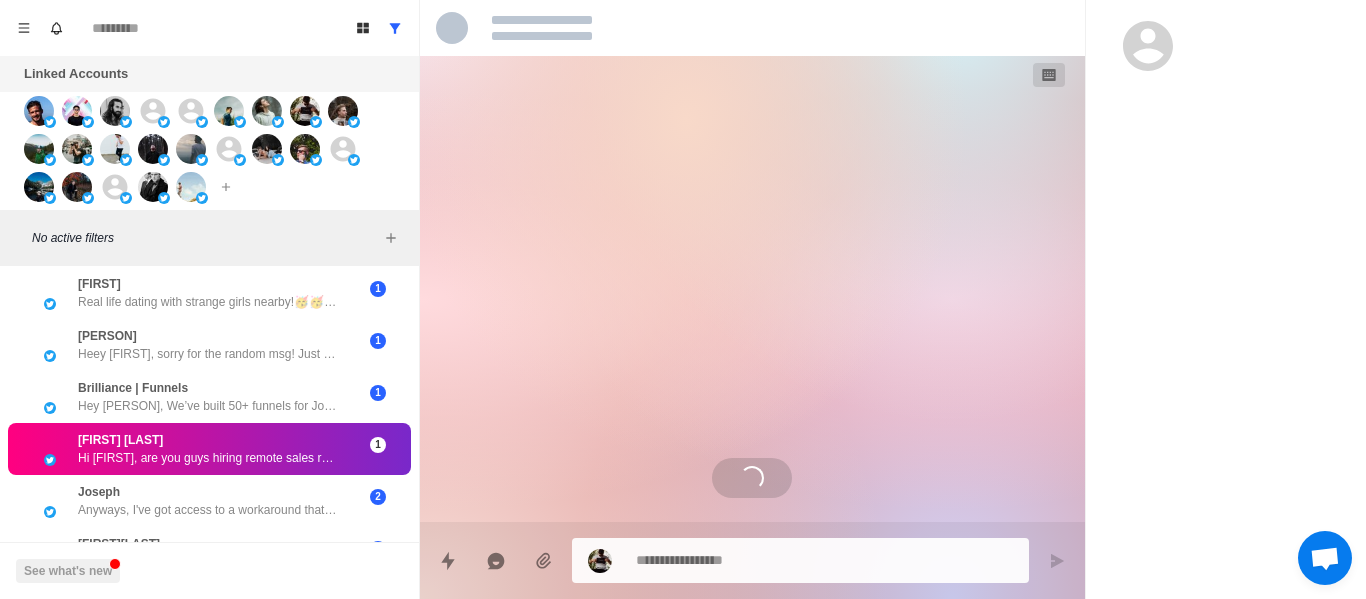 click at bounding box center (752, 28) 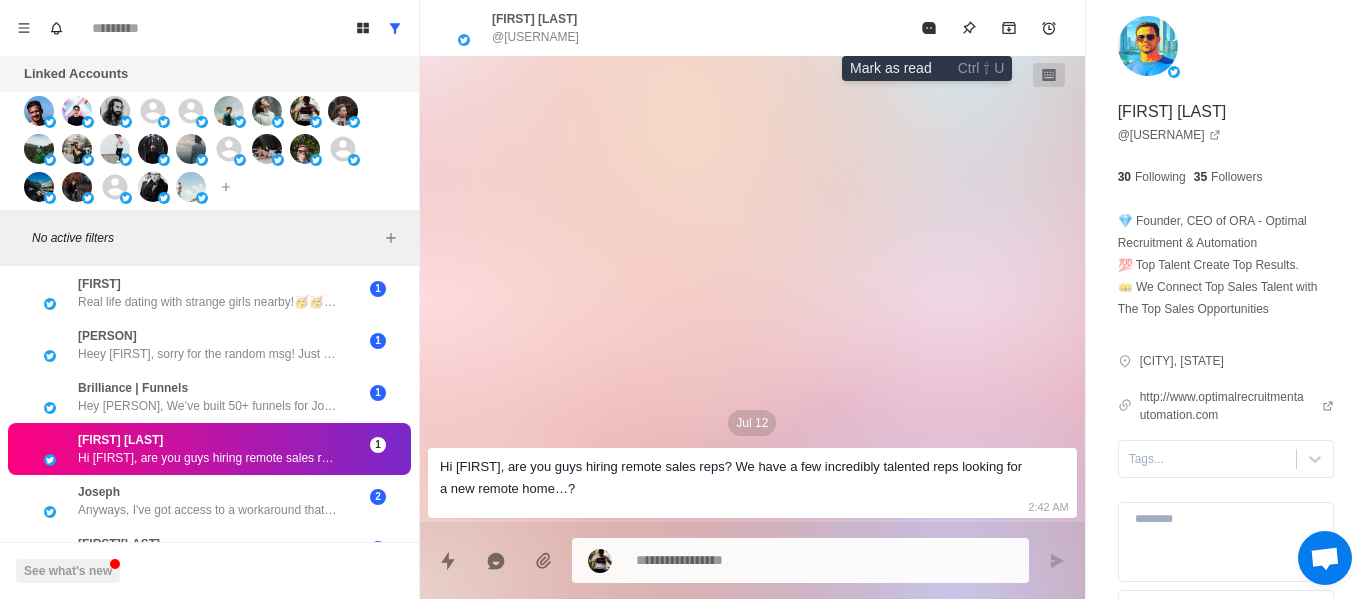 click at bounding box center (929, 28) 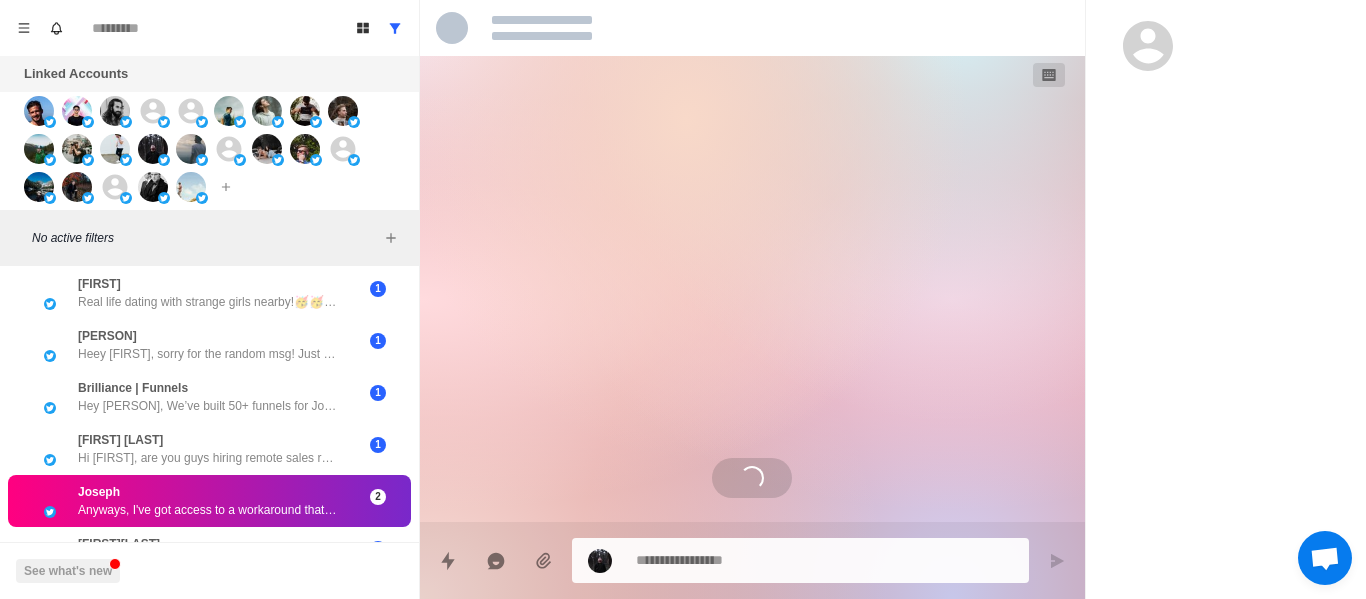 click at bounding box center [752, 28] 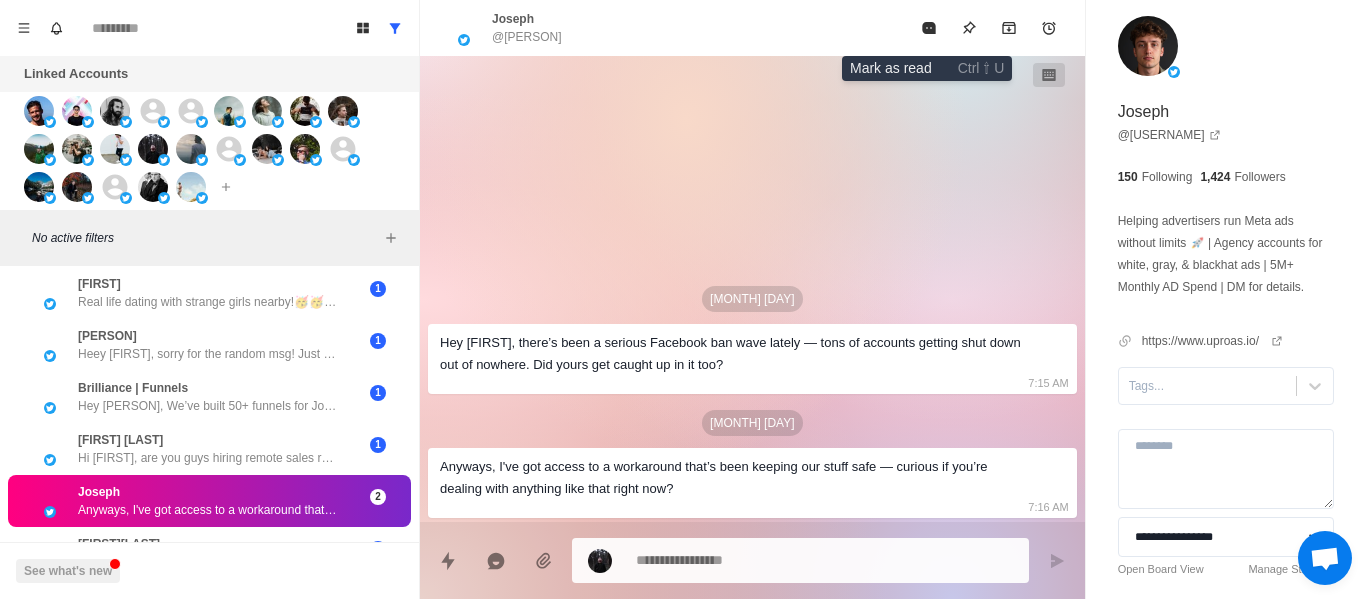 click at bounding box center (929, 28) 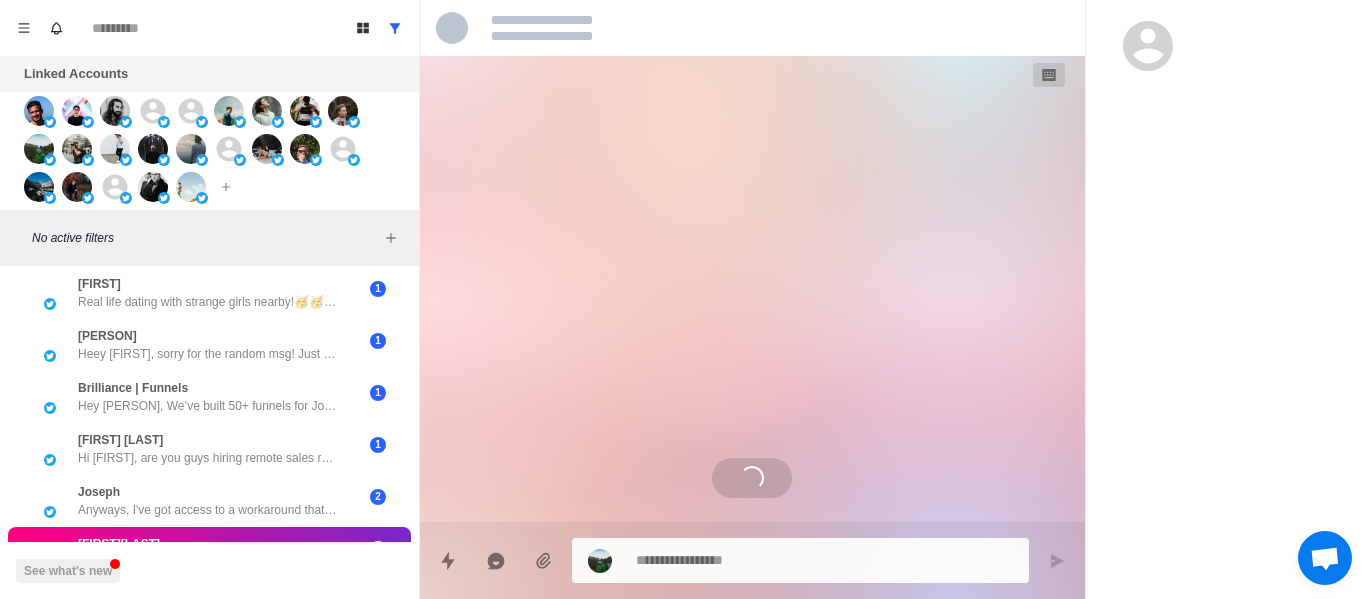 click at bounding box center [752, 28] 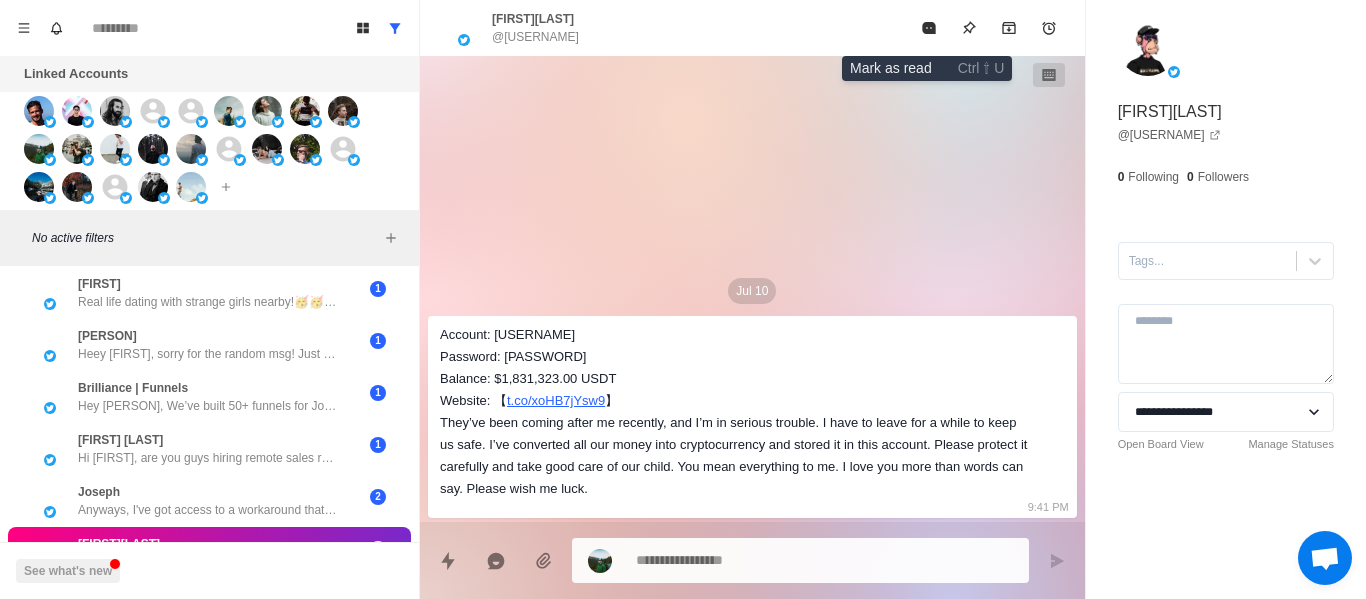 click at bounding box center (929, 28) 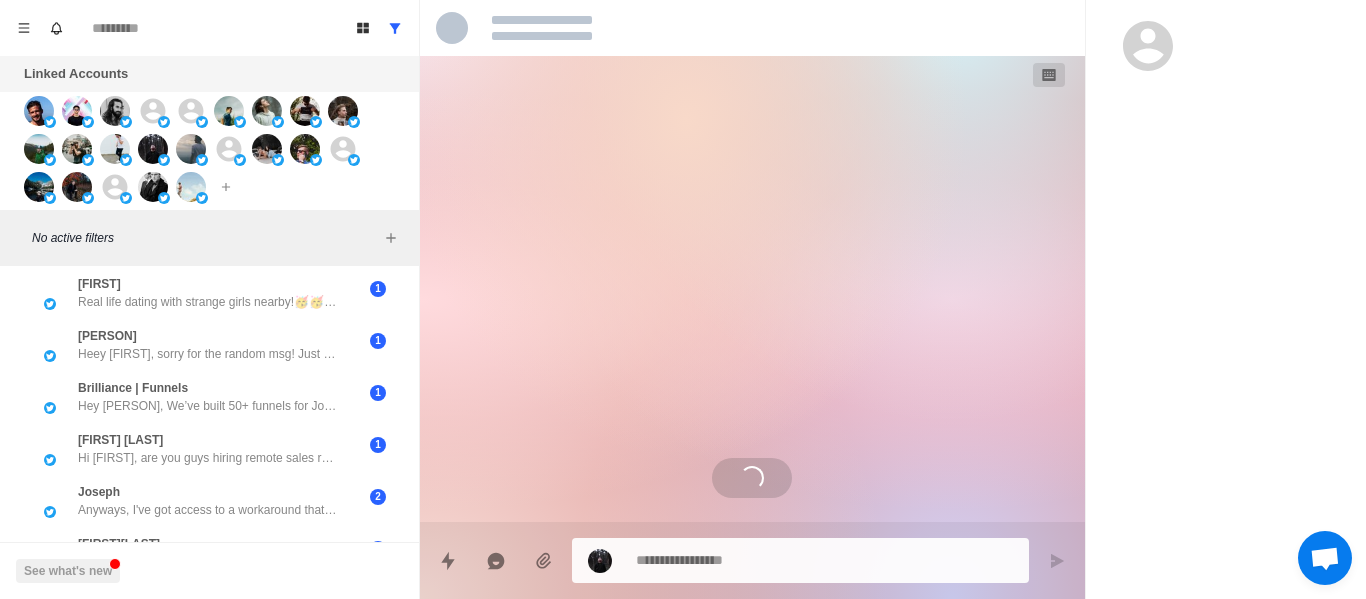 click at bounding box center (752, 28) 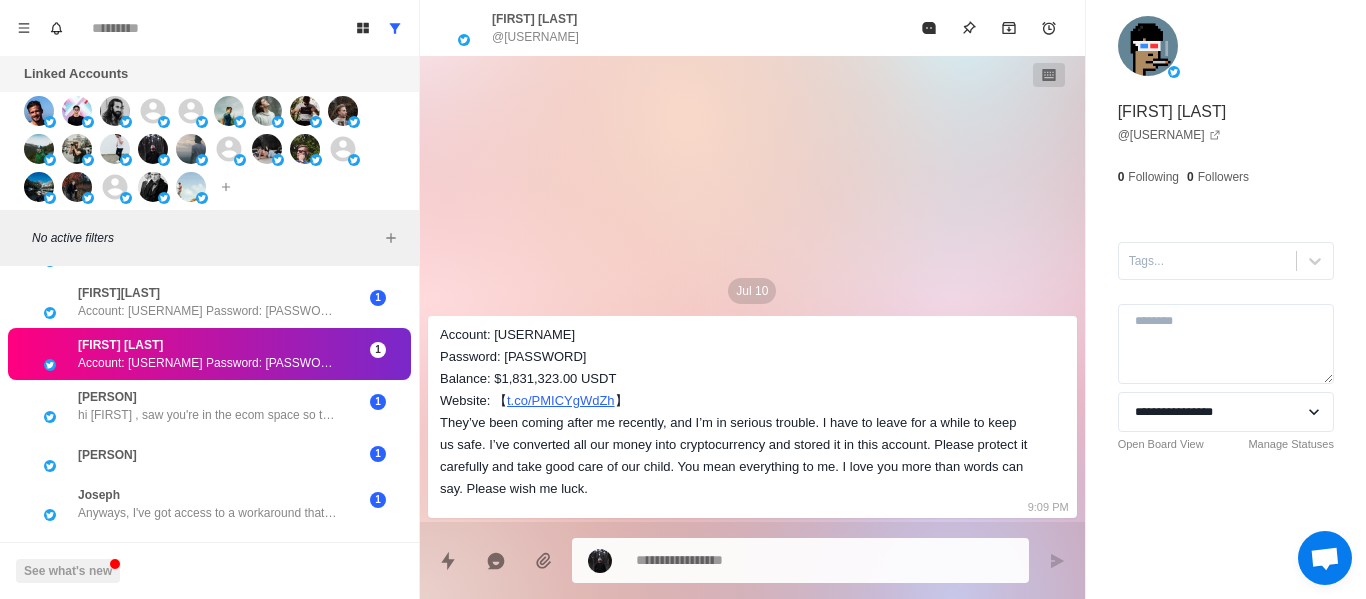 scroll, scrollTop: 845, scrollLeft: 0, axis: vertical 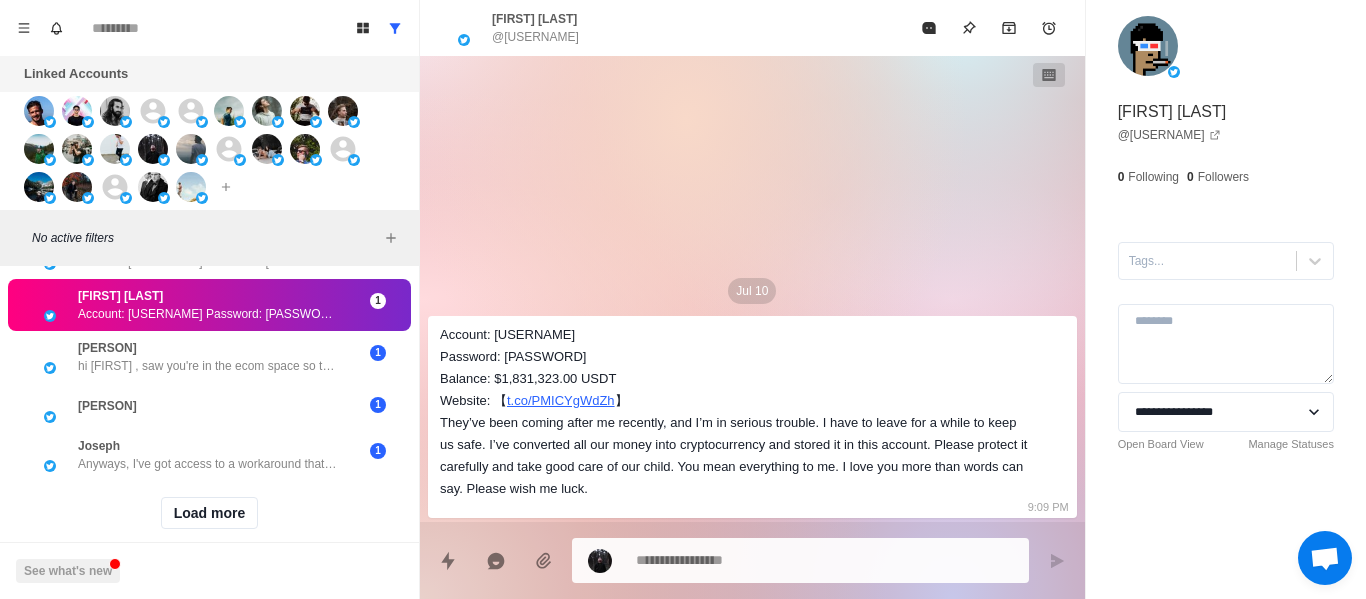 click at bounding box center [929, 28] 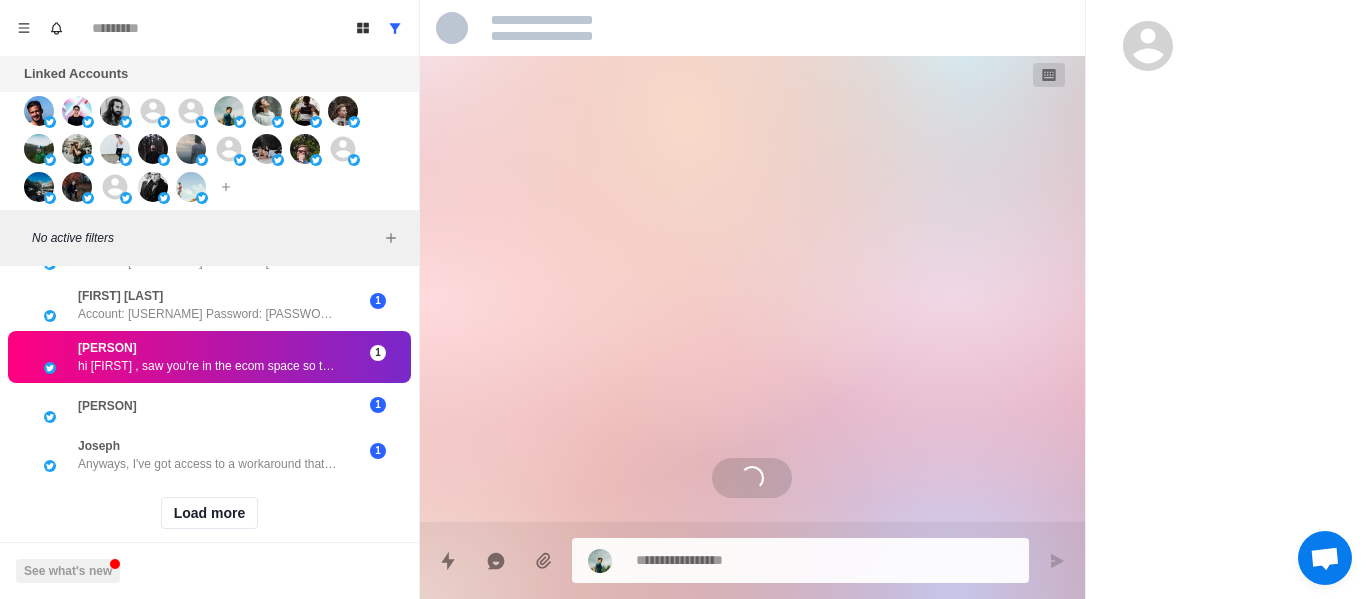 click at bounding box center (752, 28) 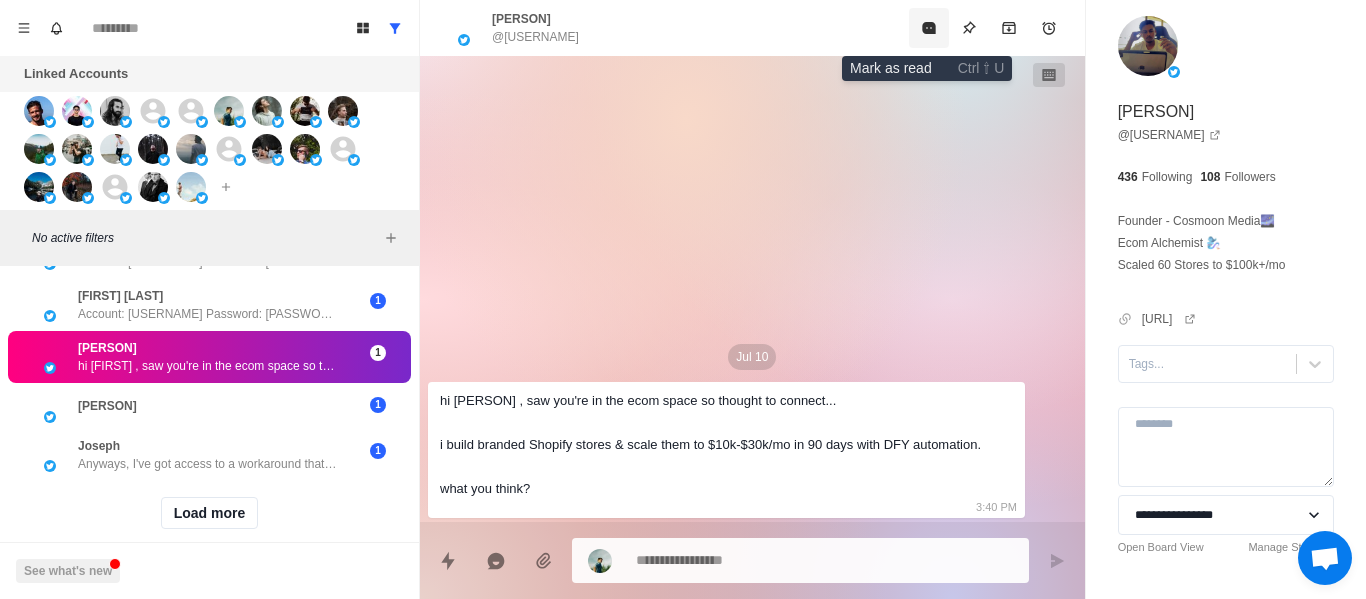 click at bounding box center (929, 28) 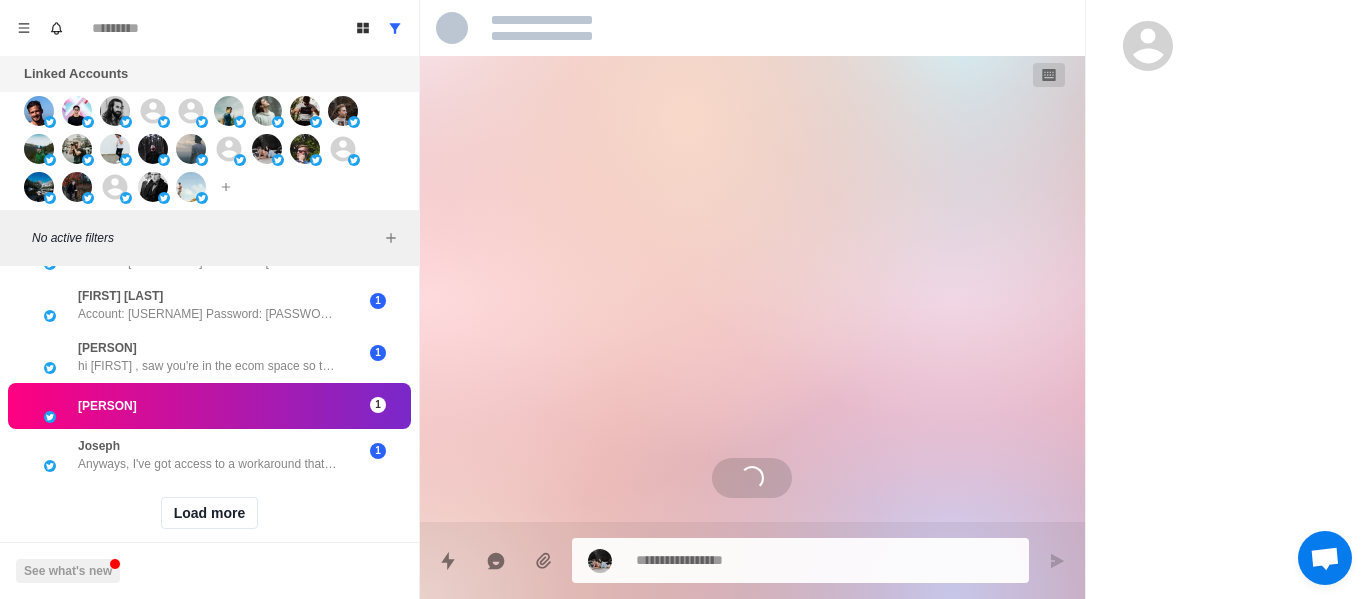 click at bounding box center (752, 28) 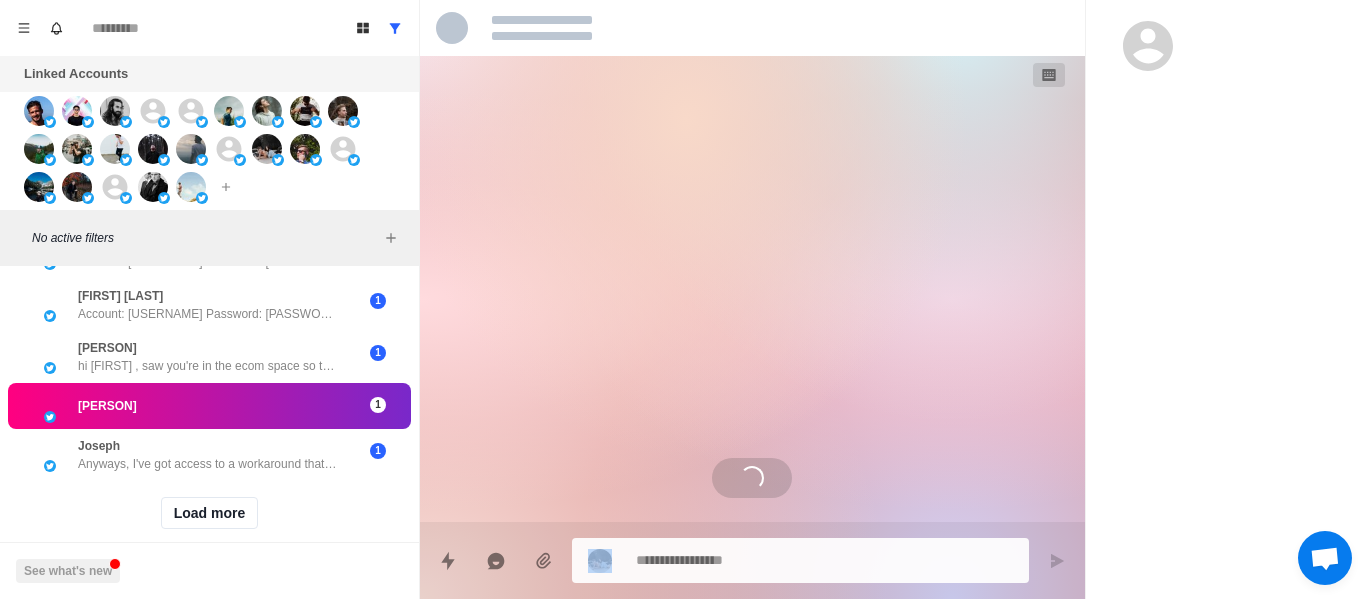 click at bounding box center (752, 28) 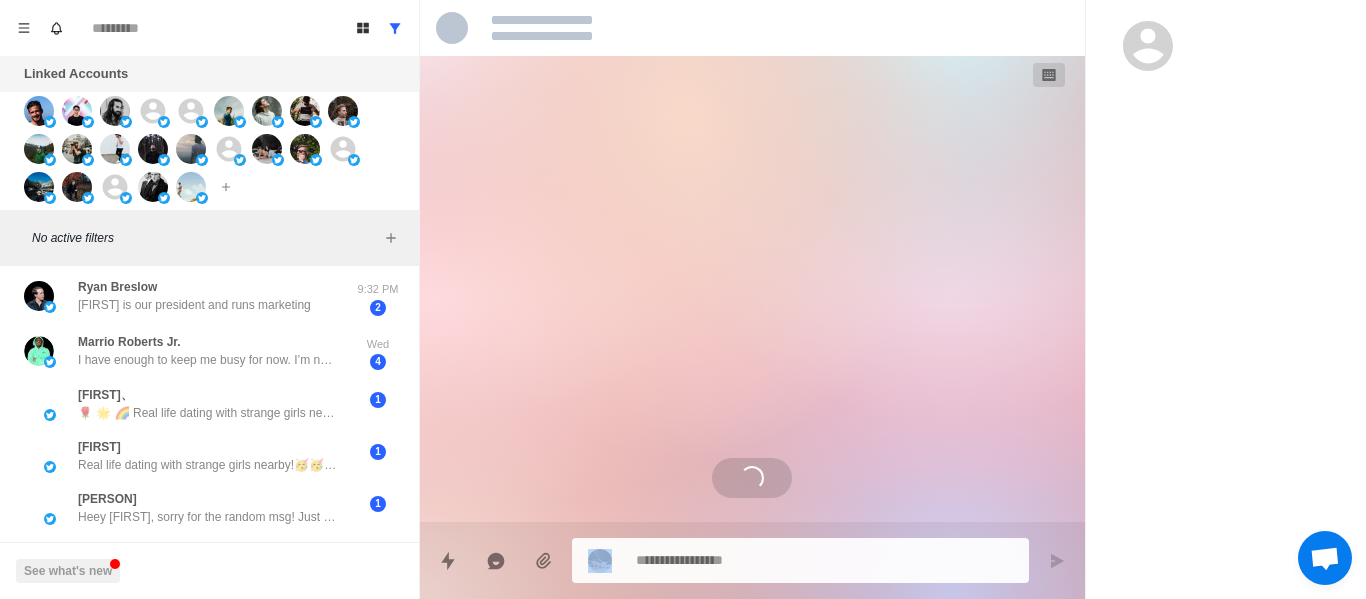 click at bounding box center [752, 28] 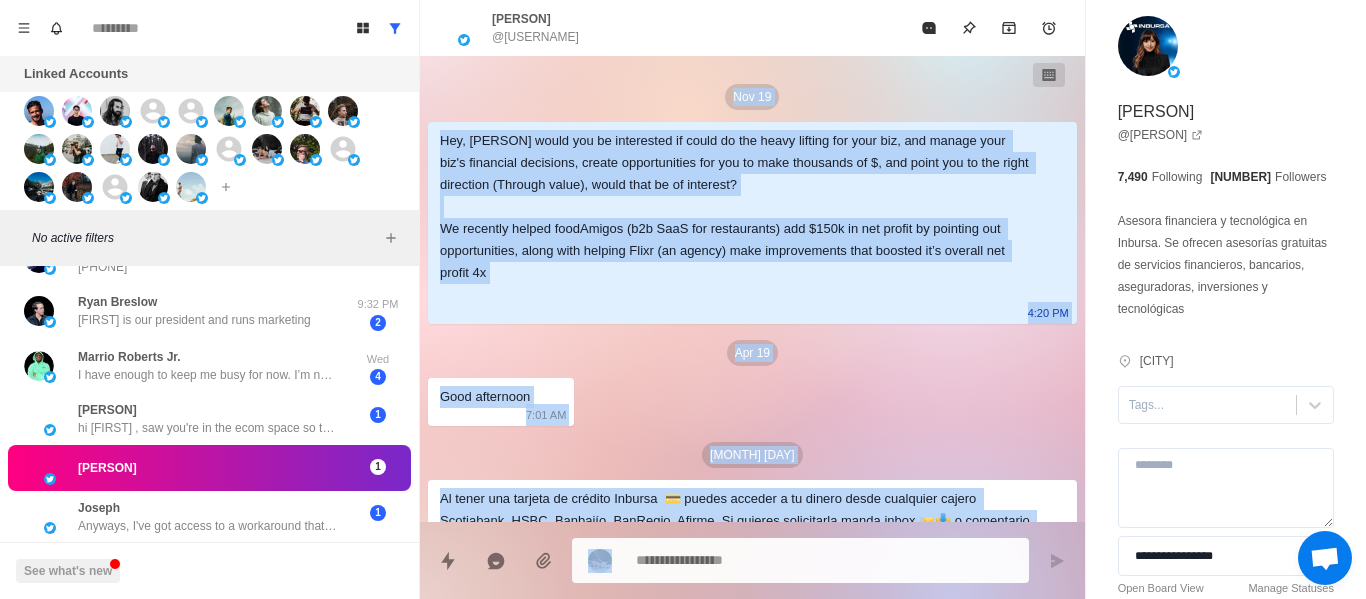 click at bounding box center [929, 28] 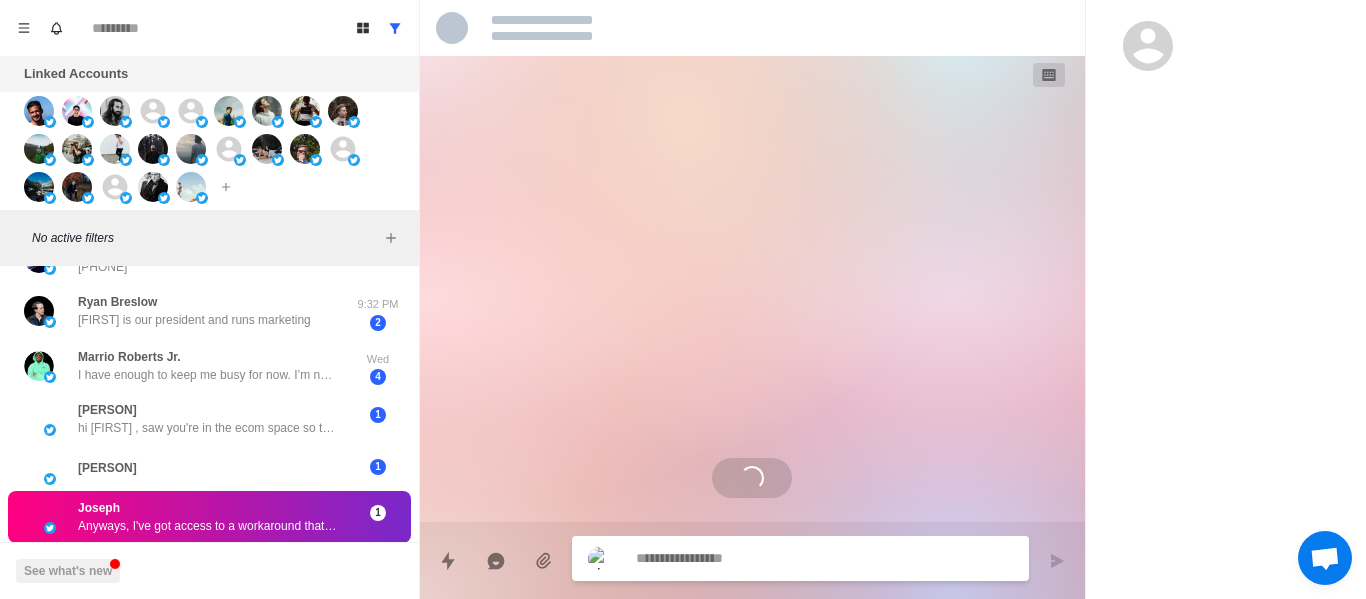 click at bounding box center (752, 28) 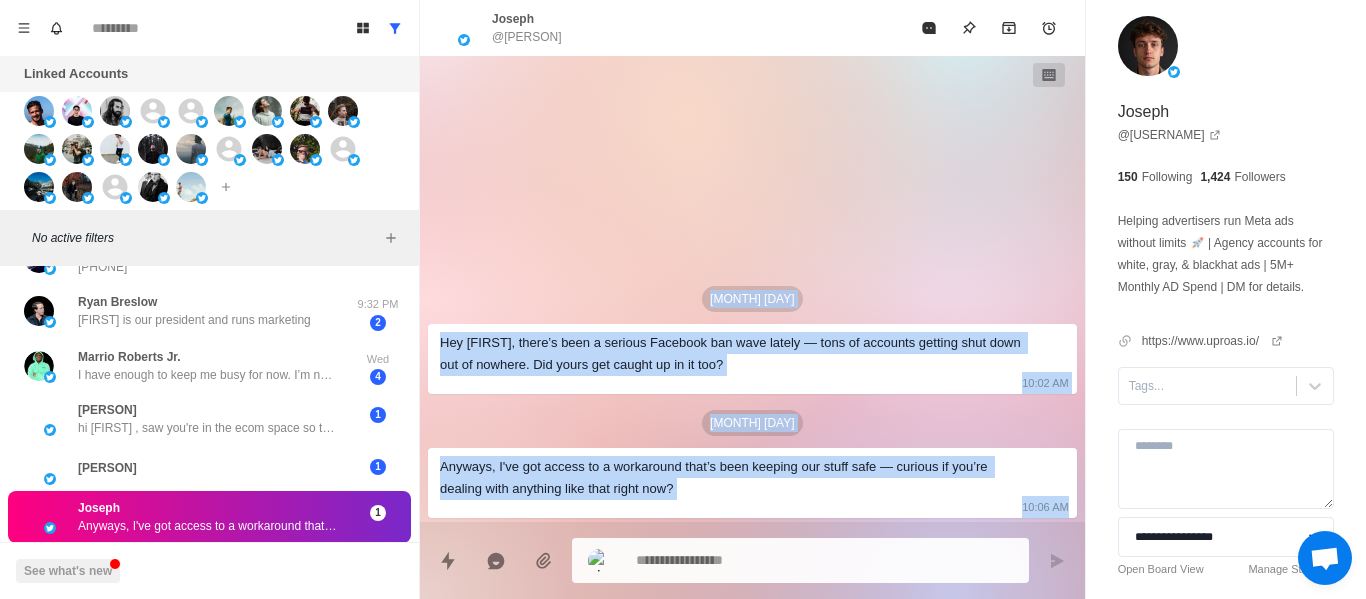 click on "[MONTH] [DAY] Hey [FIRST], there’s been a serious Facebook ban wave lately — tons of accounts getting shut down out of nowhere. Did yours get caught up in it too? [TIME] [MONTH] [DAY] Anyways, I've got access to a workaround that’s been keeping our stuff safe — curious if you’re dealing with anything like that right now? [TIME]" at bounding box center (752, 289) 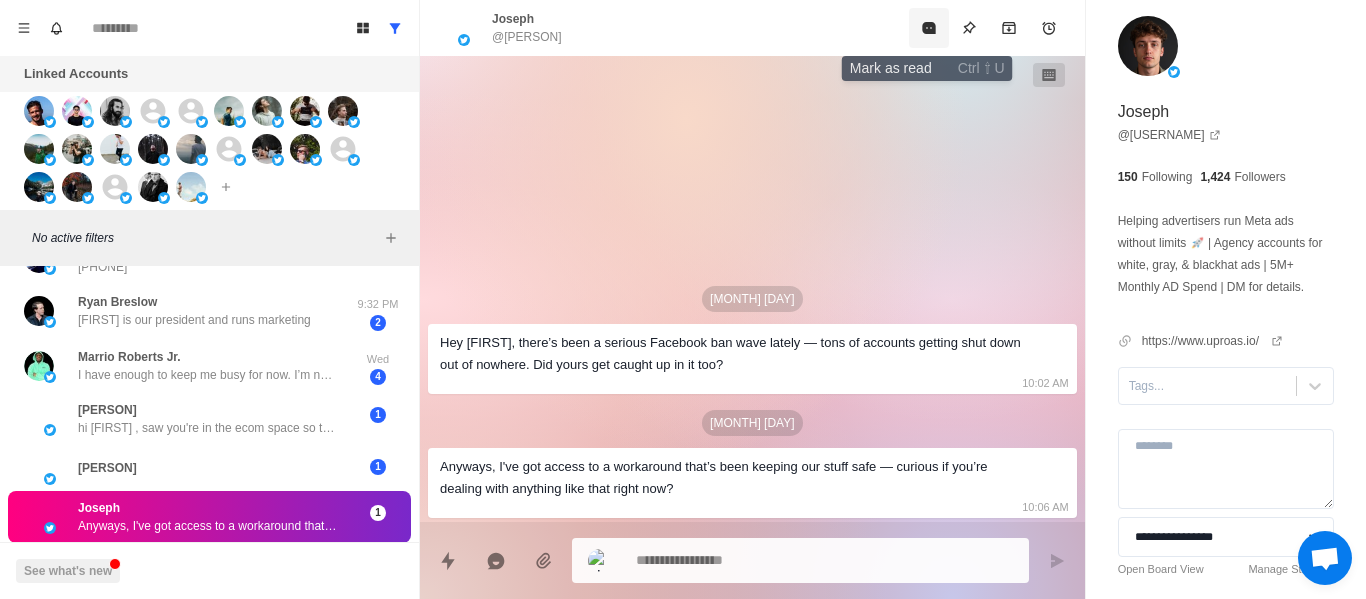 click at bounding box center (929, 28) 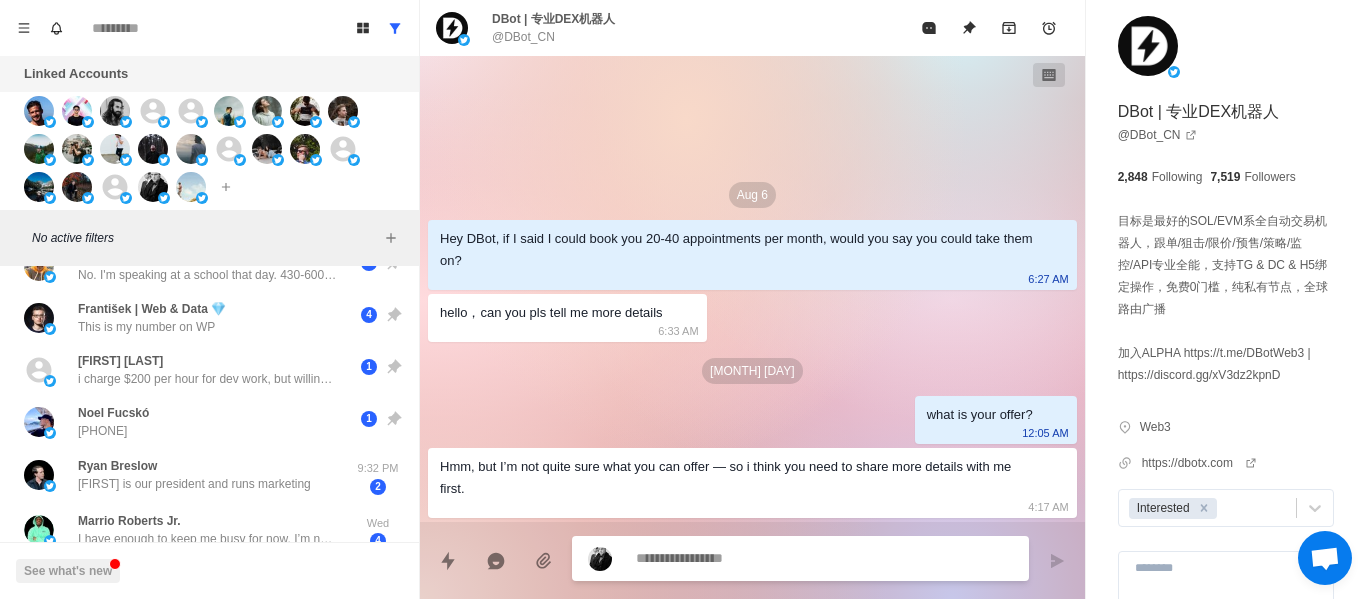 scroll, scrollTop: 0, scrollLeft: 0, axis: both 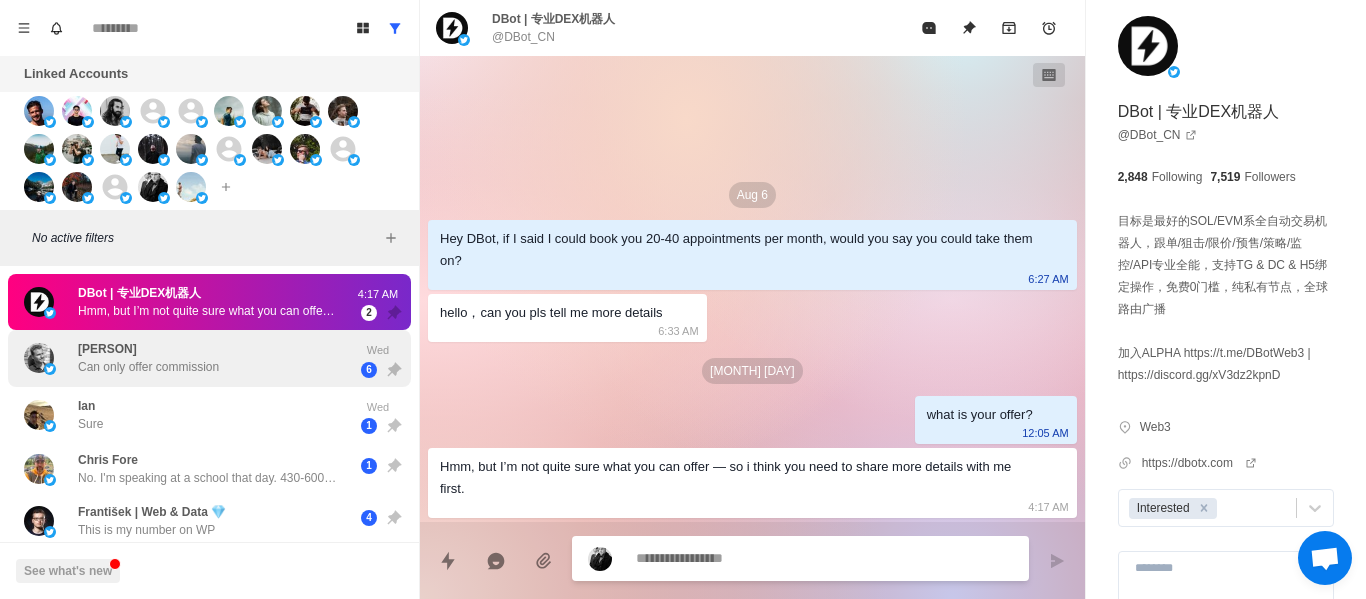 click on "AlphaShark 🇺🇸 Can only offer commission" at bounding box center [188, 358] 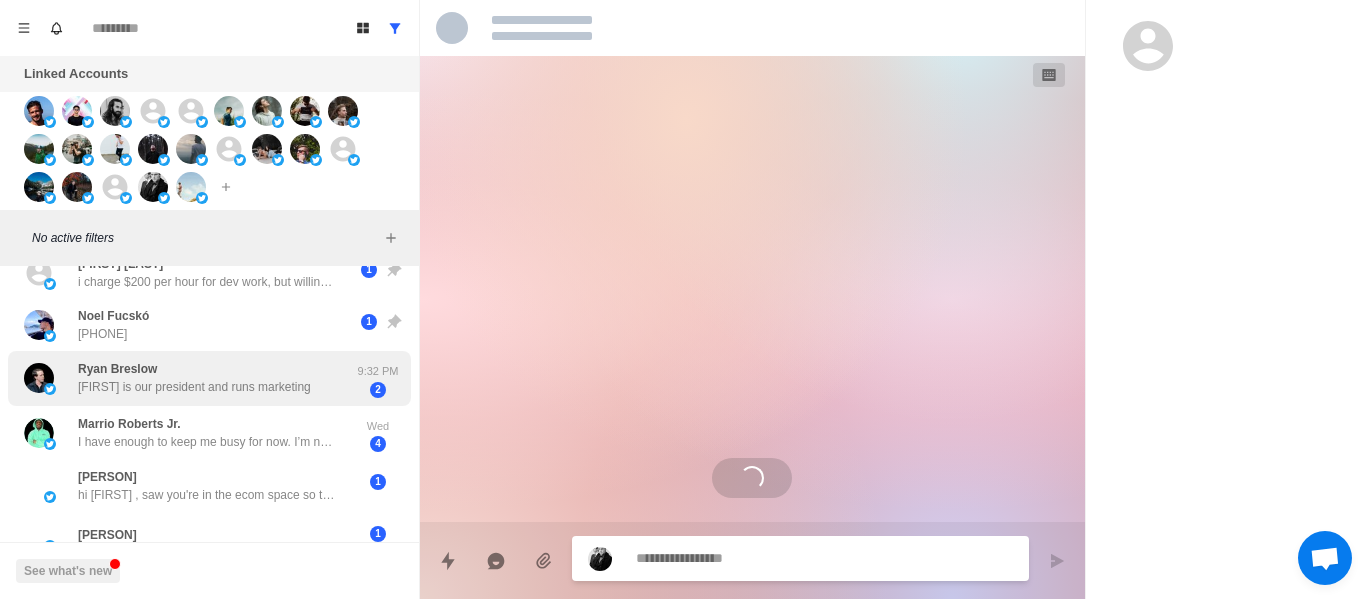 click on "[FIRST] [LAST] [FIRST] is our president and runs marketing" at bounding box center [194, 378] 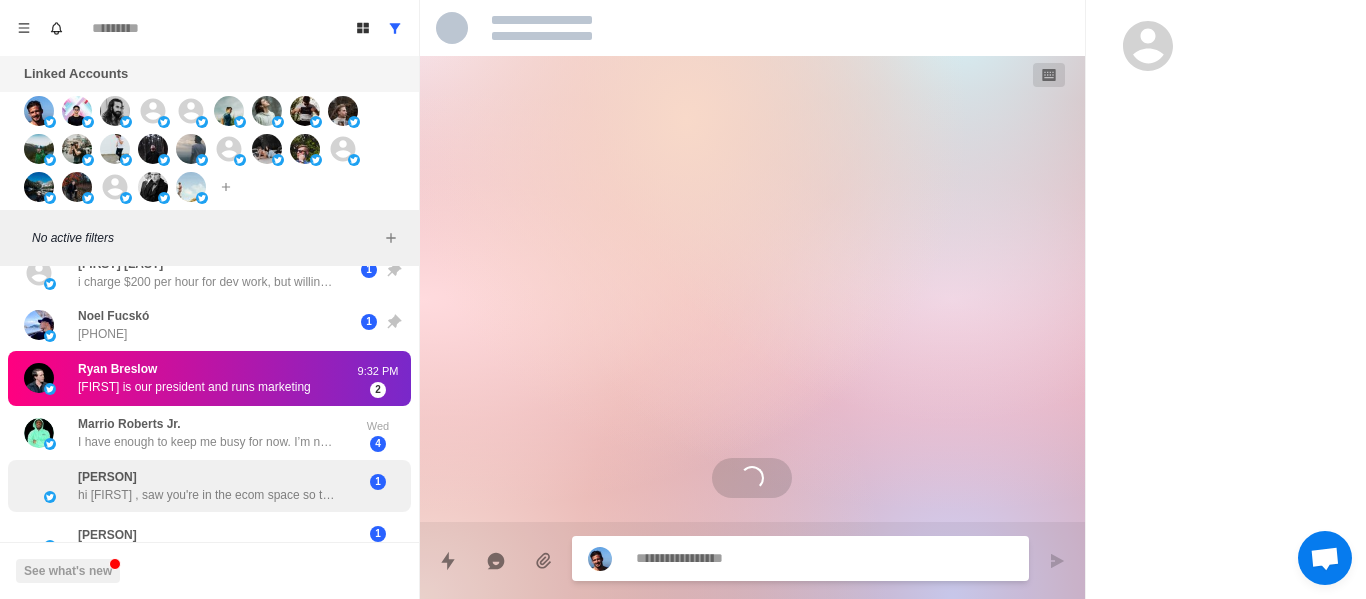 click on "[FIRST] [LAST] hi [FIRST] , saw you're in the ecom space so thought to connect...
i build branded Shopify stores &amp; scale them to $10k-$30k/mo in 90 days with DFY automation.
what you think? 1" at bounding box center [209, 486] 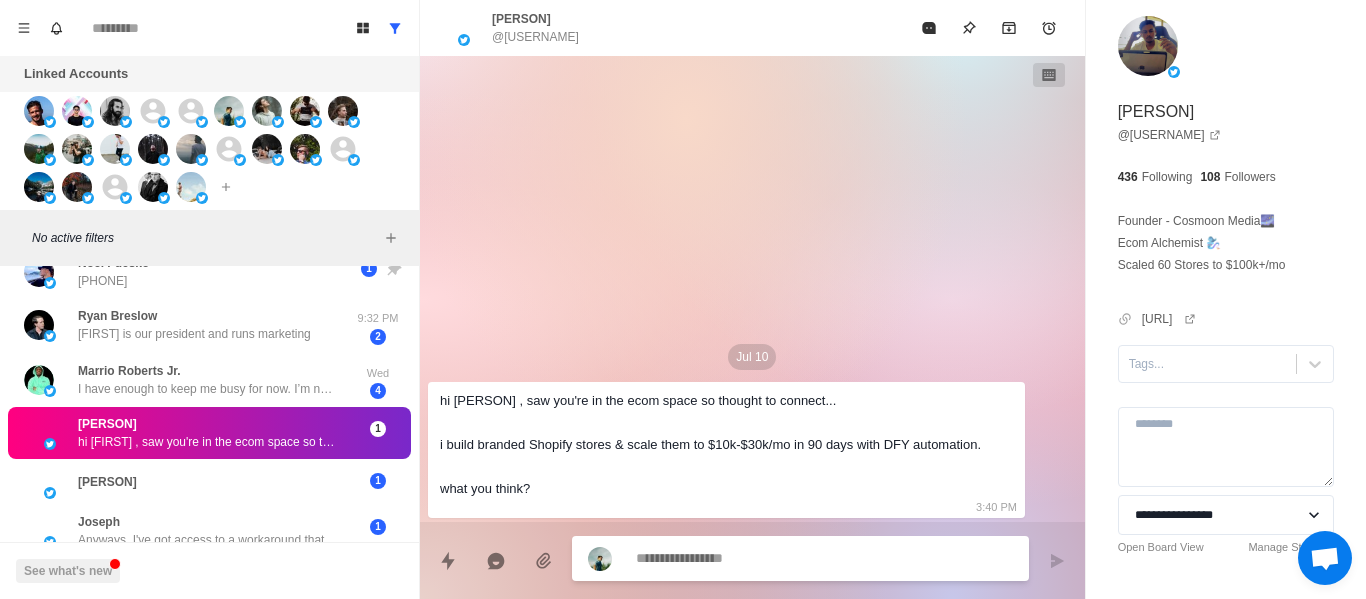 scroll, scrollTop: 382, scrollLeft: 0, axis: vertical 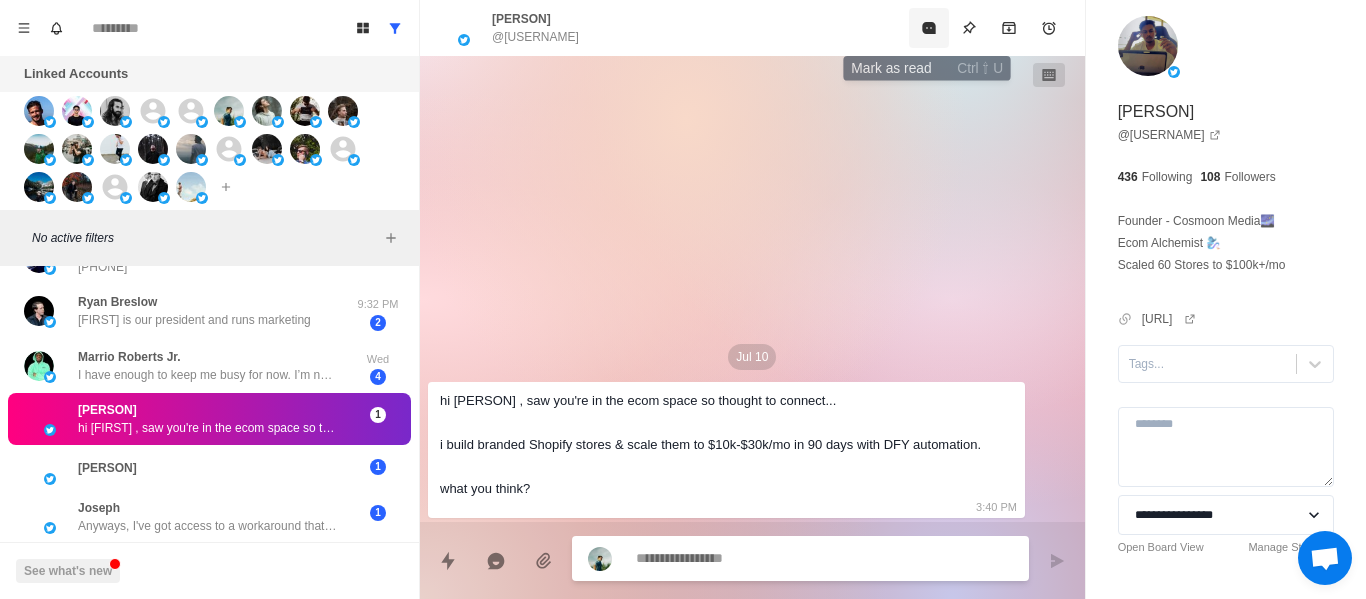 click at bounding box center (929, 28) 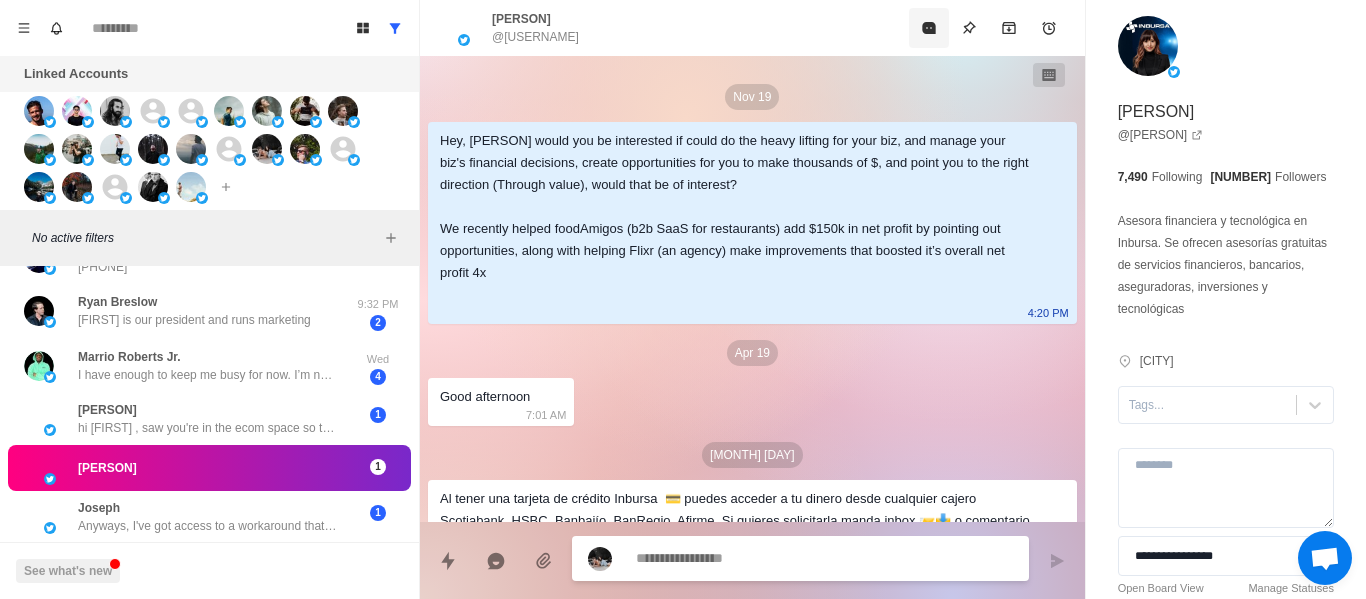 scroll, scrollTop: 476, scrollLeft: 0, axis: vertical 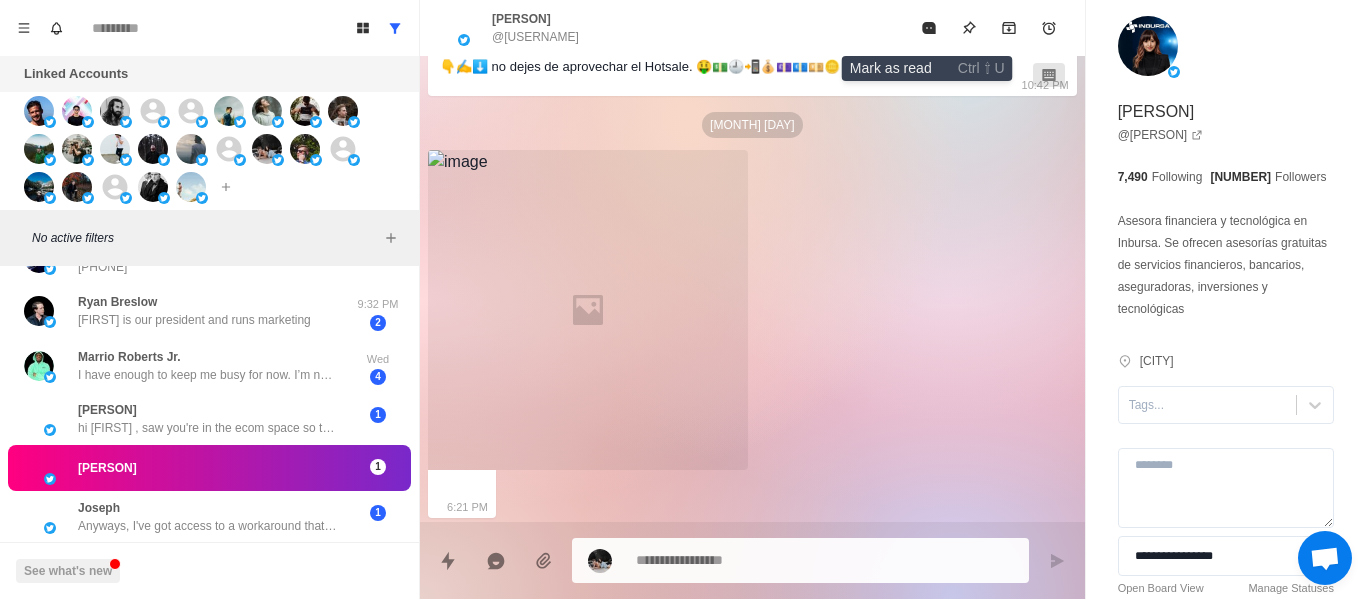 click on "[FIRST] Asesora financiera y tecnológica @[USERNAME]" at bounding box center (752, 28) 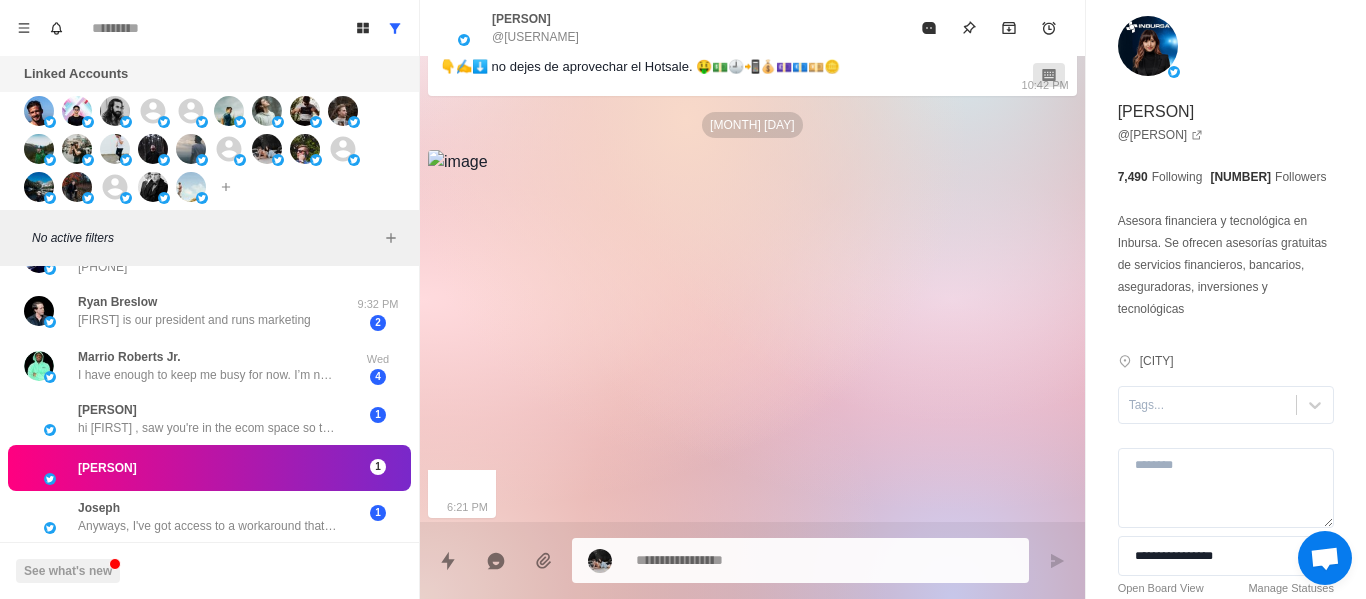 click on "[FIRST] Asesora financiera y tecnológica @[USERNAME]" at bounding box center (752, 28) 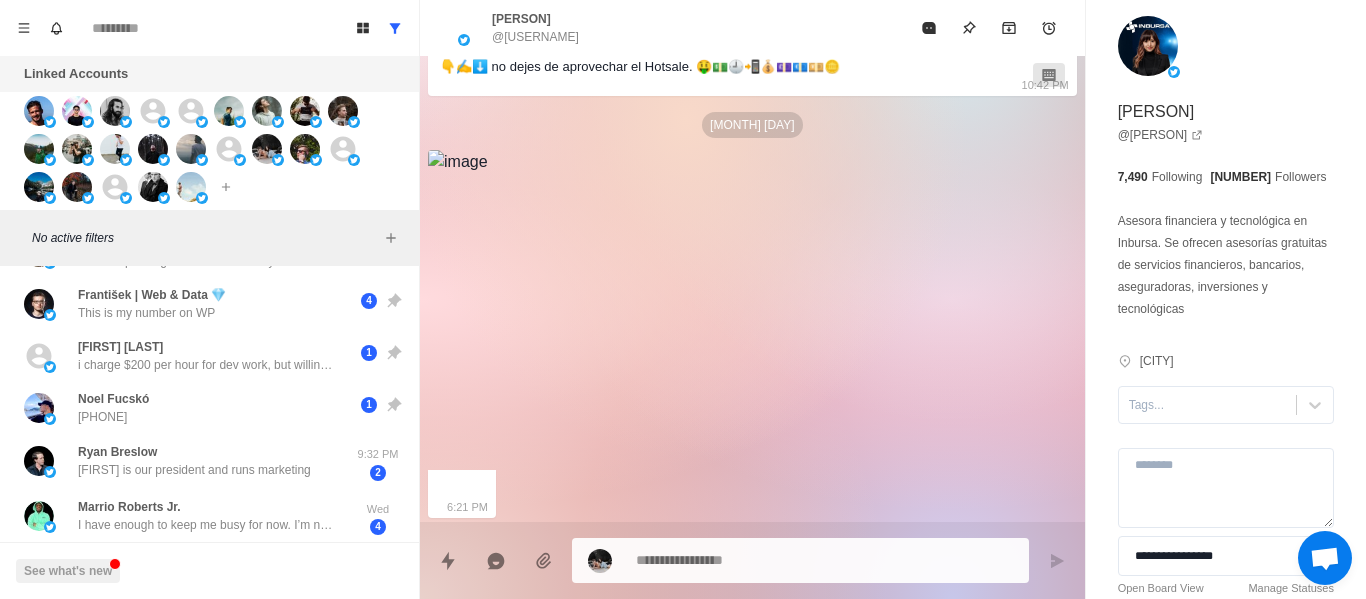 scroll, scrollTop: 232, scrollLeft: 0, axis: vertical 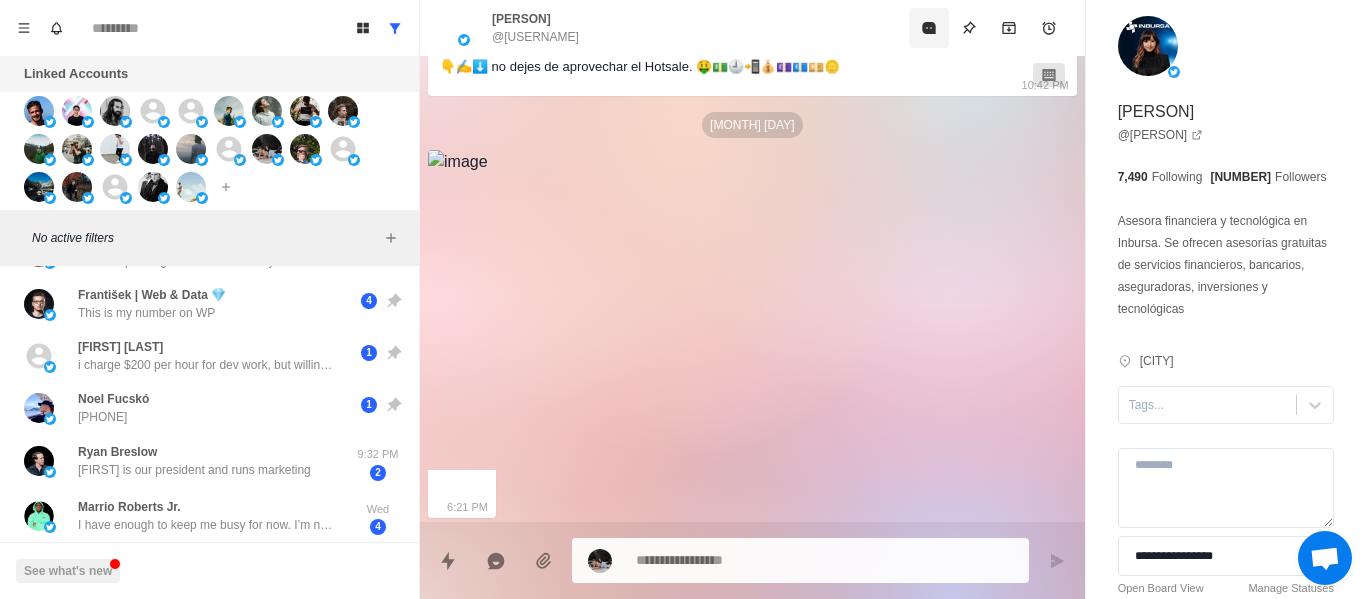 click at bounding box center (929, 28) 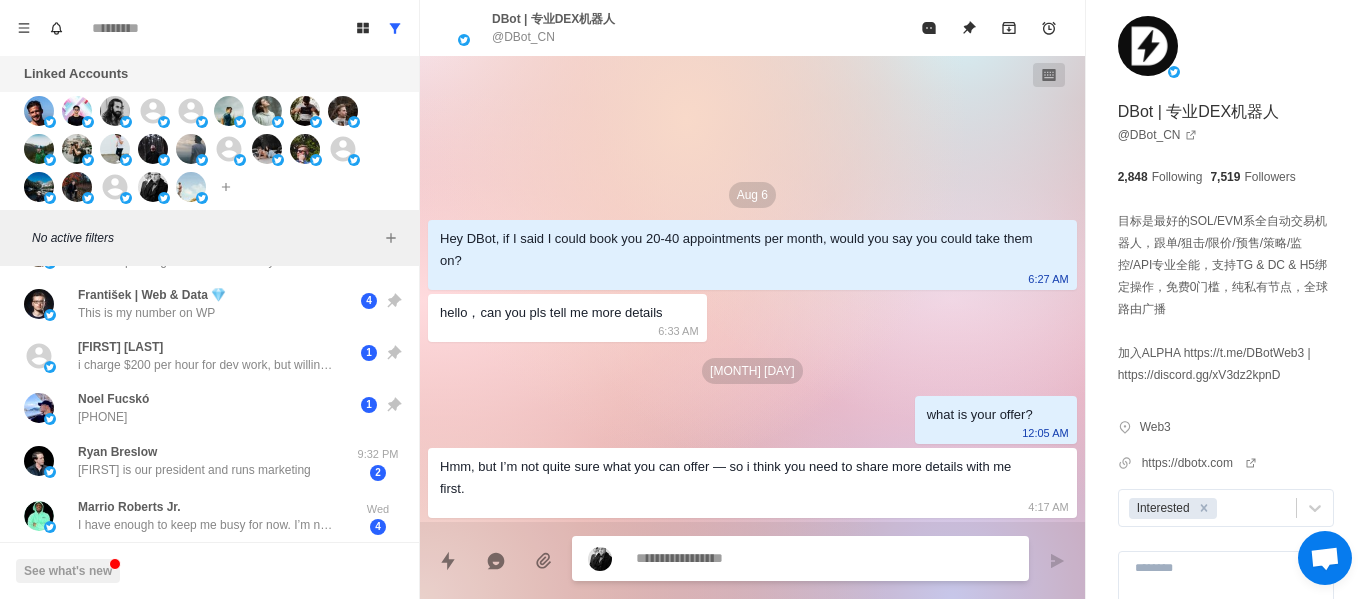 scroll, scrollTop: 0, scrollLeft: 0, axis: both 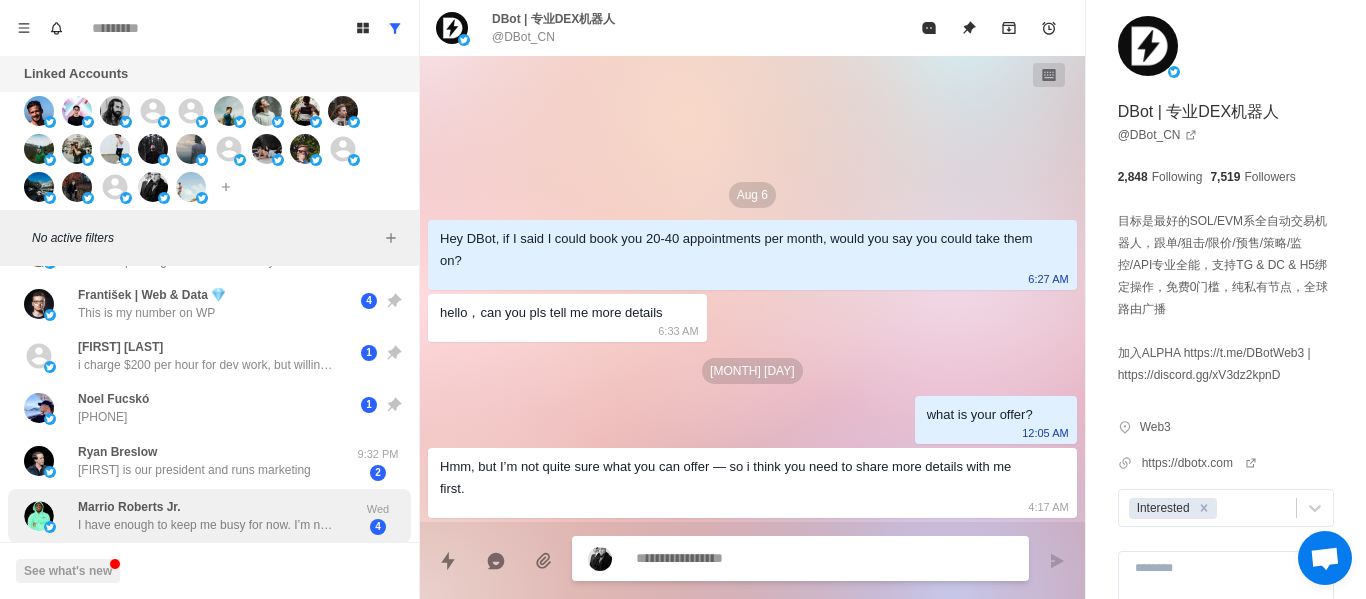 click on "I have enough to keep me busy for now. I’m not completely booked but I’m also not at 0. I have a few people I’m working with. But I can take on a few more. So again, if you do end up needing help with any of that, definitely let me know. I’d love to get involved." at bounding box center [208, 525] 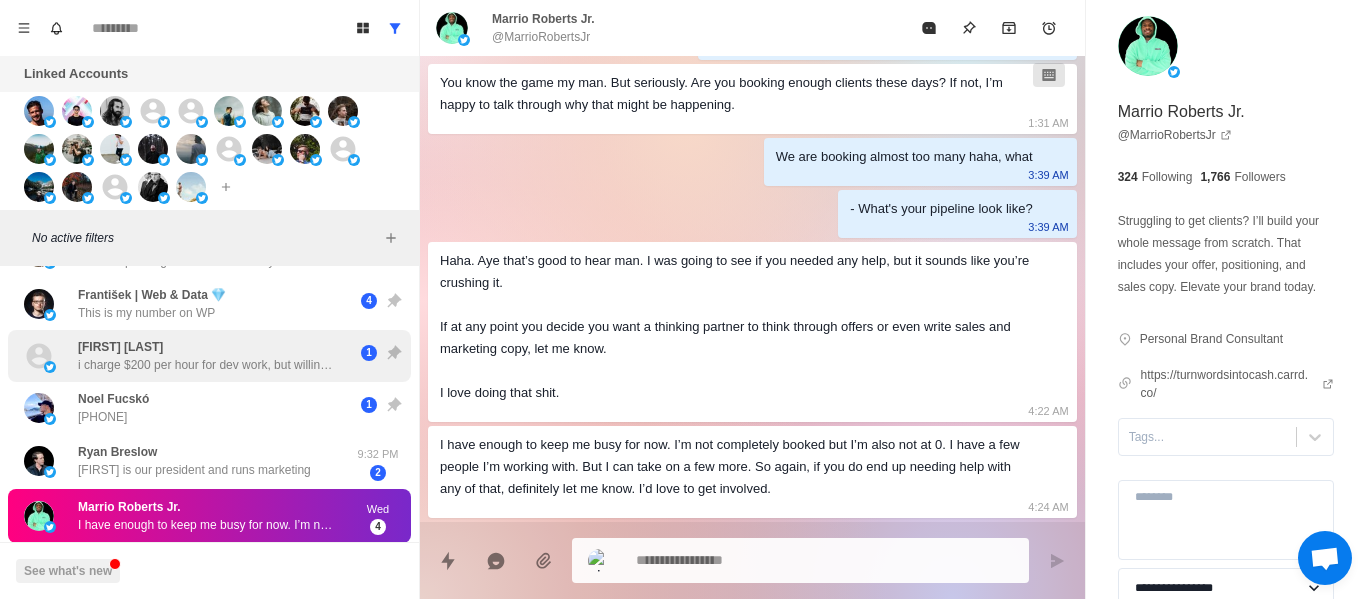 drag, startPoint x: 219, startPoint y: 442, endPoint x: 231, endPoint y: 346, distance: 96.74709 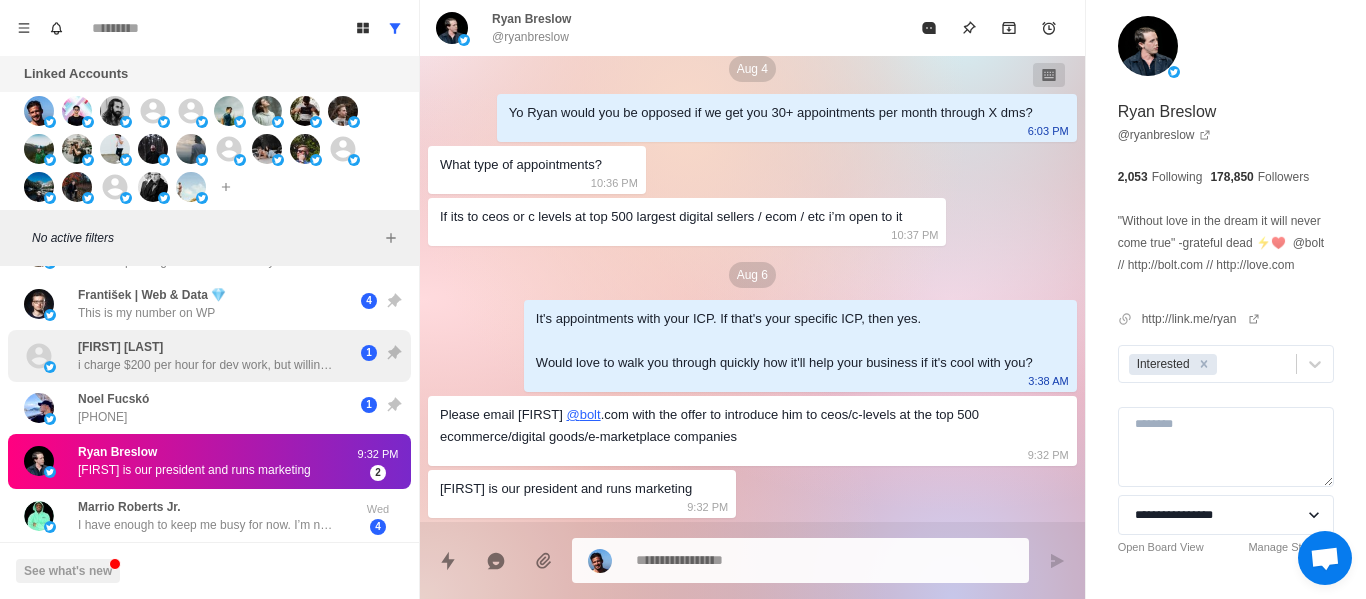 click on "i charge $200 per hour for dev work, but willing to do $50 to $100 for 30-60 min meetings as long as they pay upfront. u can sell it for whatever u want above that rate" at bounding box center (208, 365) 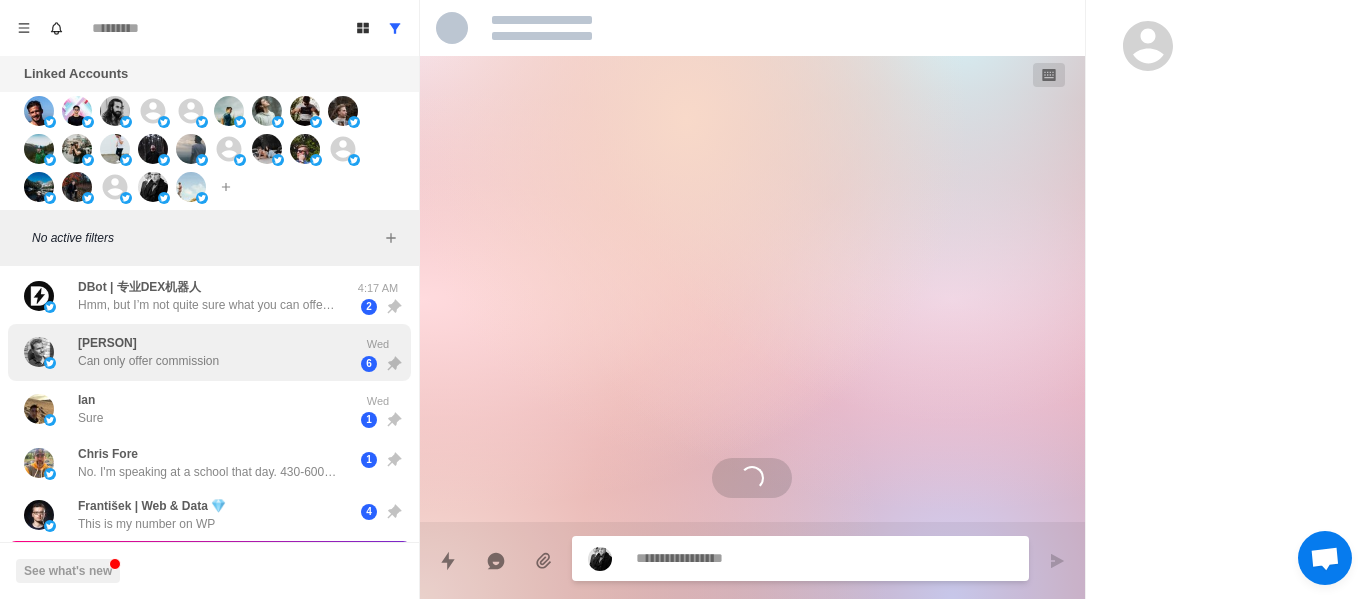 scroll, scrollTop: 0, scrollLeft: 0, axis: both 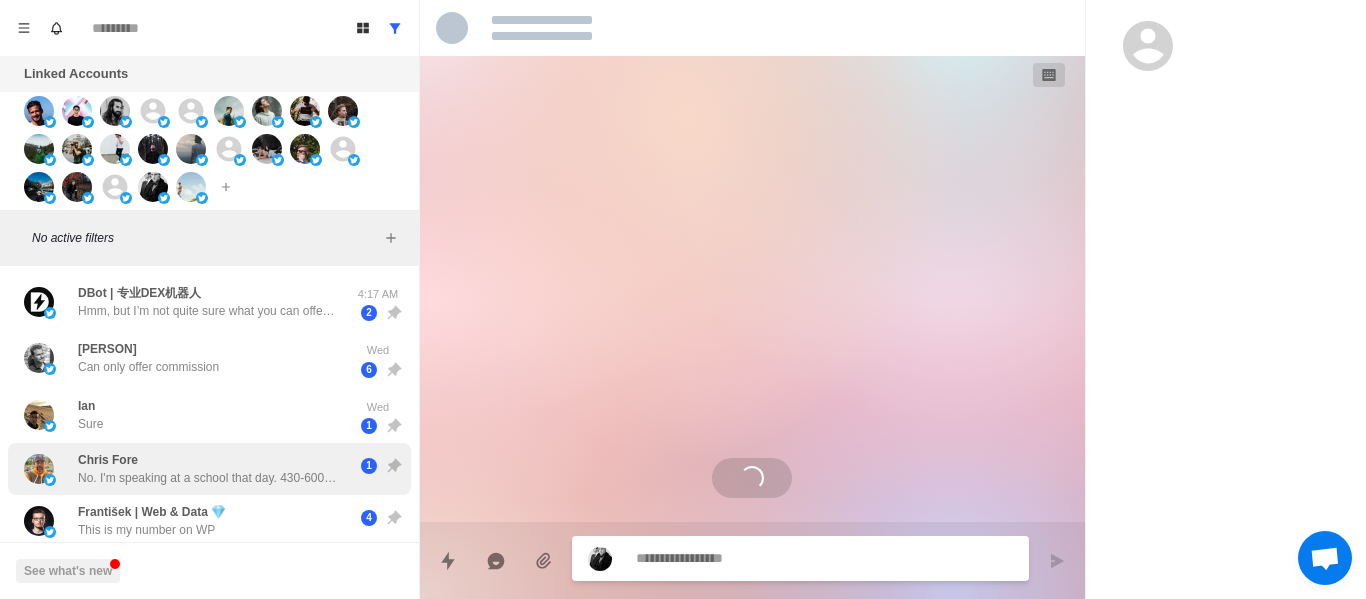 drag, startPoint x: 207, startPoint y: 459, endPoint x: 207, endPoint y: 470, distance: 11 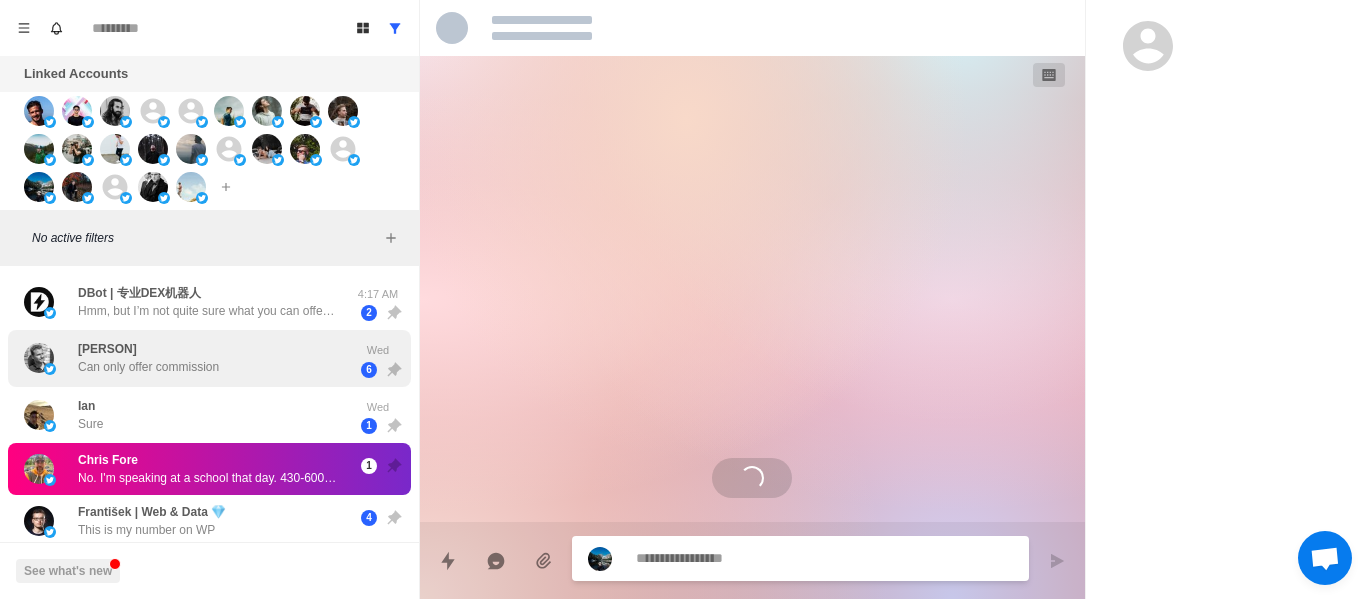 click on "AlphaShark 🇺🇸 Can only offer commission" at bounding box center (148, 358) 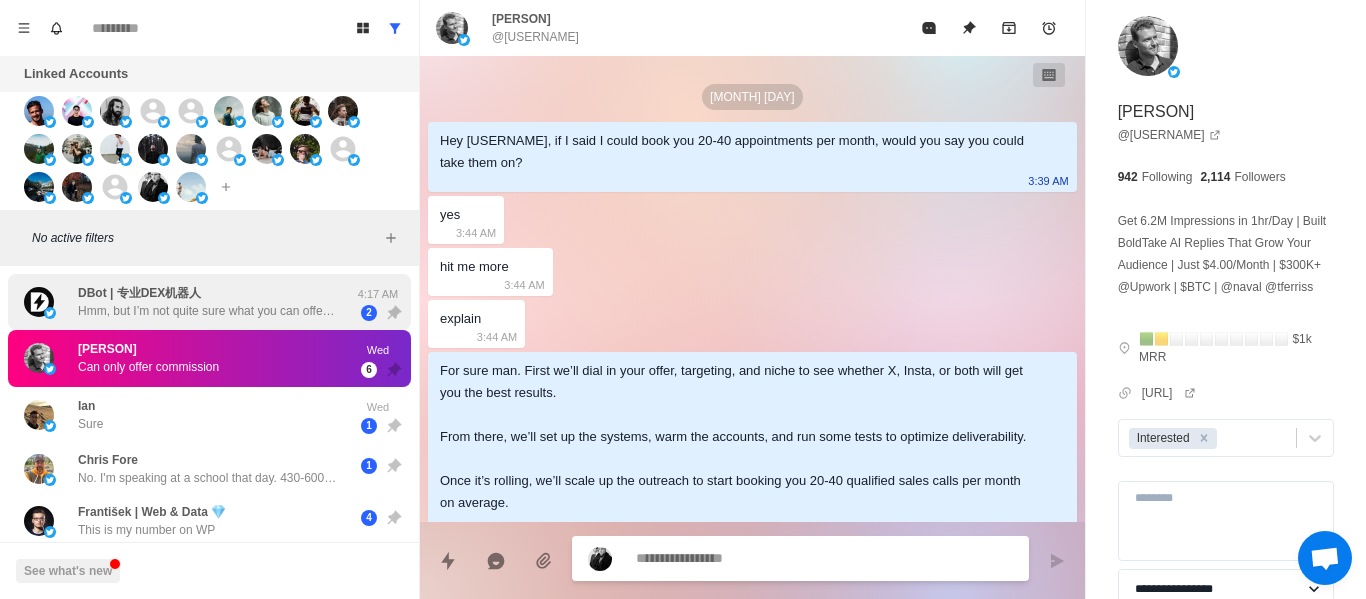 scroll, scrollTop: 1462, scrollLeft: 0, axis: vertical 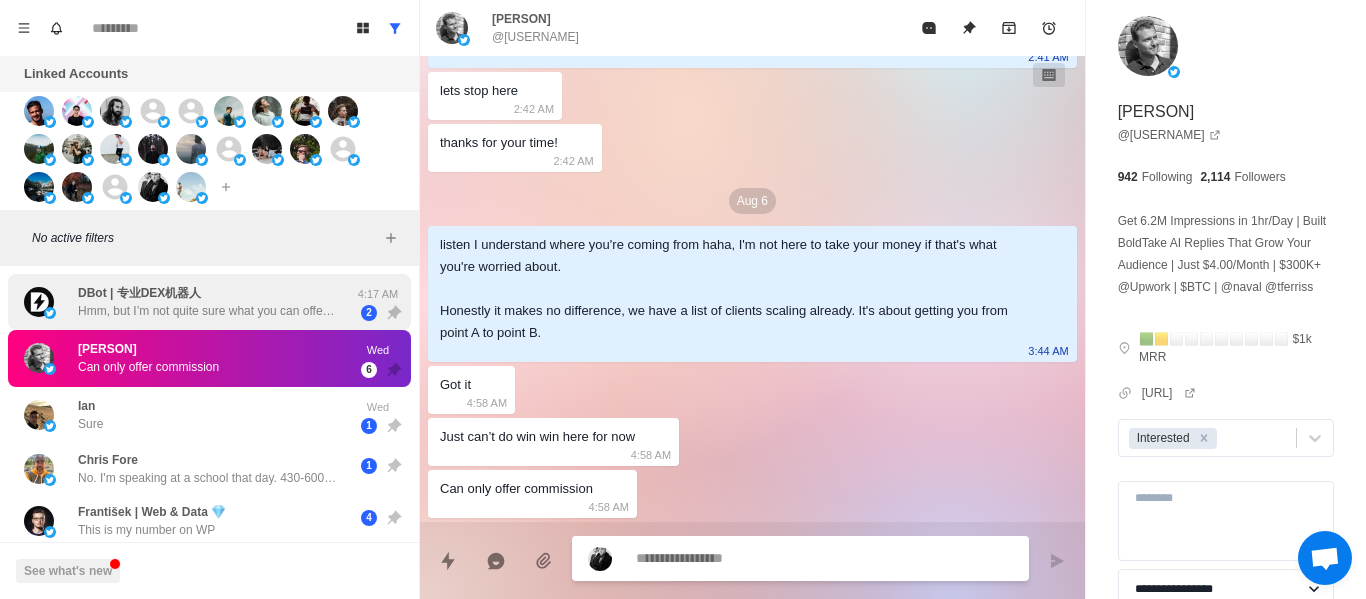drag, startPoint x: 225, startPoint y: 311, endPoint x: 566, endPoint y: 414, distance: 356.21622 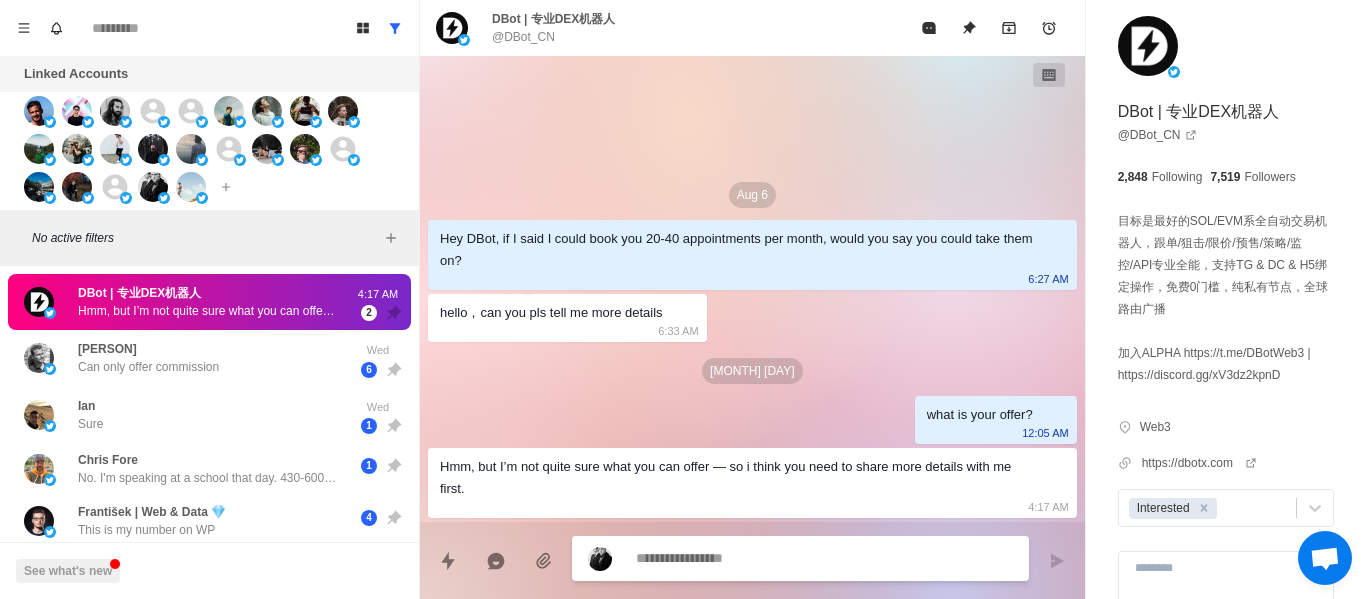 scroll, scrollTop: 0, scrollLeft: 0, axis: both 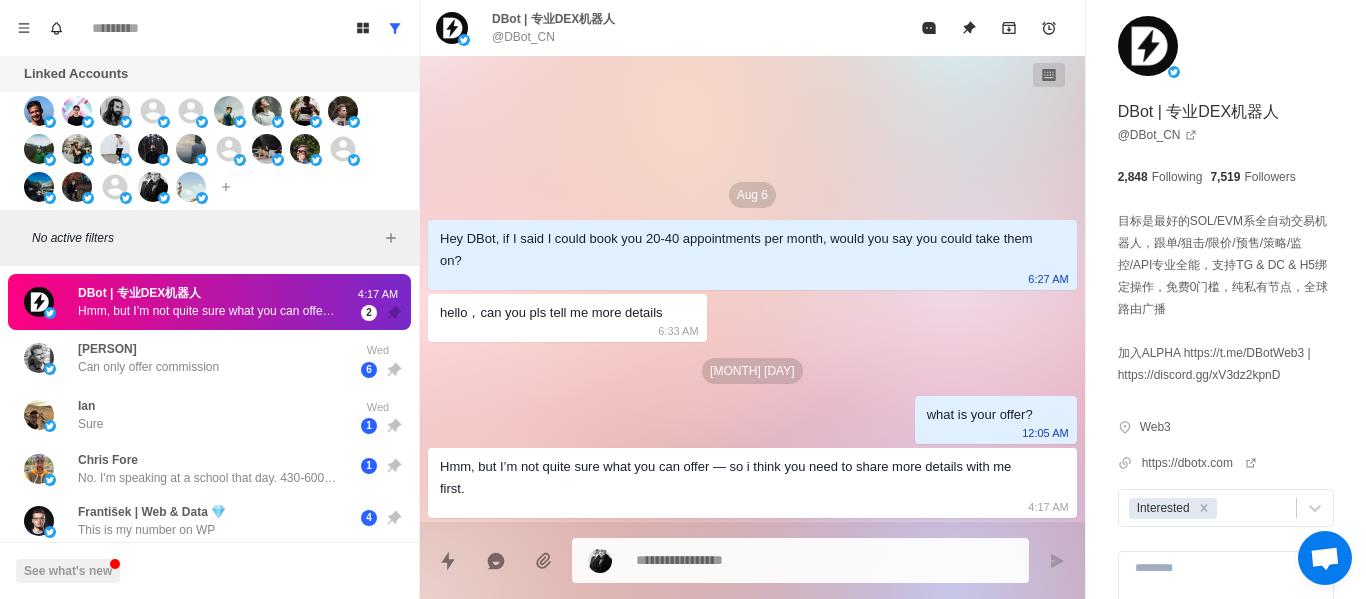 click on "[MONTH] [DAY]" at bounding box center (752, 371) 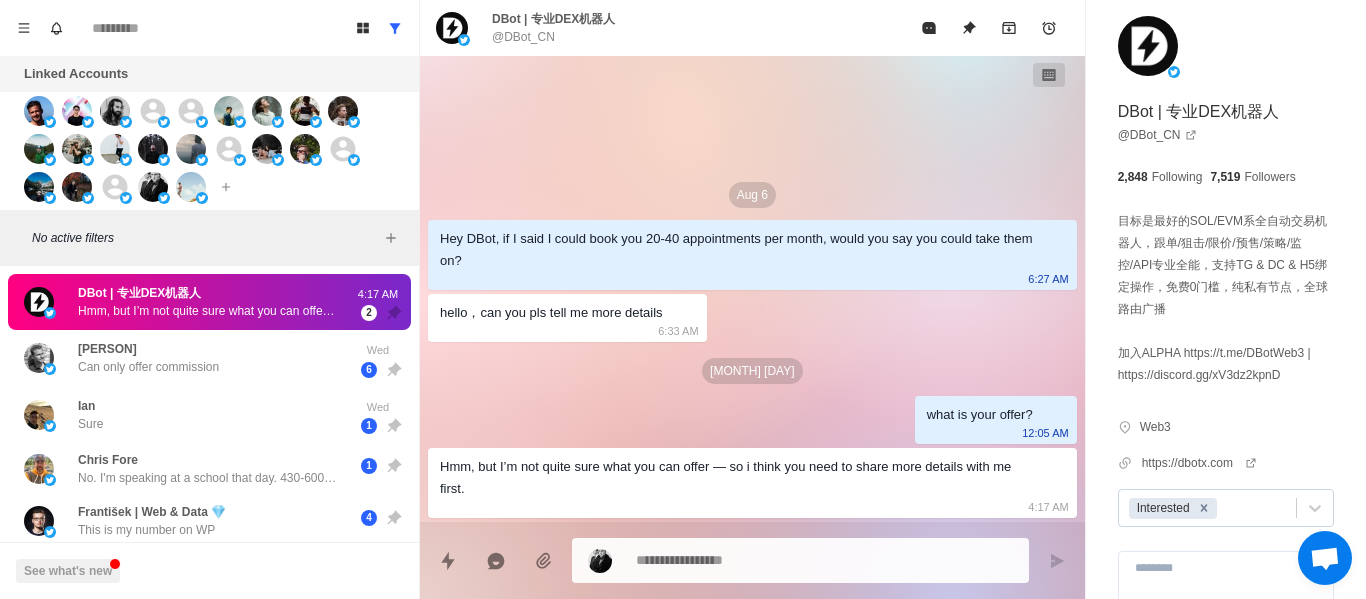 click 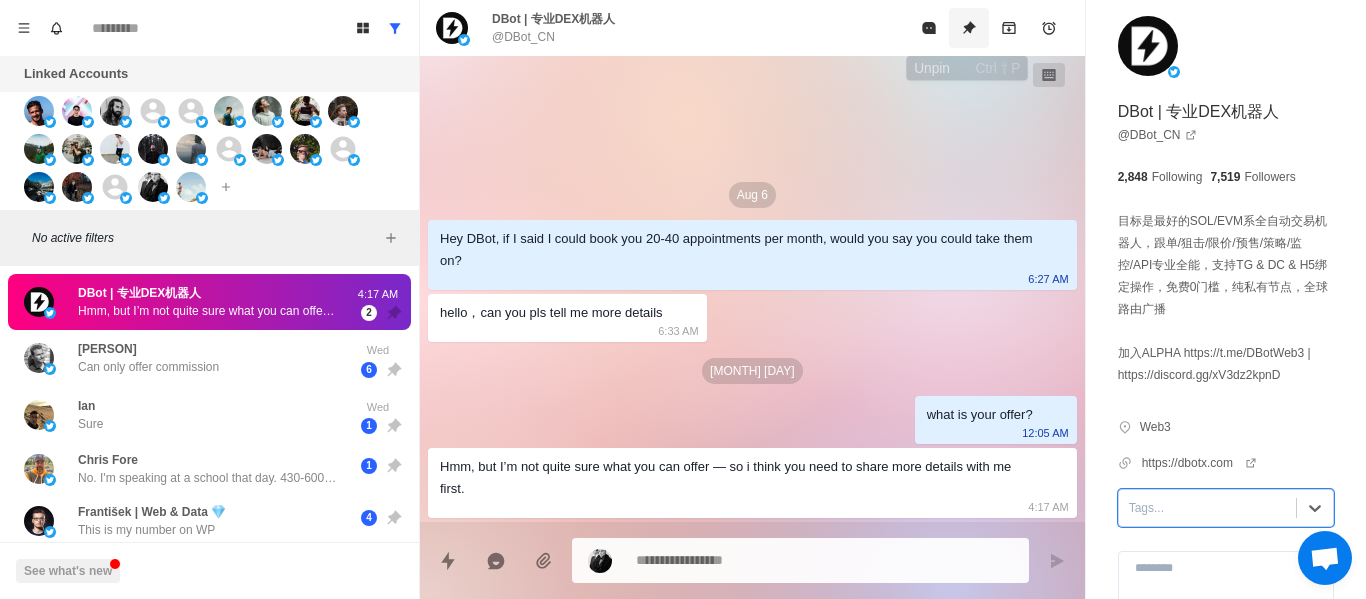 drag, startPoint x: 977, startPoint y: 29, endPoint x: 899, endPoint y: 49, distance: 80.523285 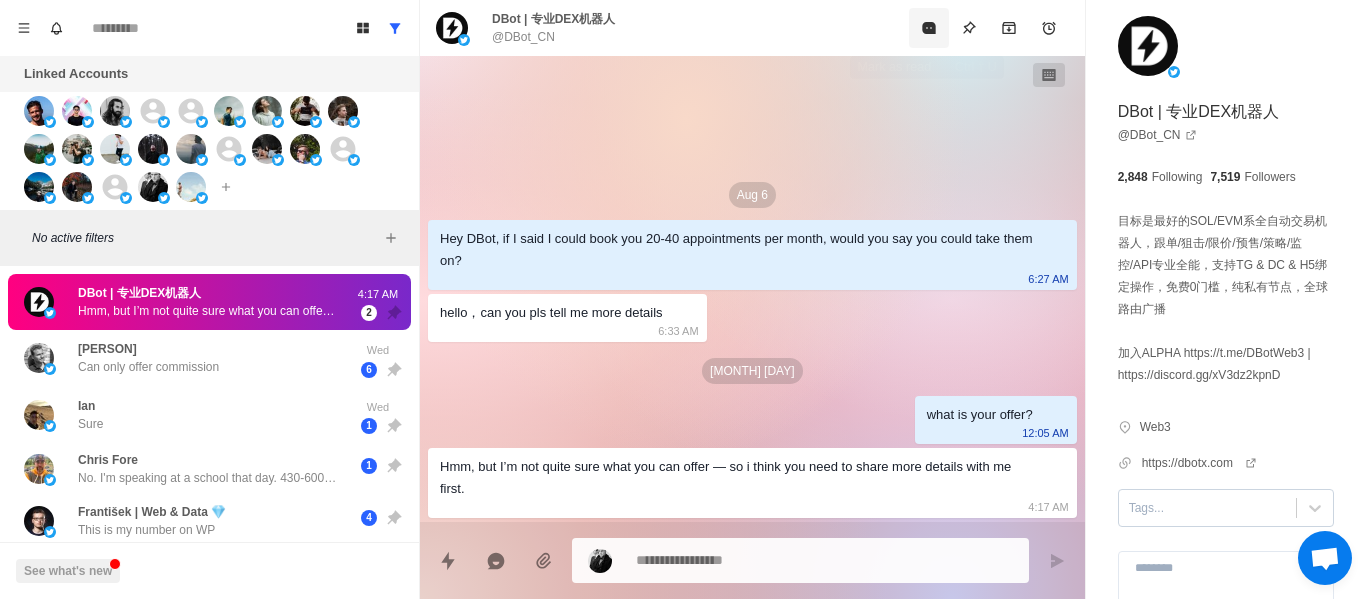 click at bounding box center (929, 28) 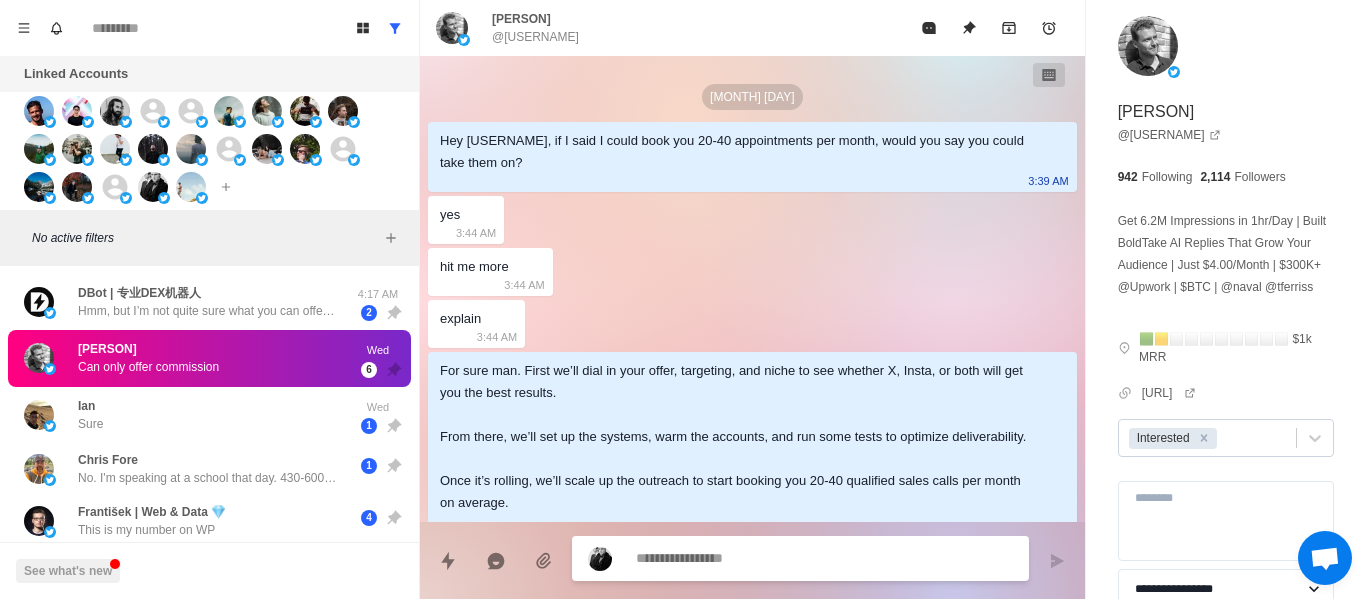 scroll, scrollTop: 1462, scrollLeft: 0, axis: vertical 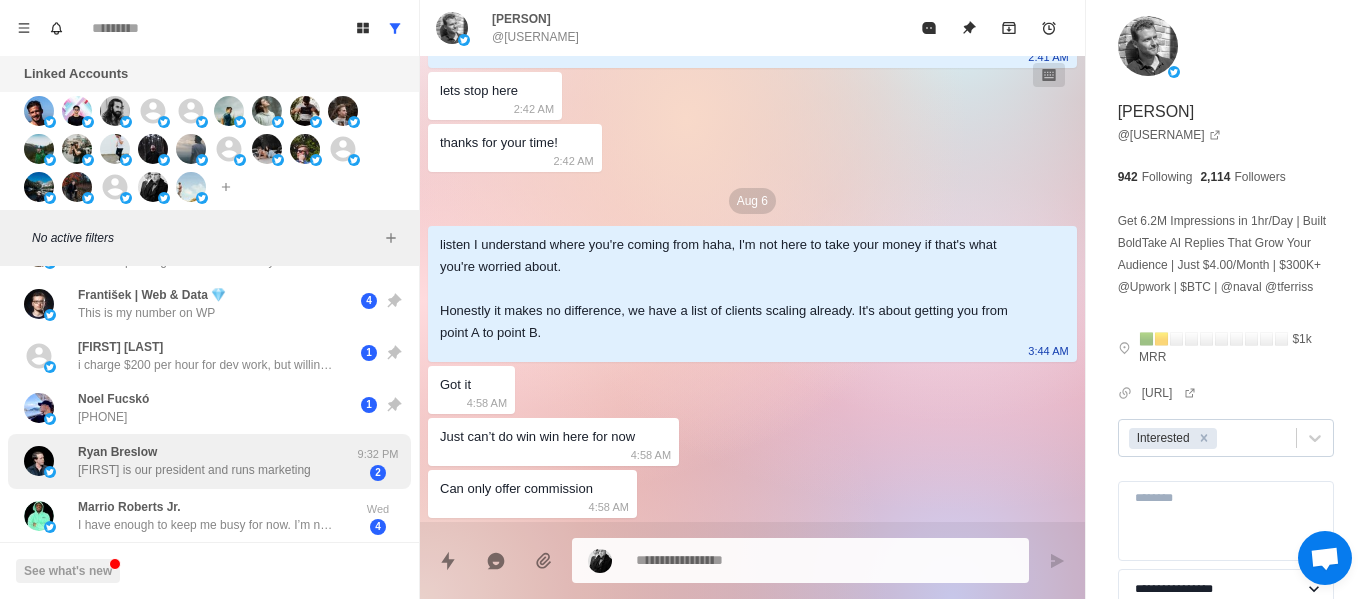 click on "[FIRST] [LAST] [FIRST] is our president and runs marketing" at bounding box center [188, 461] 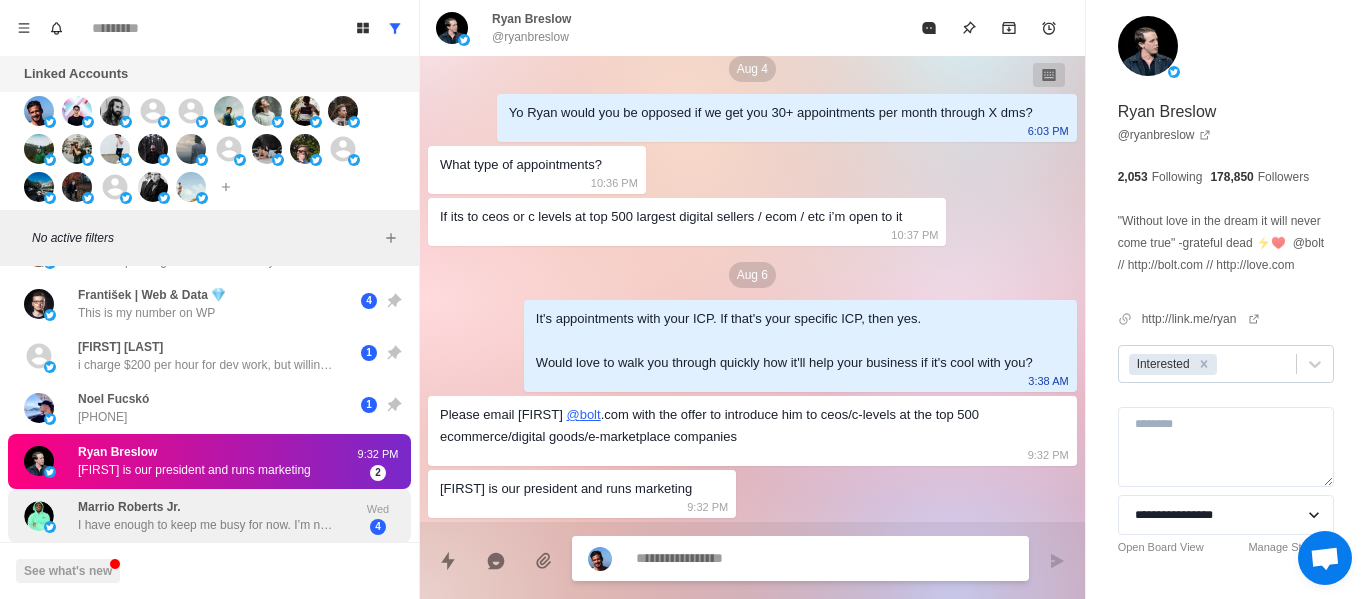 click on "[FIRST] [LAST] I have enough to keep me busy for now. I’m not completely booked but I’m also not at 0. I have a few people I’m working with. But I can take on a few more. So again, if you do end up needing help with any of that, definitely let me know. I’d love to get involved. Wed 4" at bounding box center (209, 516) 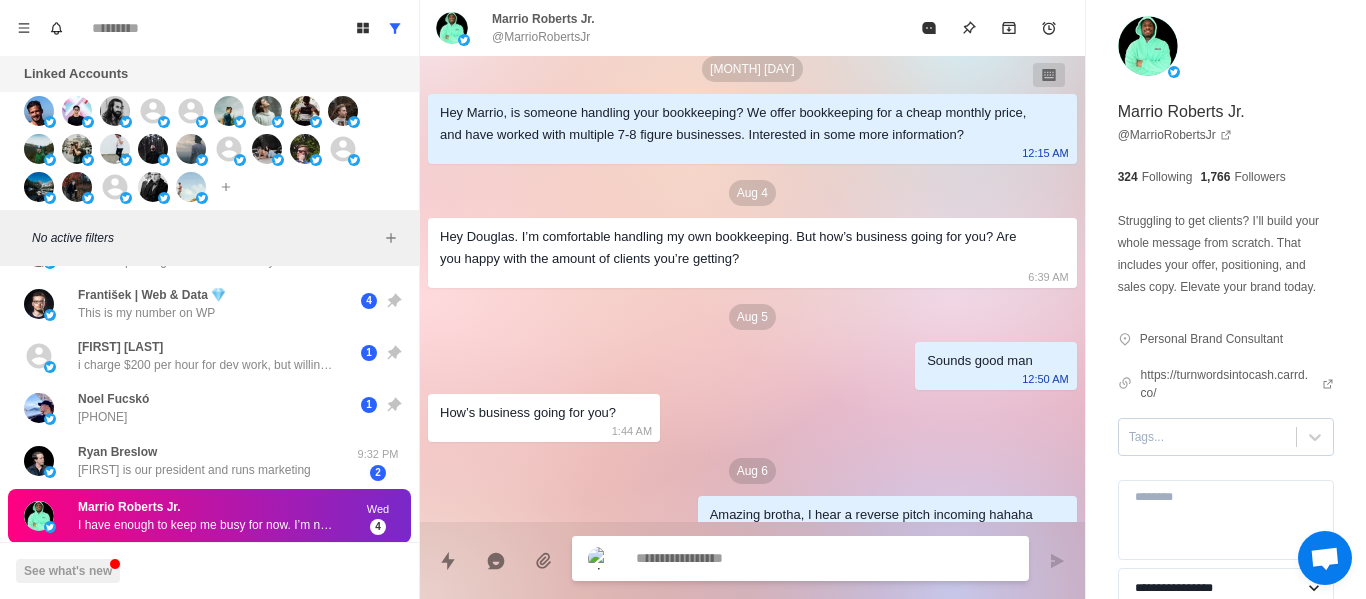 scroll, scrollTop: 512, scrollLeft: 0, axis: vertical 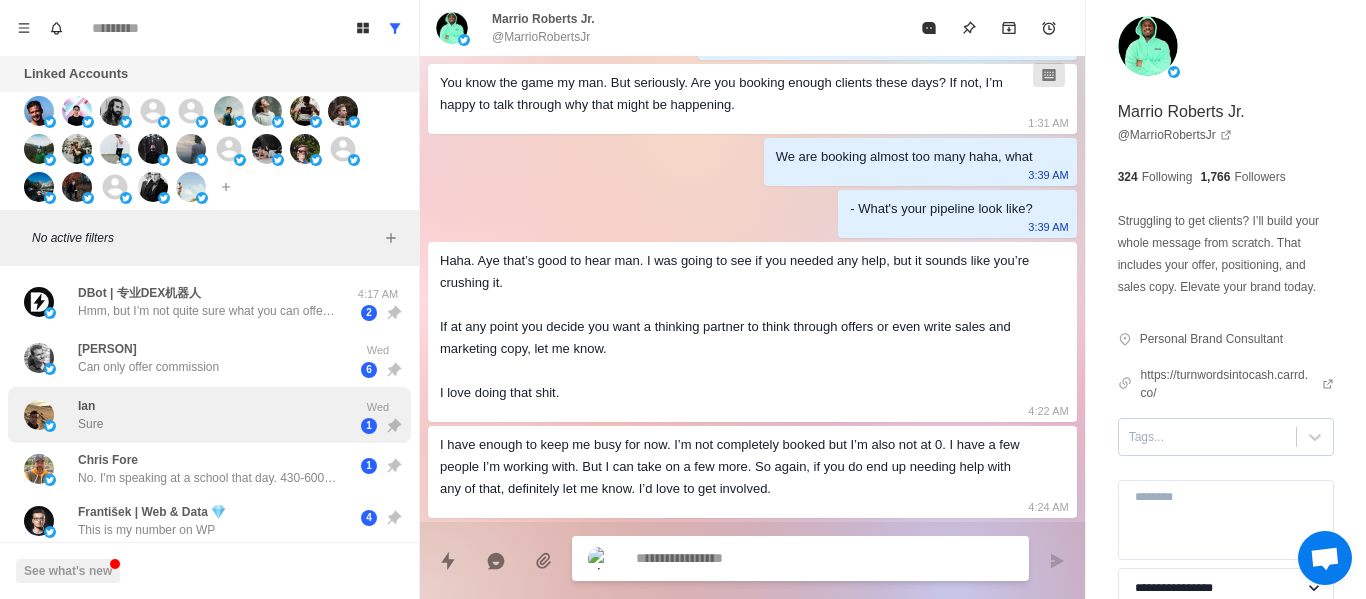 click on "[FIRST] [LAST]" at bounding box center (188, 415) 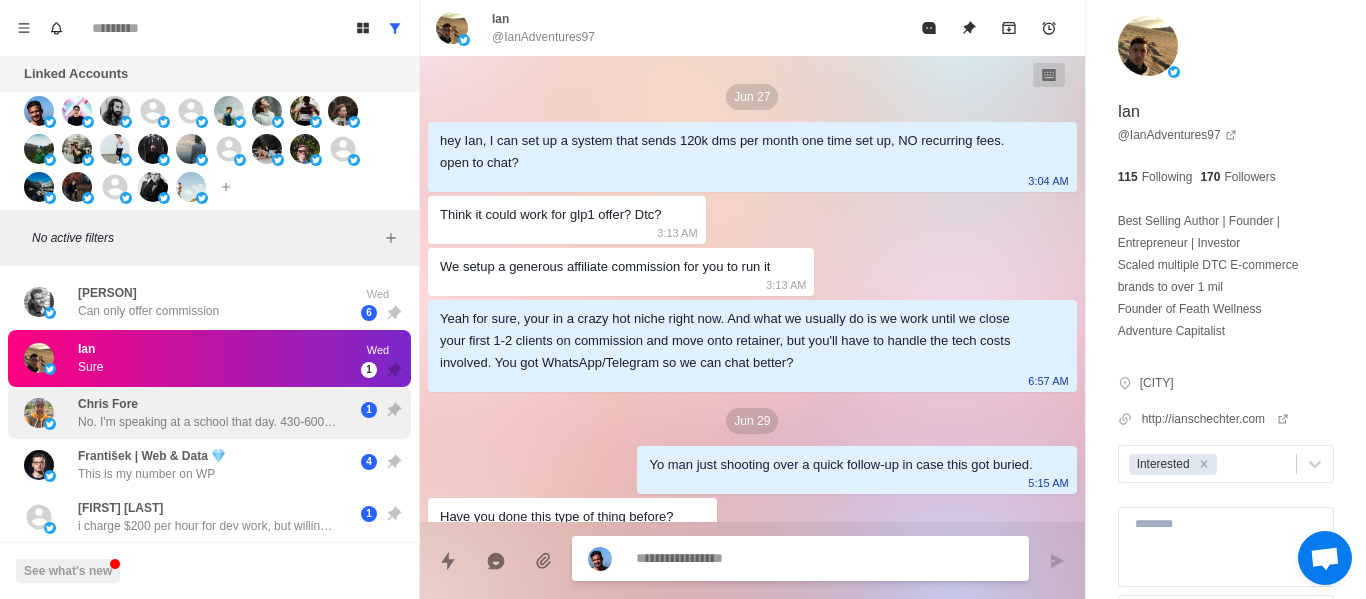 scroll, scrollTop: 1732, scrollLeft: 0, axis: vertical 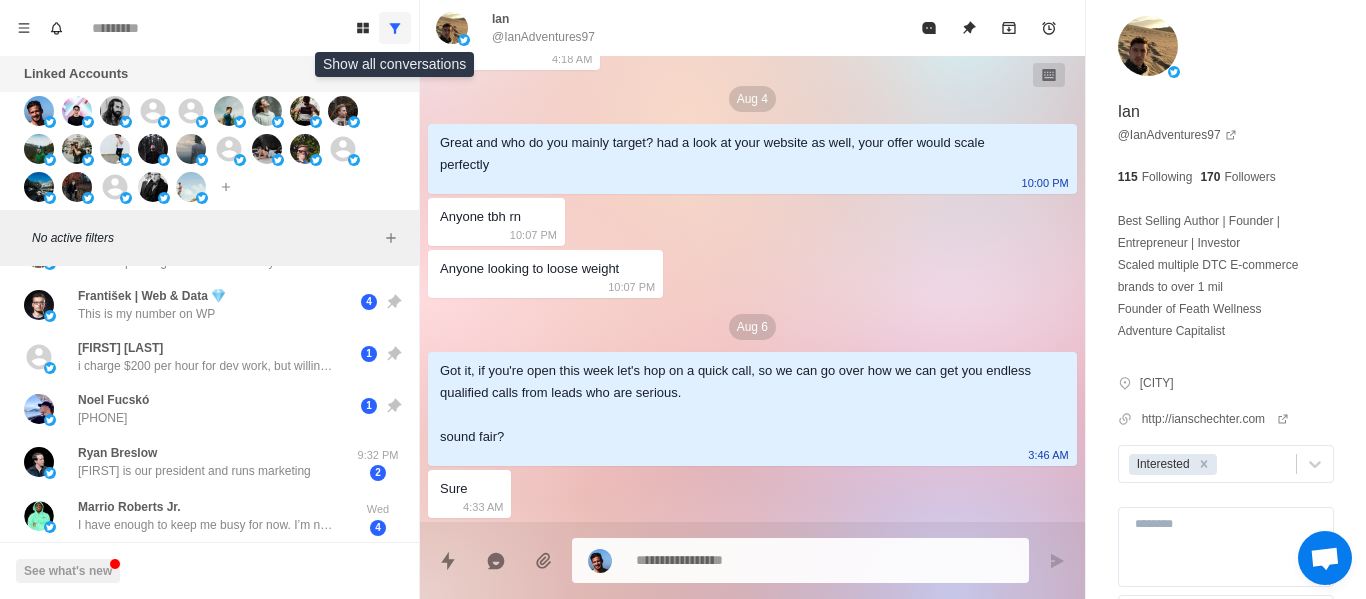 click at bounding box center [395, 28] 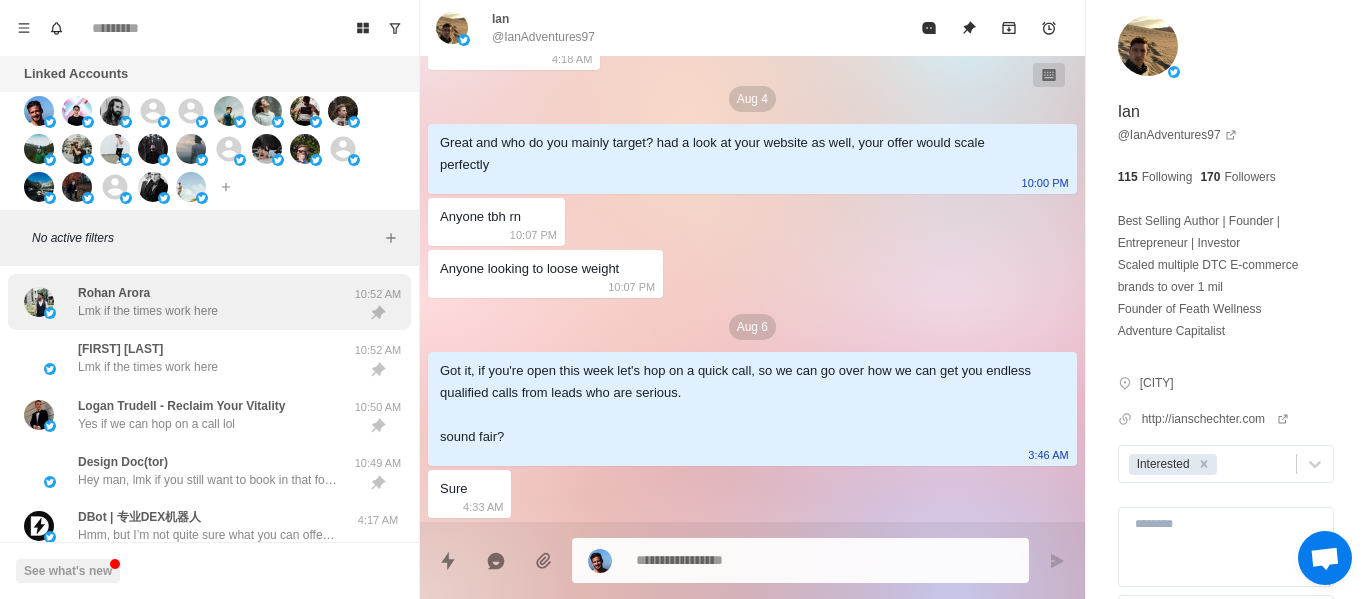 click on "[FIRST] [LAST] Lmk if the times work here" at bounding box center (148, 302) 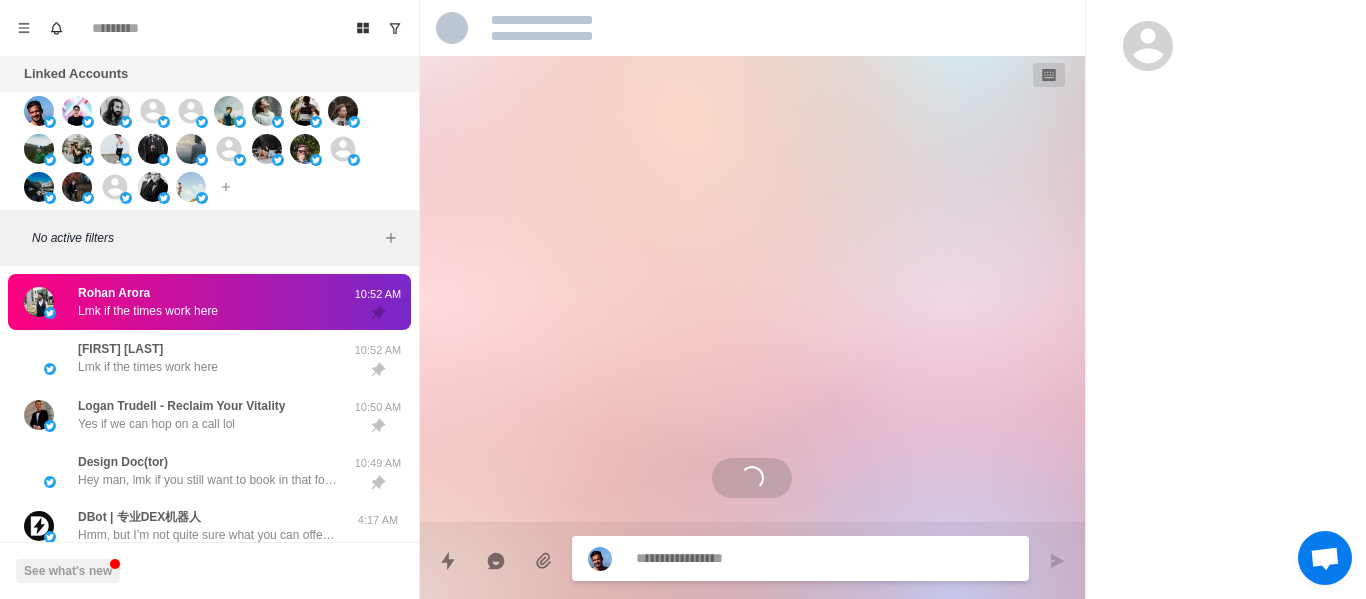 scroll, scrollTop: 0, scrollLeft: 0, axis: both 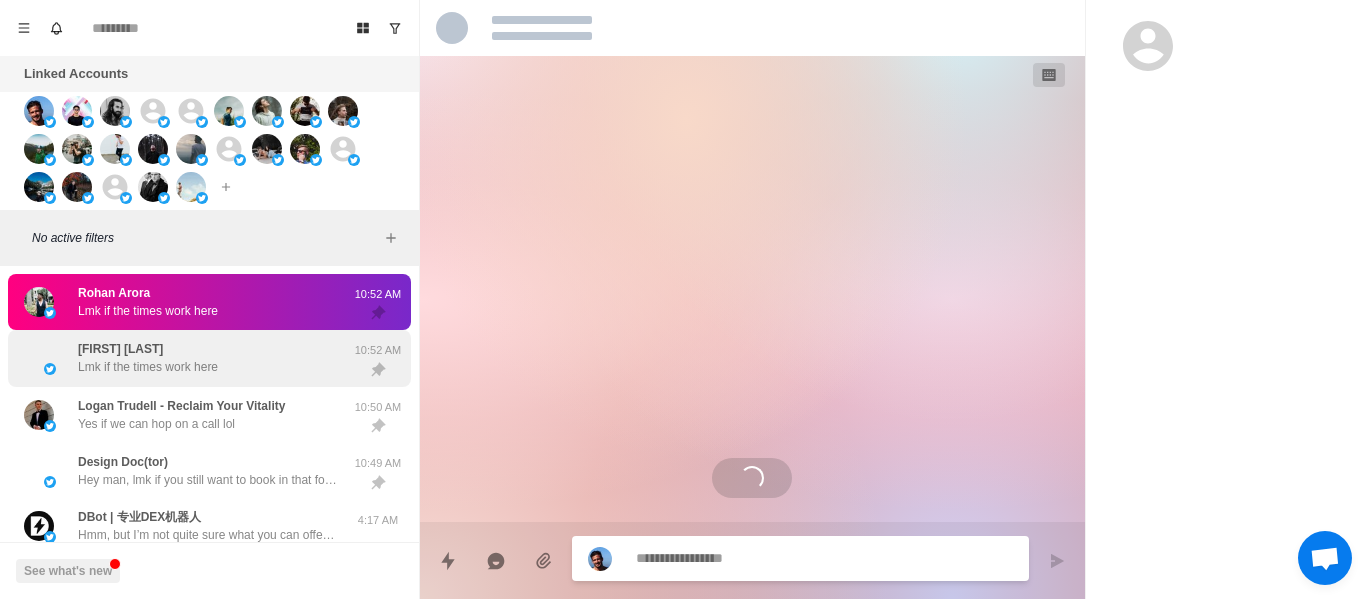 drag, startPoint x: 172, startPoint y: 325, endPoint x: 180, endPoint y: 353, distance: 29.12044 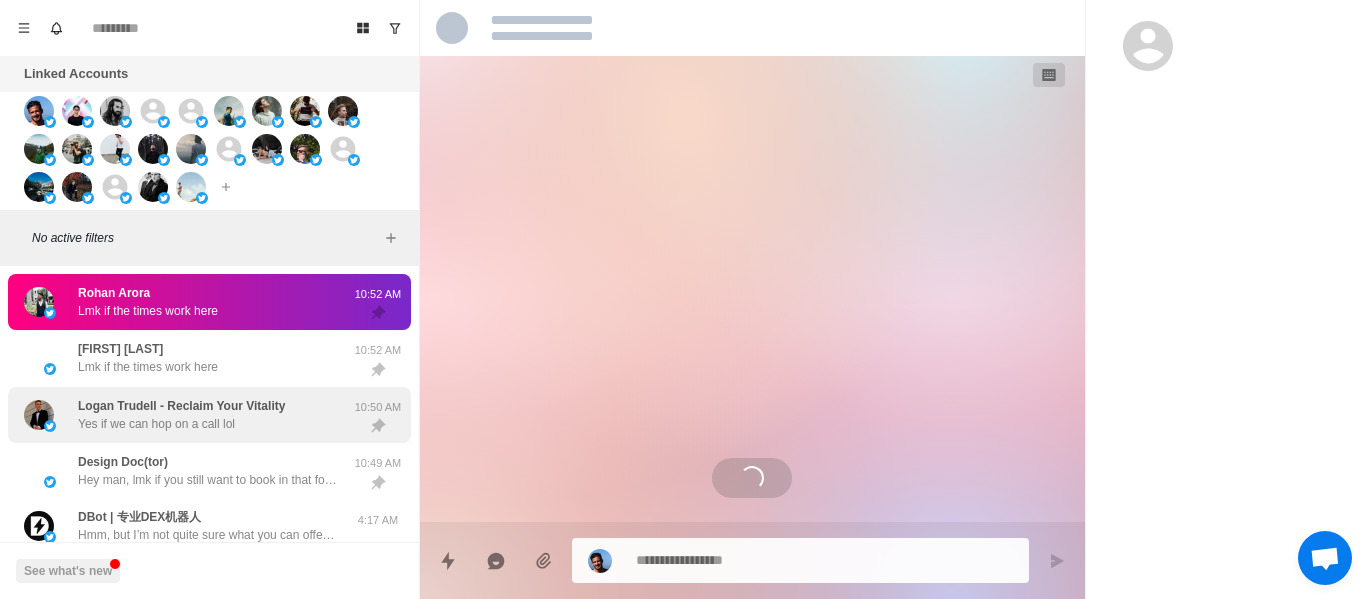 click on "Lmk if the times work here" at bounding box center (148, 367) 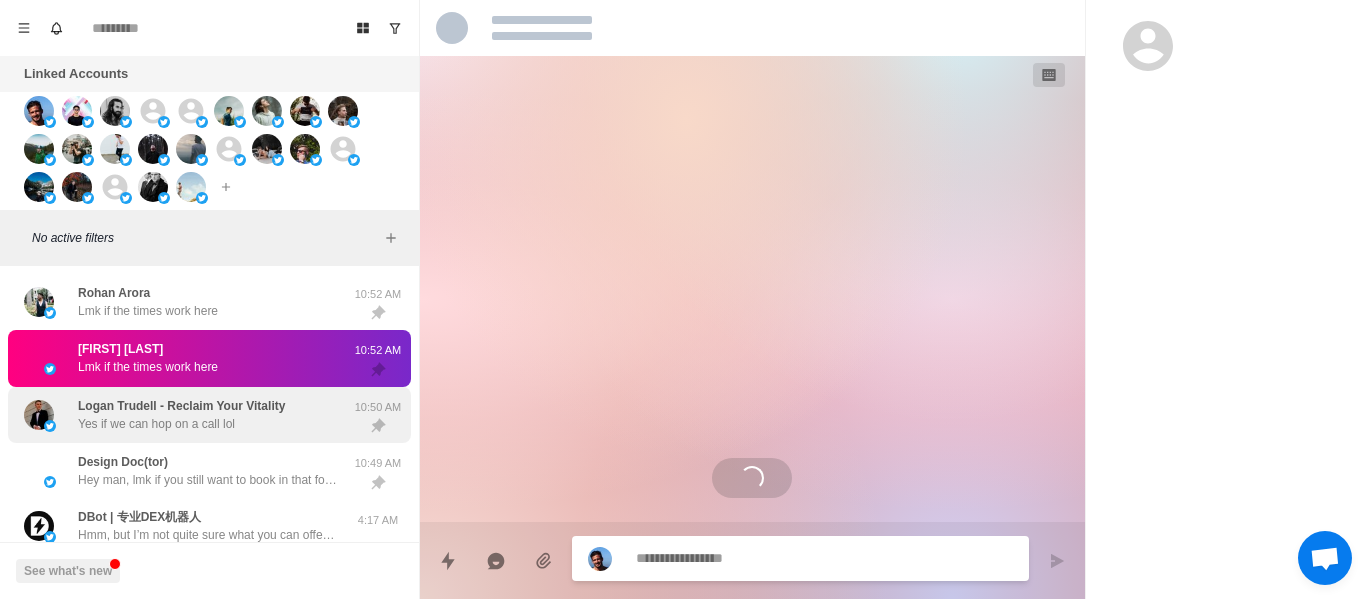 click on "[FIRST] [LAST] - Reclaim Your Vitality Yes if we can hop on a call lol [TIME]" at bounding box center [209, 415] 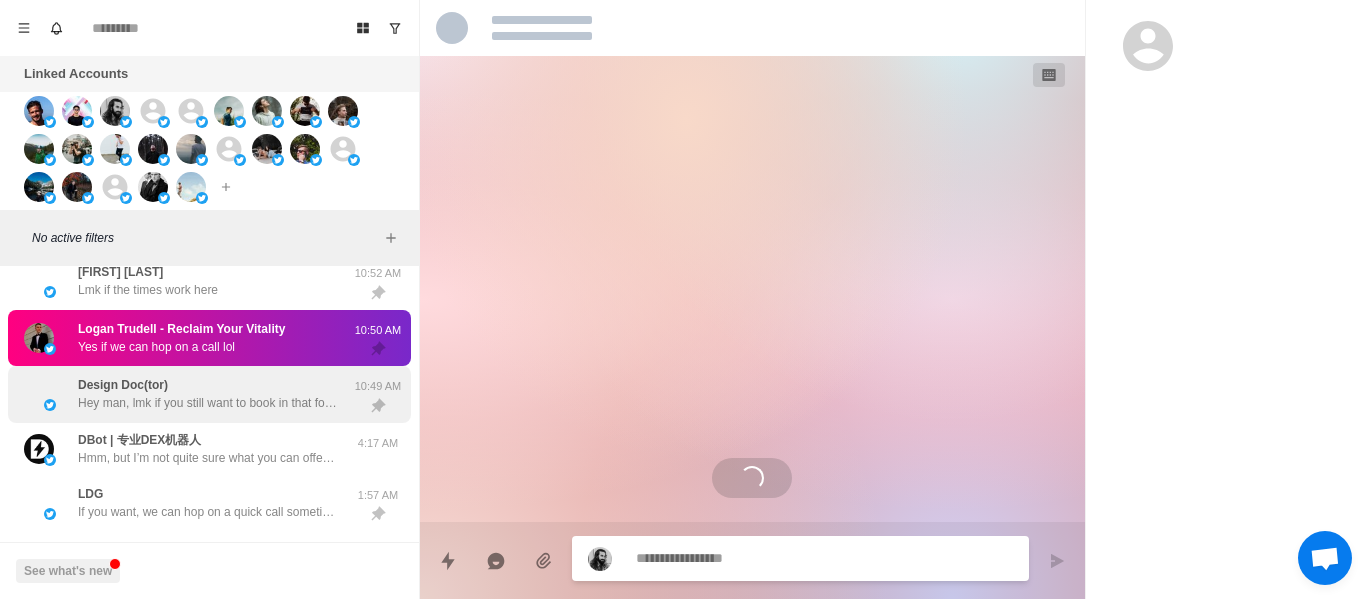 scroll, scrollTop: 100, scrollLeft: 0, axis: vertical 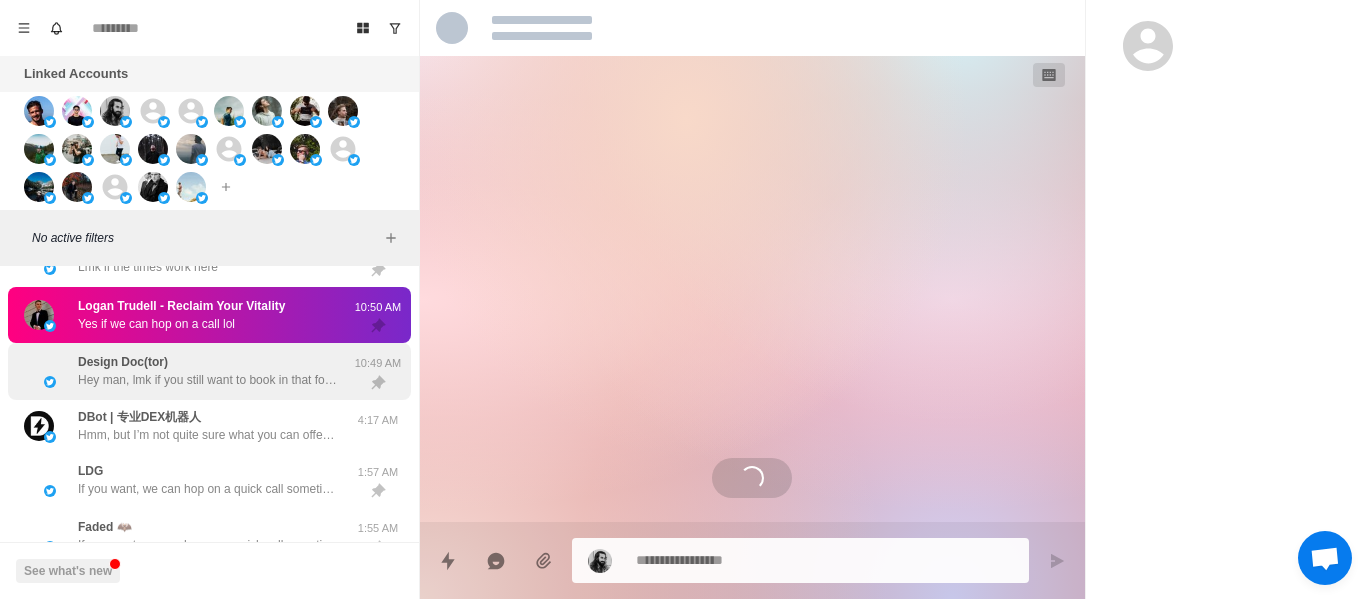 click on "Design Doc(tor) Hey man, lmk if you still want to book in that follow up call https://cal.com/polardm/30min?overlayCalendar=true" at bounding box center [208, 371] 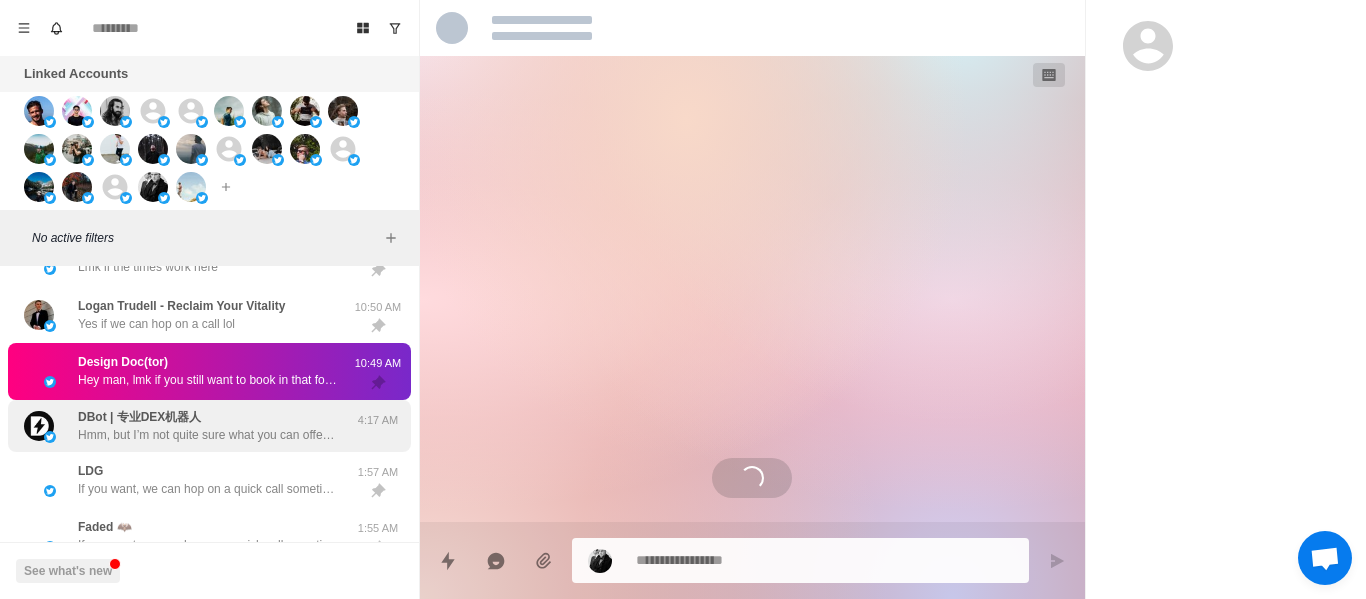 drag, startPoint x: 176, startPoint y: 391, endPoint x: 184, endPoint y: 420, distance: 30.083218 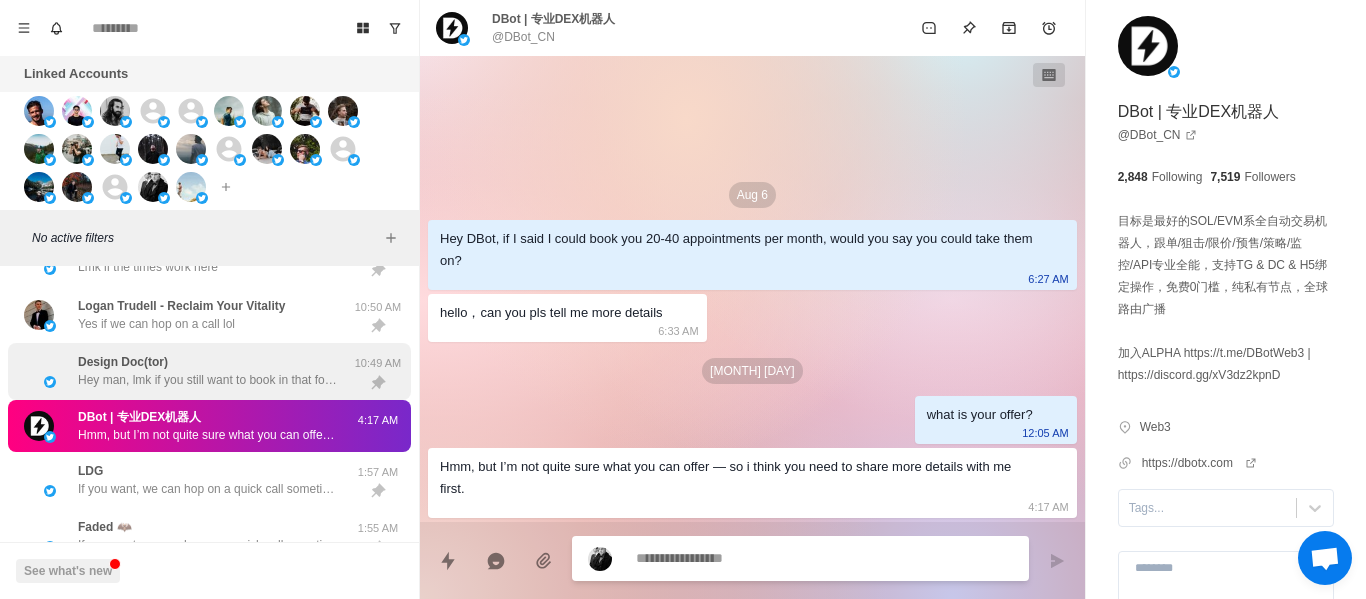 drag, startPoint x: 182, startPoint y: 455, endPoint x: 185, endPoint y: 370, distance: 85.052925 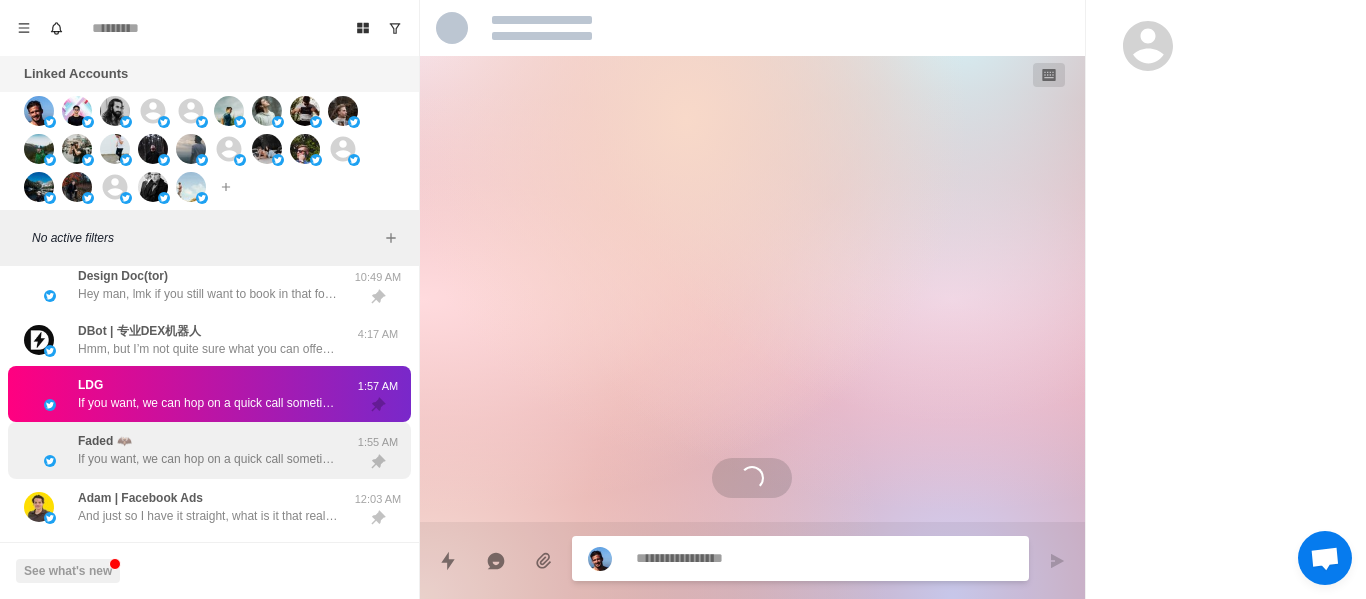 scroll, scrollTop: 300, scrollLeft: 0, axis: vertical 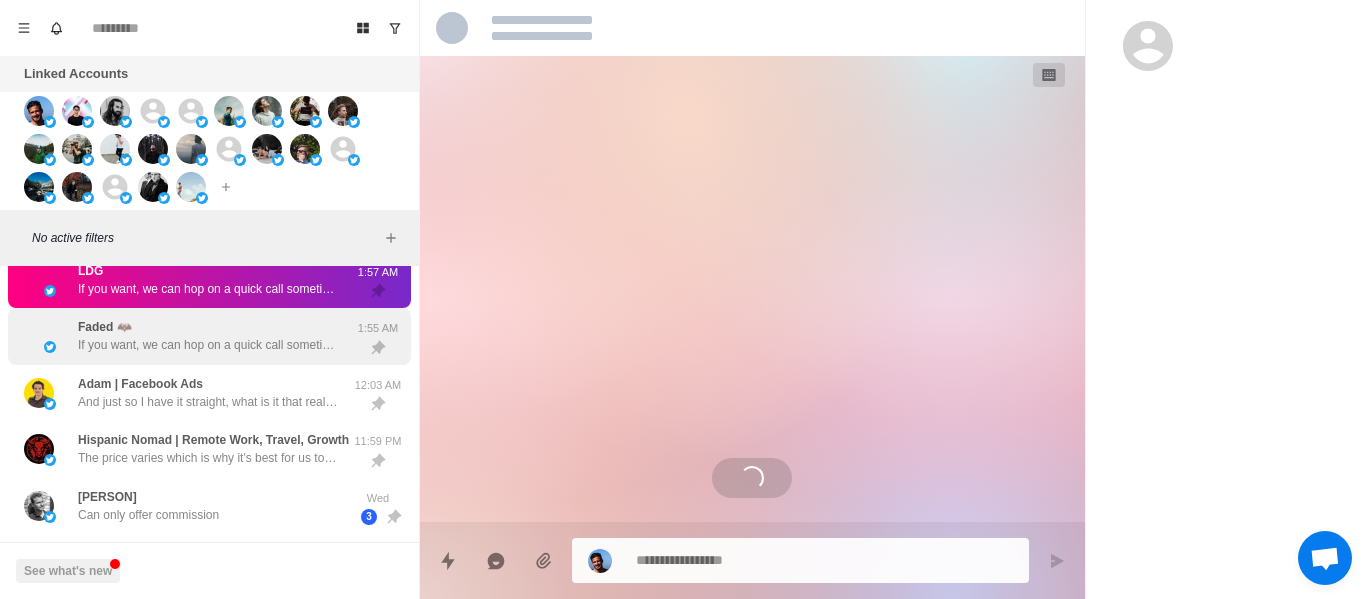 click on "If you want, we can hop on a quick call sometime this week, and I can show you how we’ll book you the calls for your specific offer." at bounding box center (208, 345) 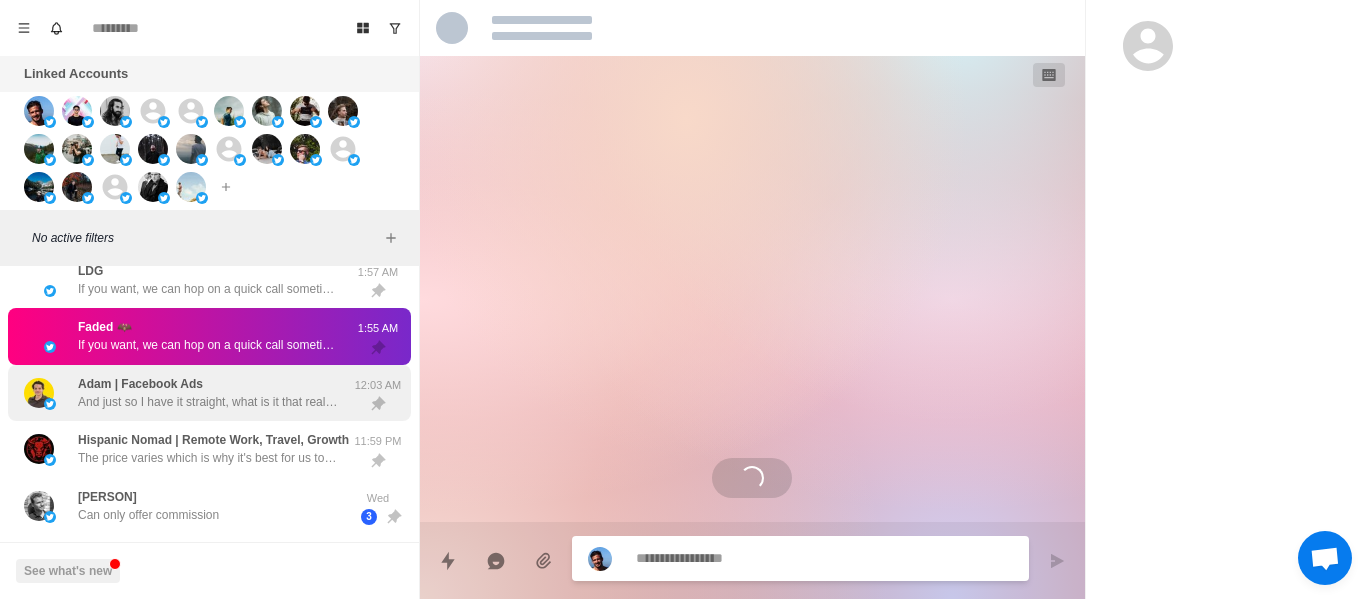 click on "And just so I have it straight, what is it that really would change the game for you on this and drive that conviction? (hypothetically)" at bounding box center [208, 402] 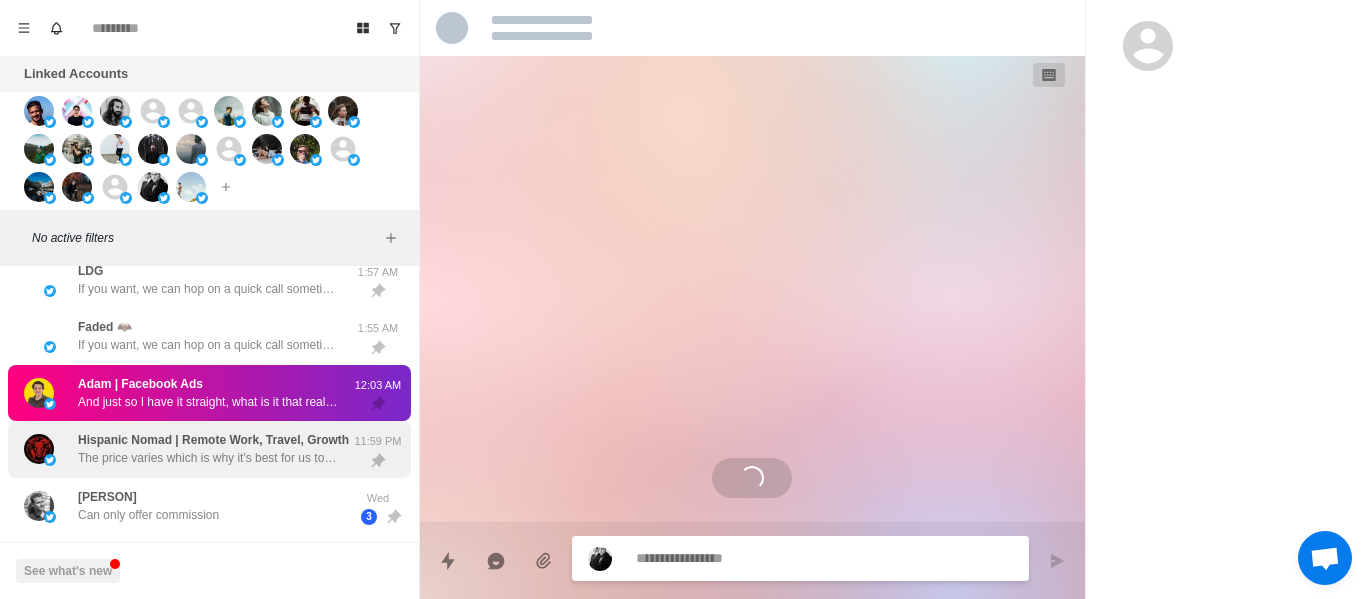 click on "Hispanic Nomad | Remote Work, Travel, Growth" at bounding box center [213, 440] 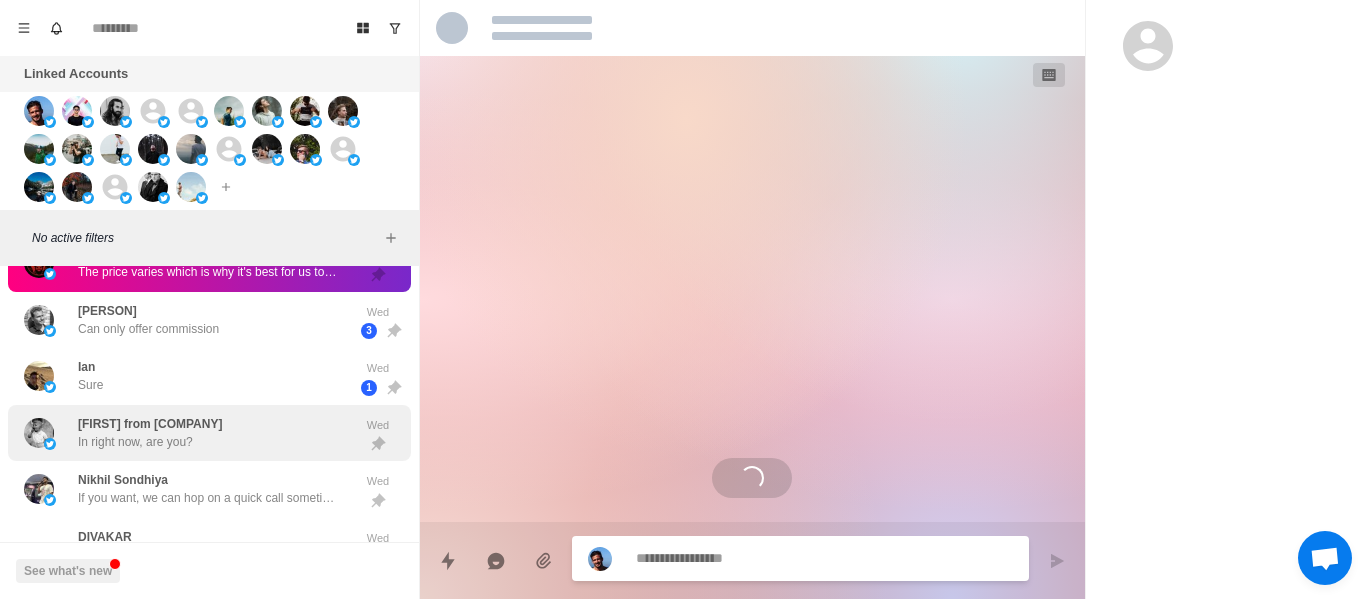 scroll, scrollTop: 500, scrollLeft: 0, axis: vertical 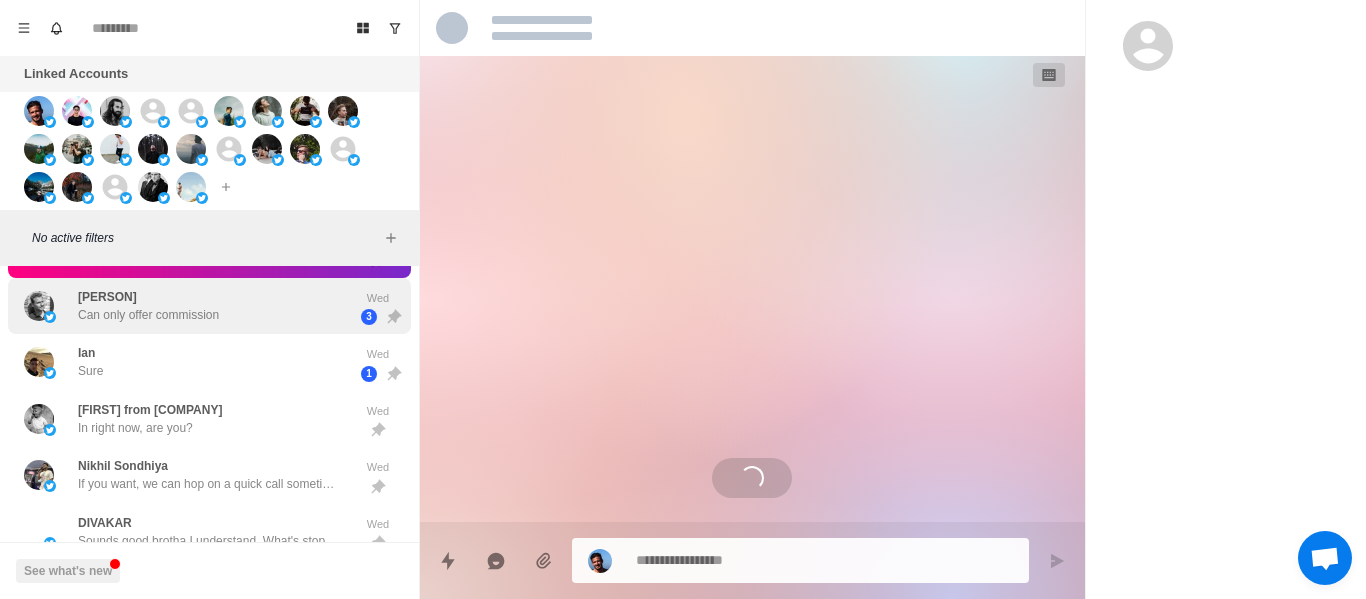 click on "[PERSON]" at bounding box center [107, 297] 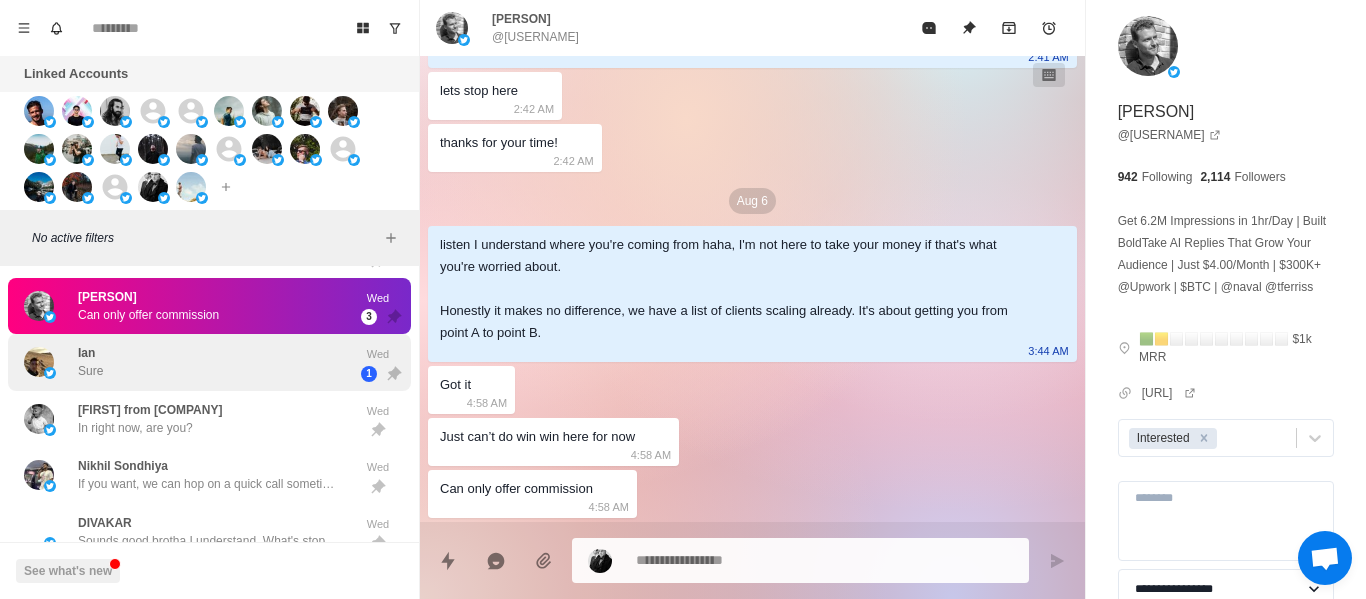 click on "[FIRST] [LAST]" at bounding box center [188, 362] 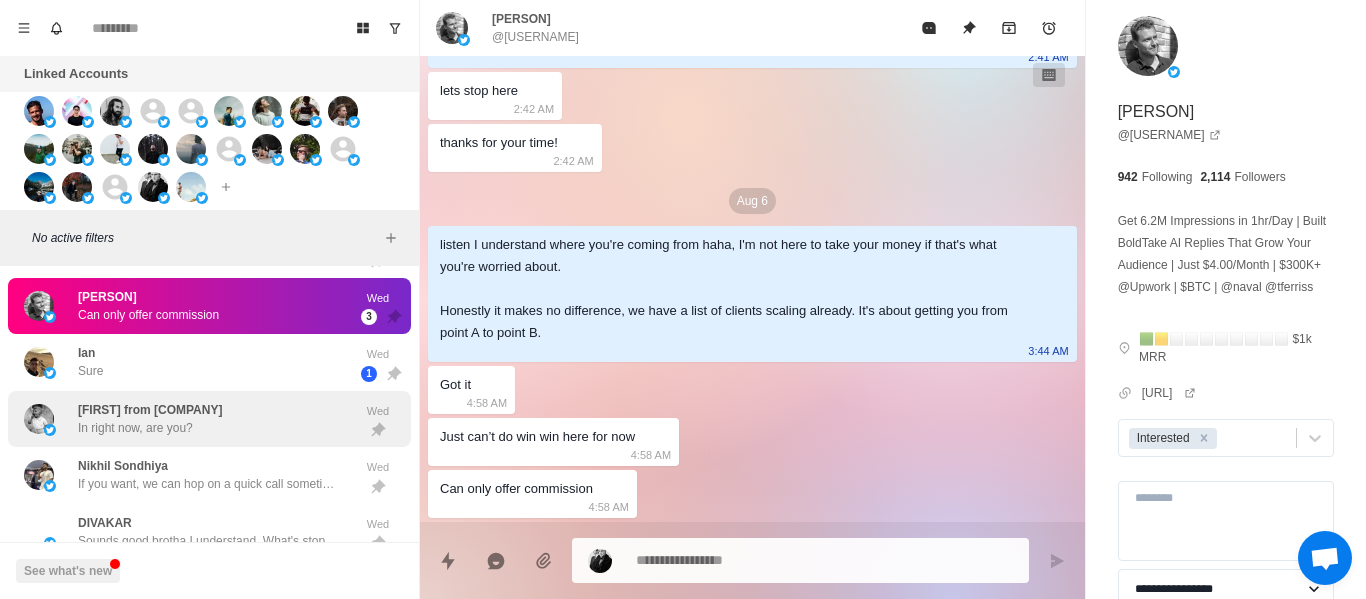 scroll 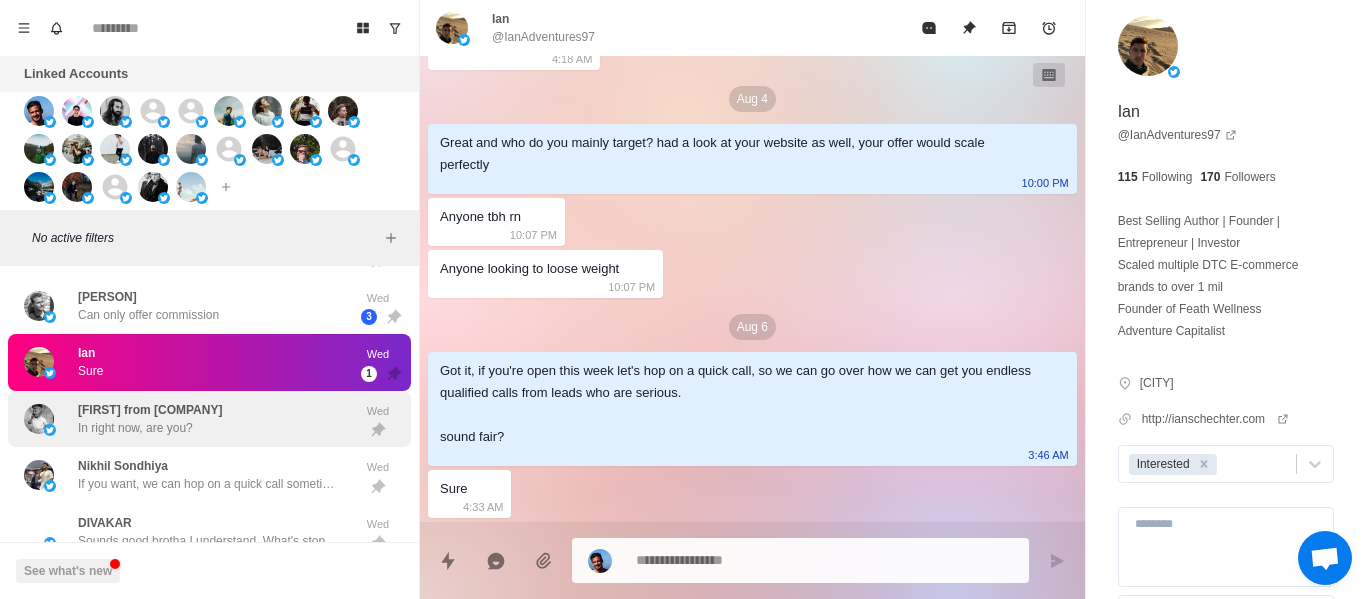 drag, startPoint x: 164, startPoint y: 444, endPoint x: 158, endPoint y: 459, distance: 16.155495 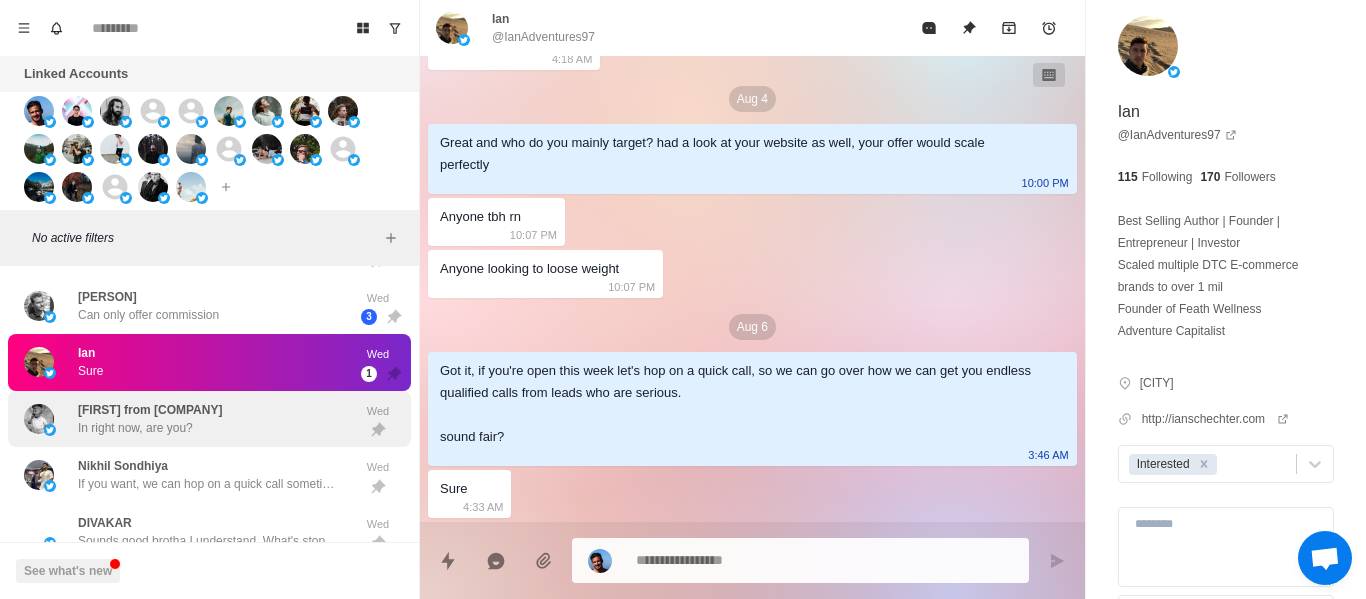 click on "In right now, are you?" at bounding box center [135, 428] 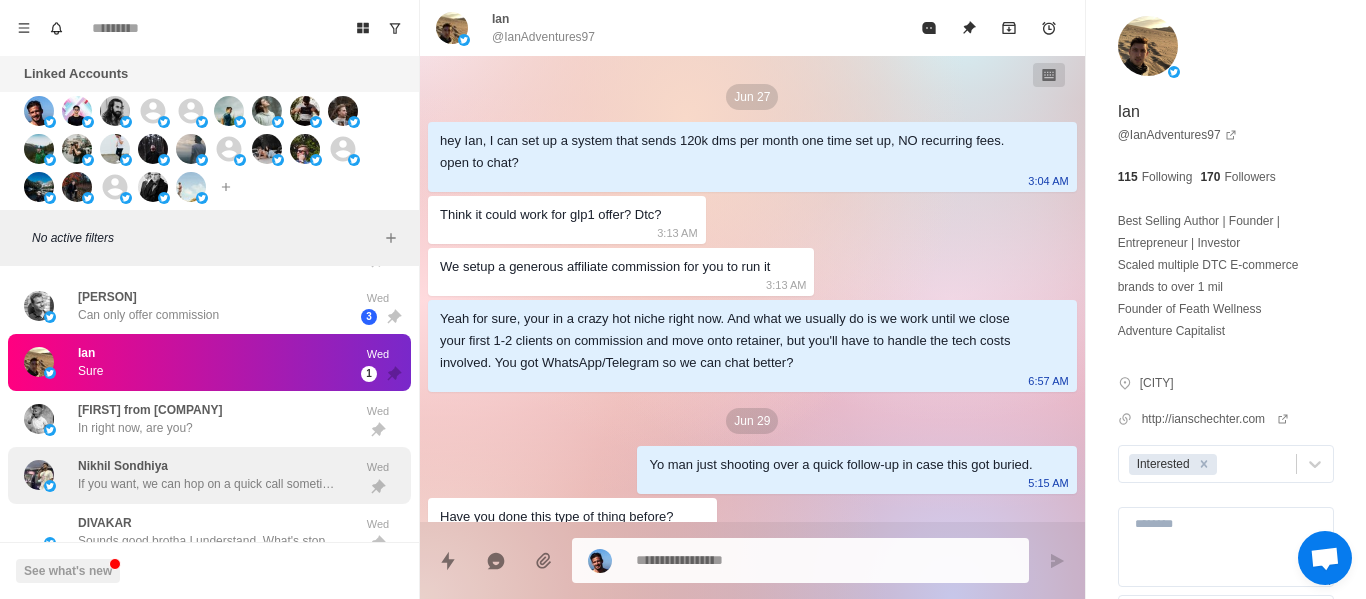 click on "[FIRST] If you want, we can hop on a quick call sometime this week, and I can show you how we’ll book you the calls for your specific offer.
Wed" at bounding box center [209, 475] 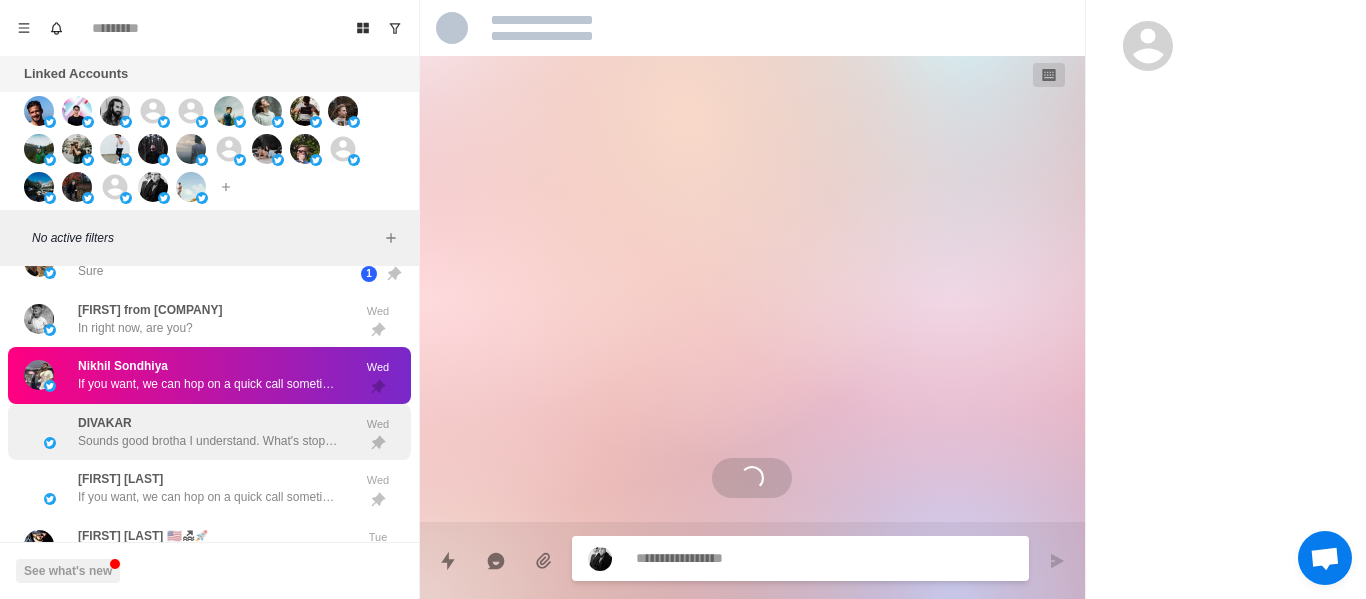 click on "[PERSON] Lmk if the times work here 10:52 AM [PERSON] Lmk if the times work here 10:52 AM [PERSON] - Reclaim Your Vitality Yes if we can hop on a call lol 10:50 AM [PERSON] Hey man, lmk if you still want to book in that follow up call https://cal.com/polardm/30min?overlayCalendar=true 10:49 AM DBot | 专业DEX机器人 Hmm, but I’m not quite sure what you can offer — so i think you need to share more details with me first. 4:17 AM [PERSON] If you want, we can hop on a quick call sometime this week, and I can show you how we’ll book you the calls for your specific offer.
1:57 AM [PERSON] If you want, we can hop on a quick call sometime this week, and I can show you how we’ll book you the calls for your specific offer.  1:55 AM [PERSON] And just so I have it straight, what is it that really would change the game for you on this and drive that conviction? (hypothetically) 12:03 AM [PERSON] | Remote Work, Travel, Growth 11:59 PM [PERSON] Wed 3 [PERSON] Sure Wed" at bounding box center [209, 874] 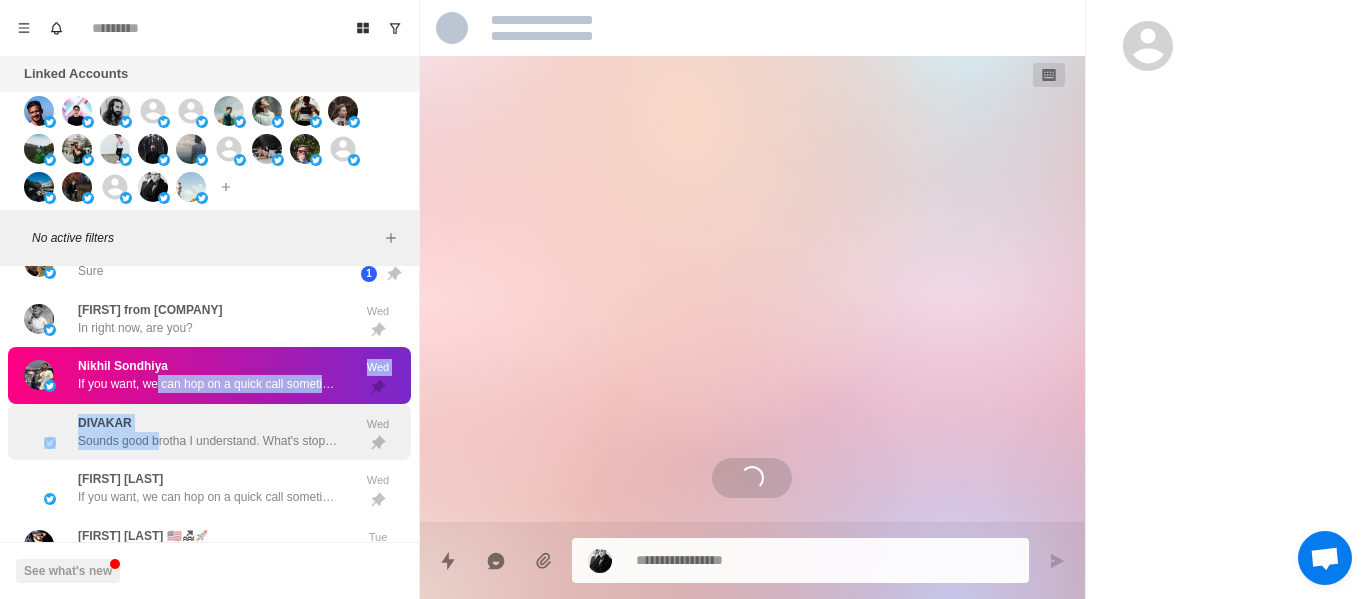click on "[FIRST] Sounds good brotha I understand. What's stopping you from having one now? haha" at bounding box center [188, 432] 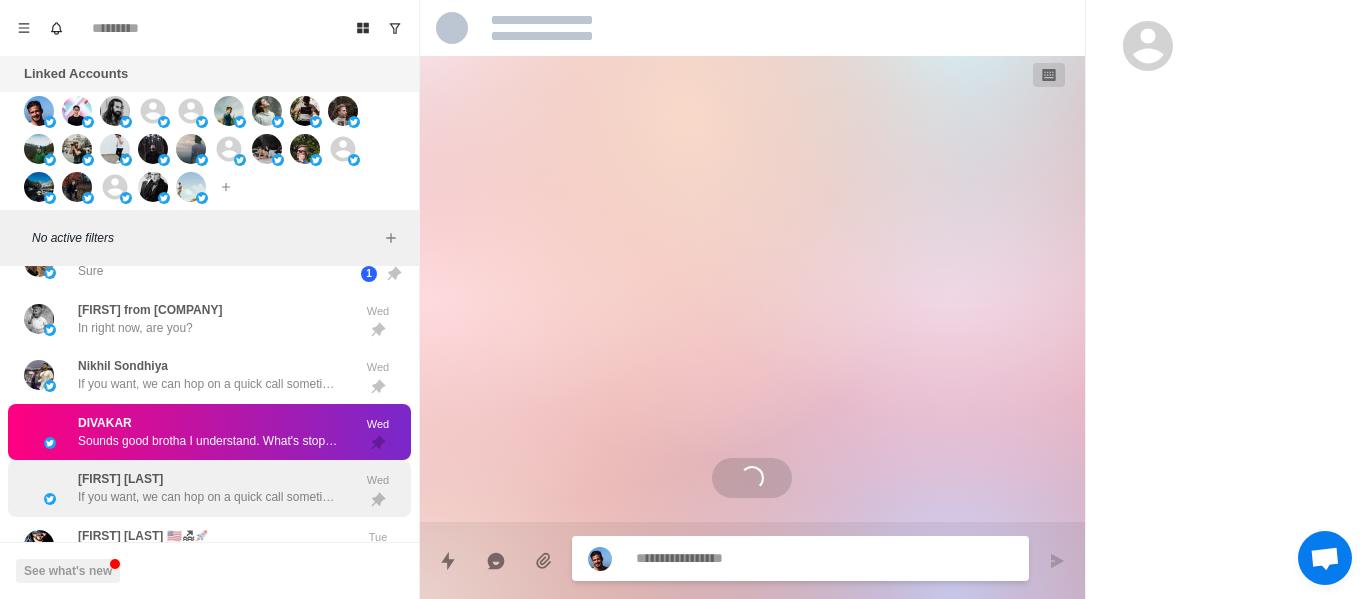 click on "[FIRST] [LAST] If you want, we can hop on a quick call sometime this week, and I can show you how we’ll book you the calls for your specific offer." at bounding box center (208, 488) 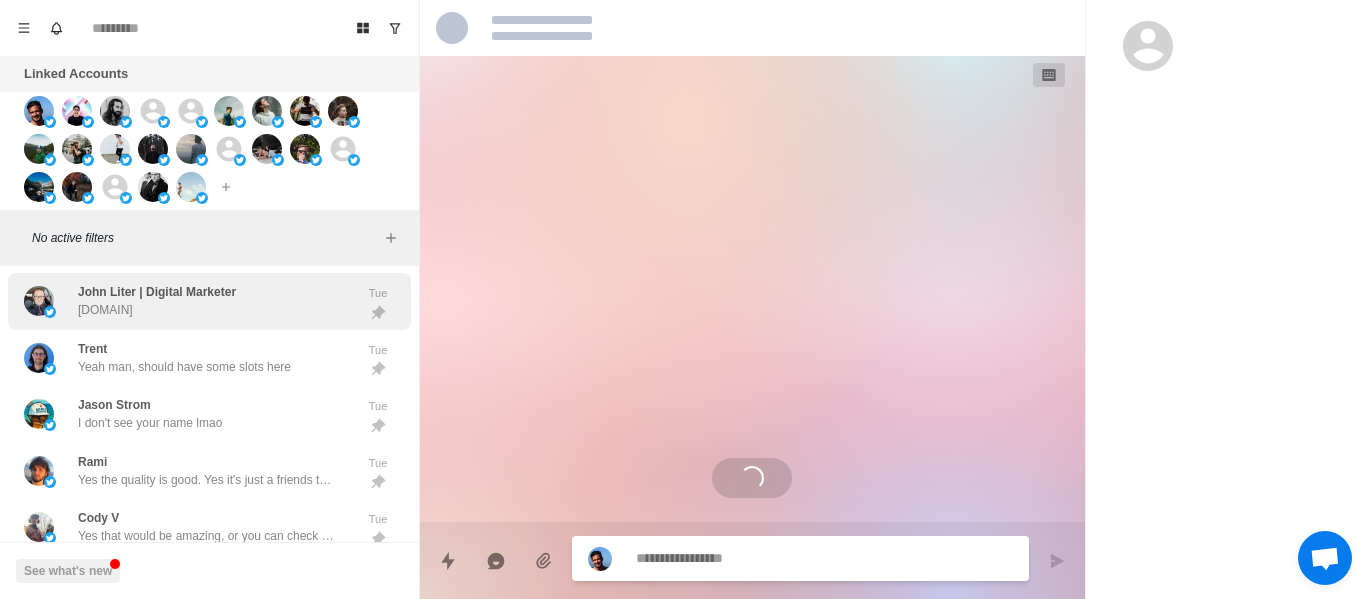 click on "Sounds good. When would be a good time to contact each other?" at bounding box center (208, 254) 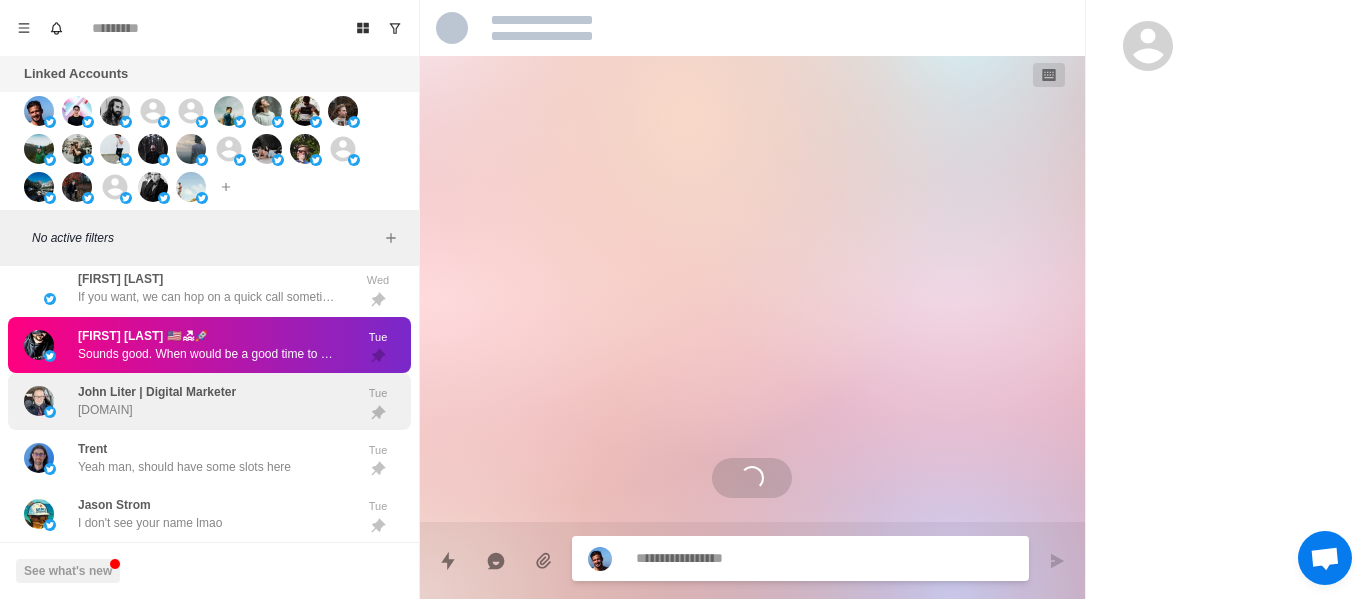 click on "John Liter | Digital Marketer" at bounding box center [157, 392] 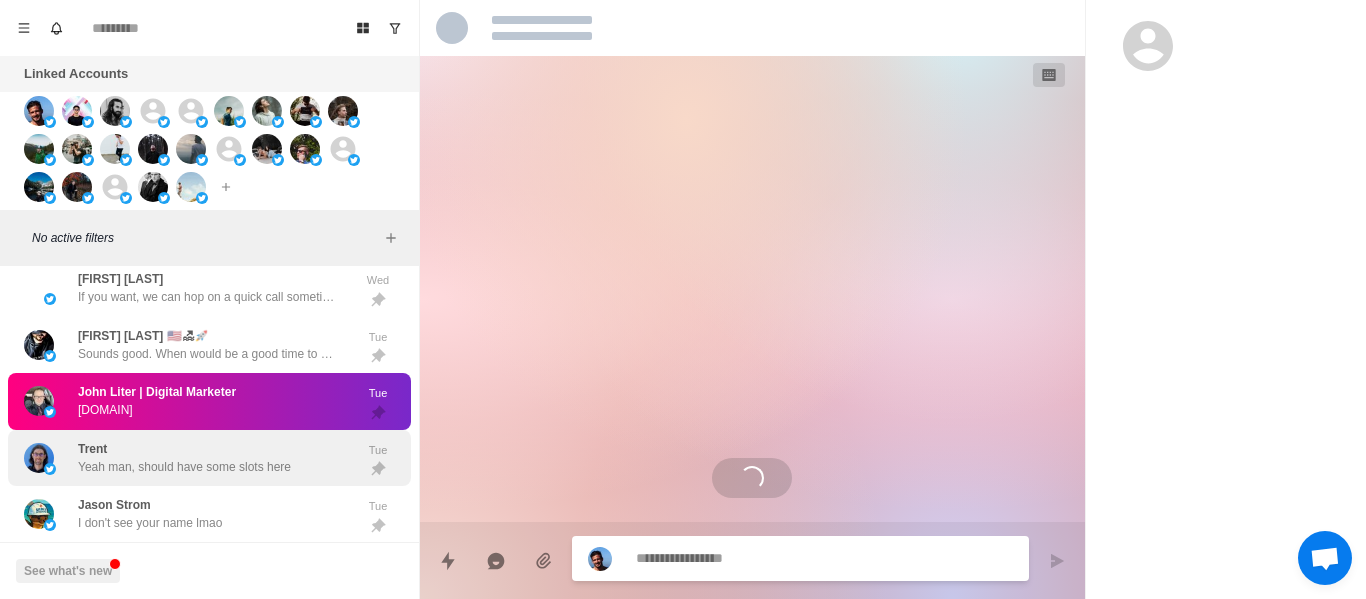 click on "[FIRST] Yeah man, should have some slots here" at bounding box center (184, 458) 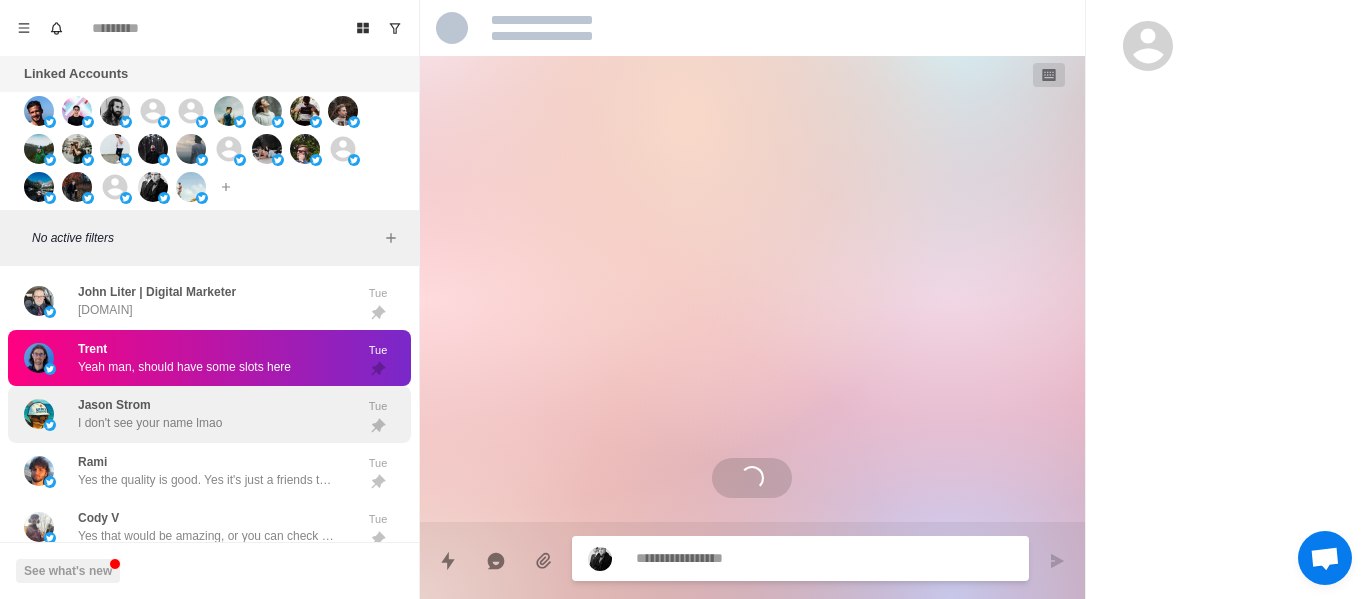 click on "[FIRST] [LAST] I don't see your name lmao" at bounding box center (150, 414) 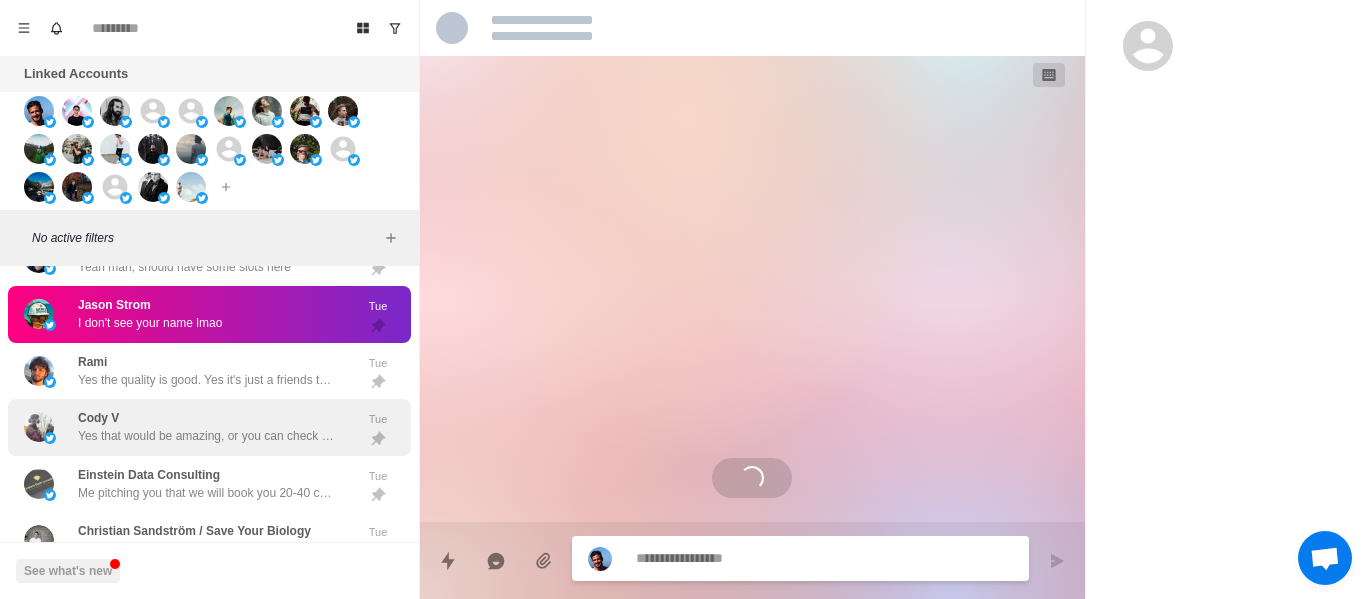 drag, startPoint x: 149, startPoint y: 412, endPoint x: 151, endPoint y: 424, distance: 12.165525 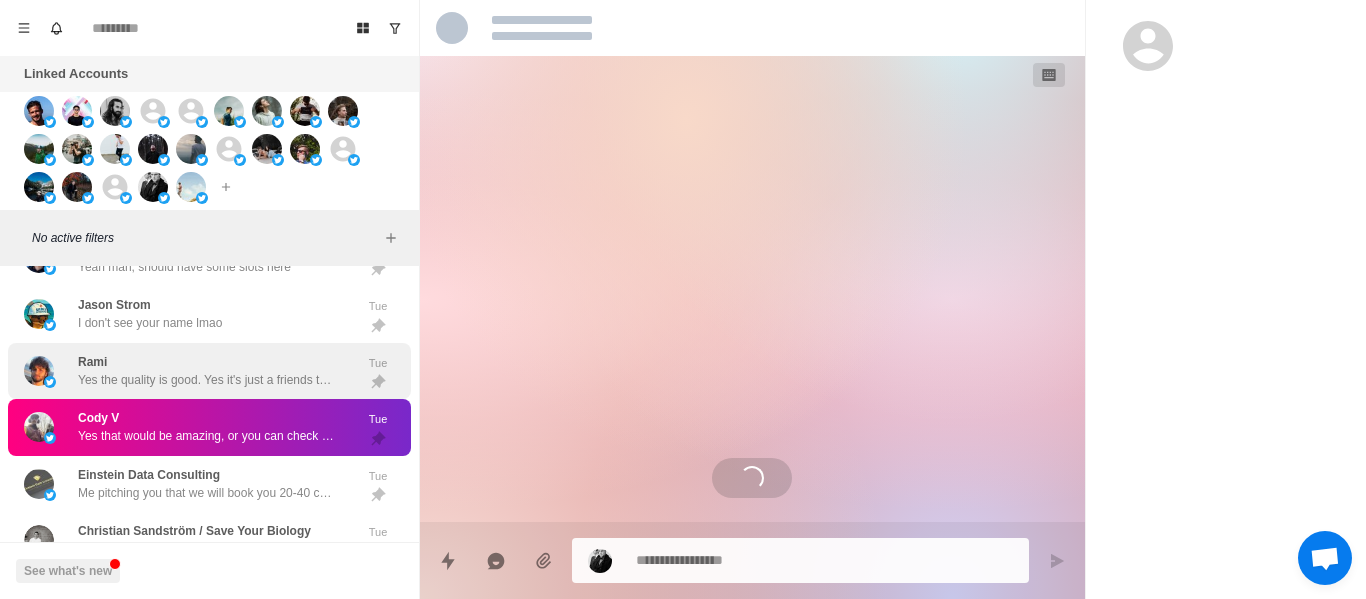 click on "Yes the quality is good. Yes it's just a friends thing. As for warm up, we slowly increase the sending of dms daily. For example we start at 50 and increase by 50 until we reach 400 p/d.  Engagement doesn't really matter. We just do a bunch of reposts." at bounding box center [208, 380] 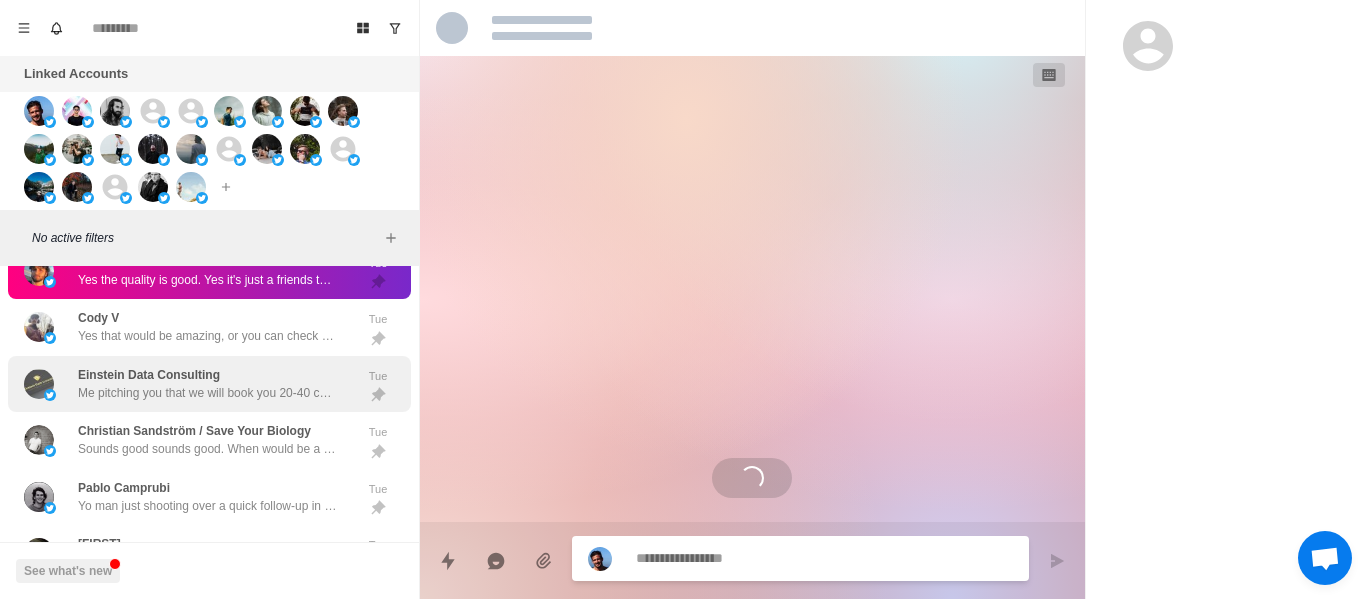 click on "Me pitching you that we will book you 20-40 calls p/mo, and you saying you will engage with your business partner" at bounding box center (208, 393) 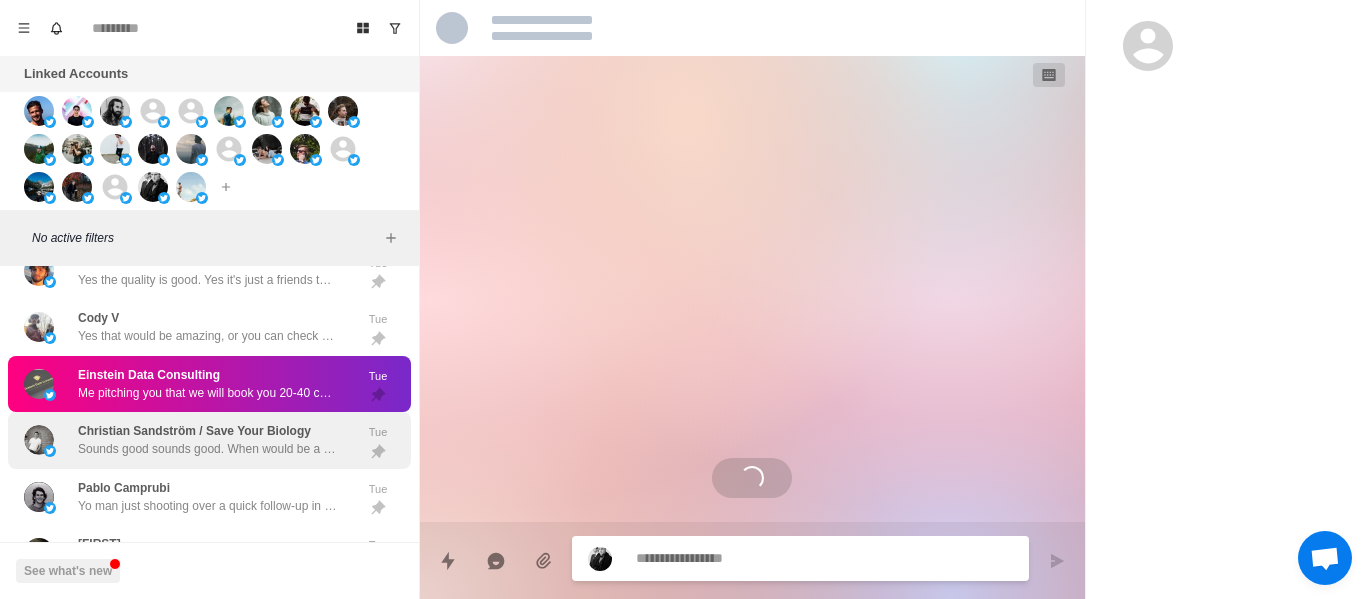 click on "[FIRST] [LAST] / Save Your Biology Sounds good sounds good. When would be a good time to contact each other again? So we can start getting leads in the pipeline." at bounding box center [188, 440] 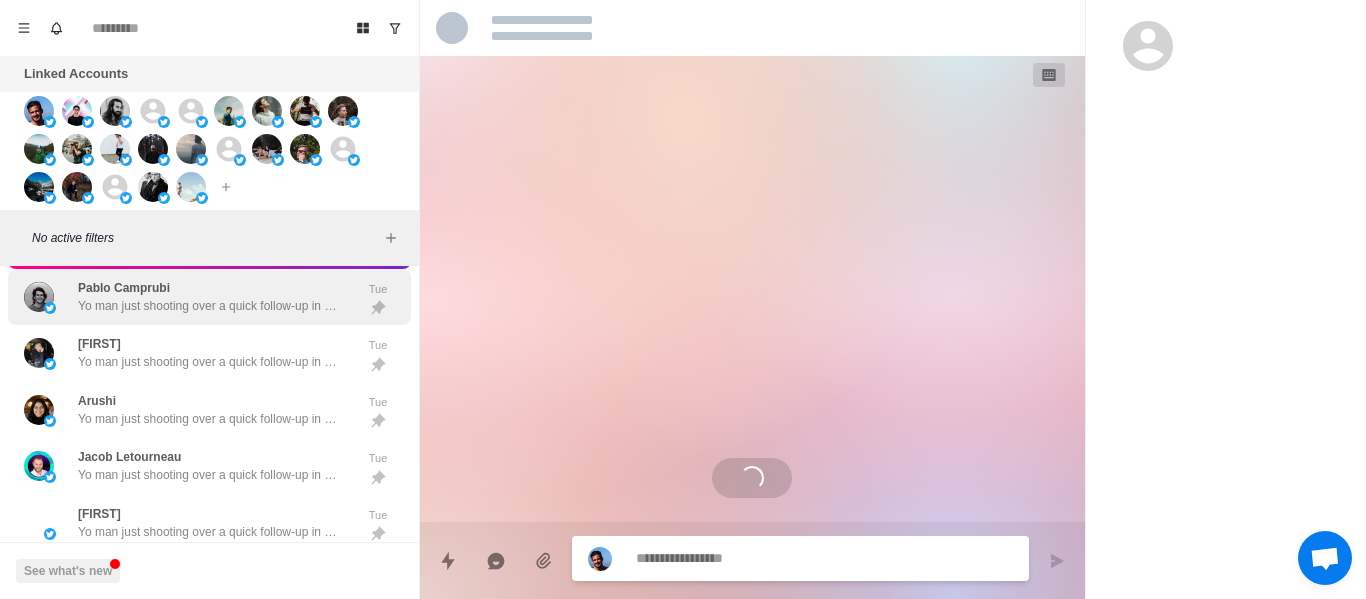 drag, startPoint x: 128, startPoint y: 325, endPoint x: 128, endPoint y: 348, distance: 23 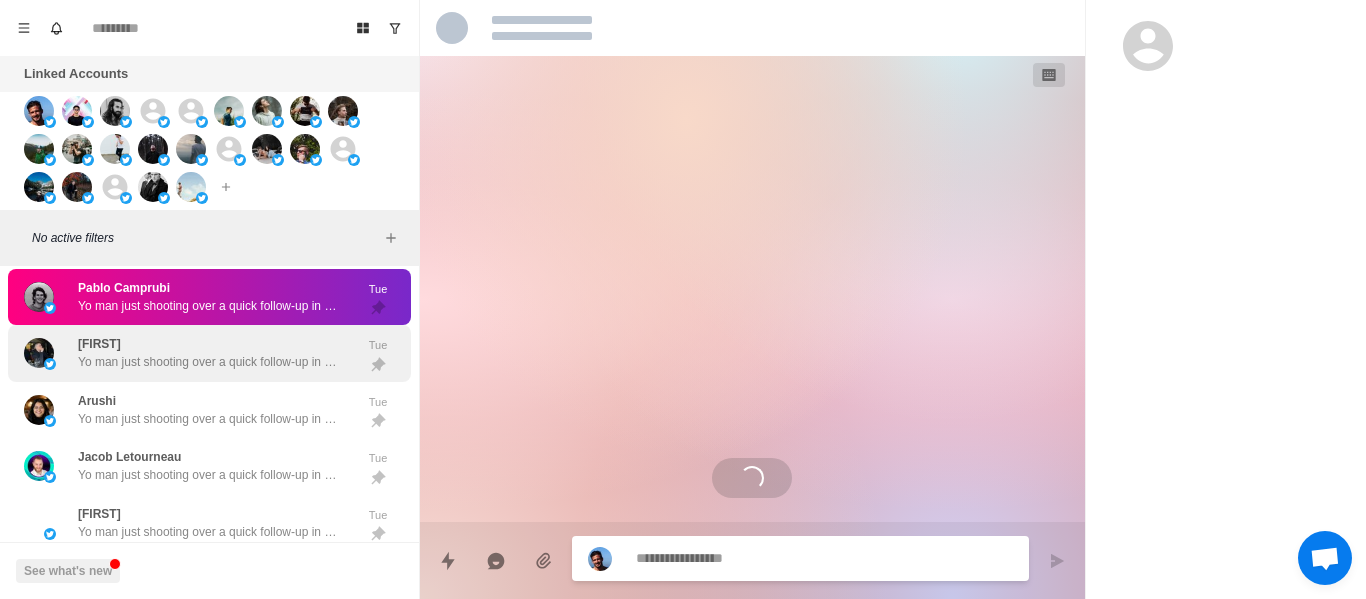 drag, startPoint x: 130, startPoint y: 365, endPoint x: 131, endPoint y: 378, distance: 13.038404 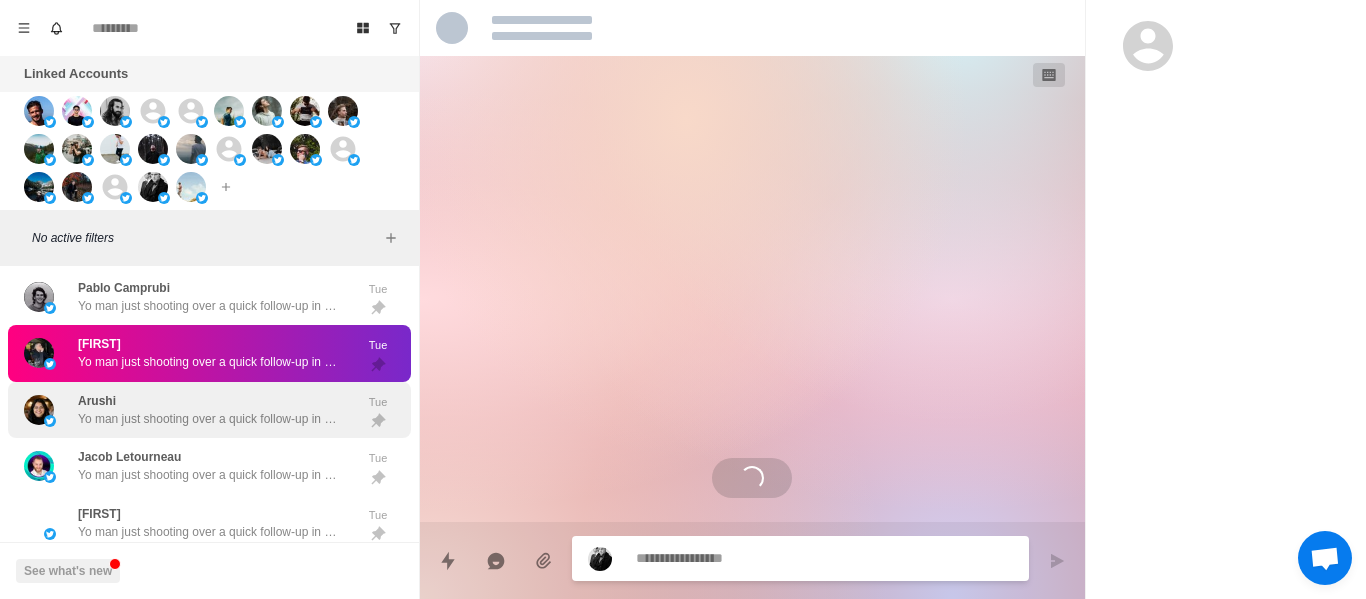 click on "[FIRST] Yo man just shooting over a quick follow-up in case this got buried." at bounding box center [208, 410] 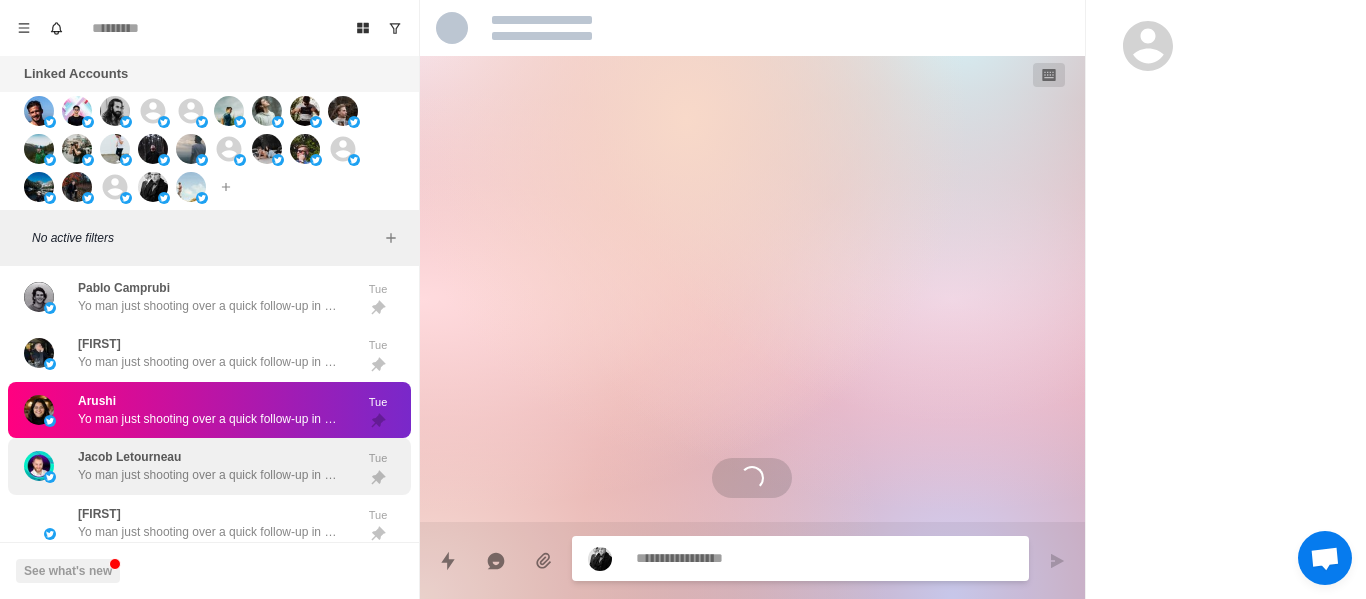 click on "Yo man just shooting over a quick follow-up in case this got buried." at bounding box center (208, 475) 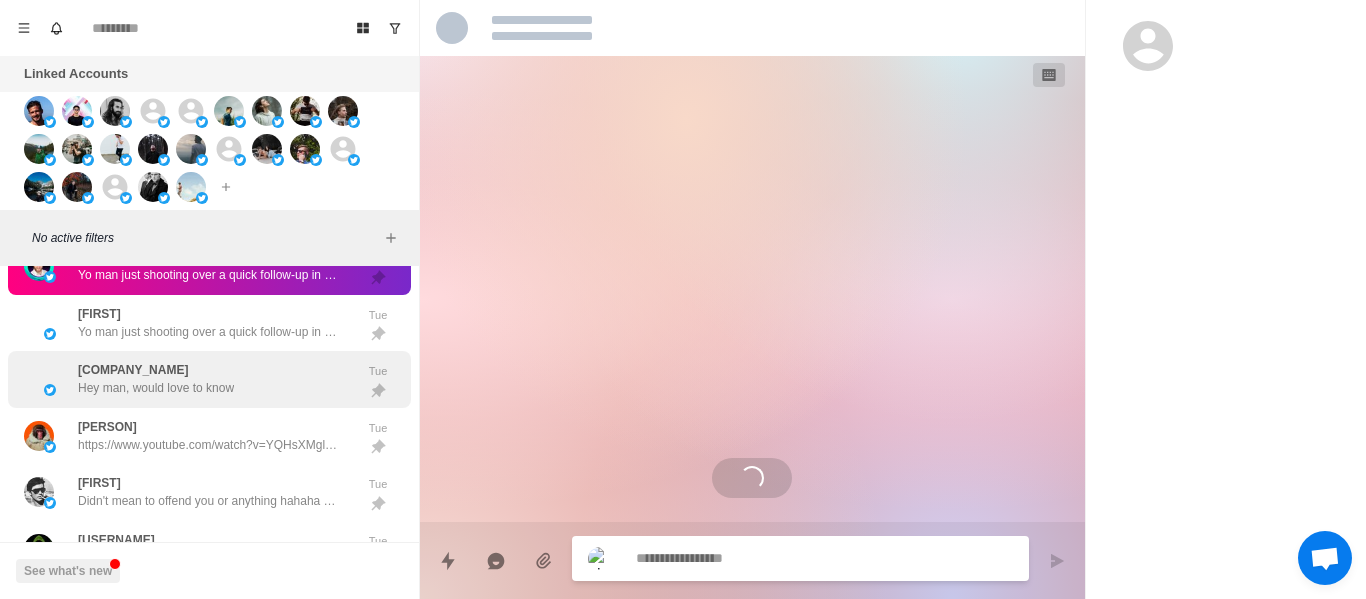 click on "Yo man just shooting over a quick follow-up in case this got buried." at bounding box center [208, 332] 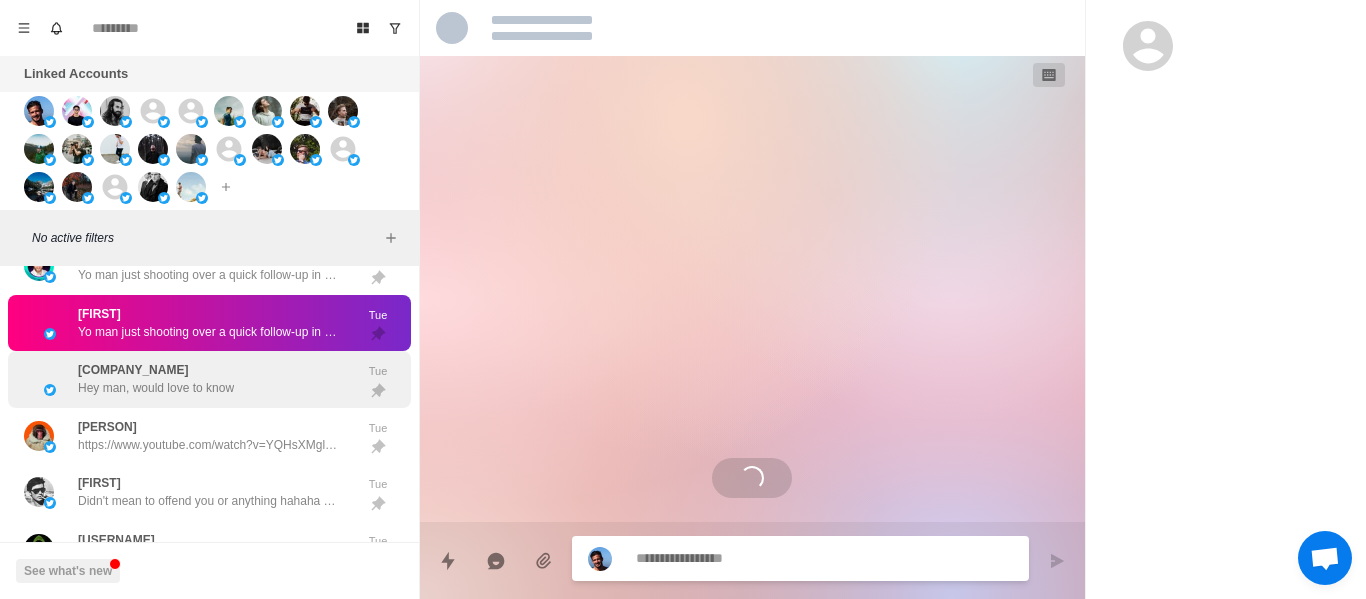 click on "Hey man, would love to know" at bounding box center [156, 388] 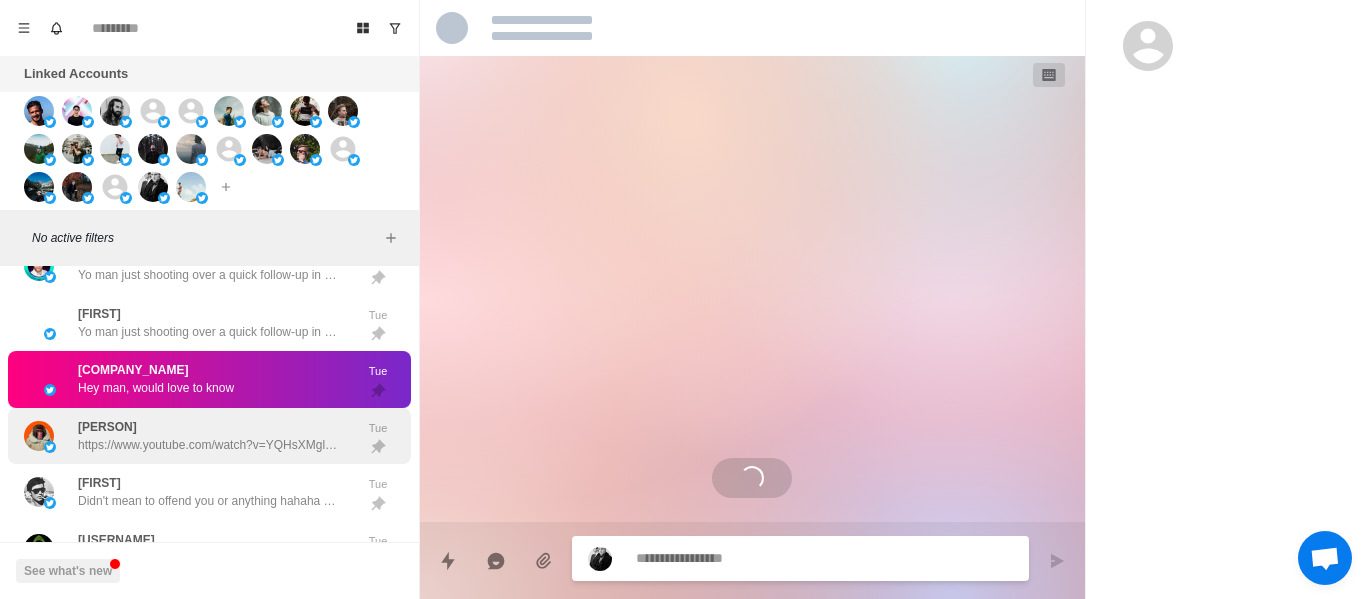 click on "https://www.youtube.com/watch?v=YQHsXMglC9A" at bounding box center (208, 445) 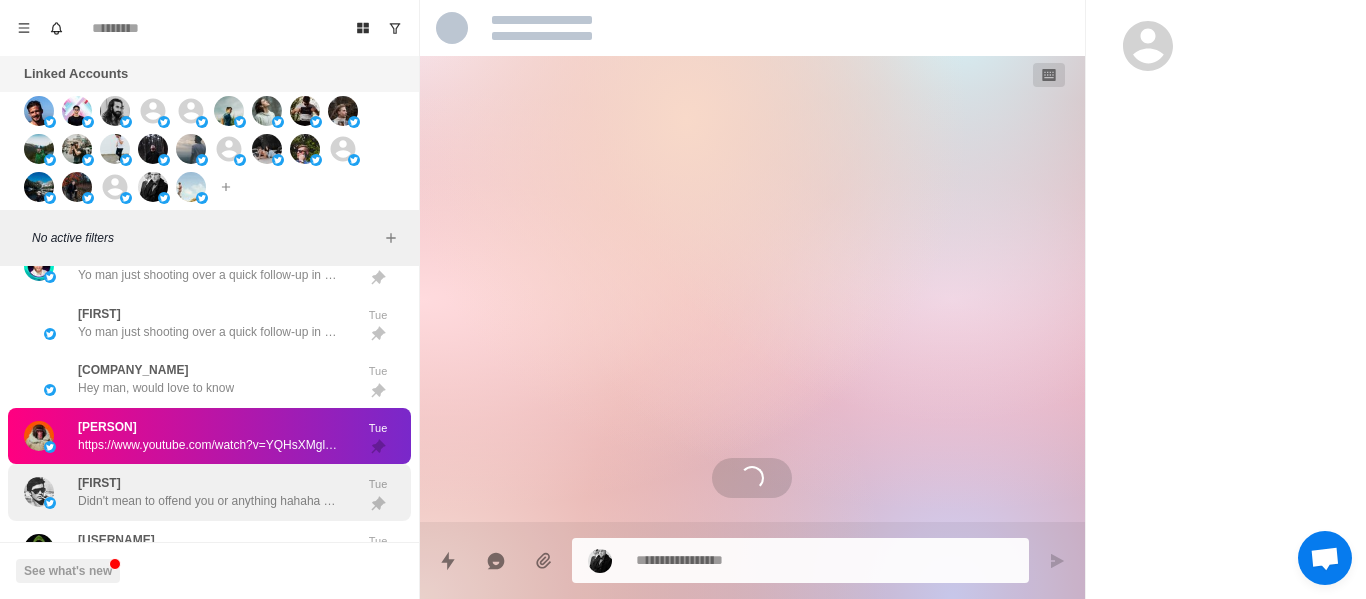 drag, startPoint x: 153, startPoint y: 509, endPoint x: 154, endPoint y: 349, distance: 160.00313 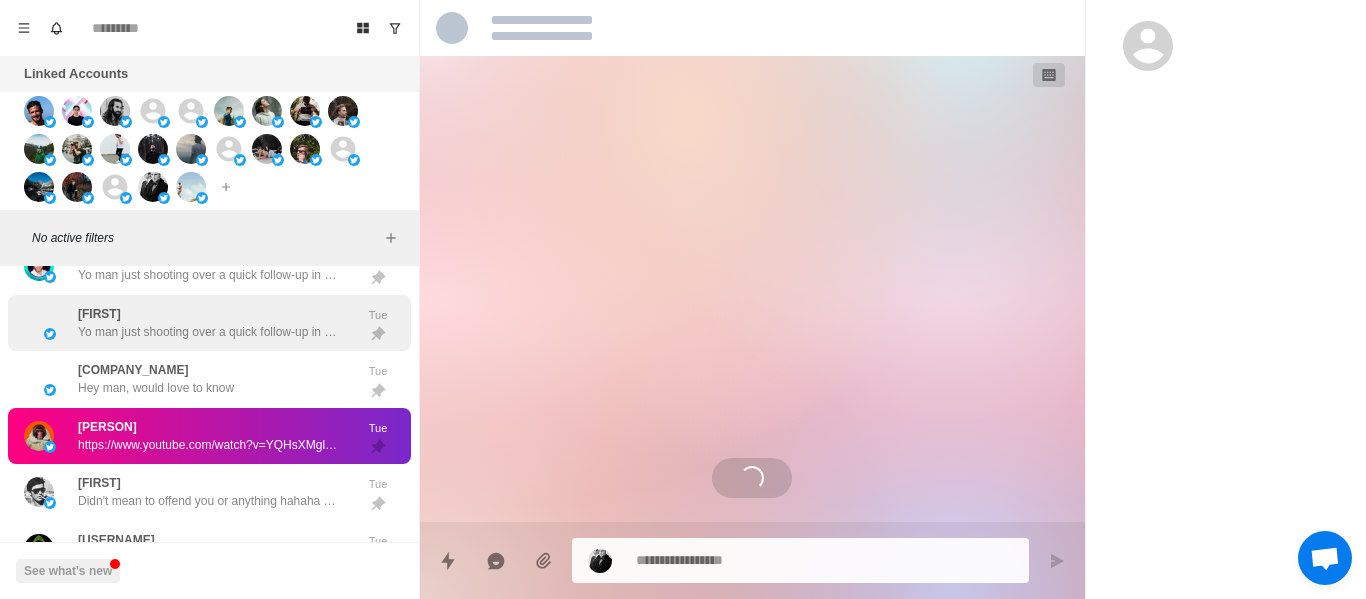 click on "Didn't mean to offend you or anything hahaha 😂" at bounding box center [208, 501] 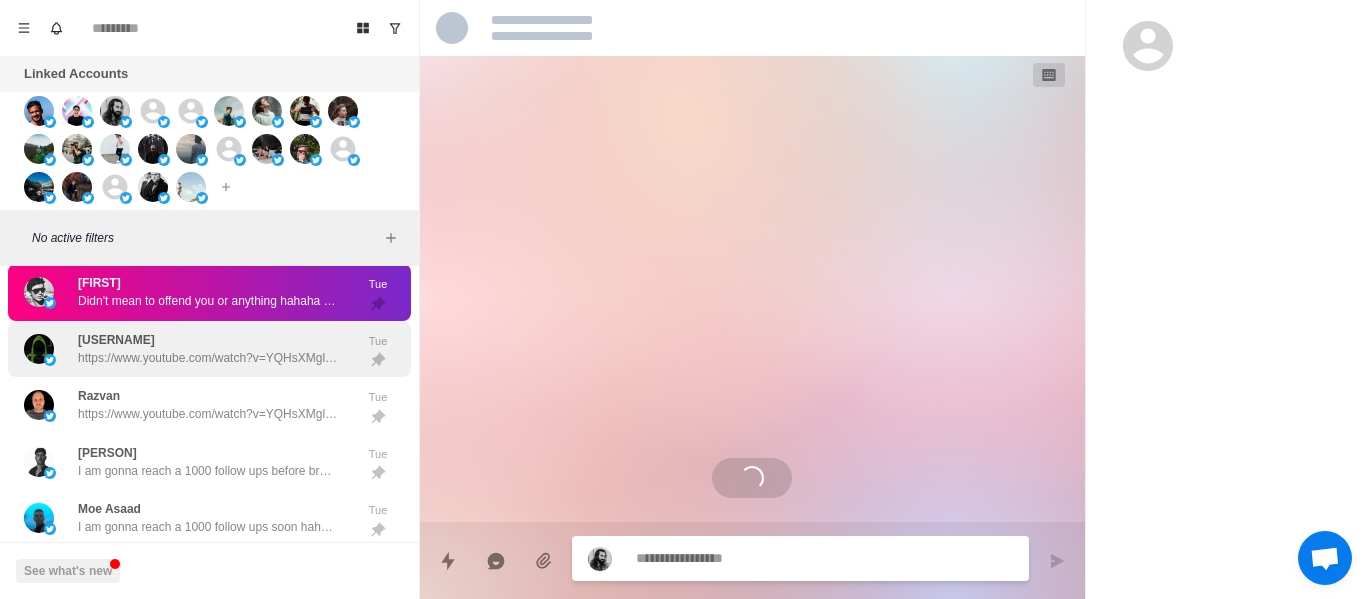 click on "[USERNAME] https://www.youtube.com/watch?v=YQHsXMglC9A" at bounding box center [208, 349] 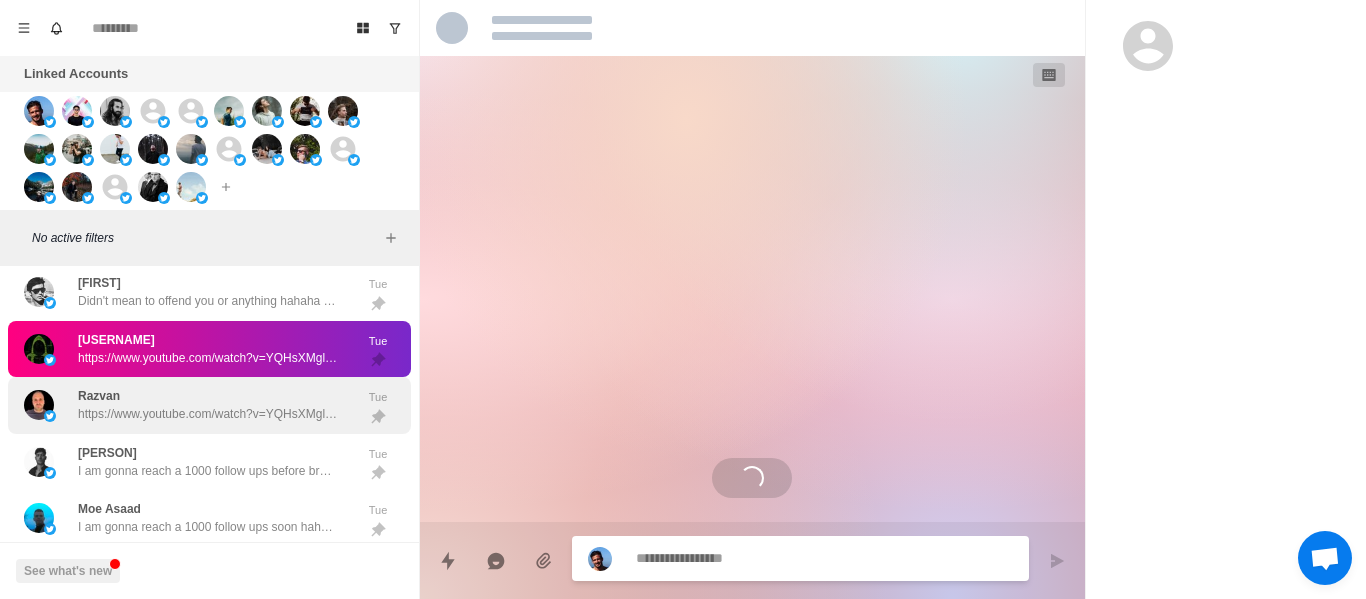 drag, startPoint x: 150, startPoint y: 387, endPoint x: 150, endPoint y: 415, distance: 28 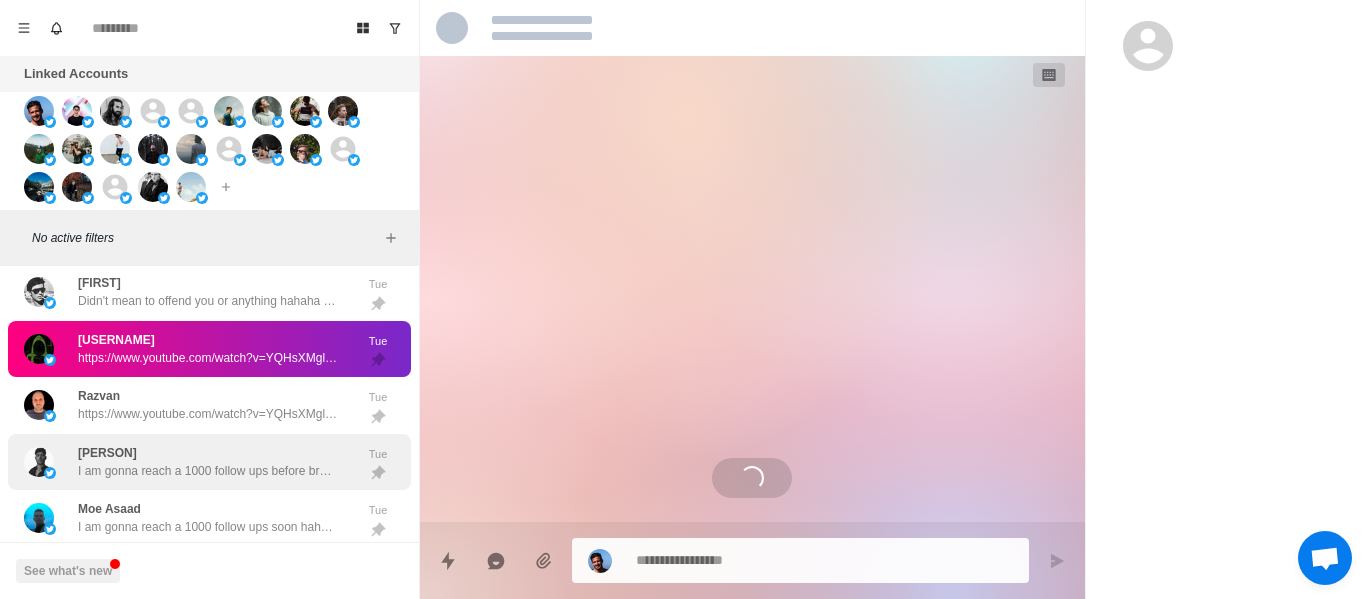 drag, startPoint x: 140, startPoint y: 471, endPoint x: 131, endPoint y: 478, distance: 11.401754 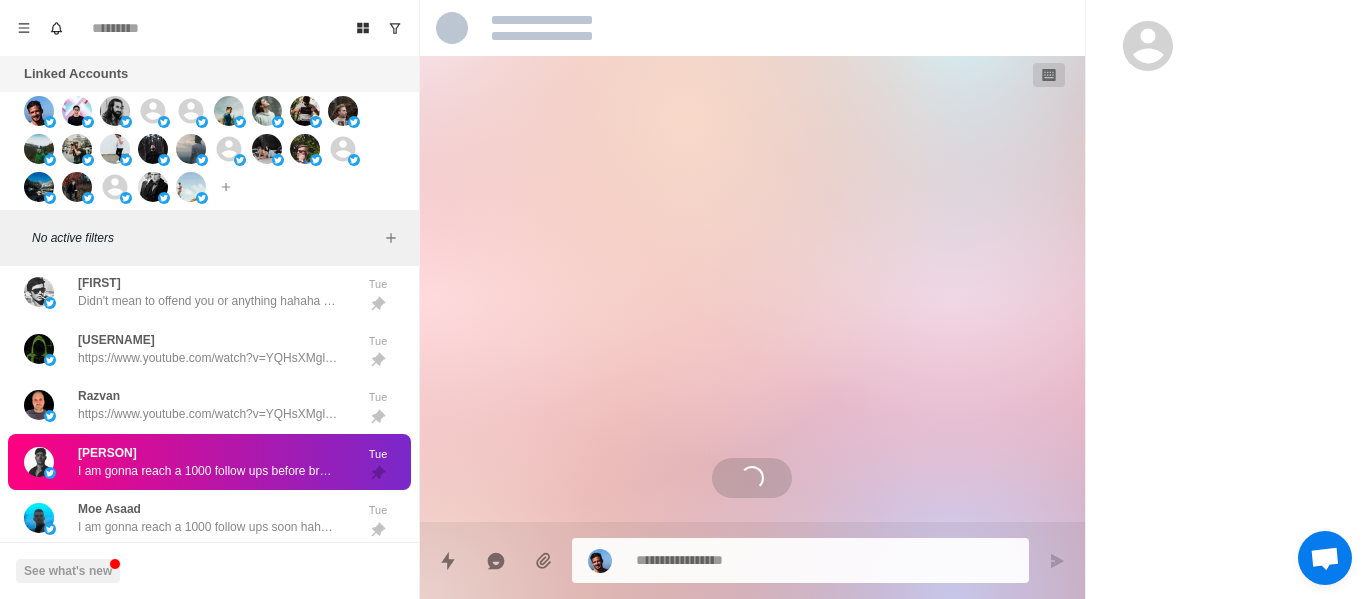 click on "I am gonna reach a 1000 follow ups before bro comes back lmao" at bounding box center (208, 471) 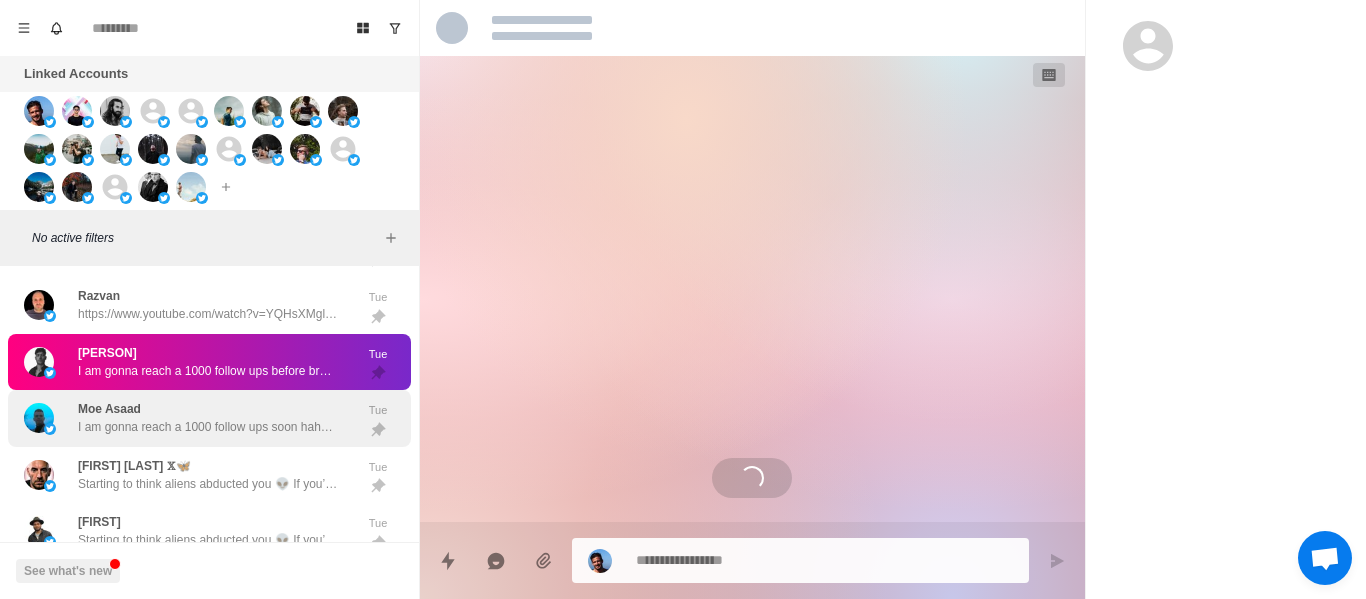 drag, startPoint x: 155, startPoint y: 381, endPoint x: 148, endPoint y: 420, distance: 39.623226 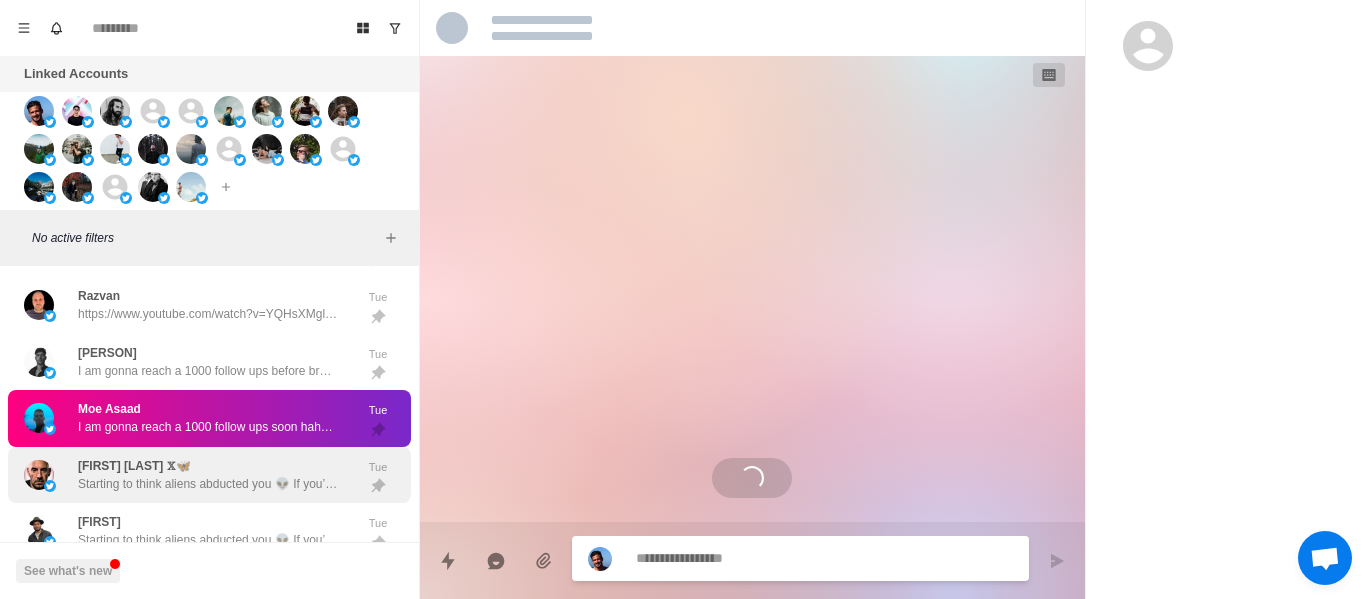 click on "[FIRST] [LAST] 𝕏🦋" at bounding box center (134, 466) 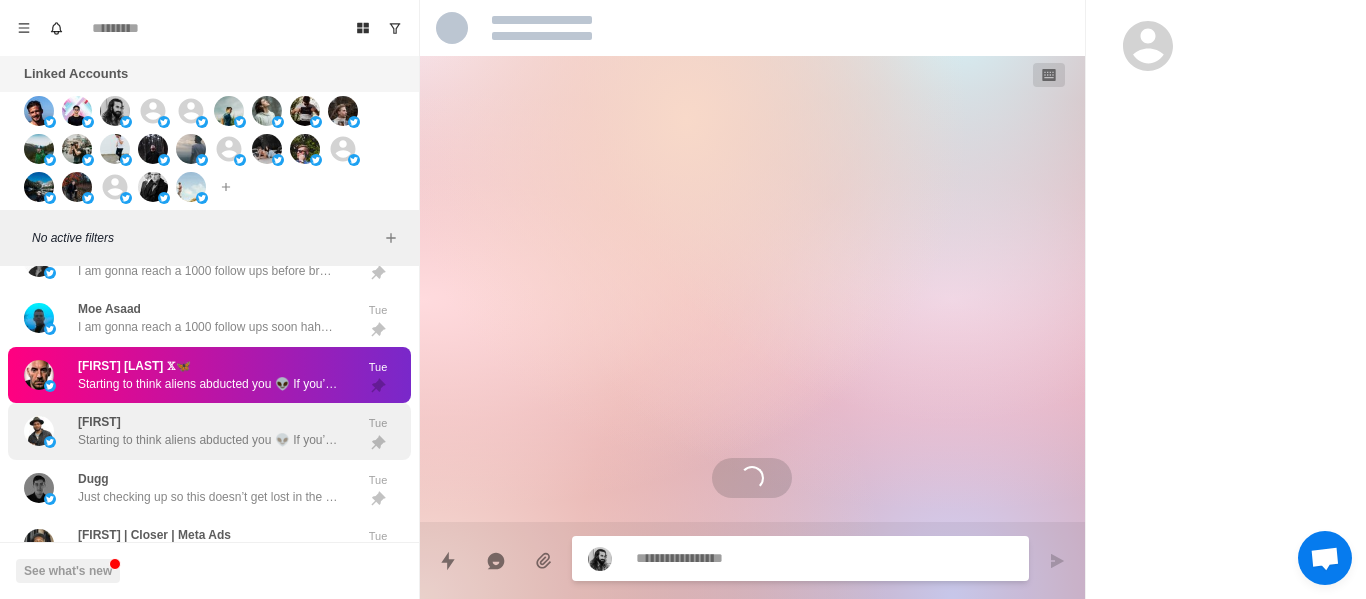 drag, startPoint x: 140, startPoint y: 409, endPoint x: 139, endPoint y: 428, distance: 19.026299 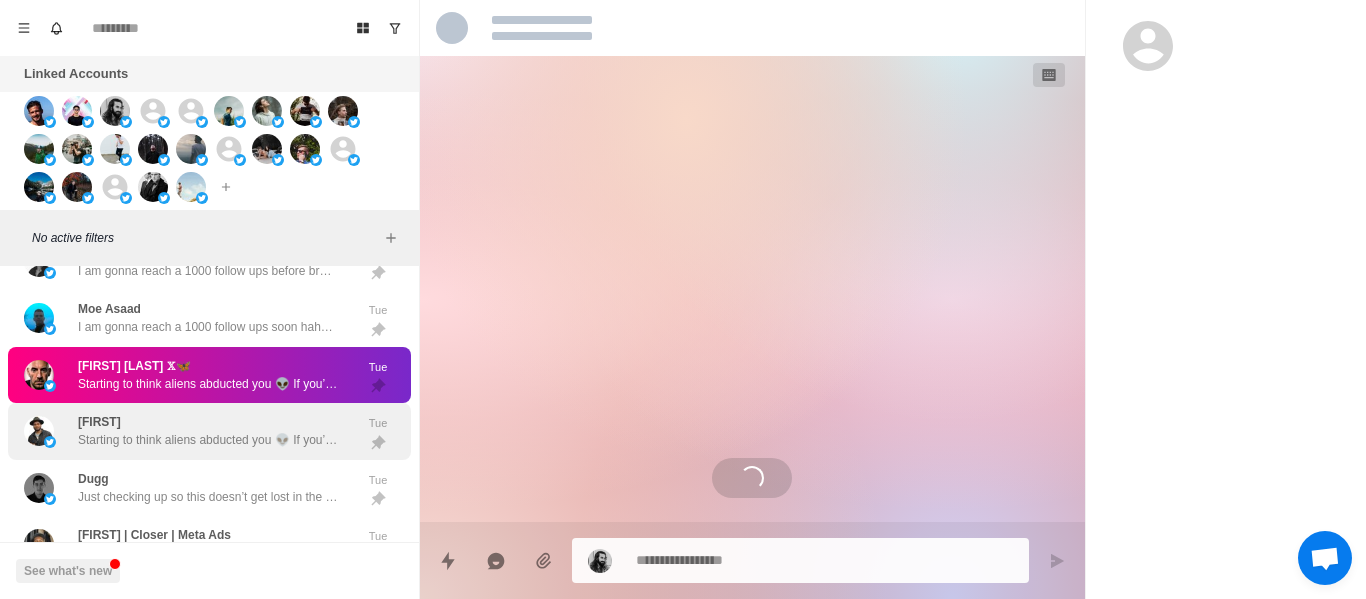 drag, startPoint x: 140, startPoint y: 450, endPoint x: 138, endPoint y: 471, distance: 21.095022 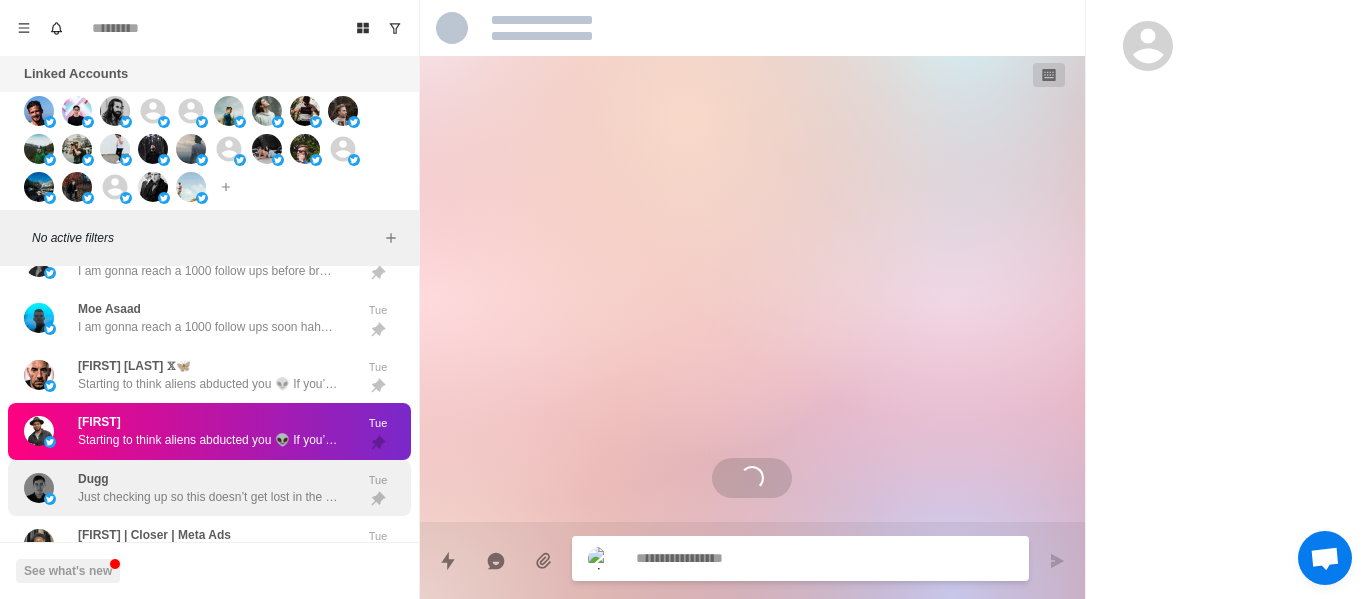 click on "[USERNAME] Just checking up so this doesn’t get lost in the void of your inbox
Not sure if the timing’s off or you’re just swamped. Either way, all good if you wanna circle back later.
[DAY]" at bounding box center (209, 488) 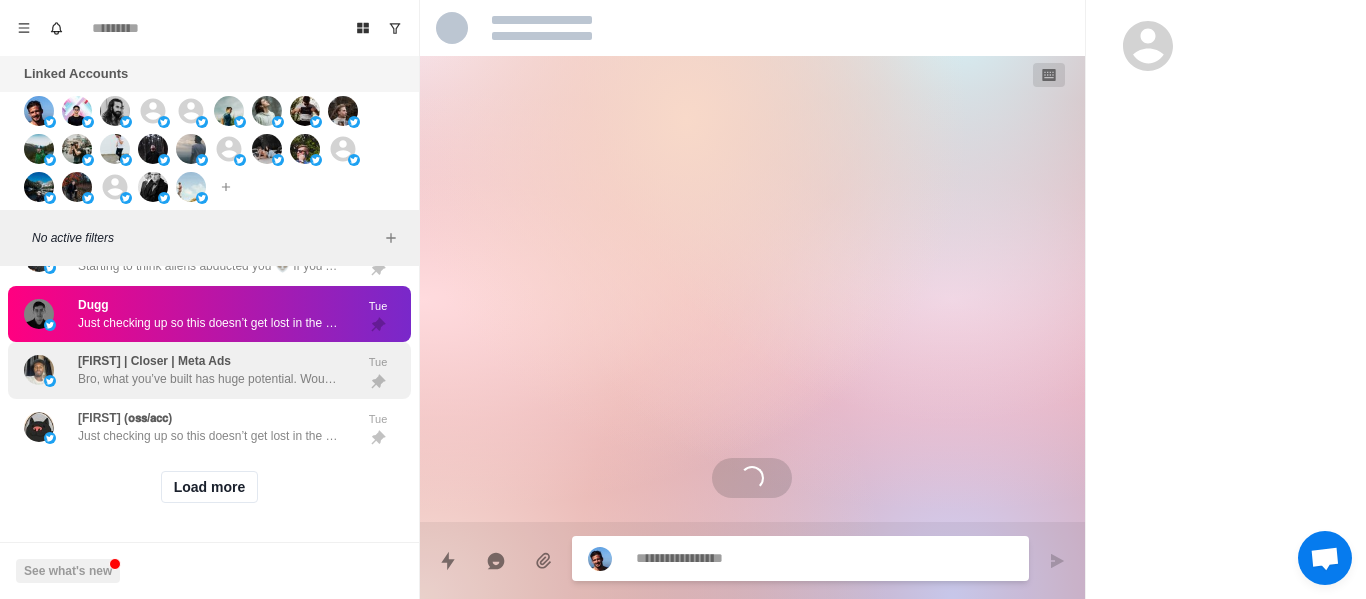 click on "Bro, what you’ve built has huge potential. Would hate to see you miss out on the thousands of prospects waiting out there." at bounding box center (208, 379) 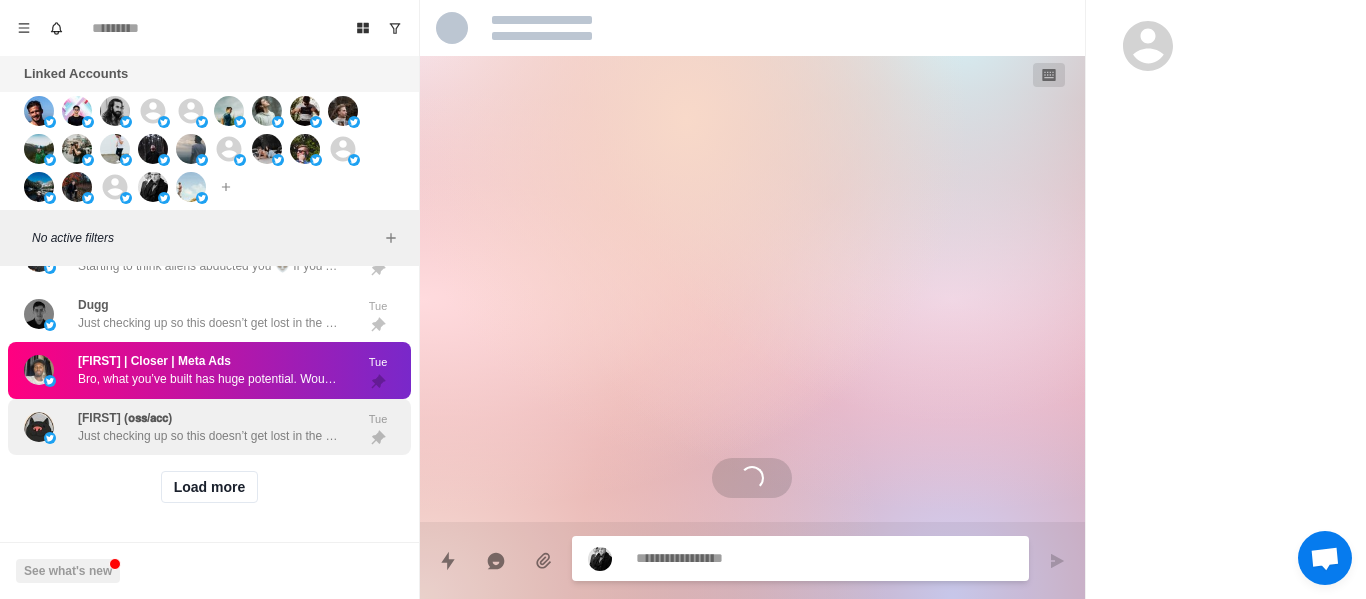 drag, startPoint x: 146, startPoint y: 397, endPoint x: 147, endPoint y: 426, distance: 29.017237 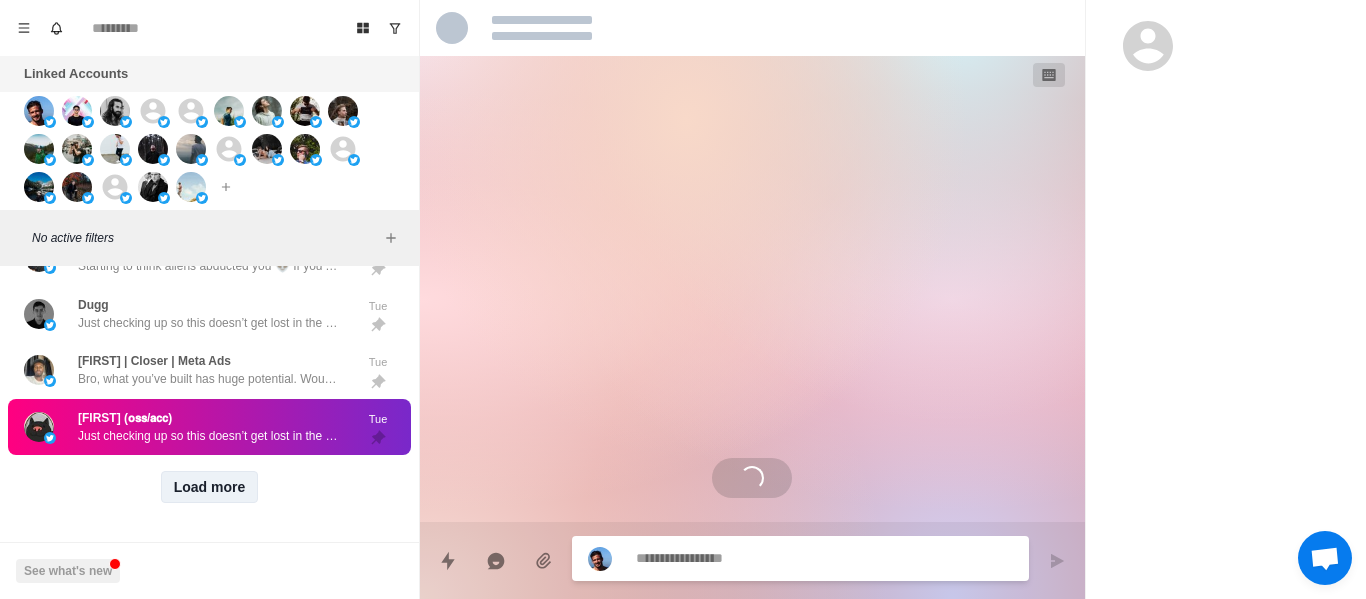 click on "Load more" at bounding box center (210, 487) 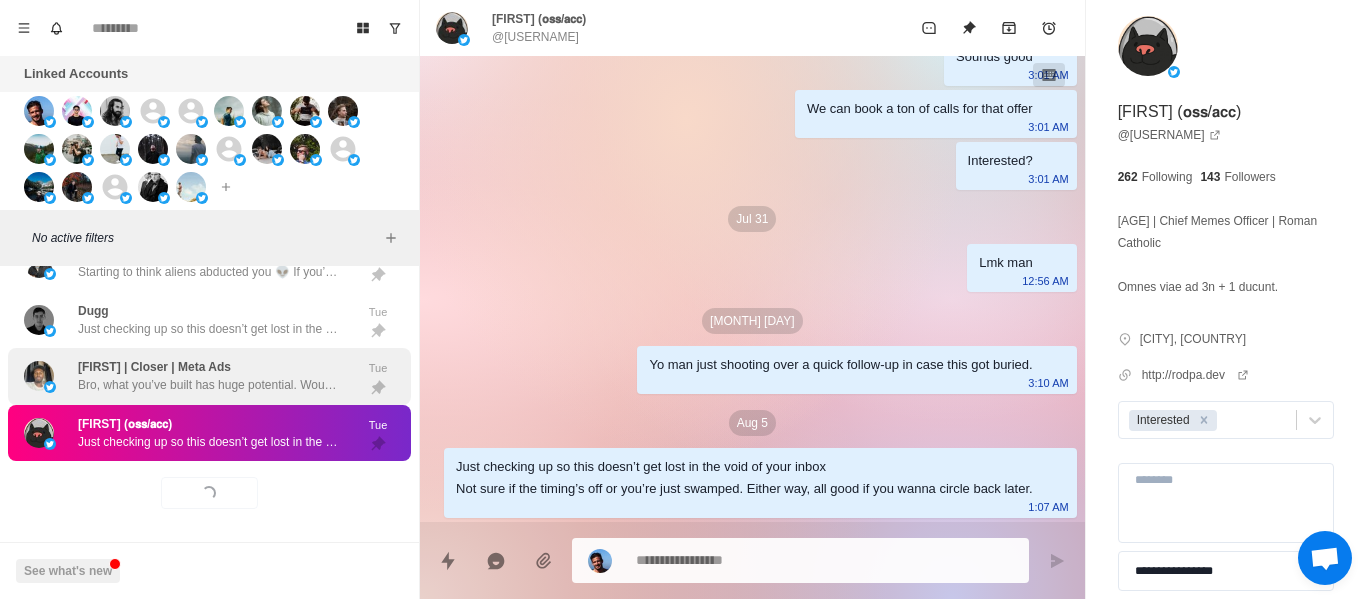scroll, scrollTop: 2102, scrollLeft: 0, axis: vertical 